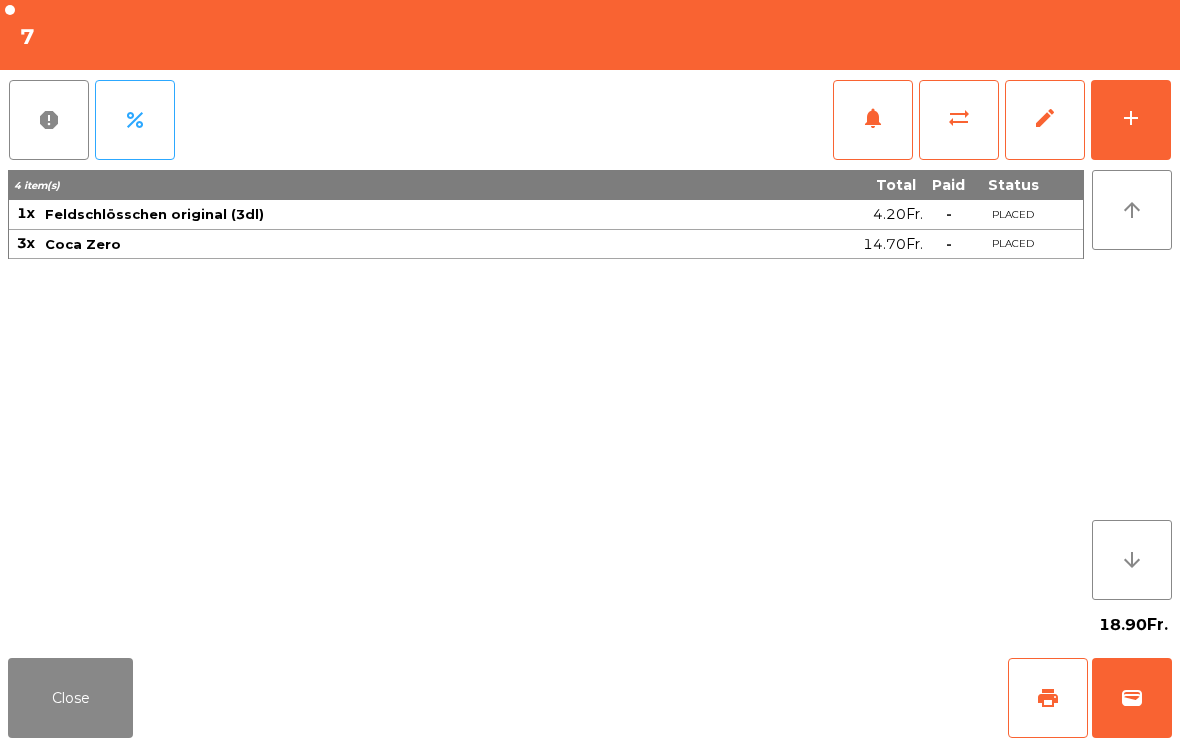 scroll, scrollTop: 0, scrollLeft: 0, axis: both 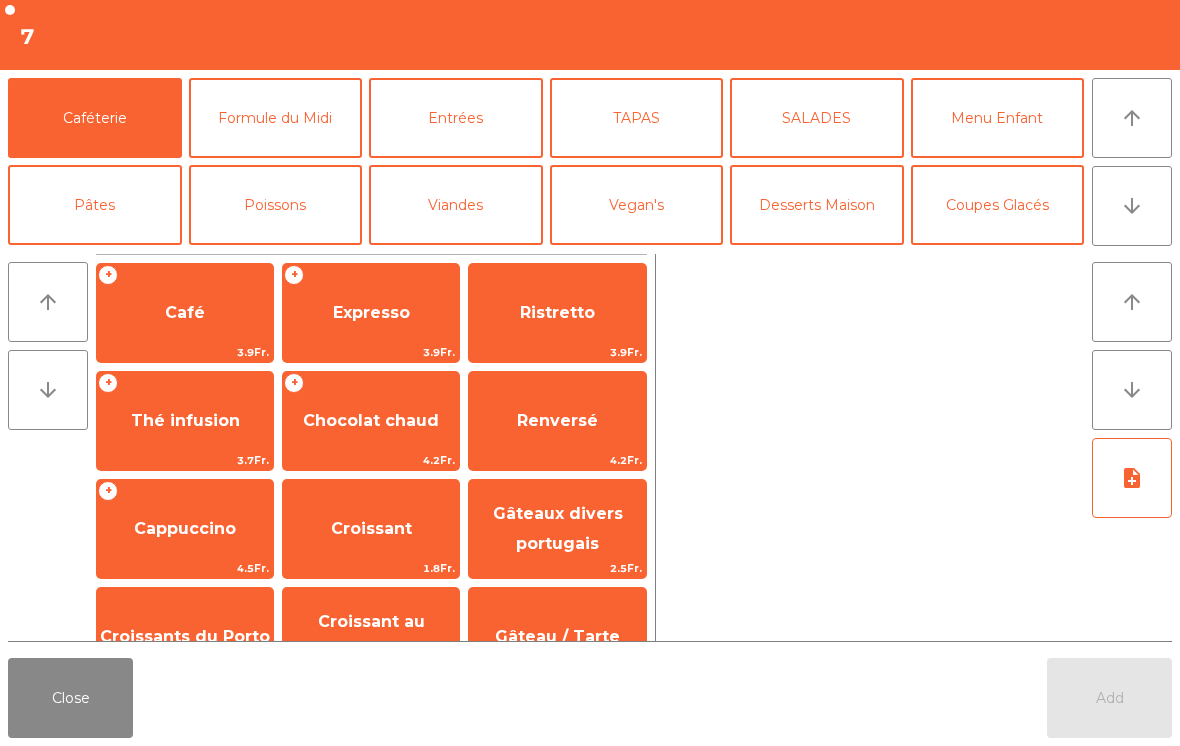 click on "Pâtes" 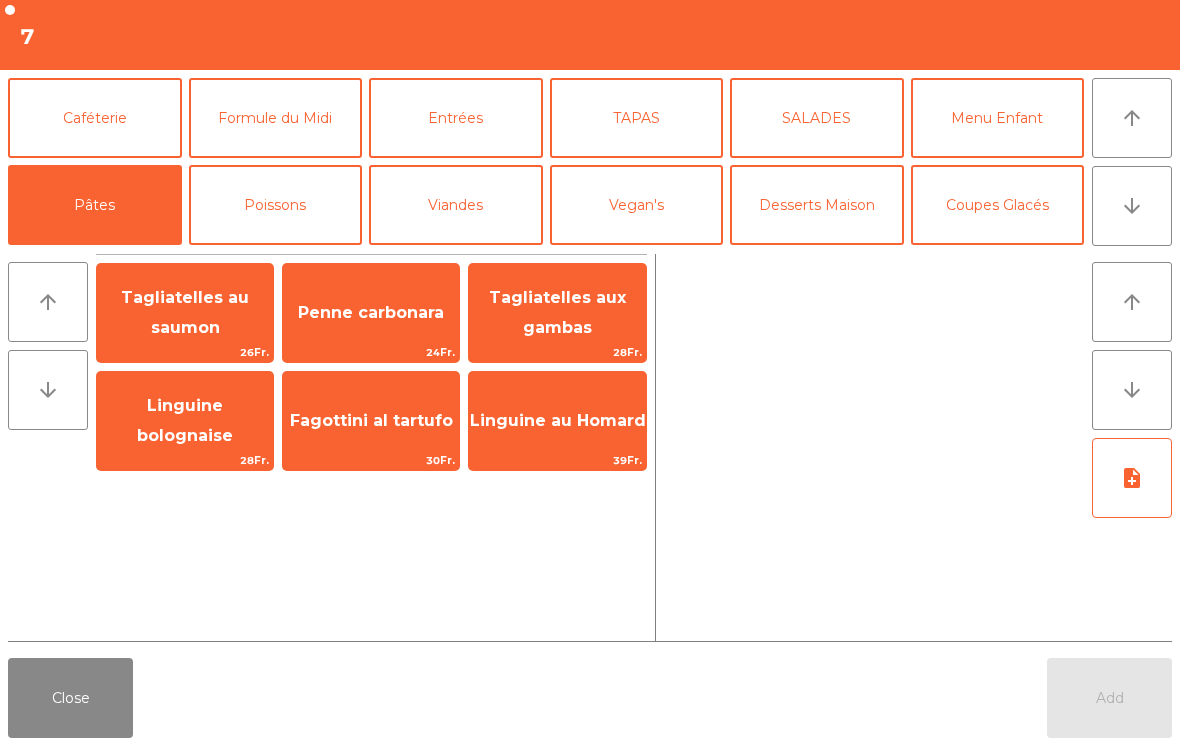 click on "Tagliatelles au saumon" 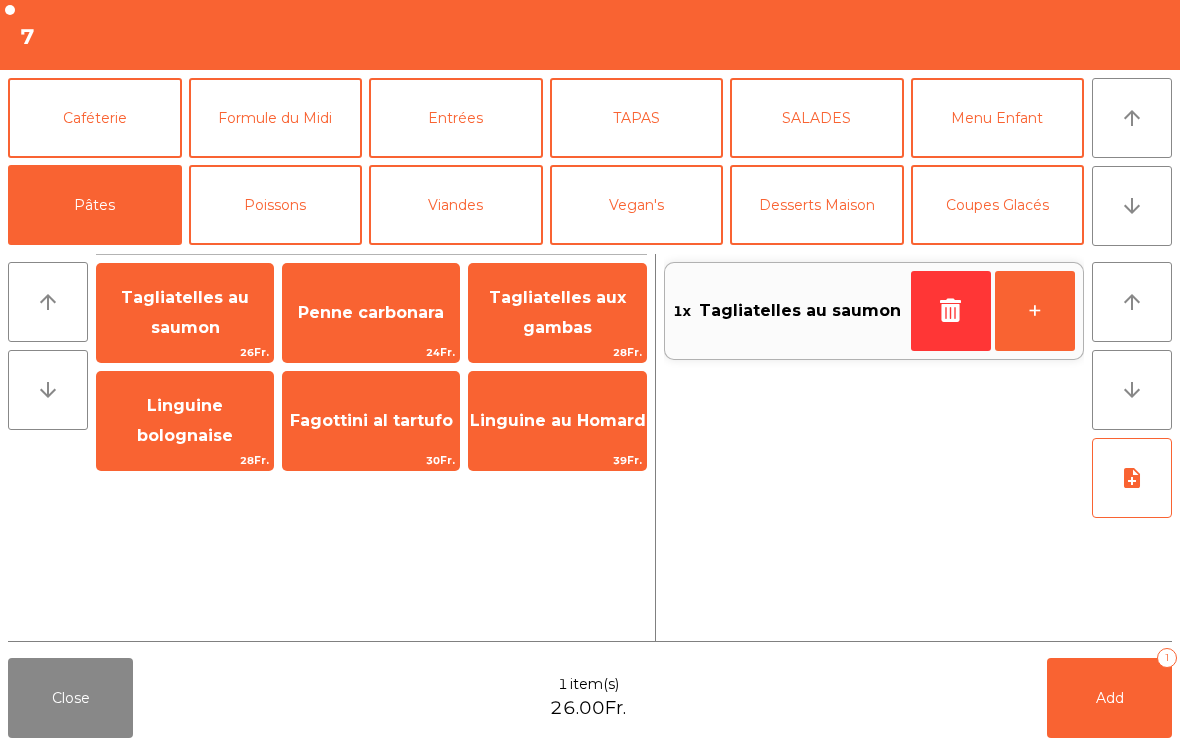 click on "Penne carbonara" 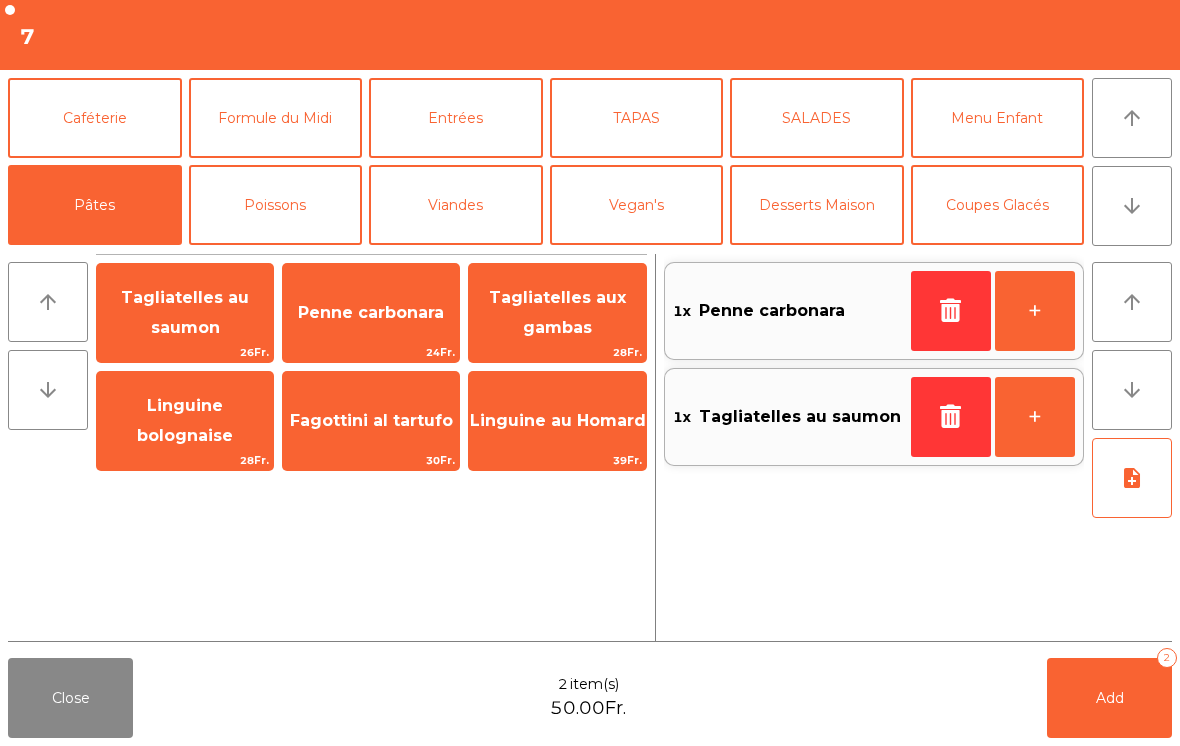 click on "Tagliatelles aux gambas" 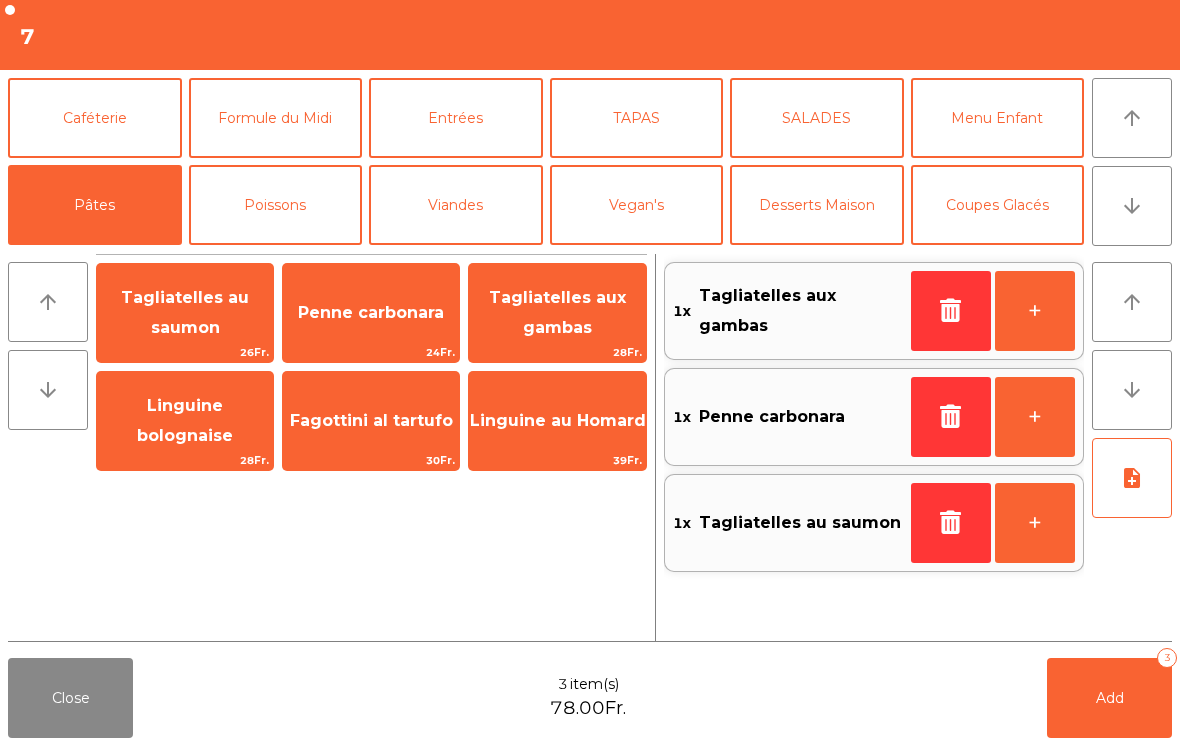 click on "Linguine bolognaise" 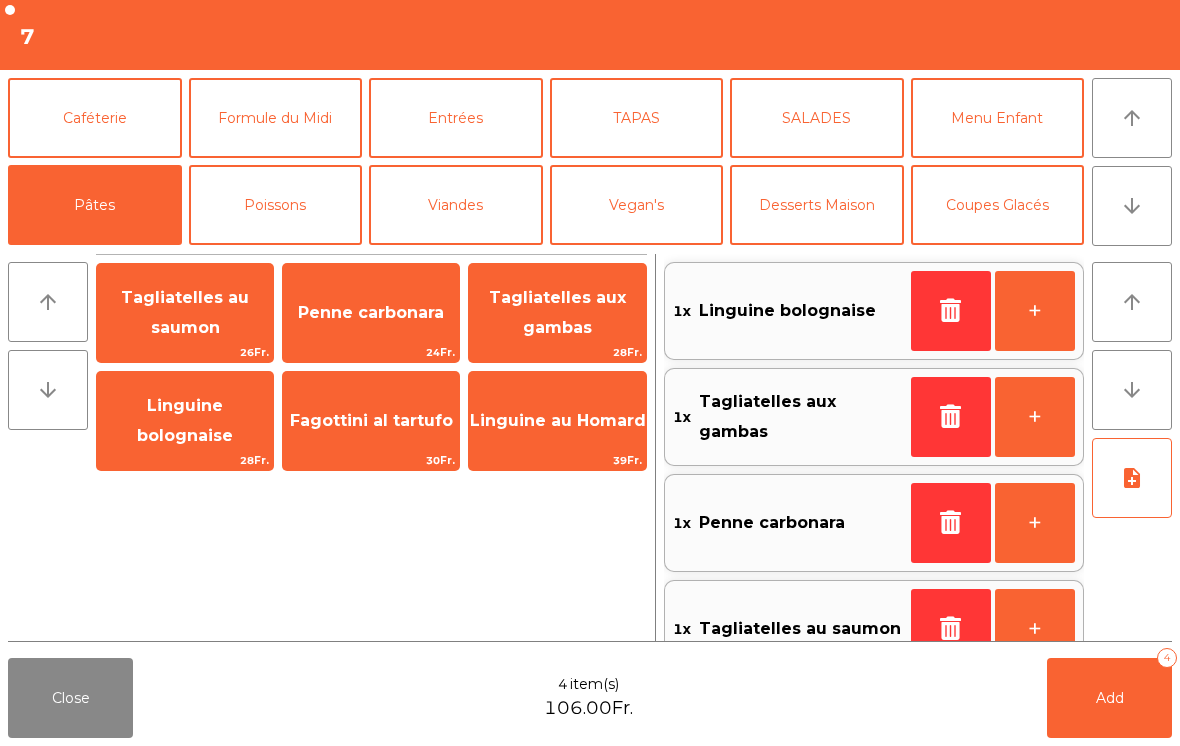 click 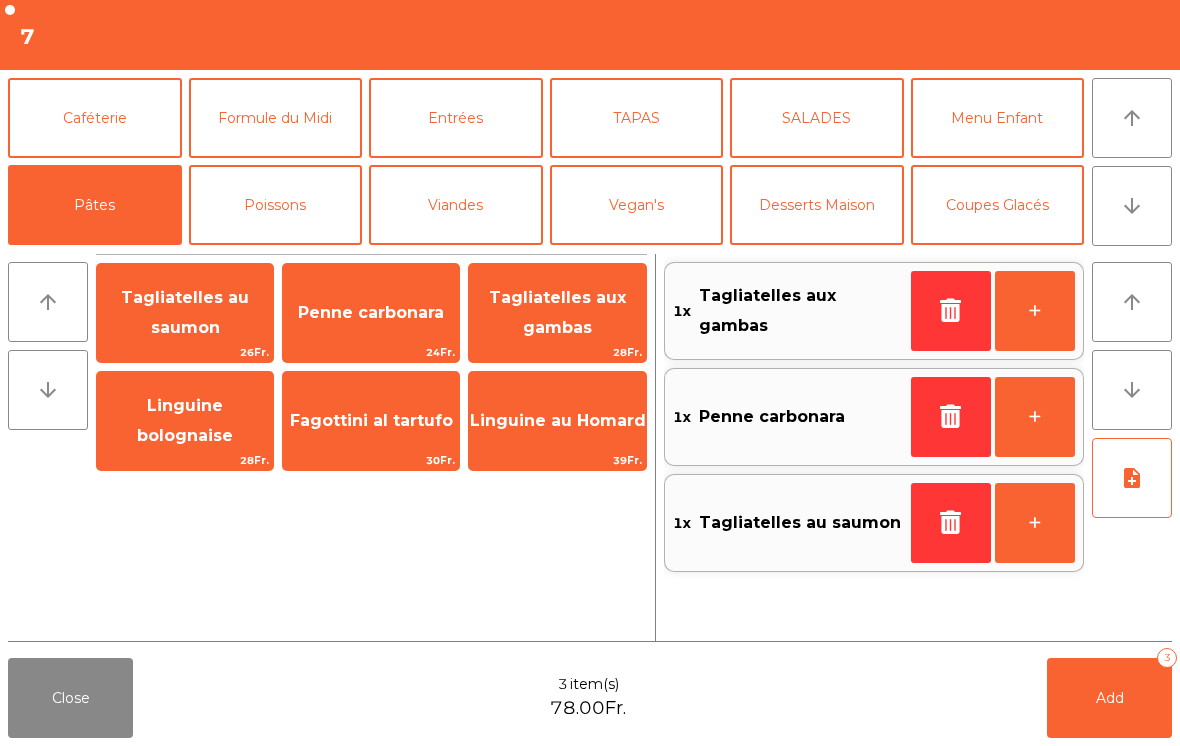 click 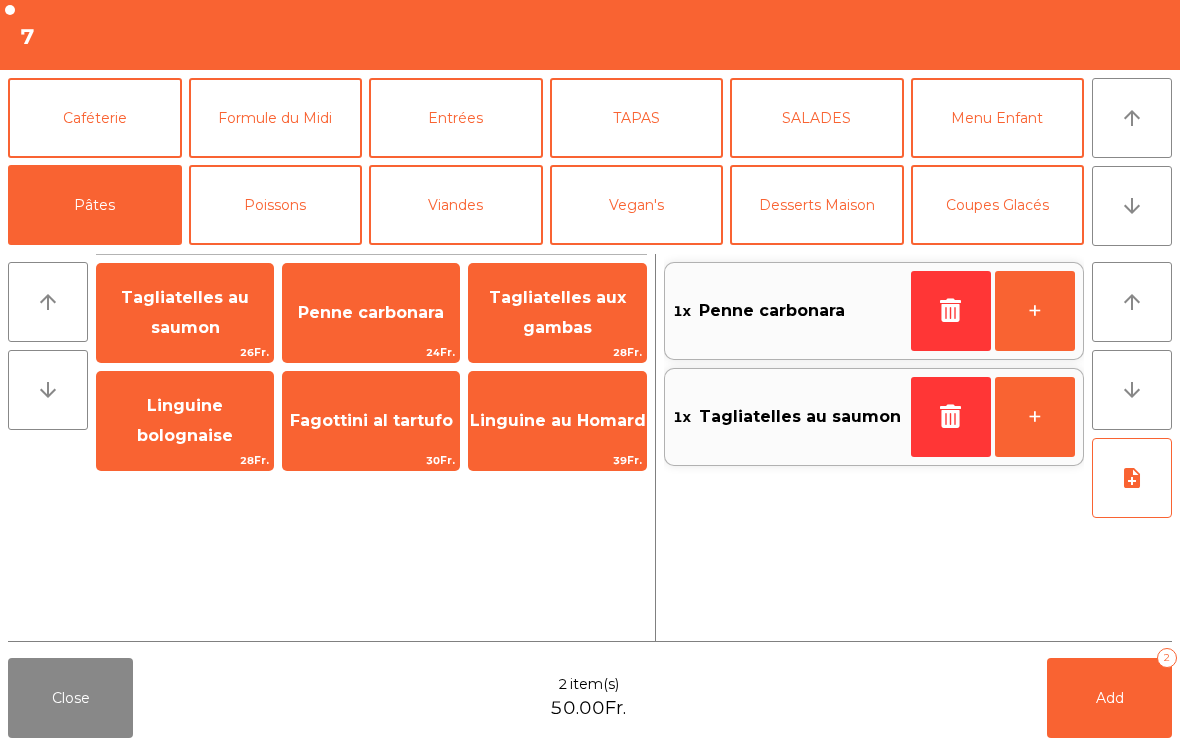 click 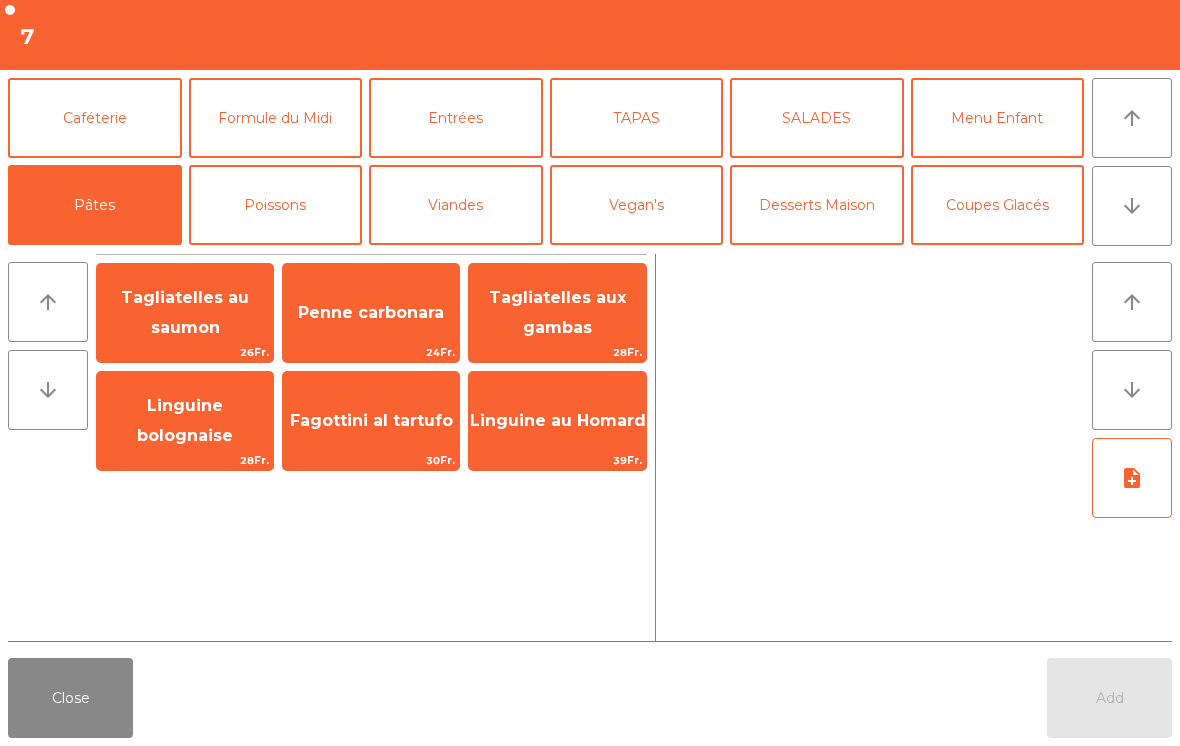 click 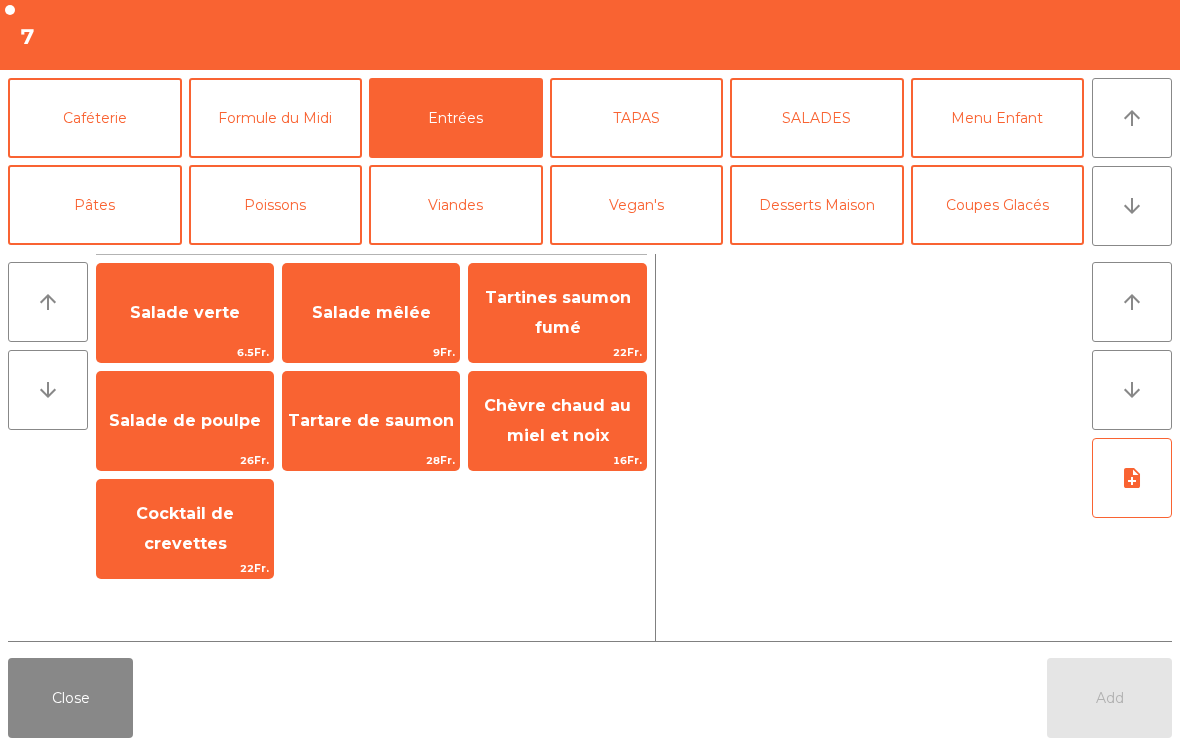 click on "Salade verte" 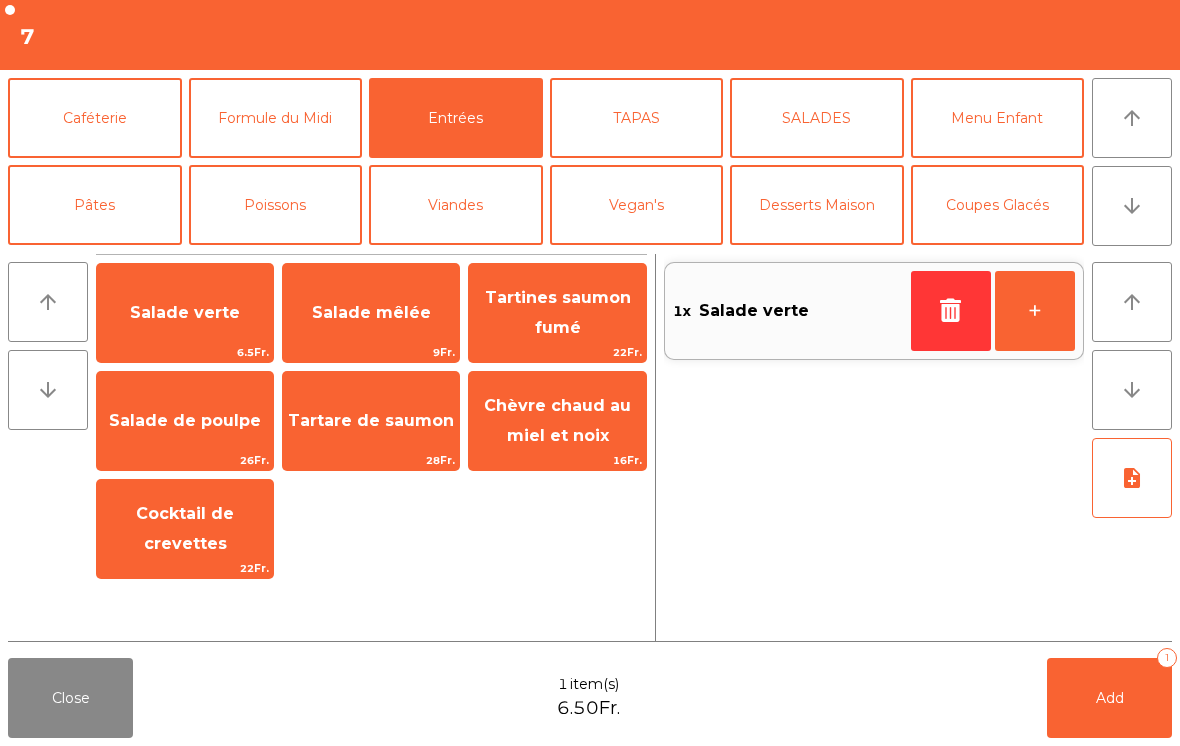 click on "+" 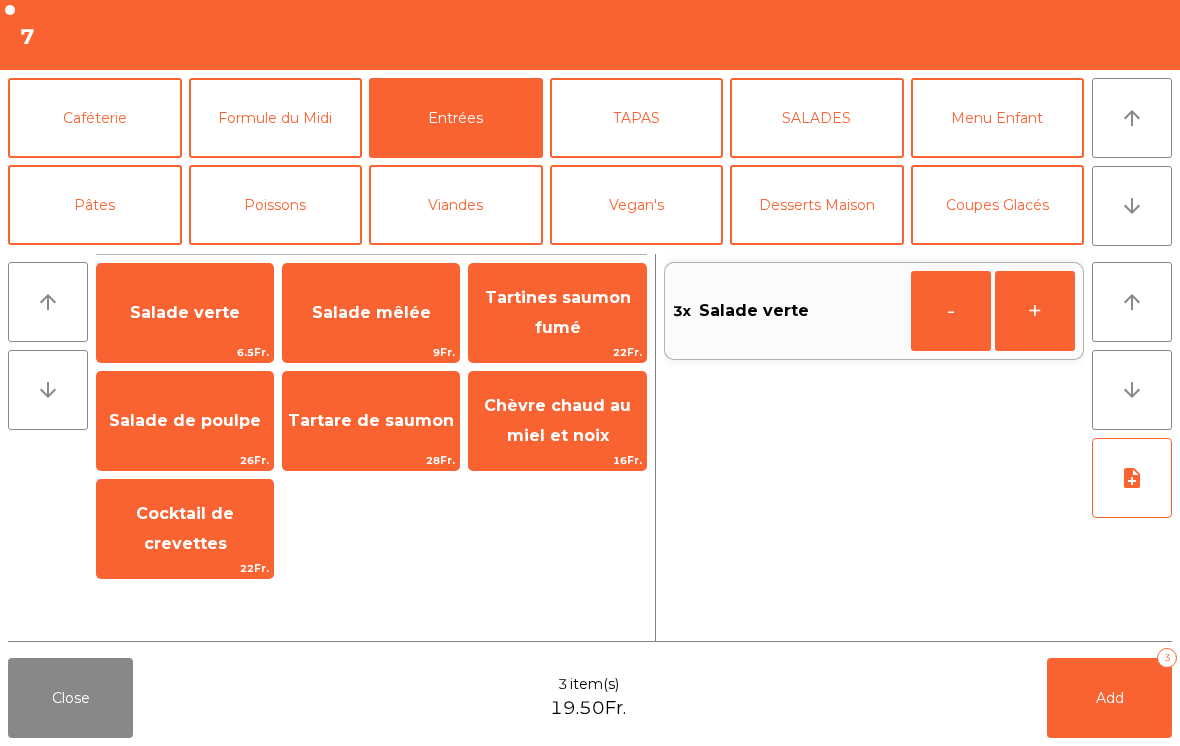 click on "Pâtes" 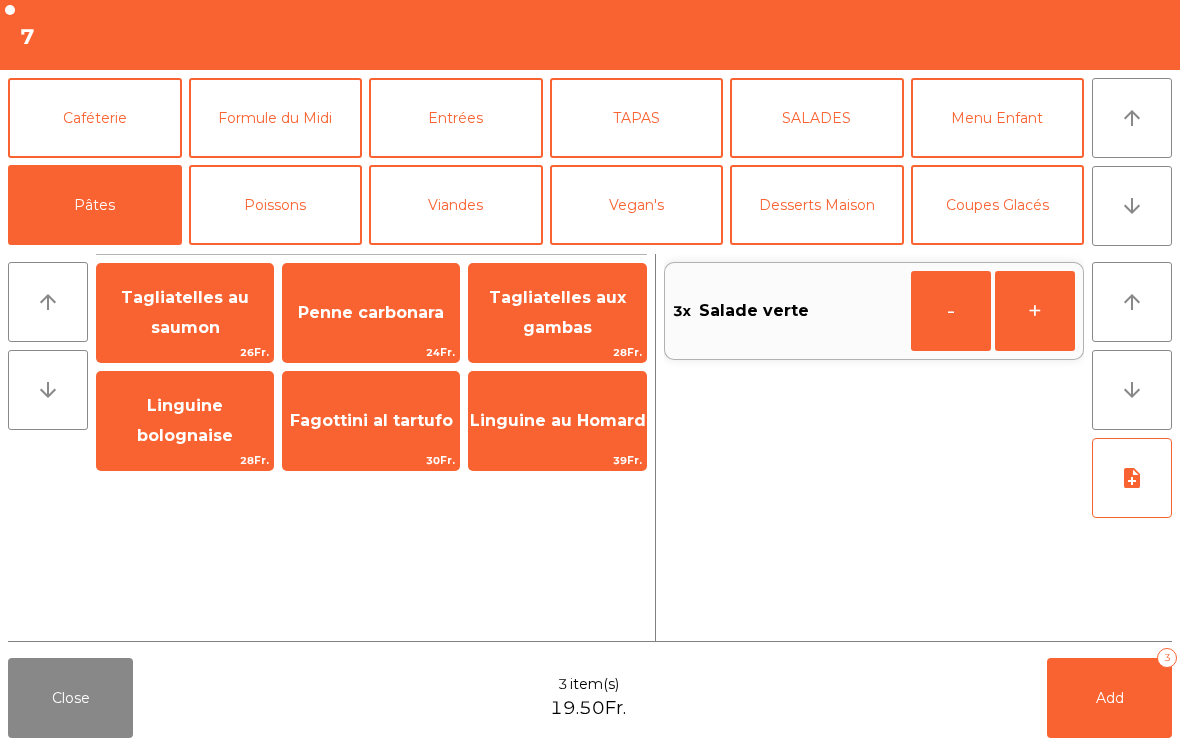 click on "Tagliatelles au saumon" 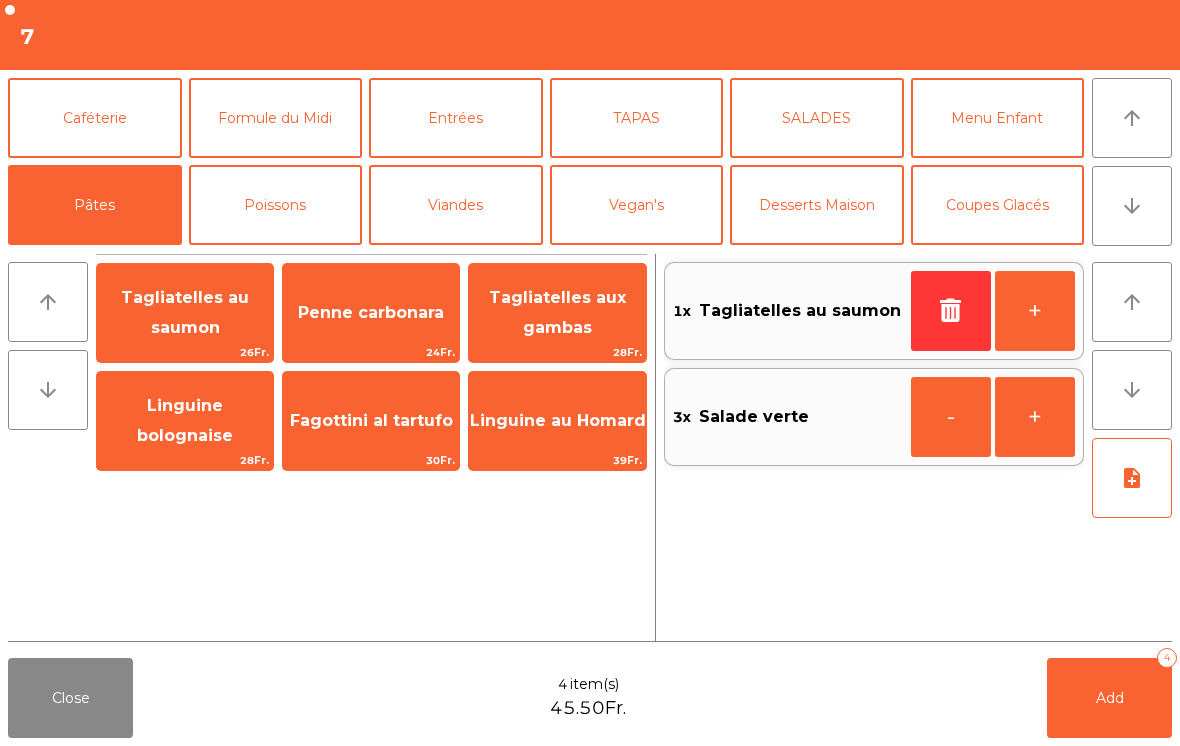 click on "Penne carbonara" 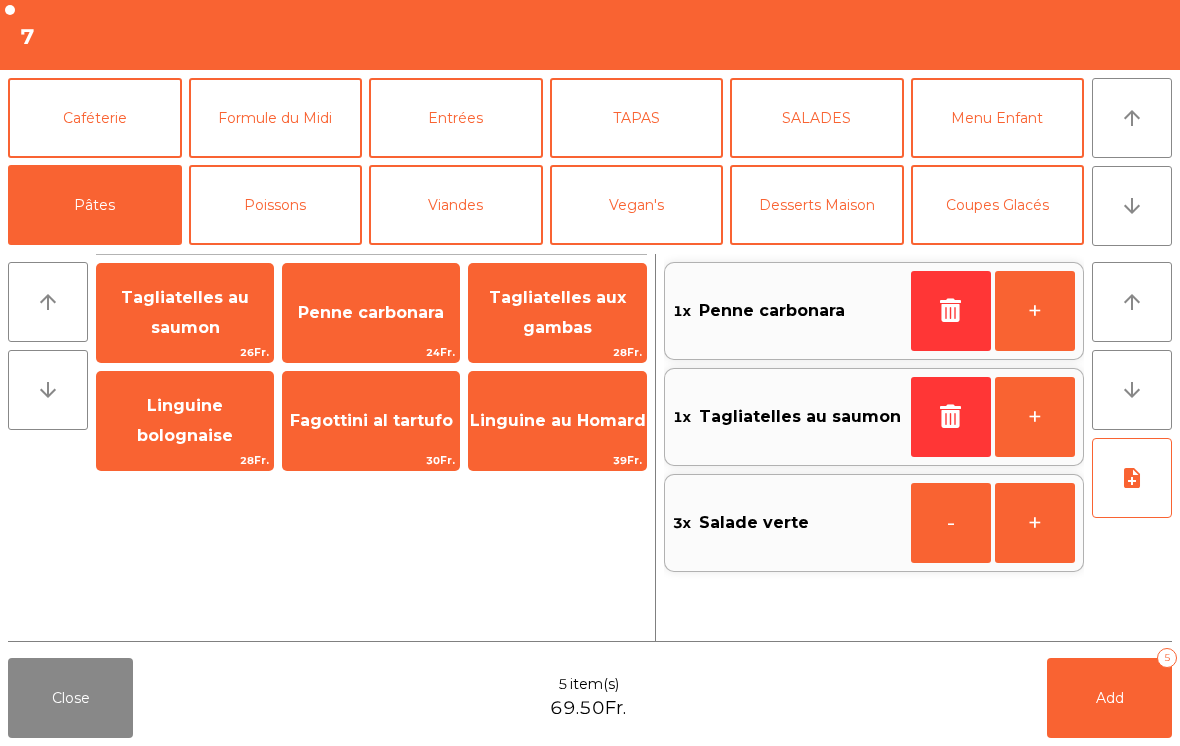 click on "Tagliatelles aux gambas" 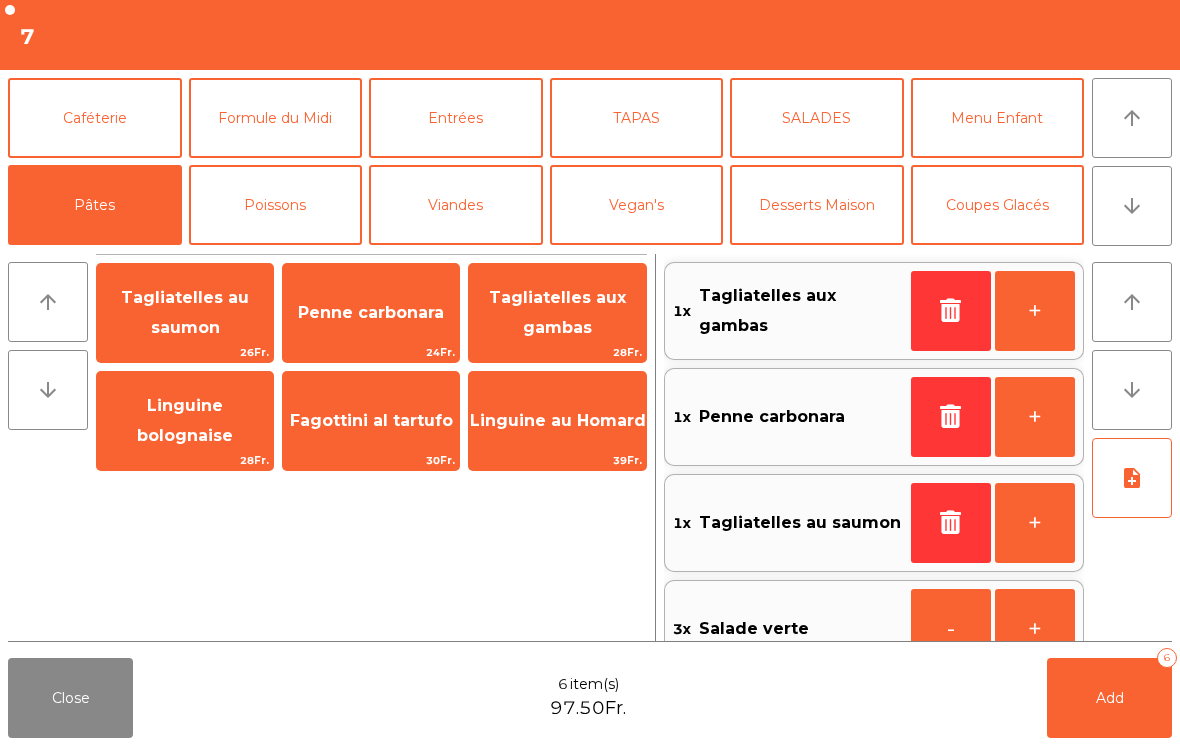 click on "Linguine bolognaise" 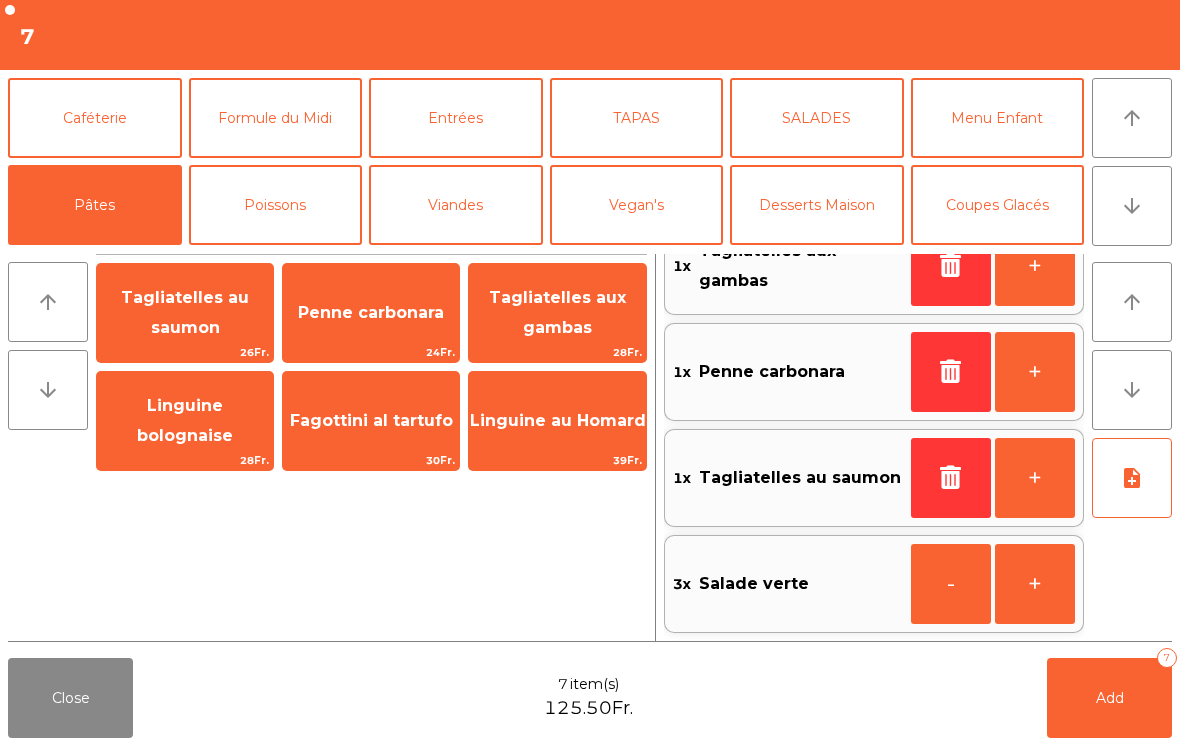 scroll, scrollTop: 151, scrollLeft: 0, axis: vertical 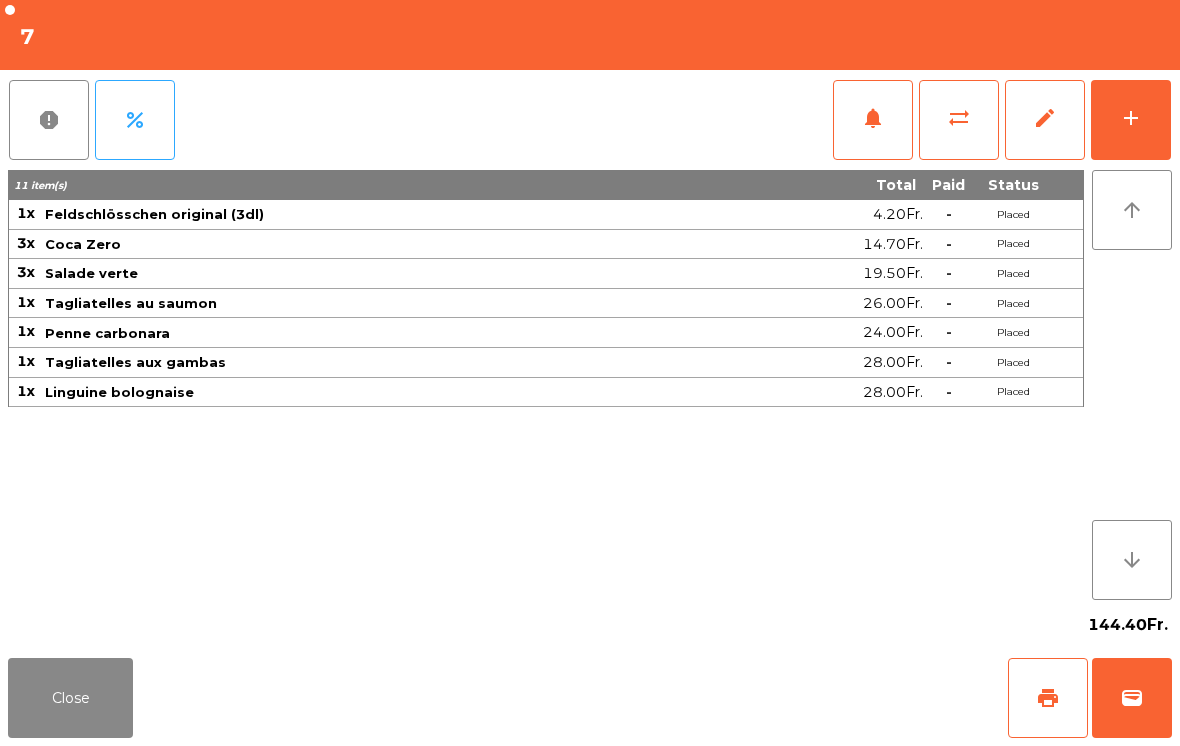 click on "Close" 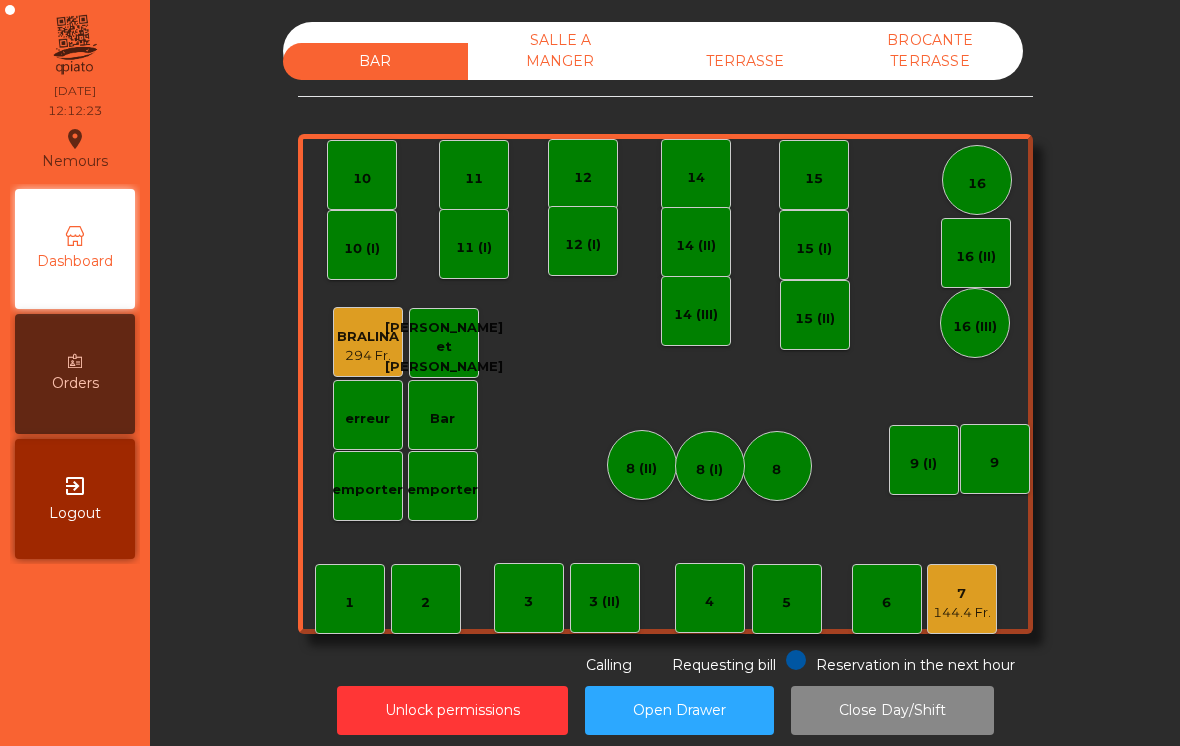 click on "1" 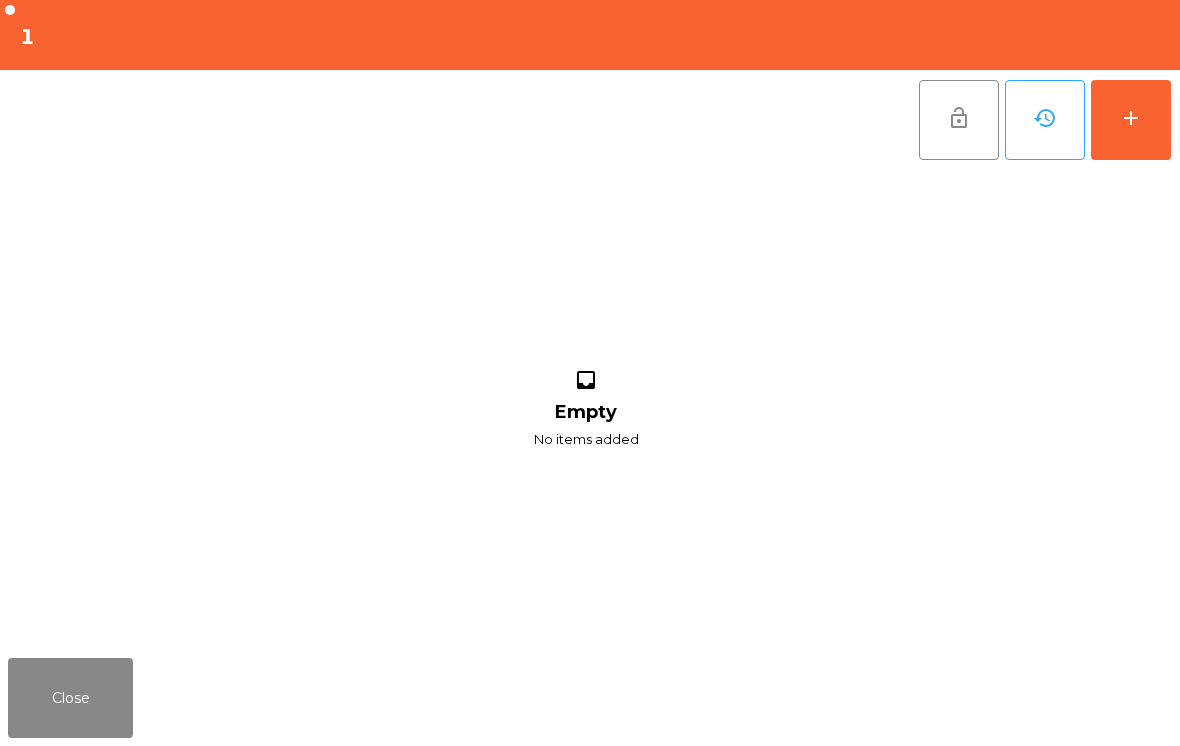 click on "add" 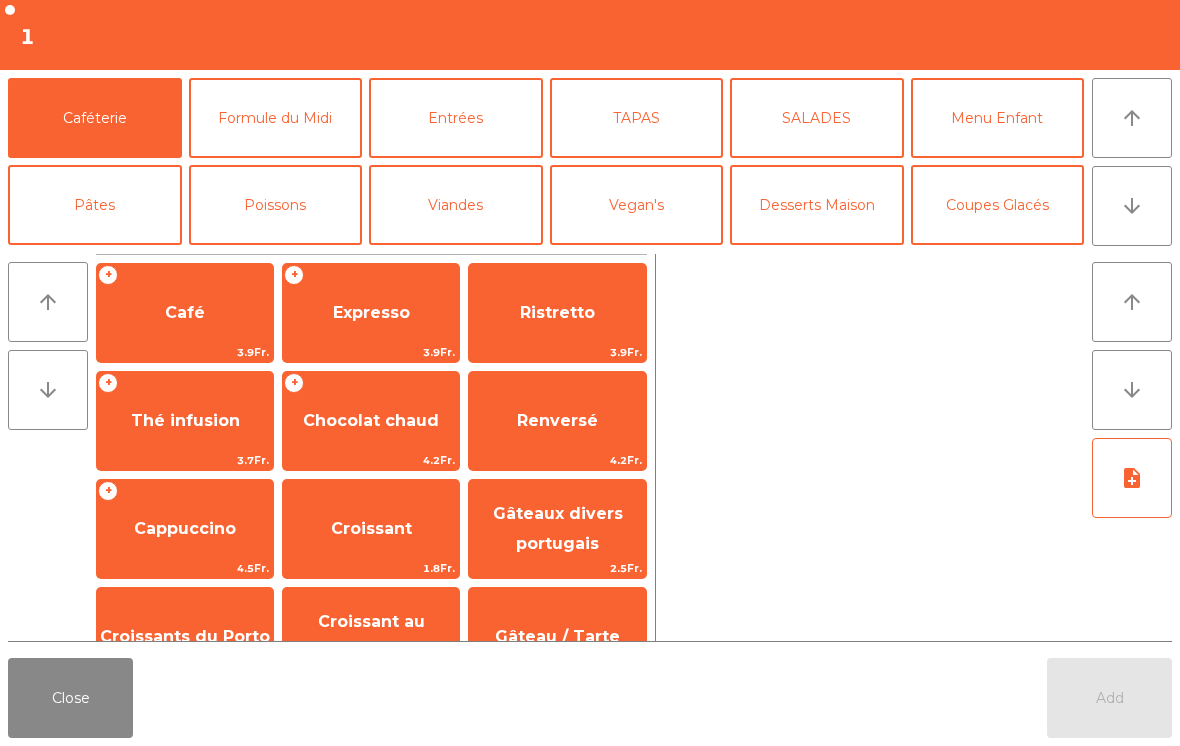 click on "Formule du Midi" 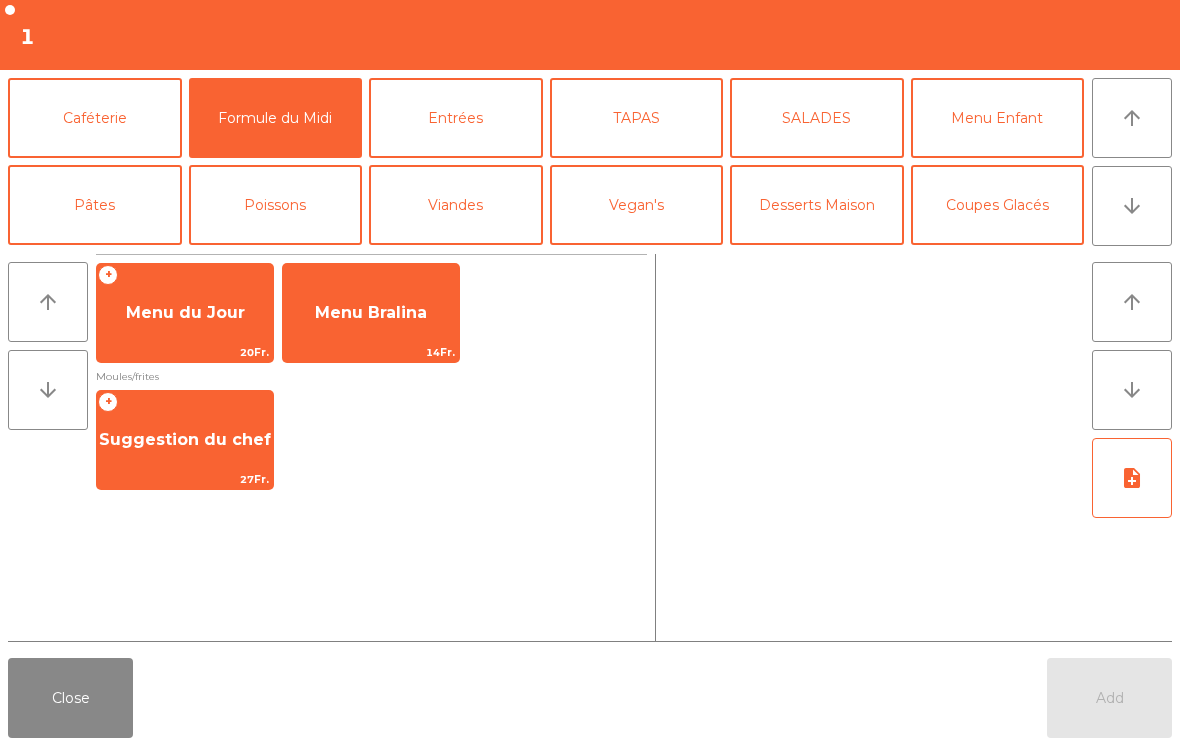 click on "Menu du Jour" 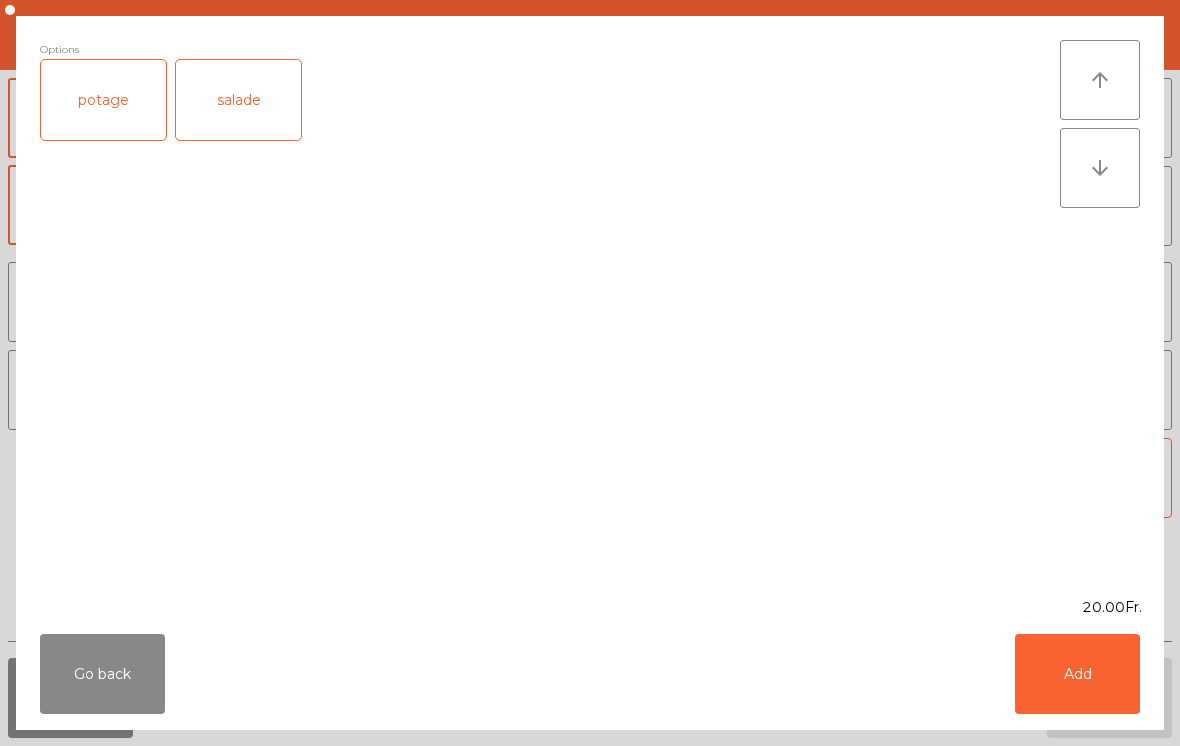 click on "Add" 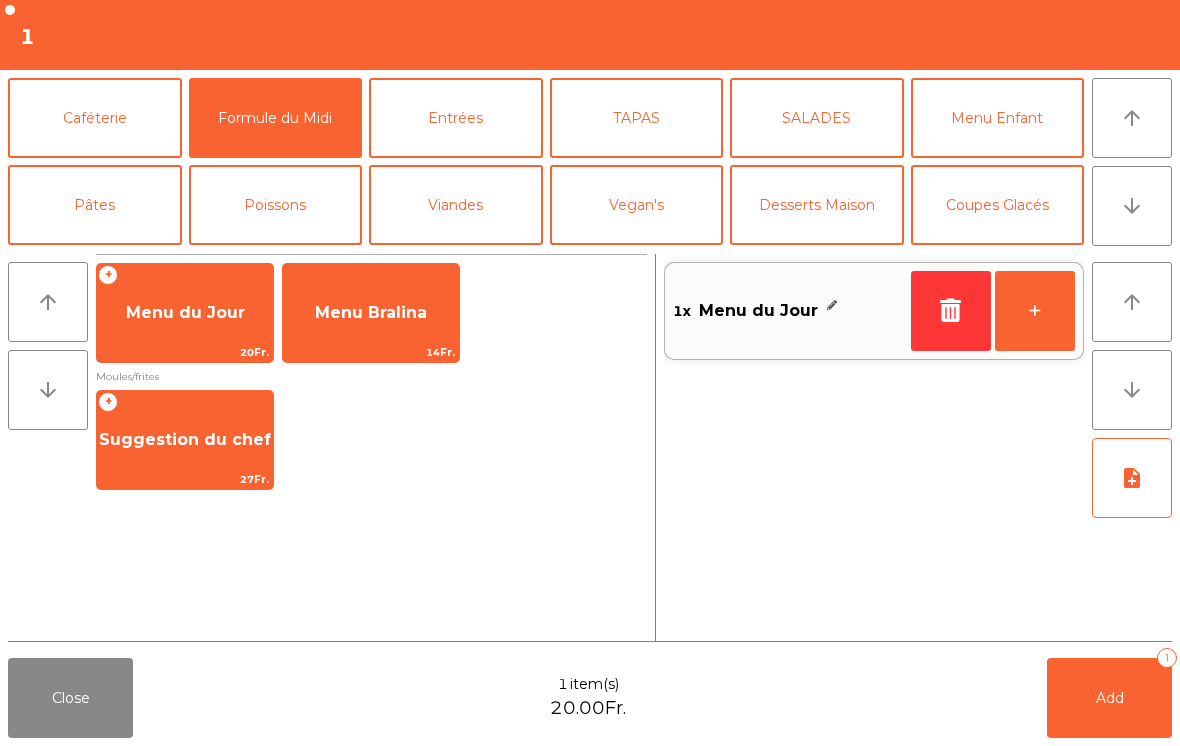 click on "note_add" 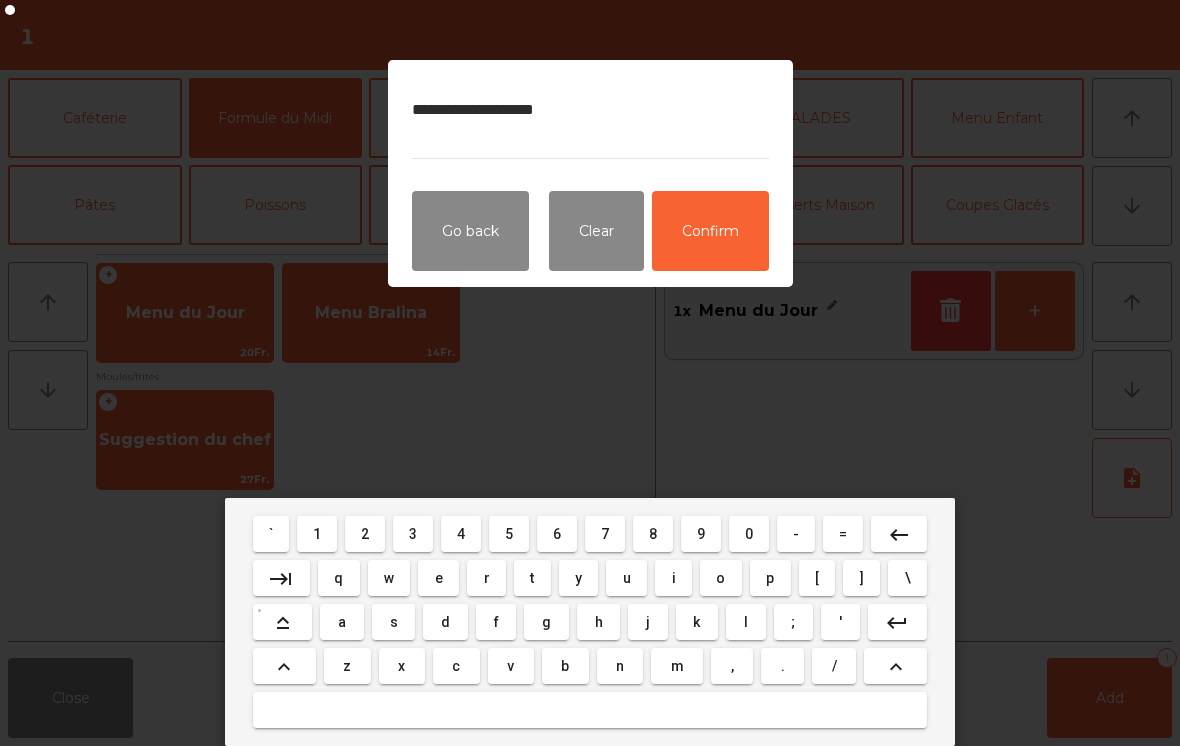 type on "**********" 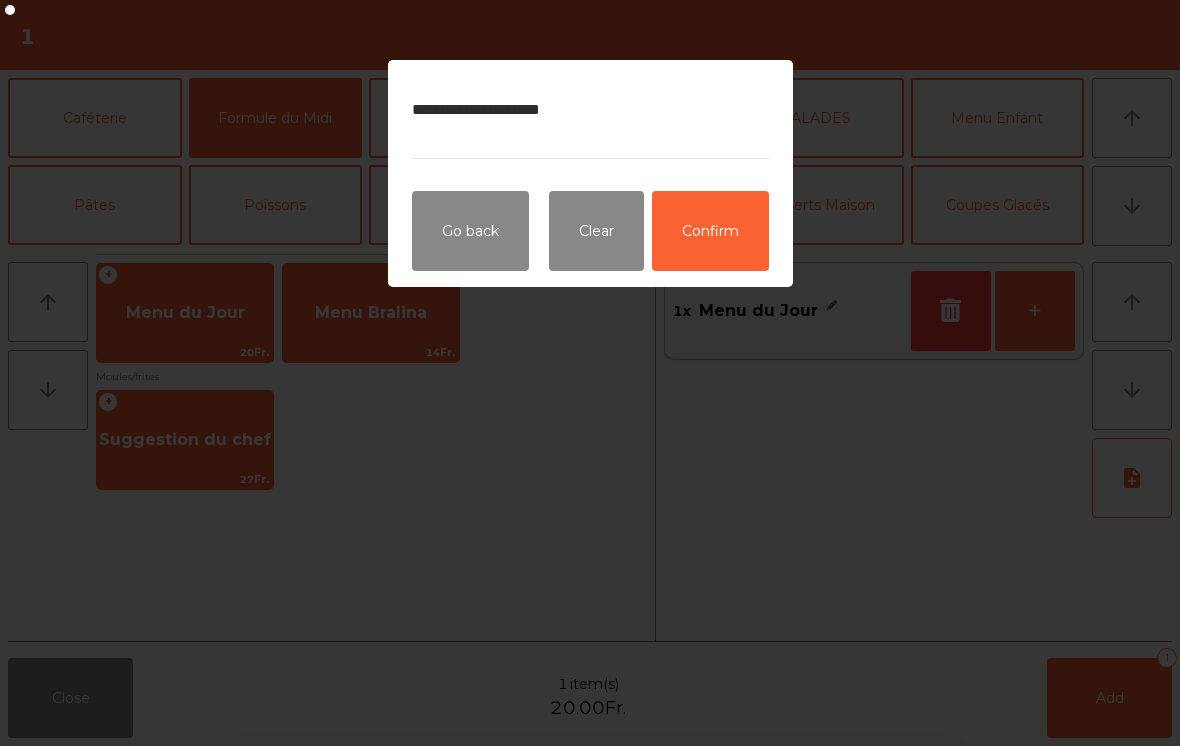 click on "Confirm" 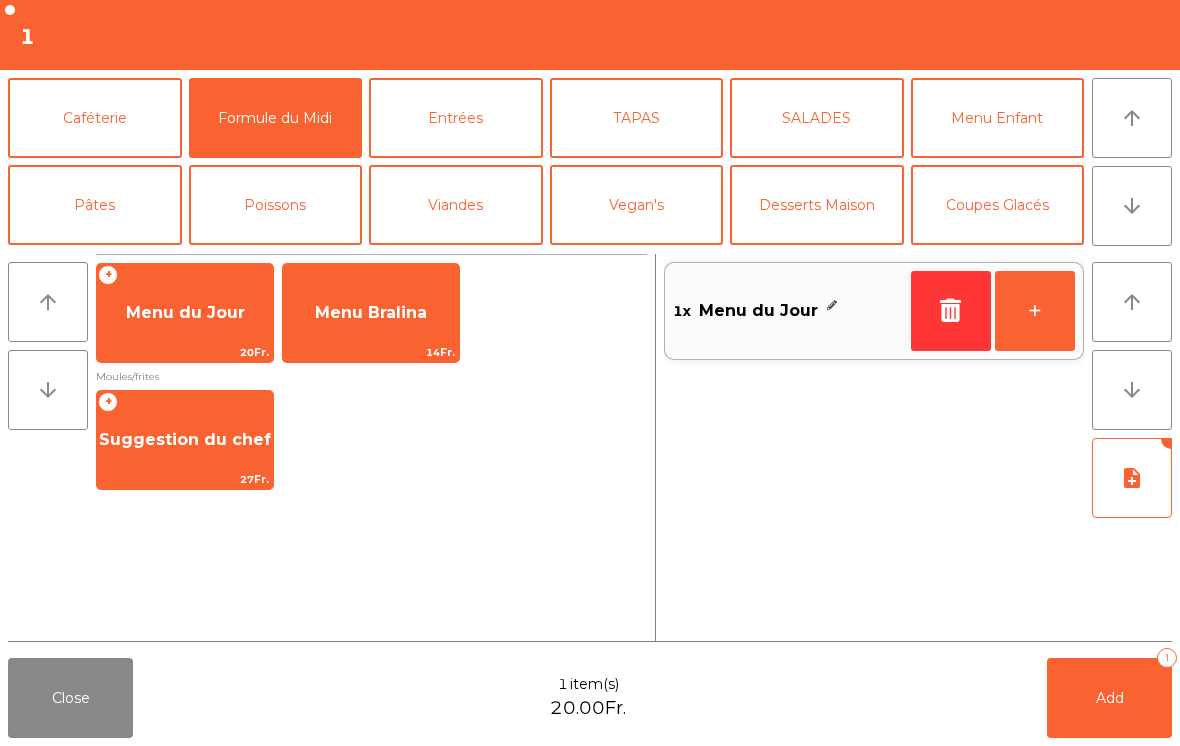 click on "Add   1" 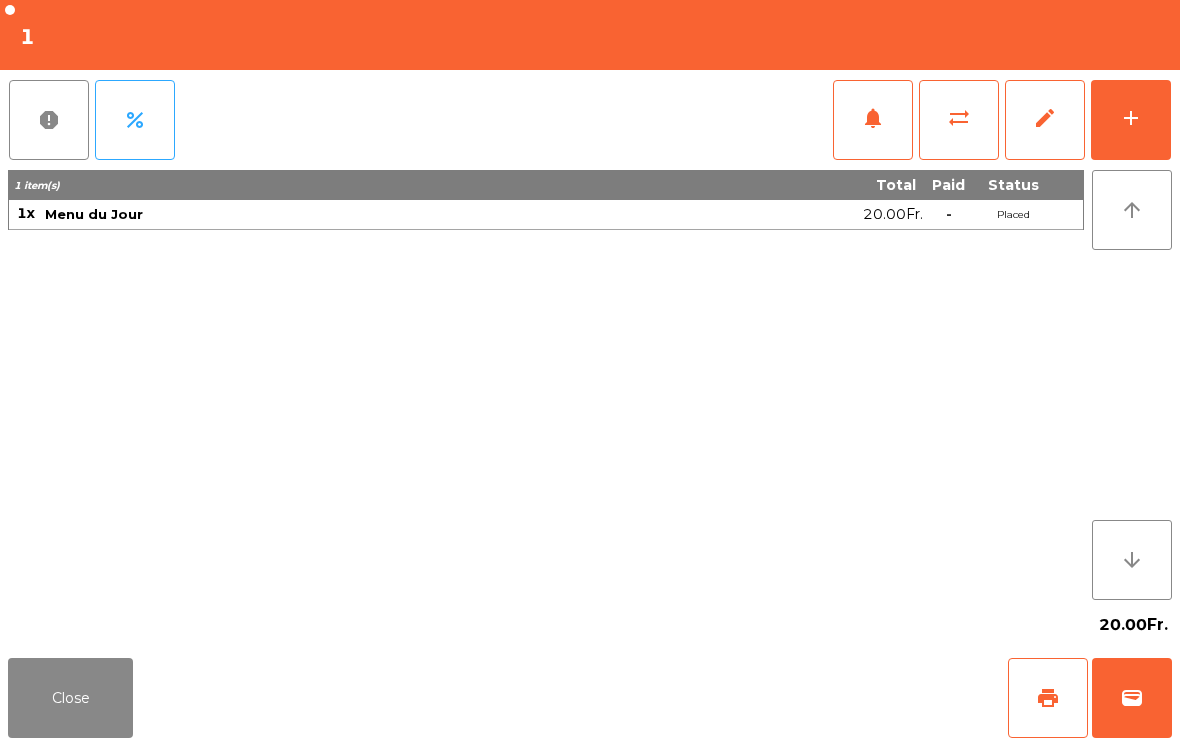 click on "Close" 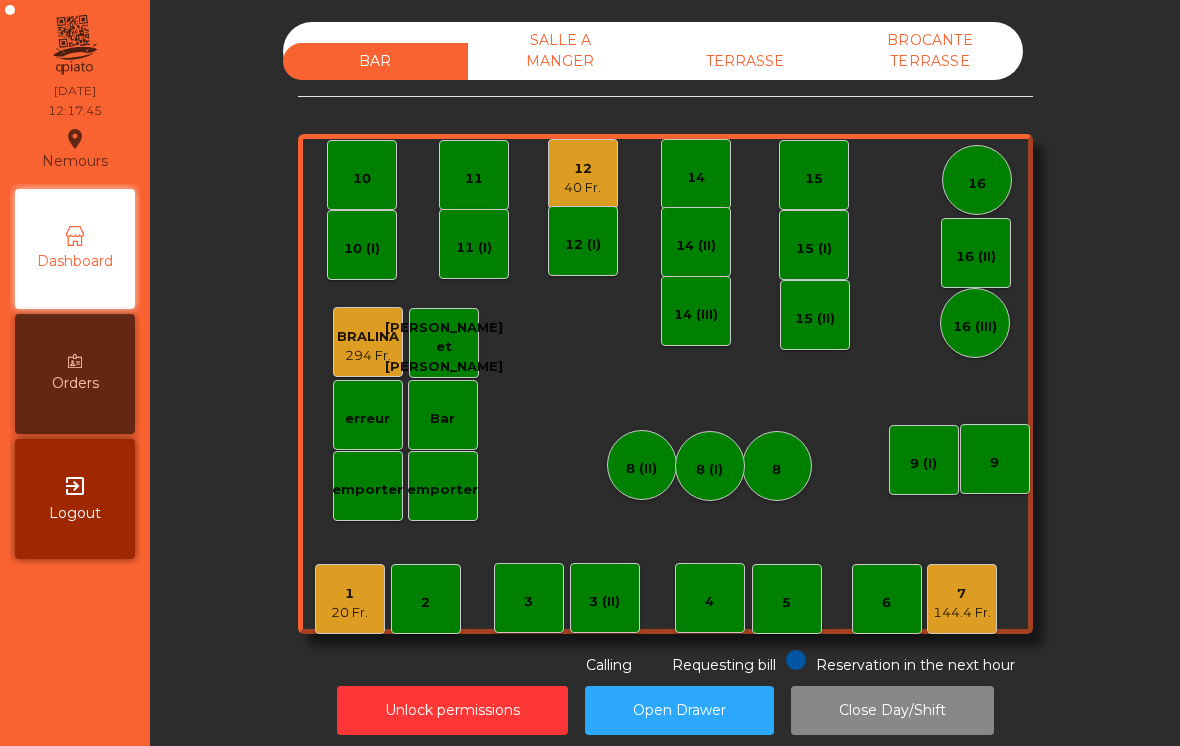 click on "144.4 Fr." 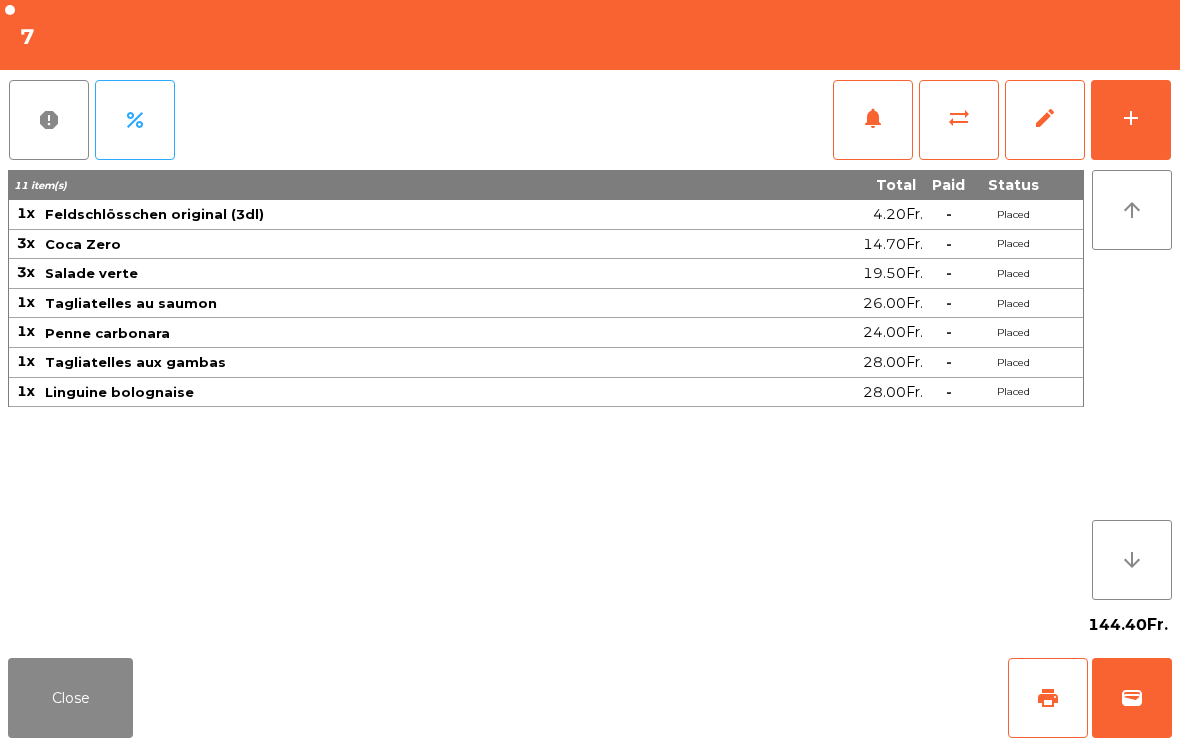 click on "notifications" 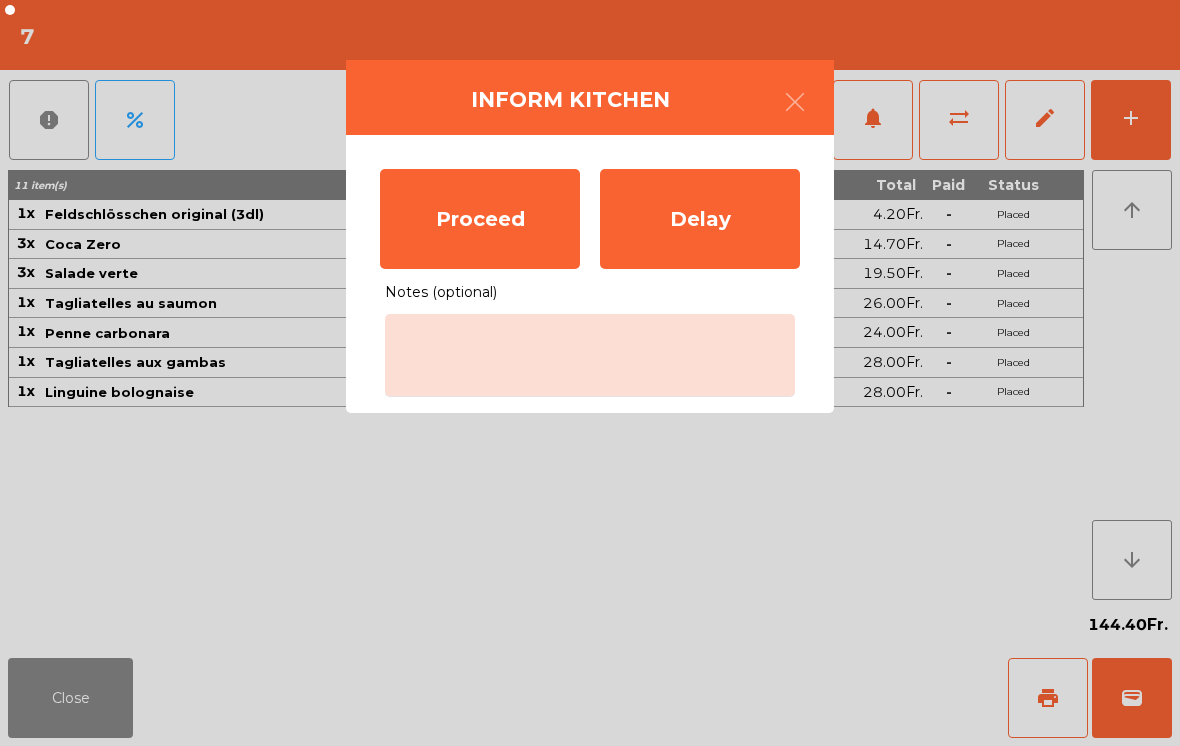 click on "Proceed" 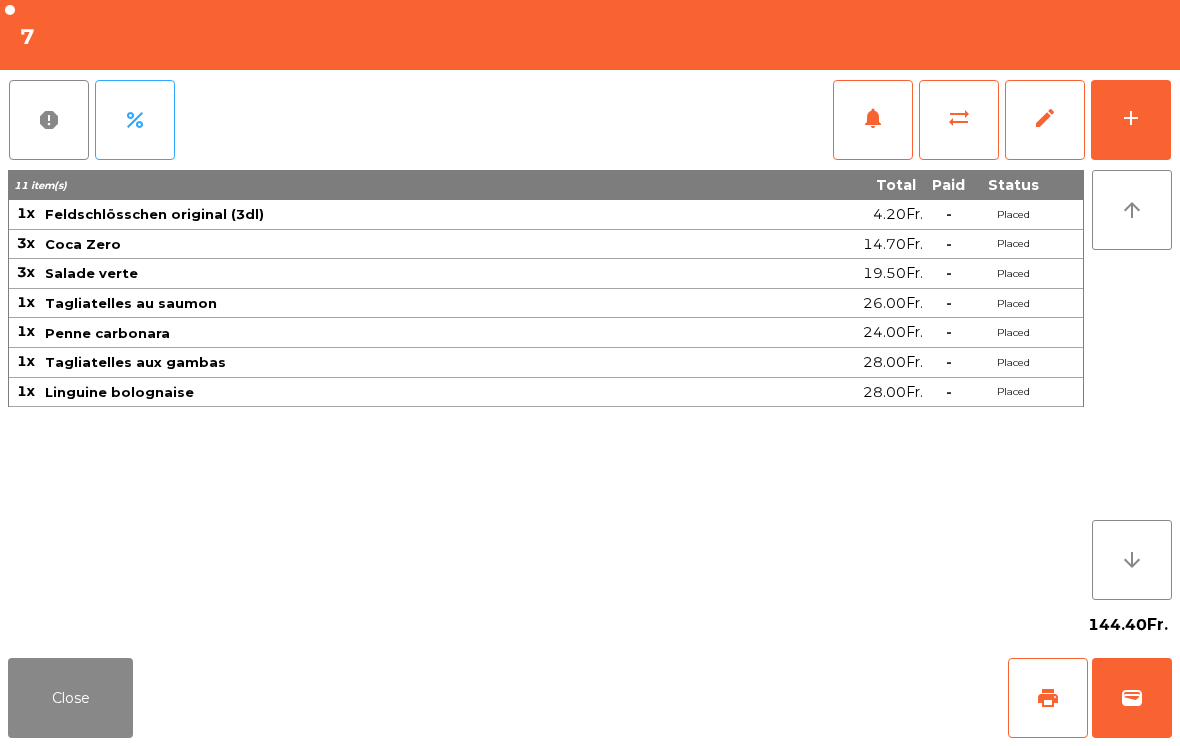 click on "Close" 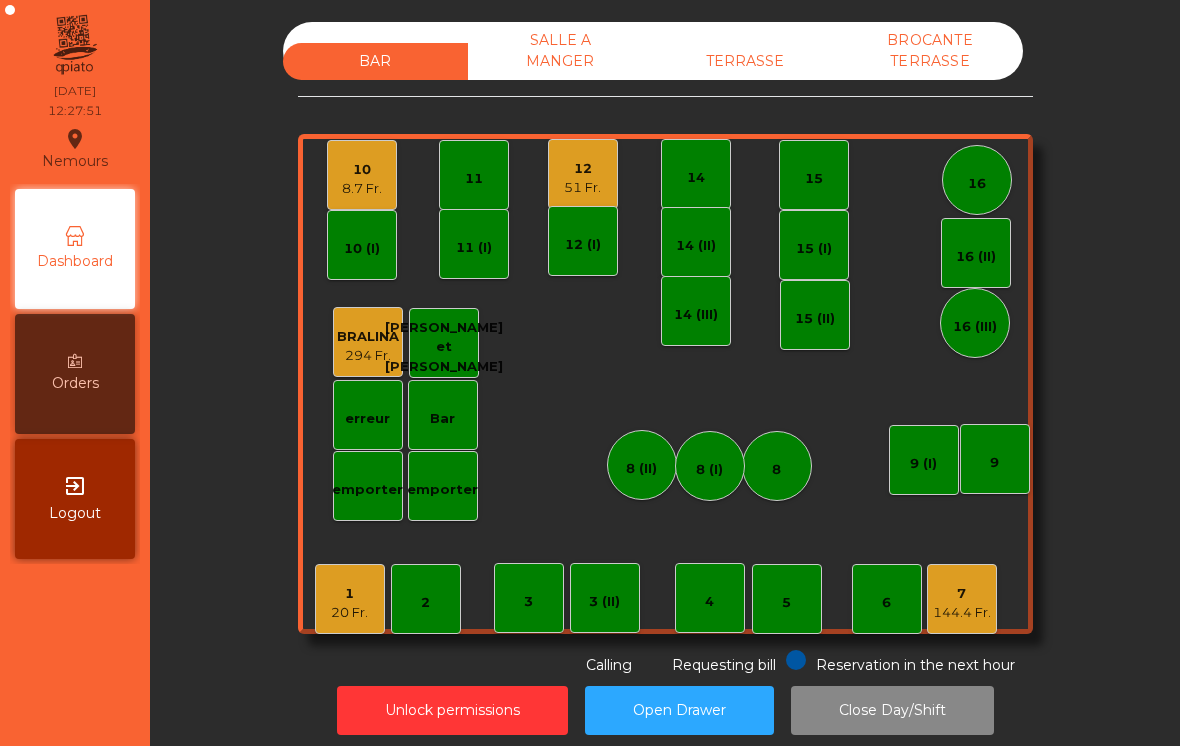 click on "16" 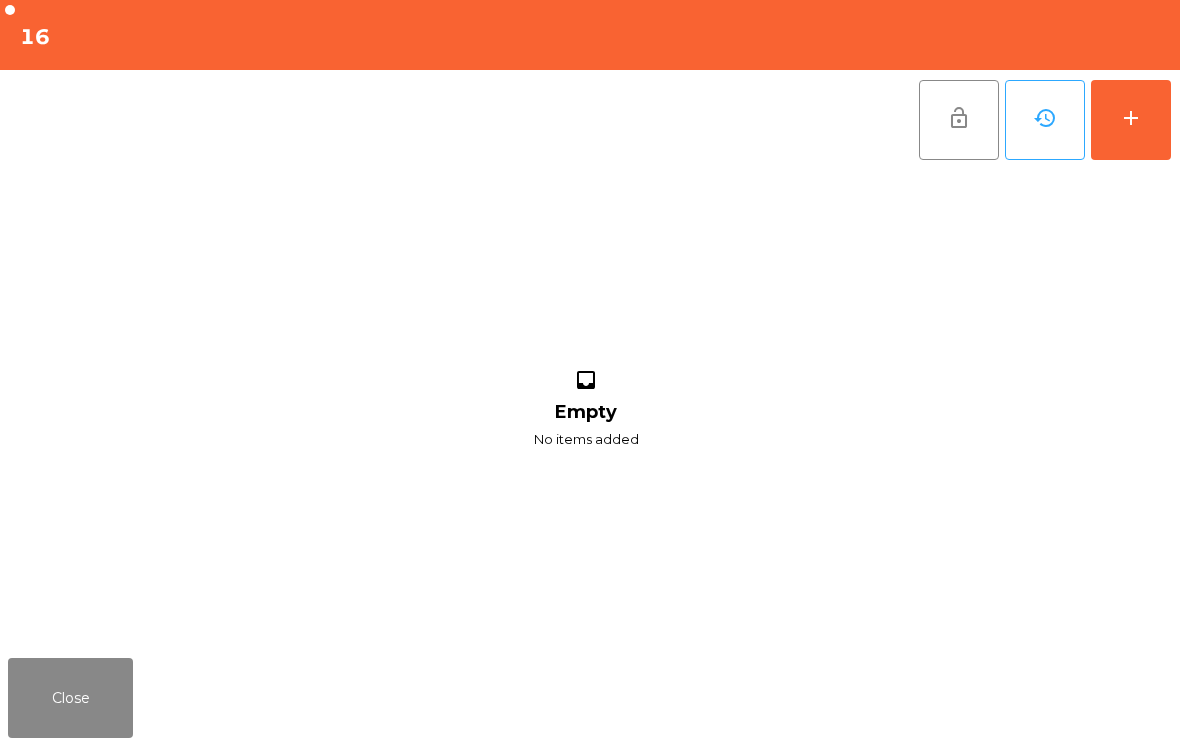 click on "add" 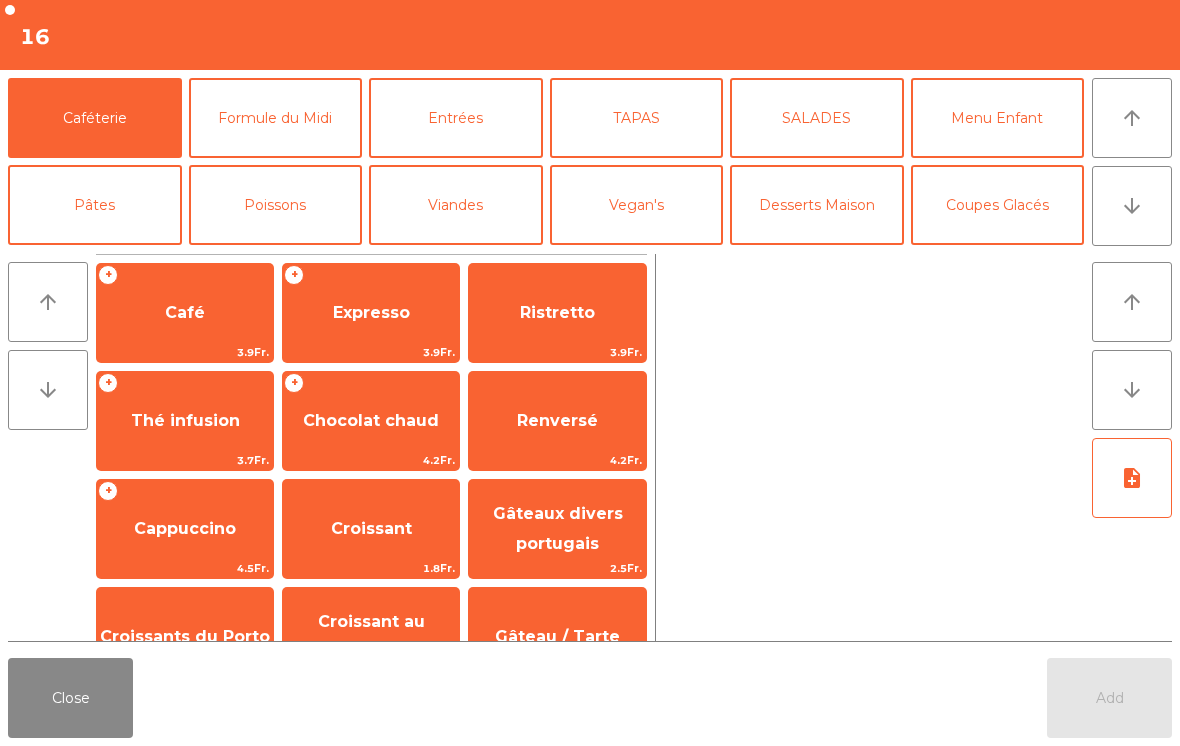 click on "arrow_downward" 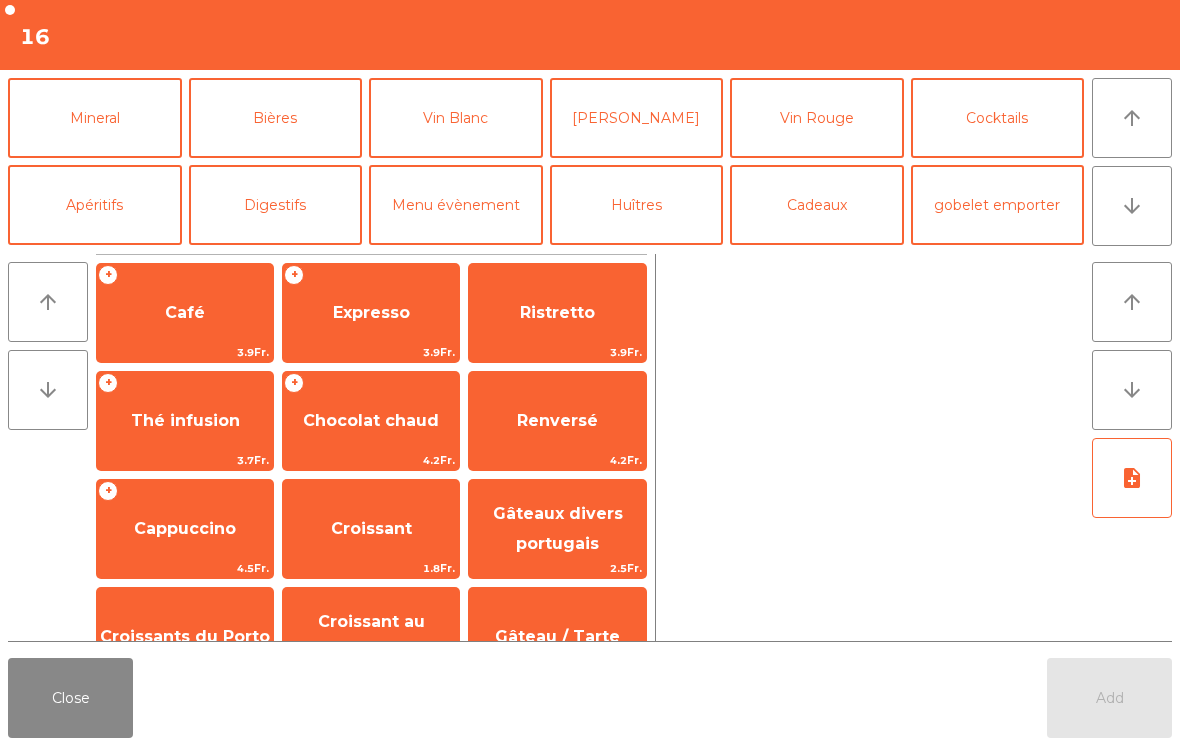 scroll, scrollTop: 174, scrollLeft: 0, axis: vertical 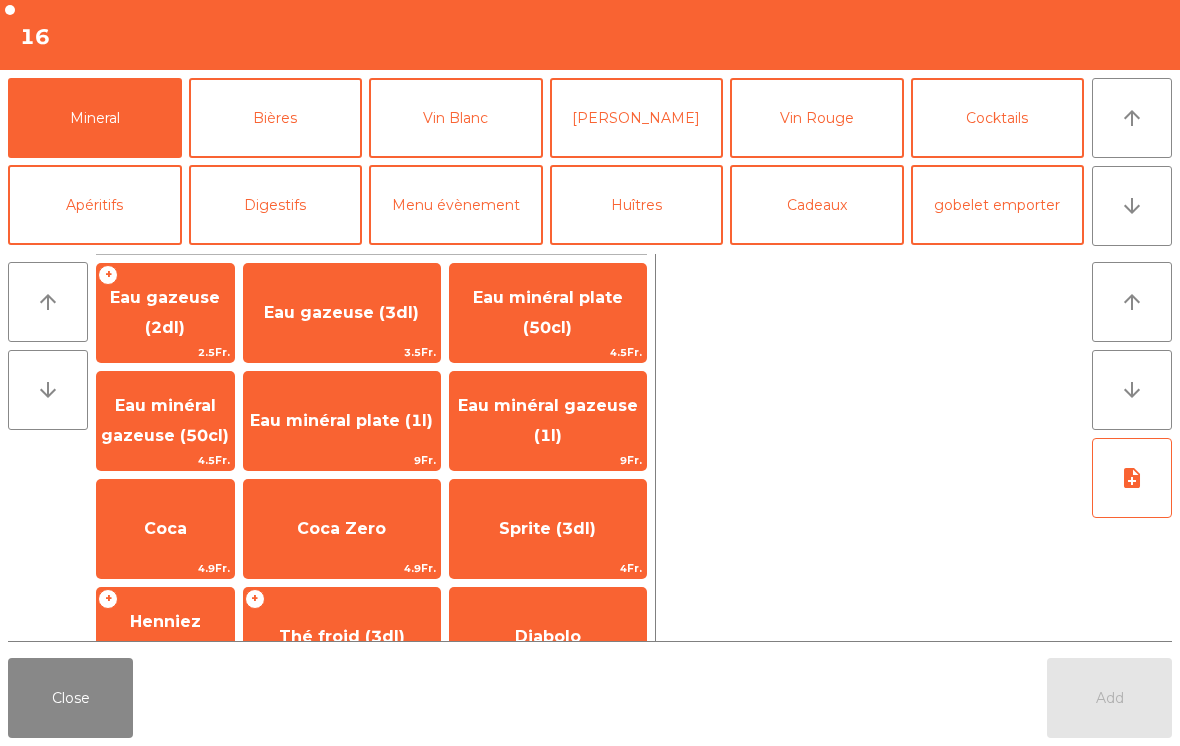 click on "Eau minéral gazeuse (1l)" 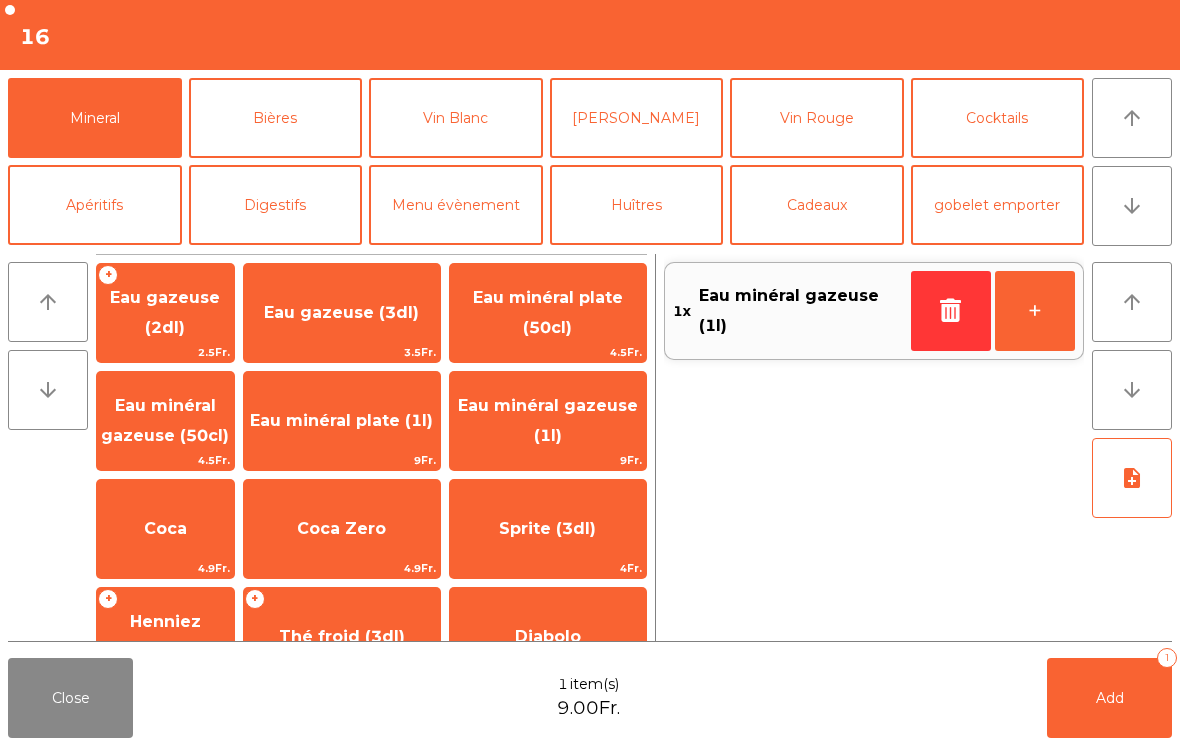 click on "Add   1" 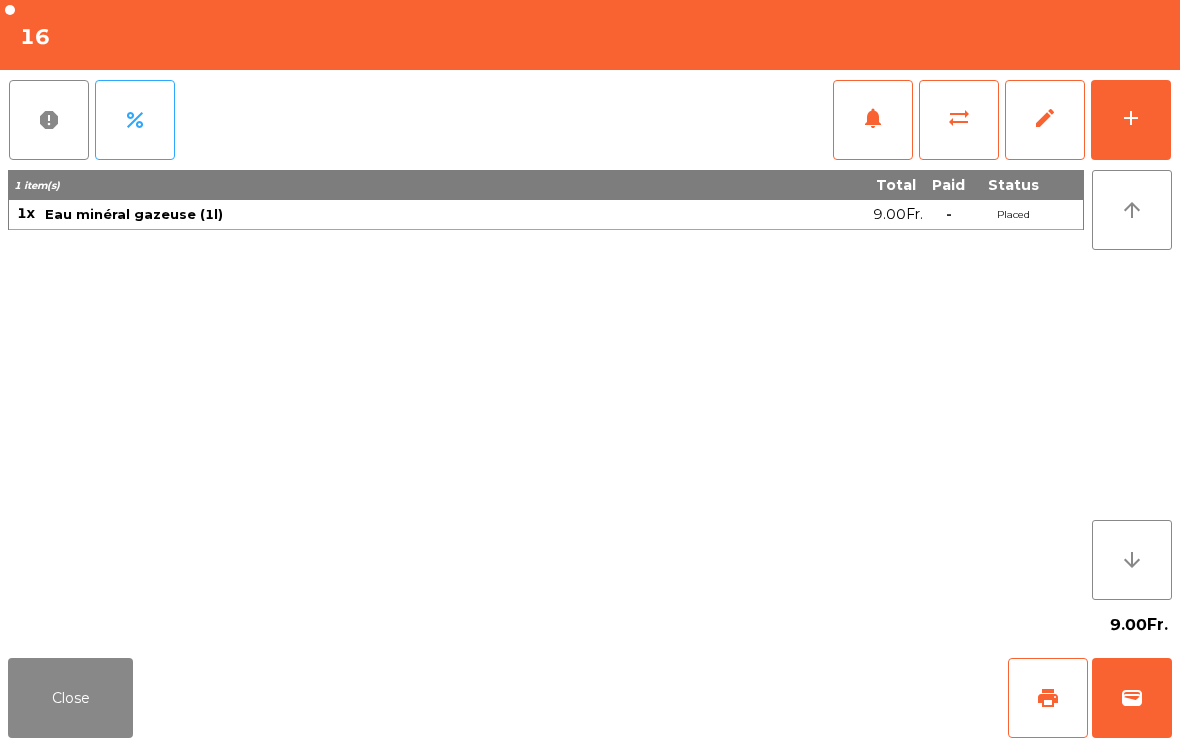 click on "Close" 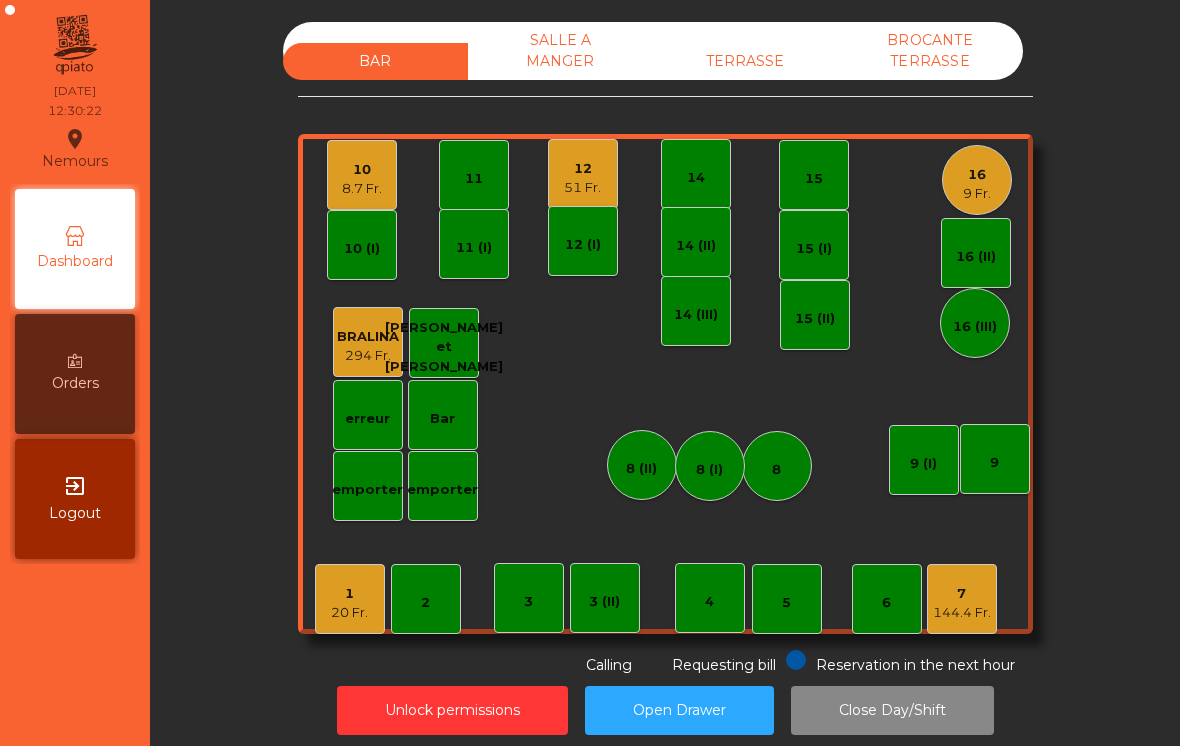 click on "10" 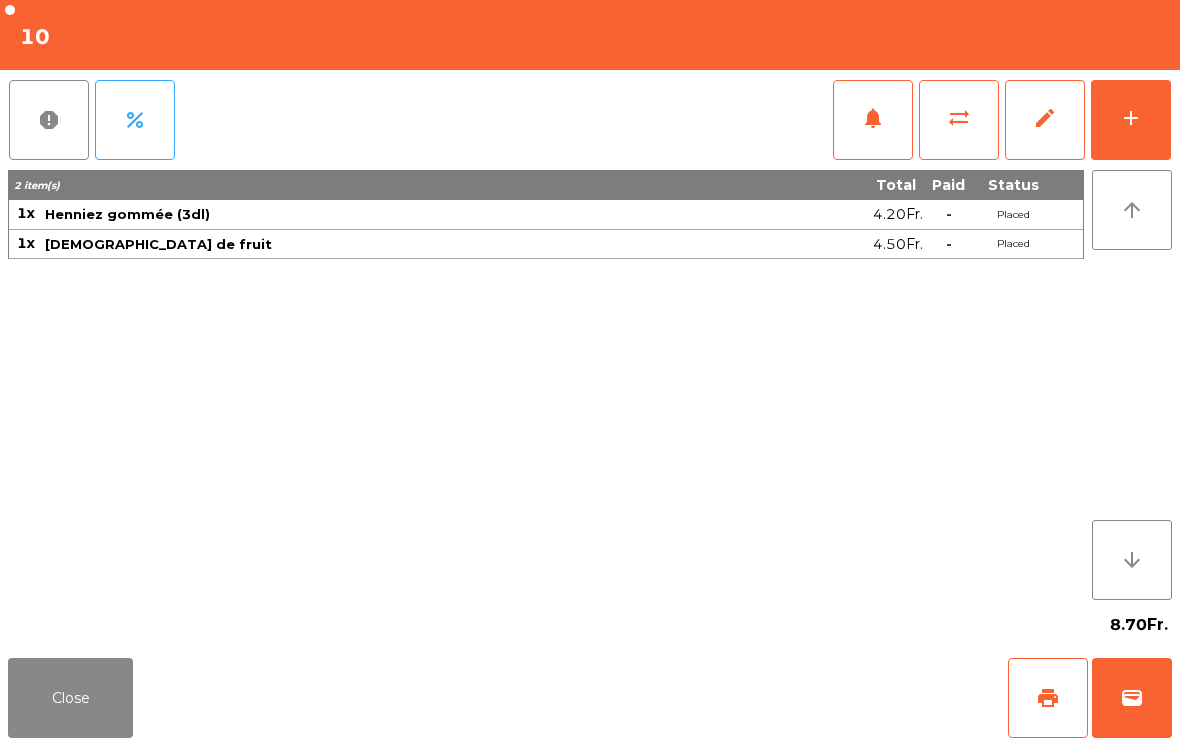 click on "add" 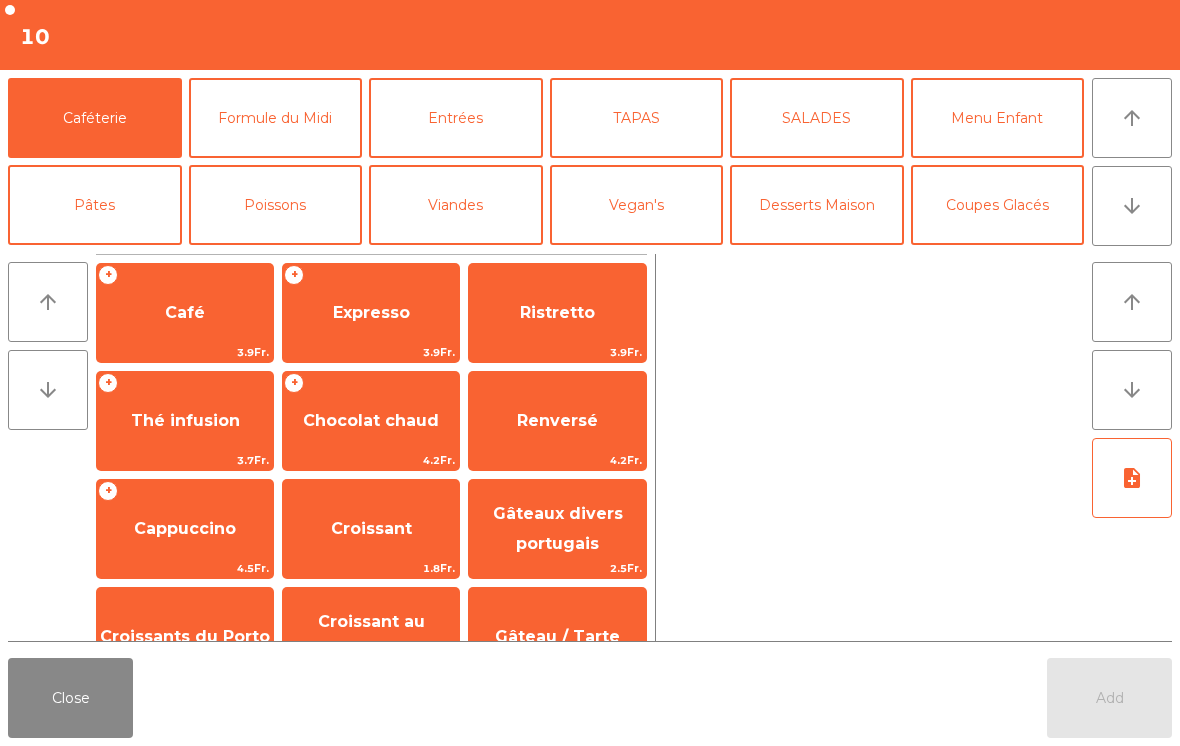 click on "Entrées" 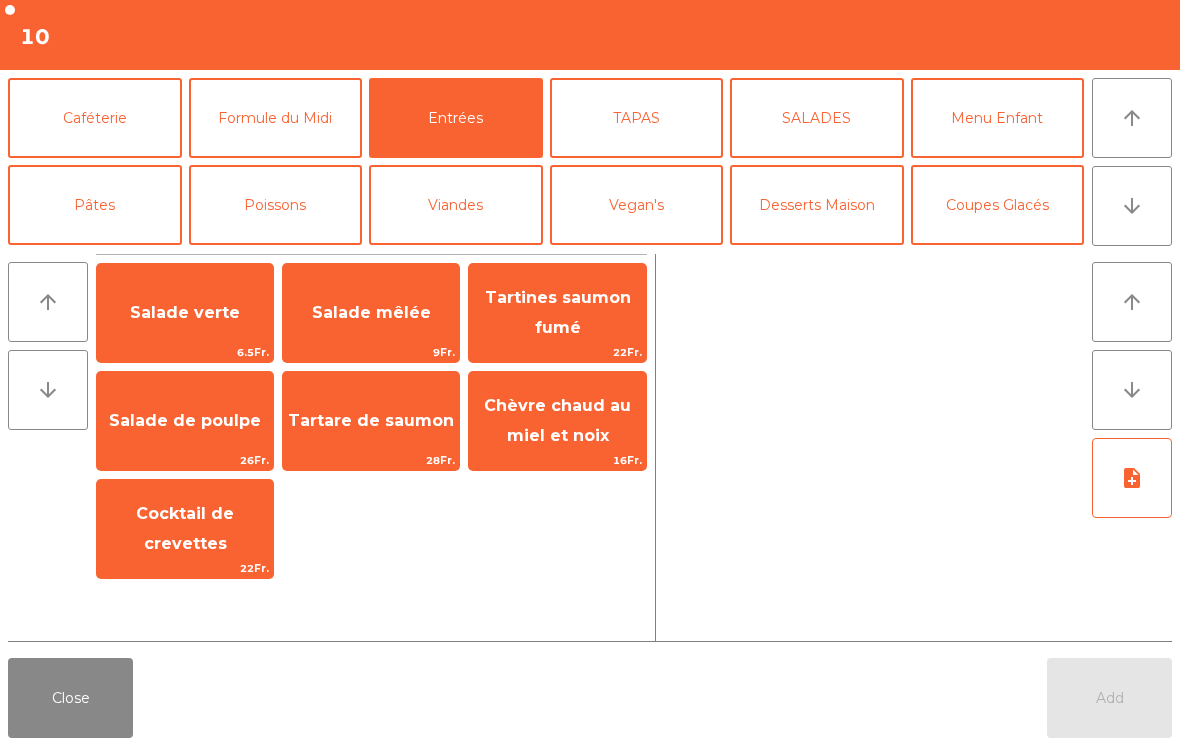 click on "Salade mêlée" 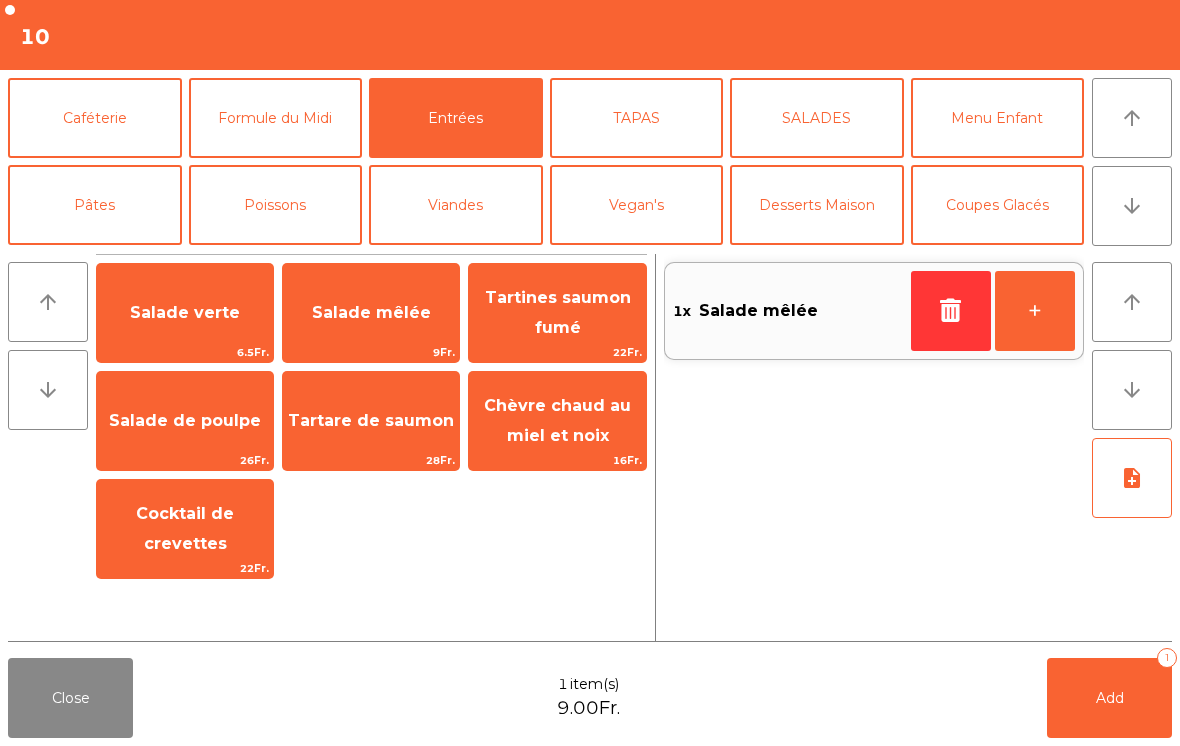 click on "Salade mêlée" 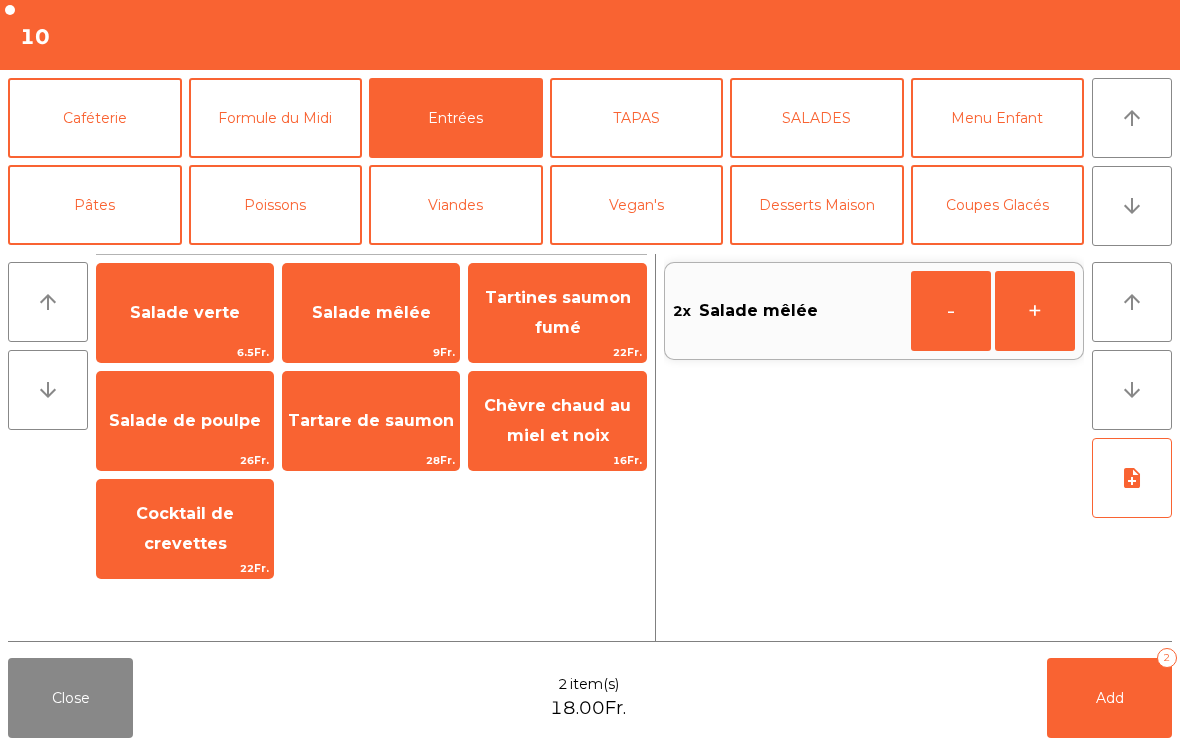 click on "Poissons" 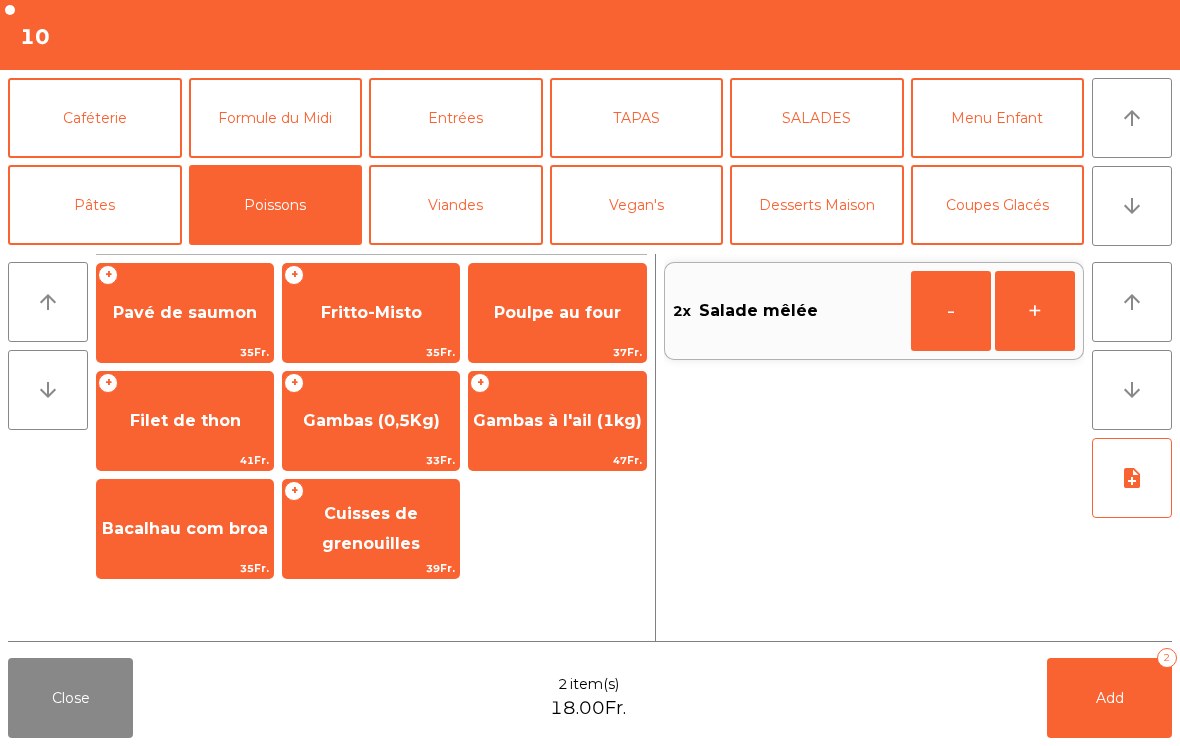 click on "Bacalhau com broa" 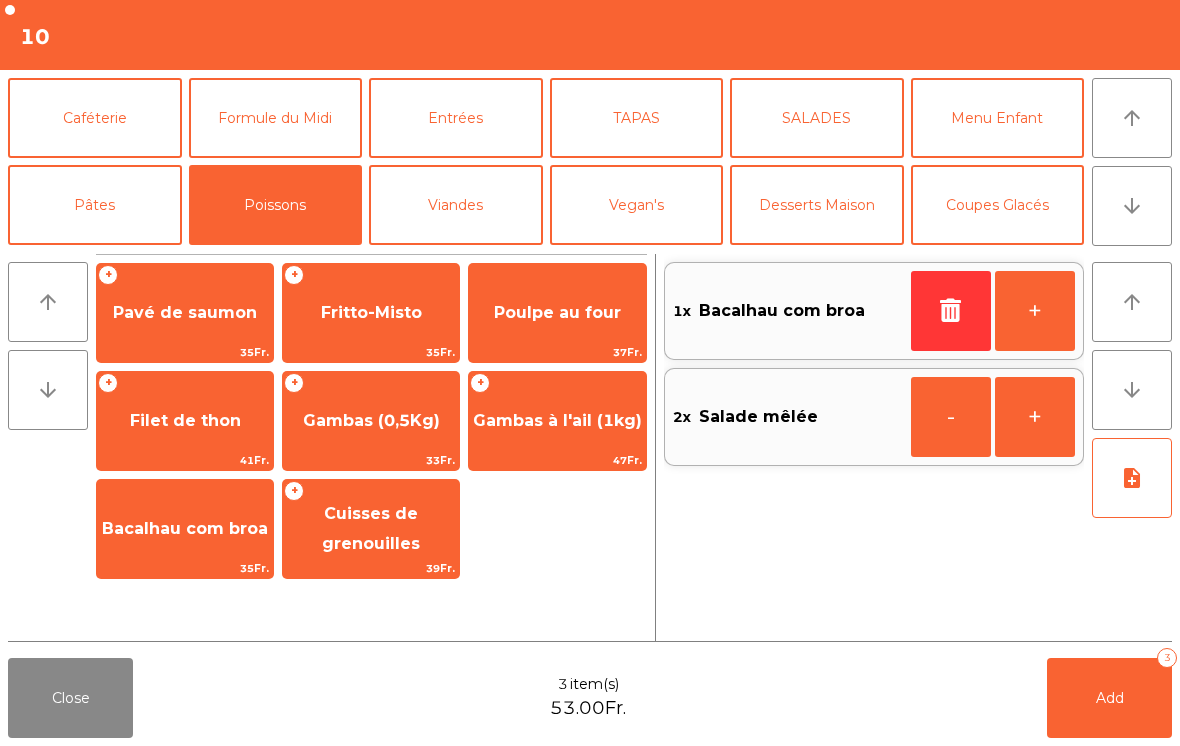 click on "Bacalhau com broa" 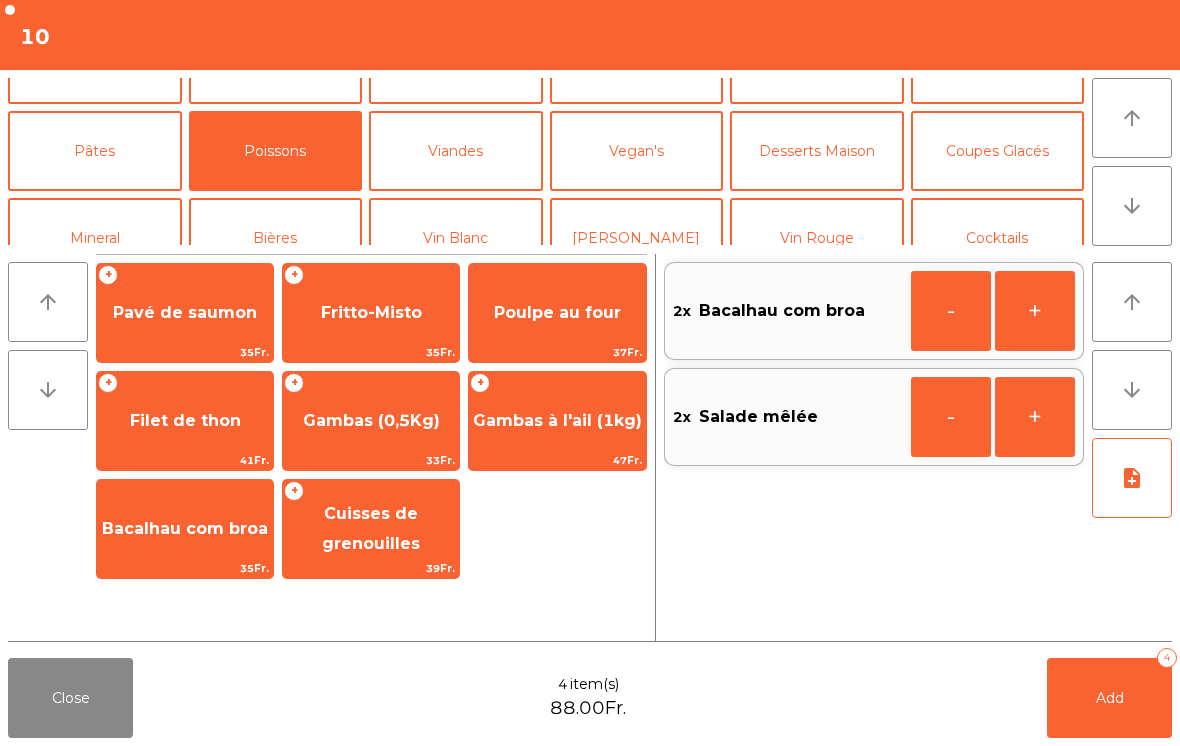 scroll, scrollTop: 112, scrollLeft: 0, axis: vertical 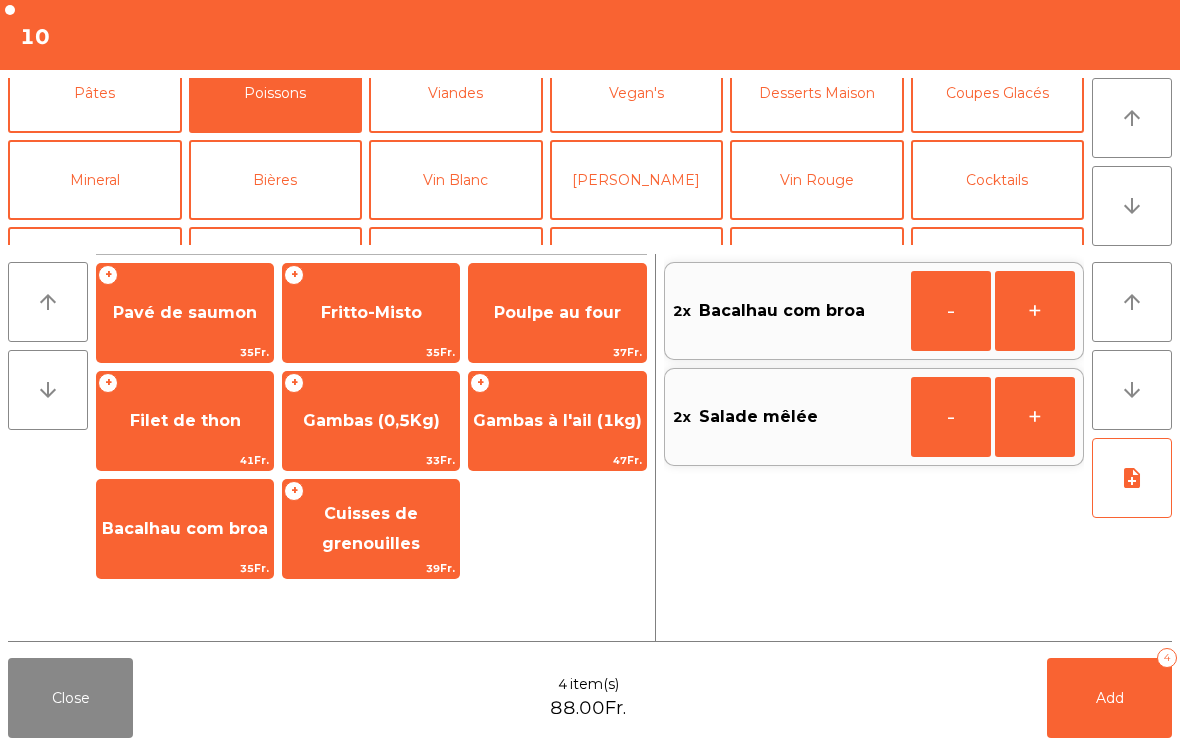 click on "Mineral" 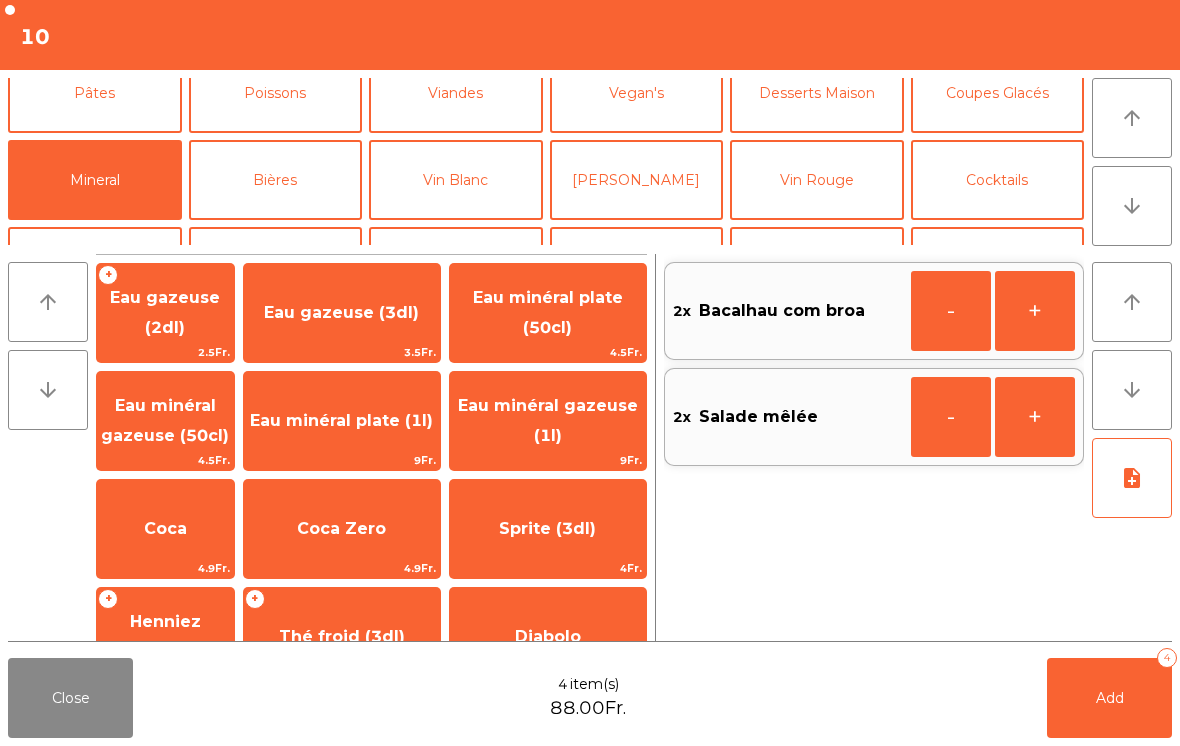 click on "[PERSON_NAME]" 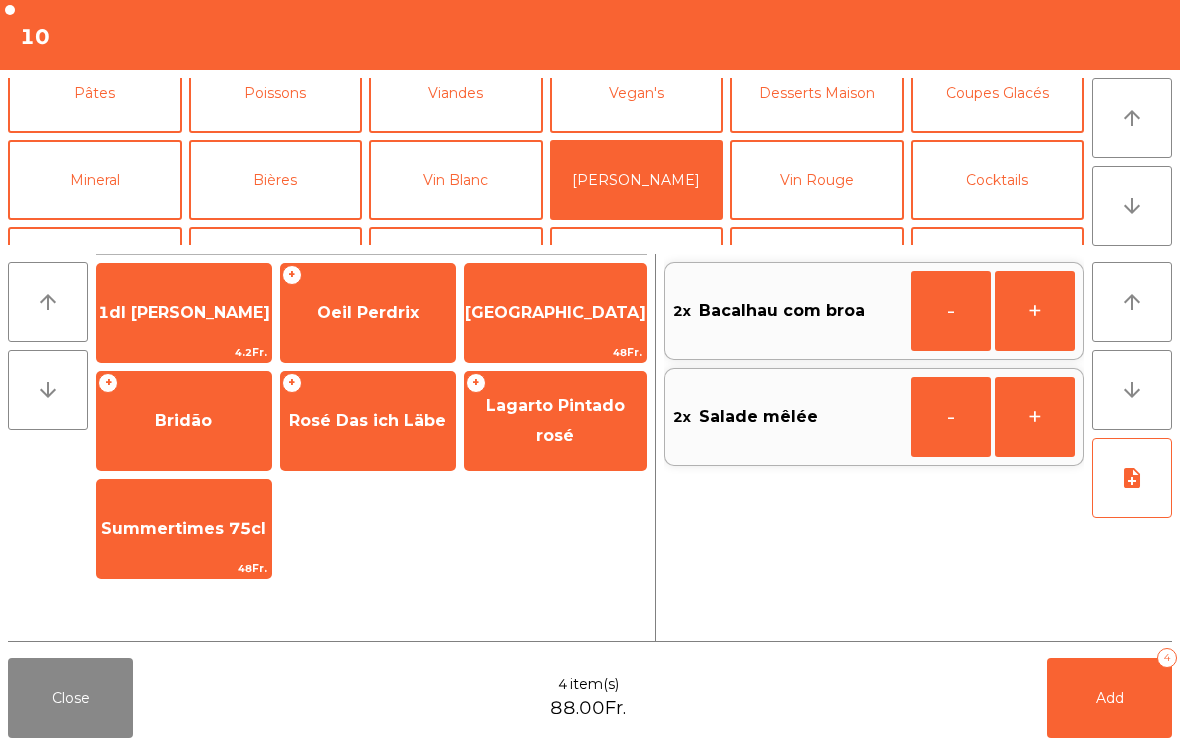 click on "Oeil Perdrix" 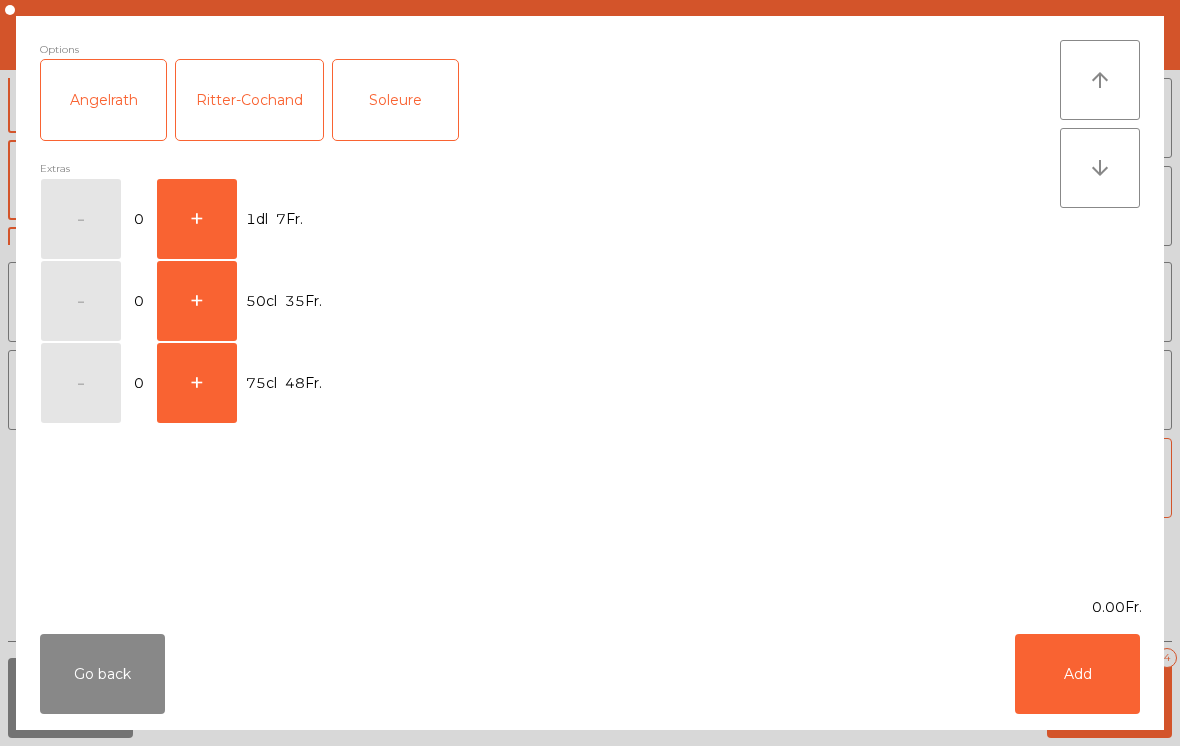 click on "+" 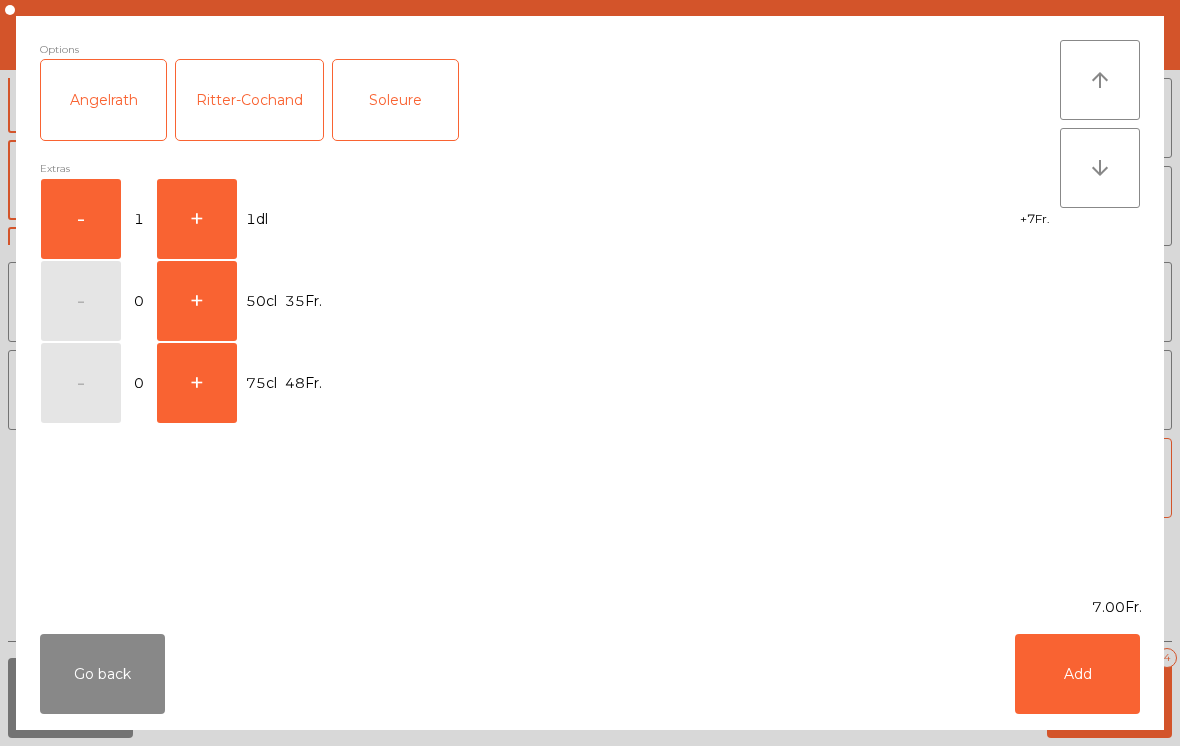 click on "Add" 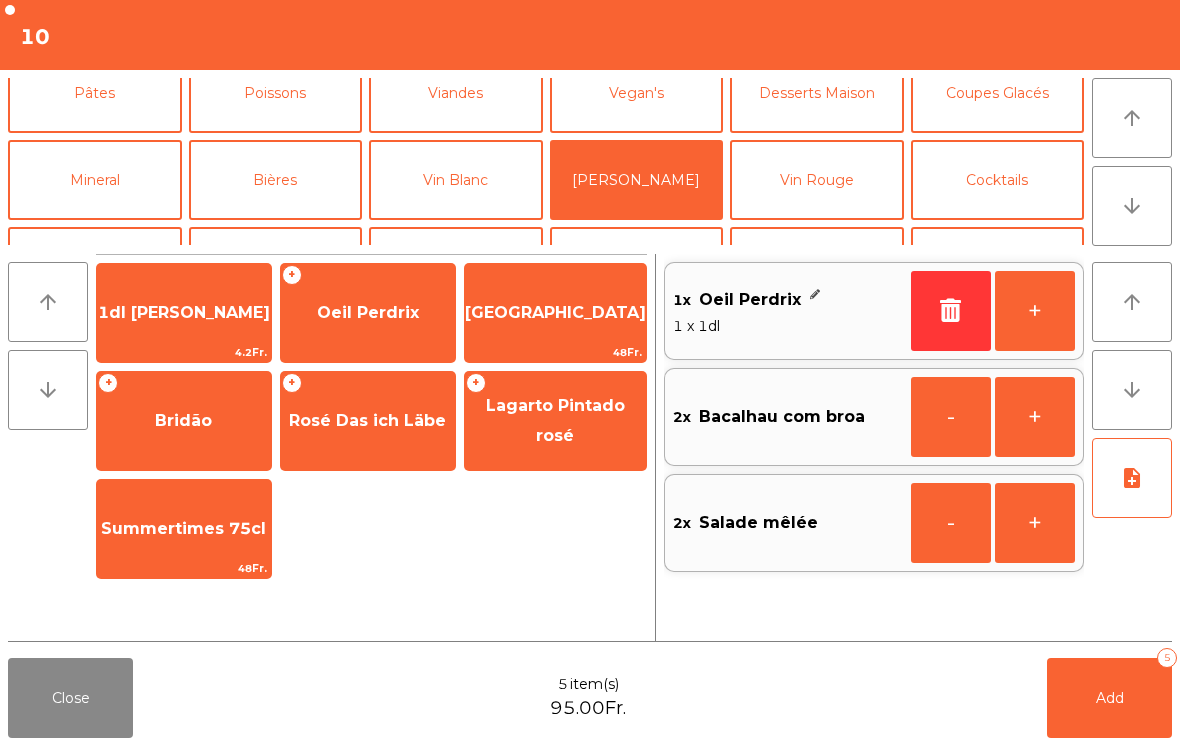click on "+" 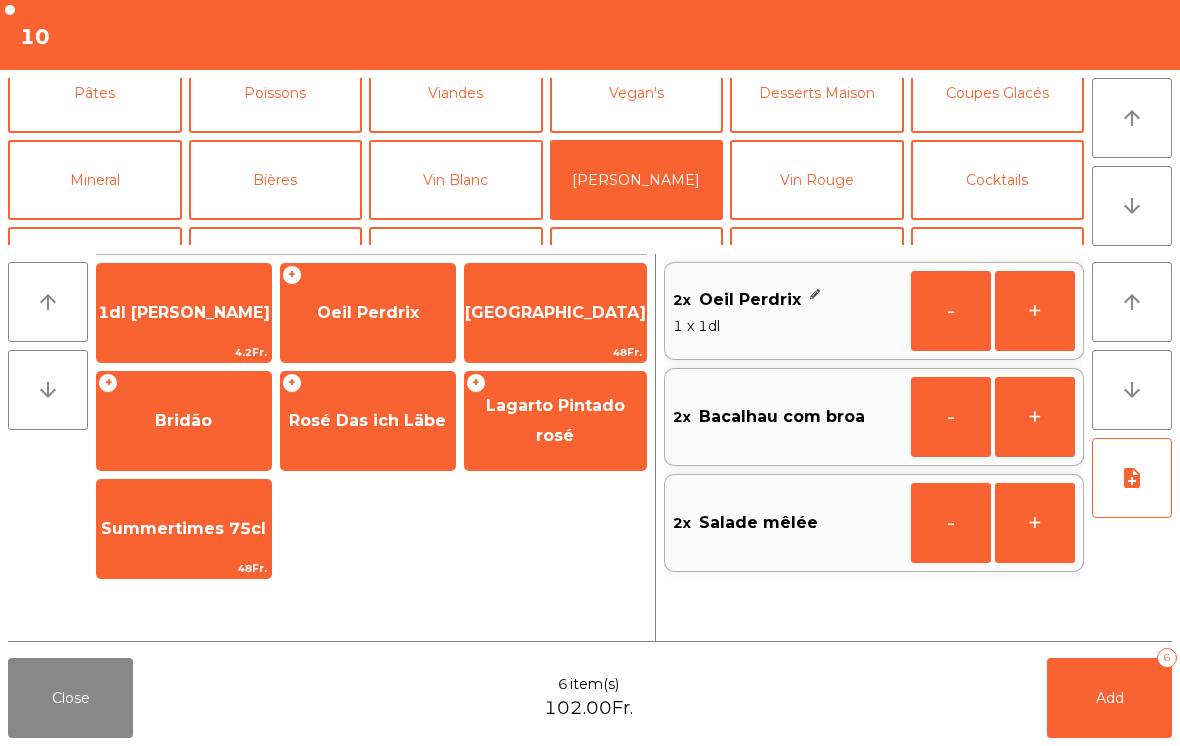 click on "note_add" 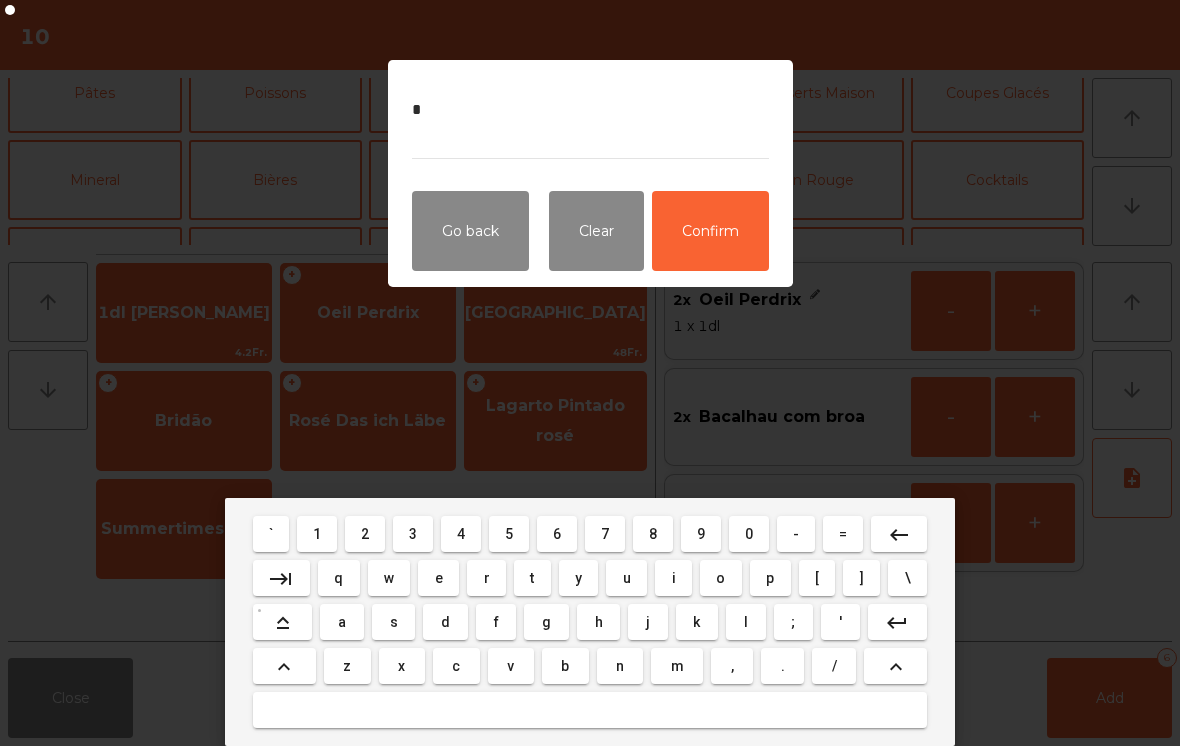 type on "**" 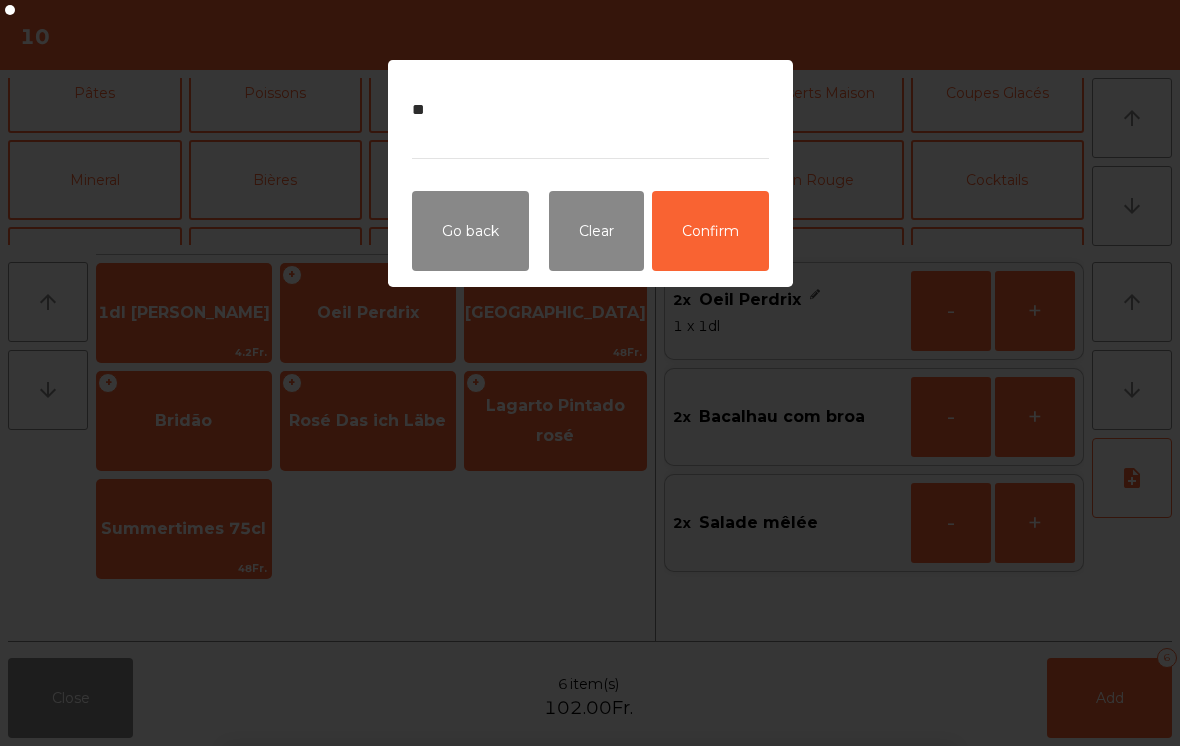 click on "Confirm" 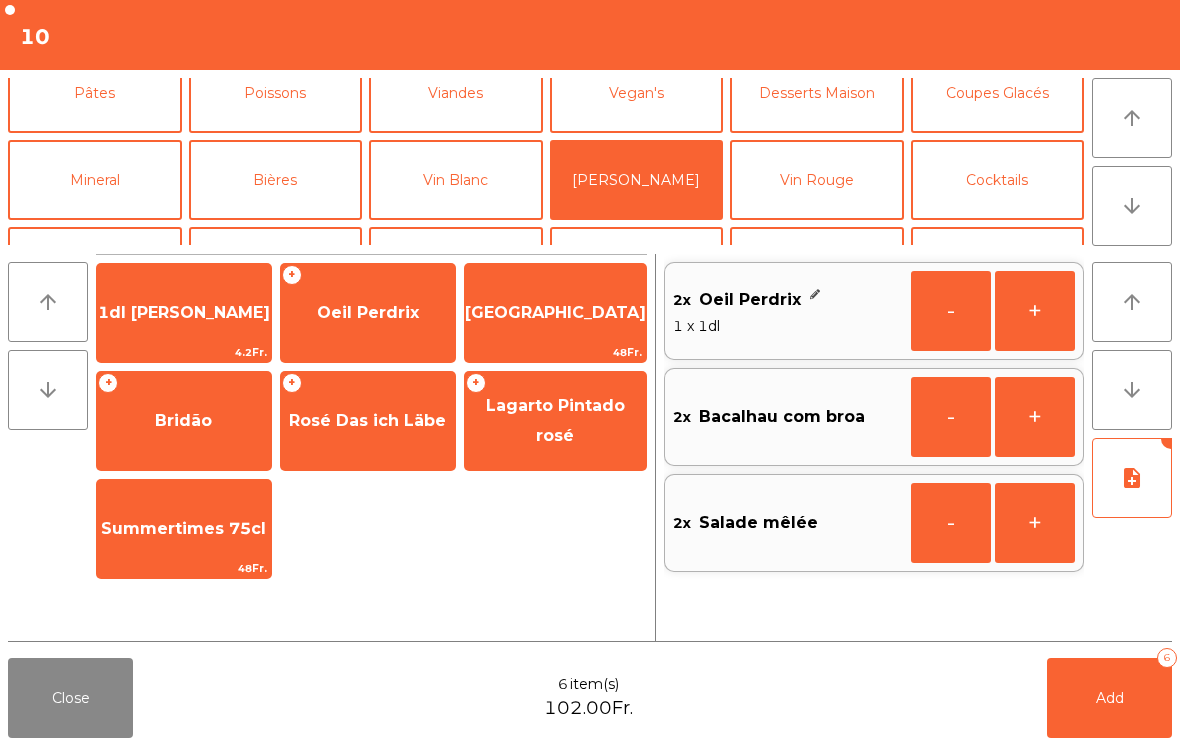 click on "Add   6" 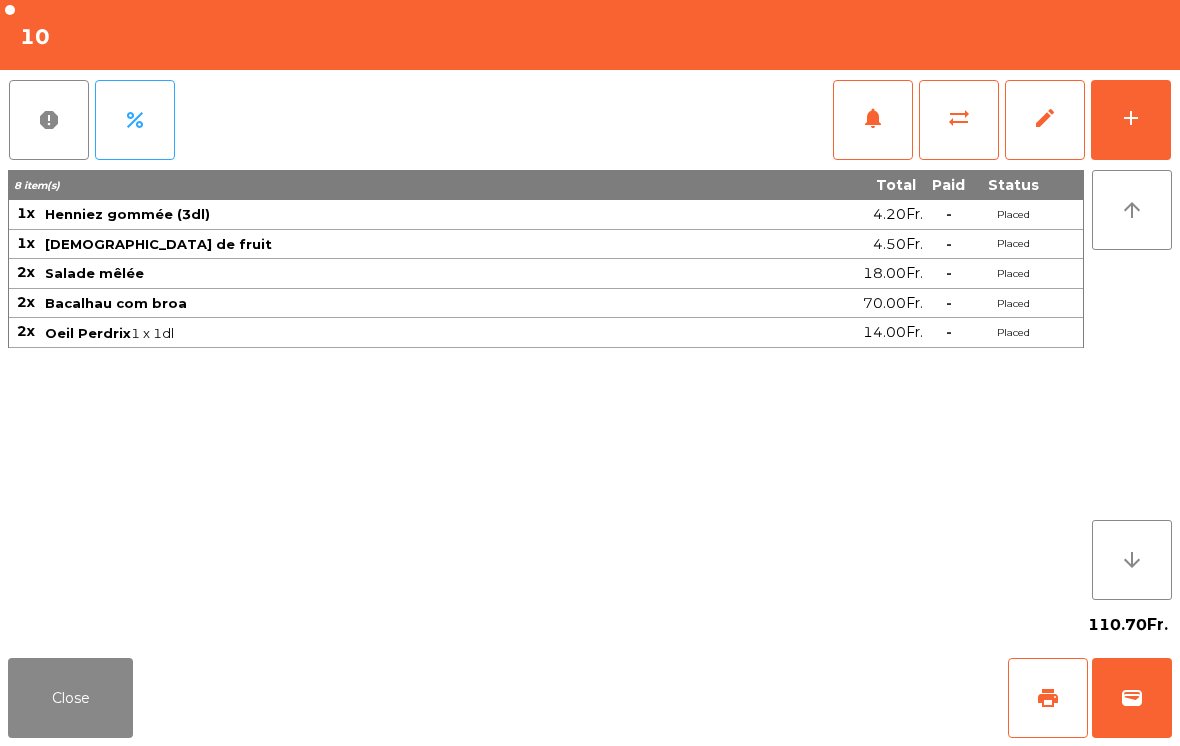 click on "Close" 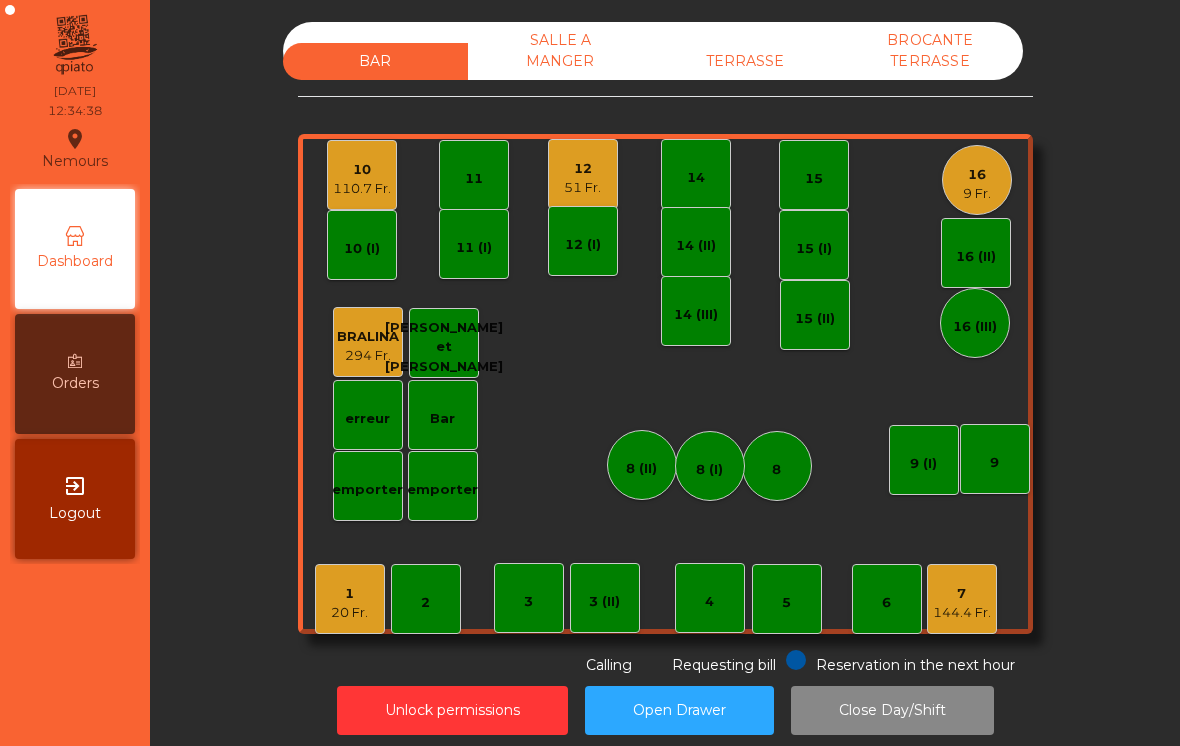 click on "1   20 Fr." 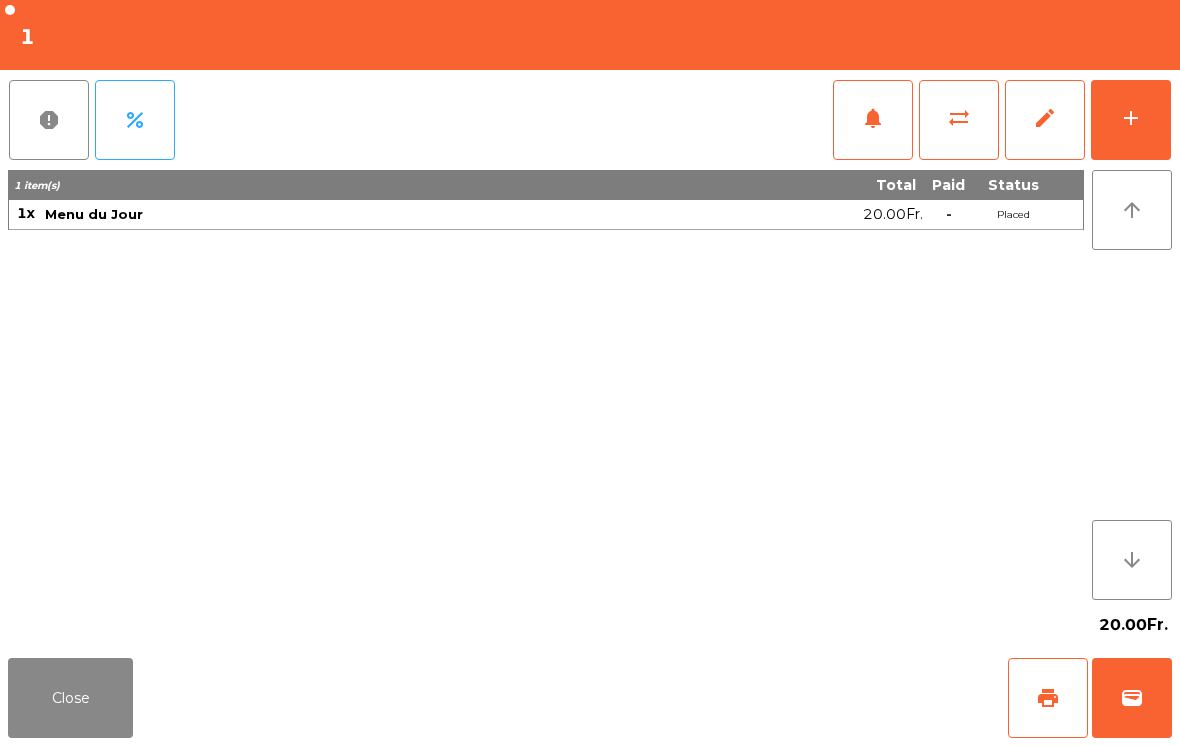 click on "Close" 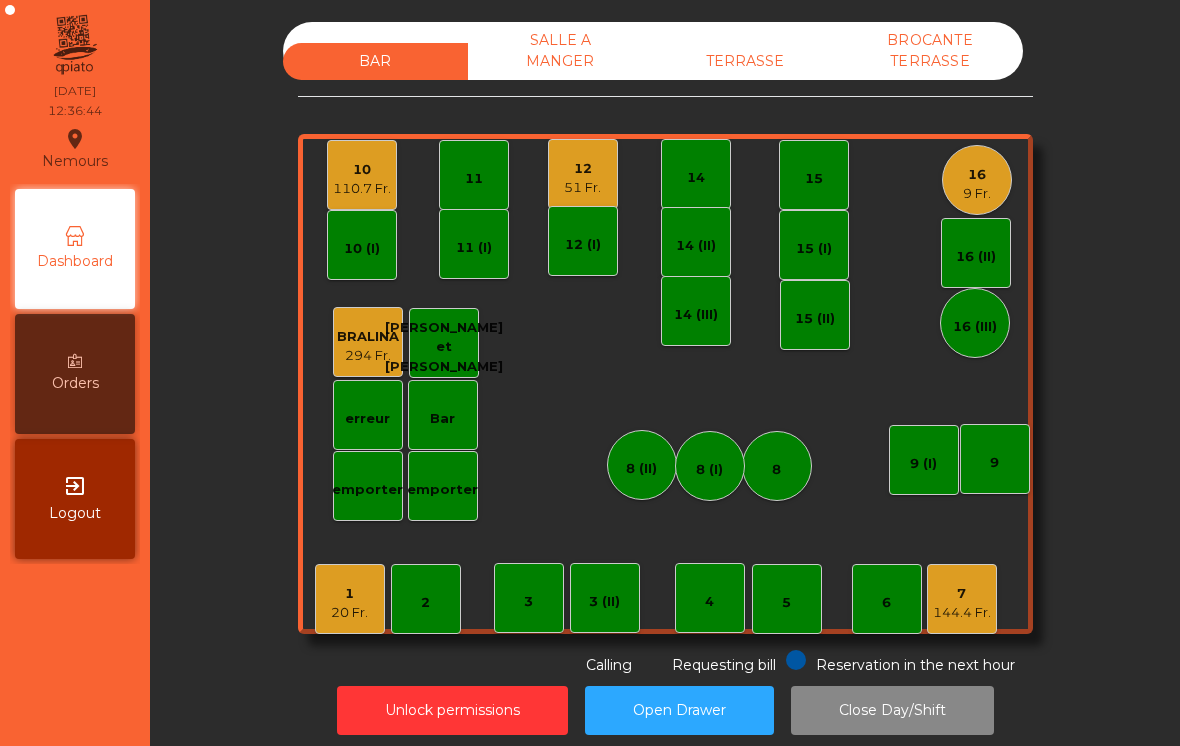 click on "15" 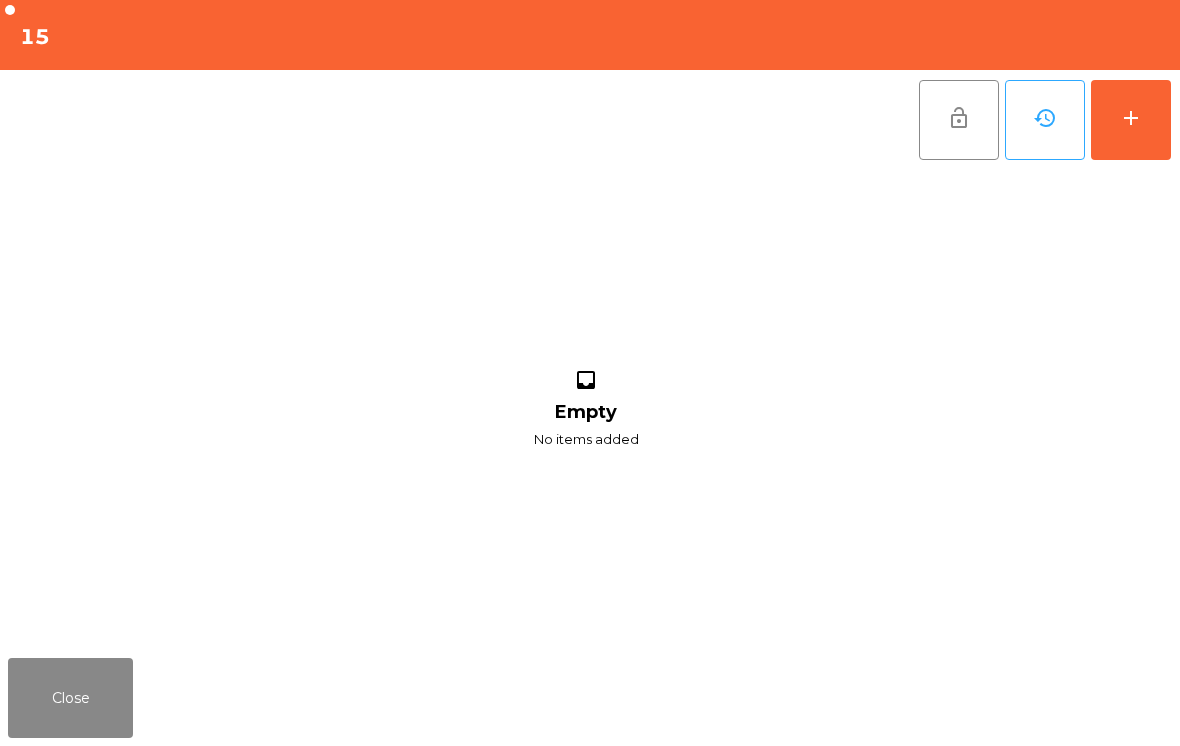 click on "add" 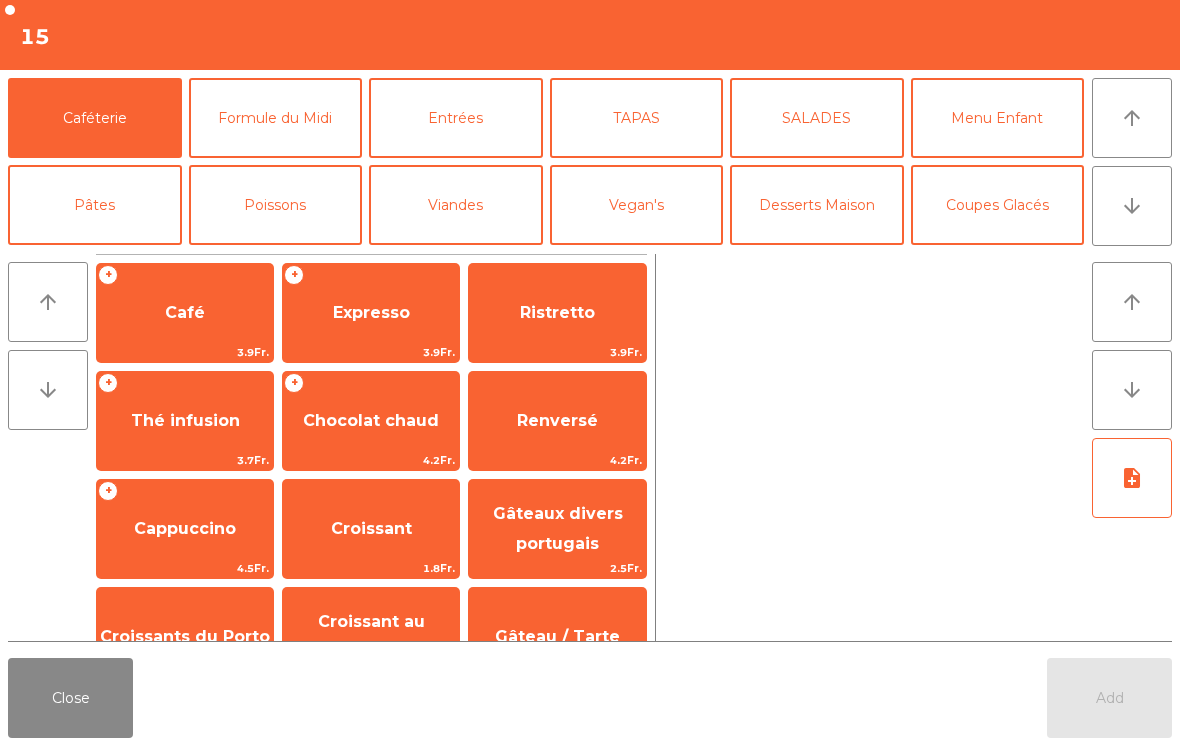 click on "Formule du Midi" 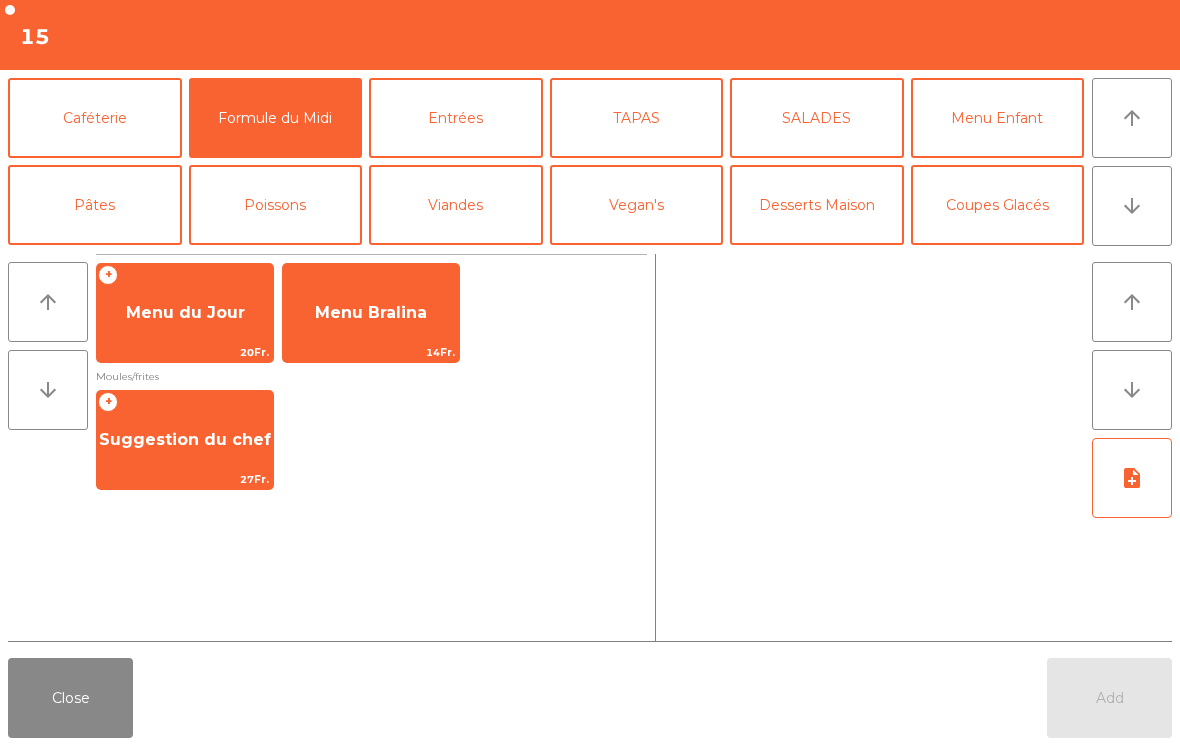 click on "arrow_downward" 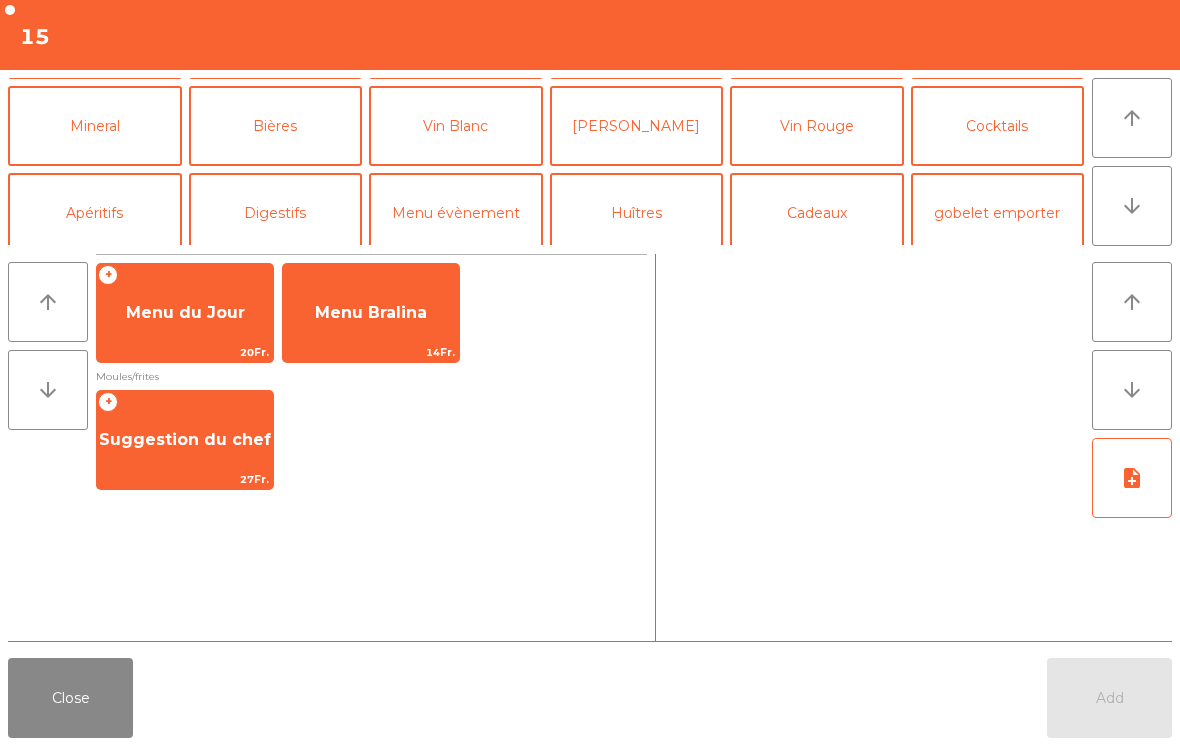 click on "Mineral" 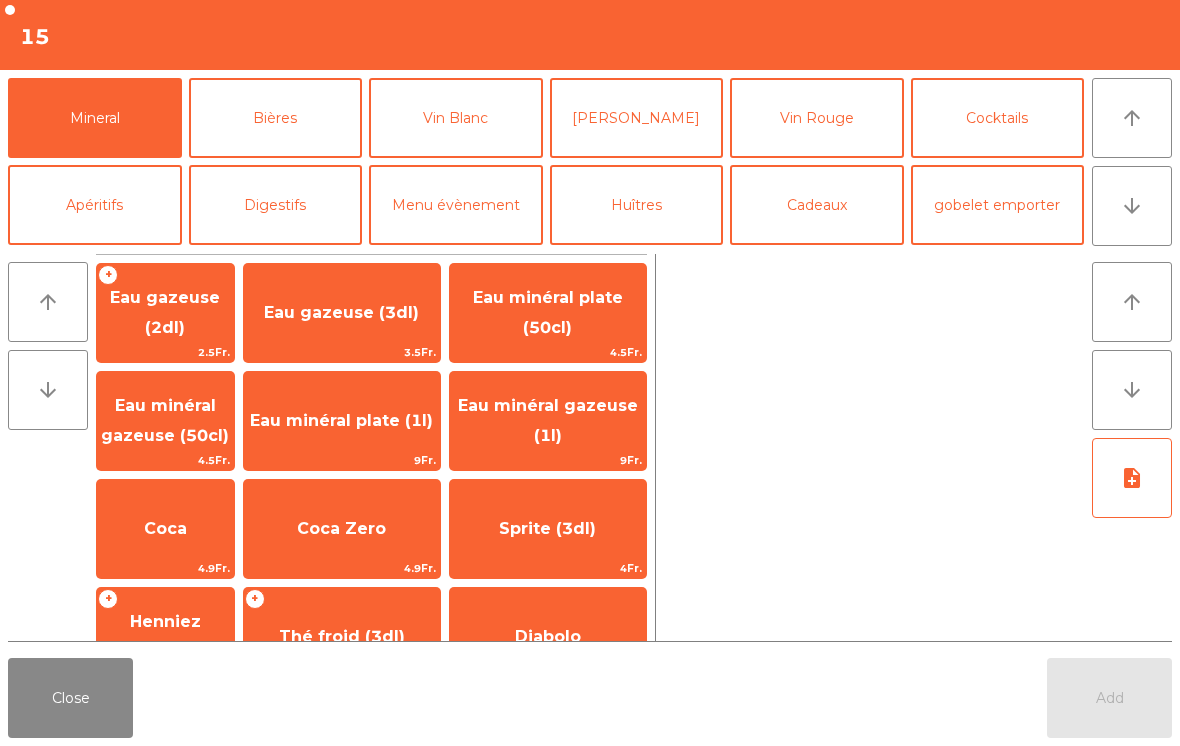 click on "Eau minéral gazeuse (50cl)" 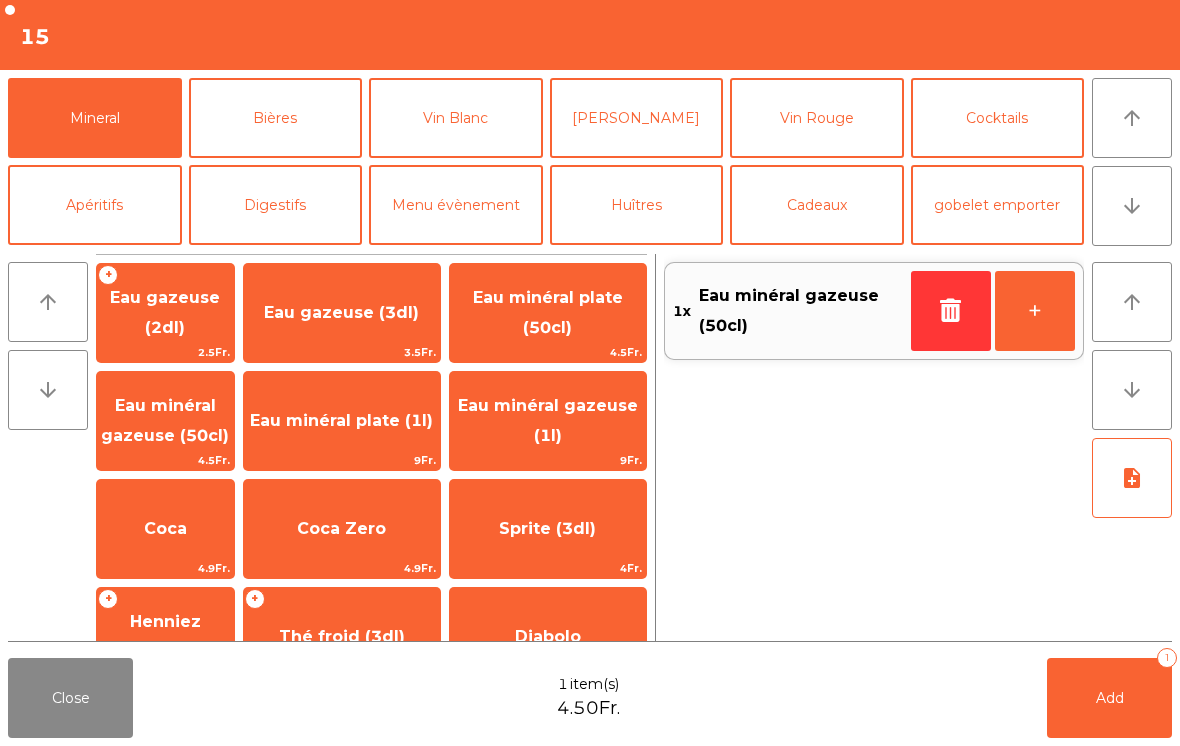 click on "Add   1" 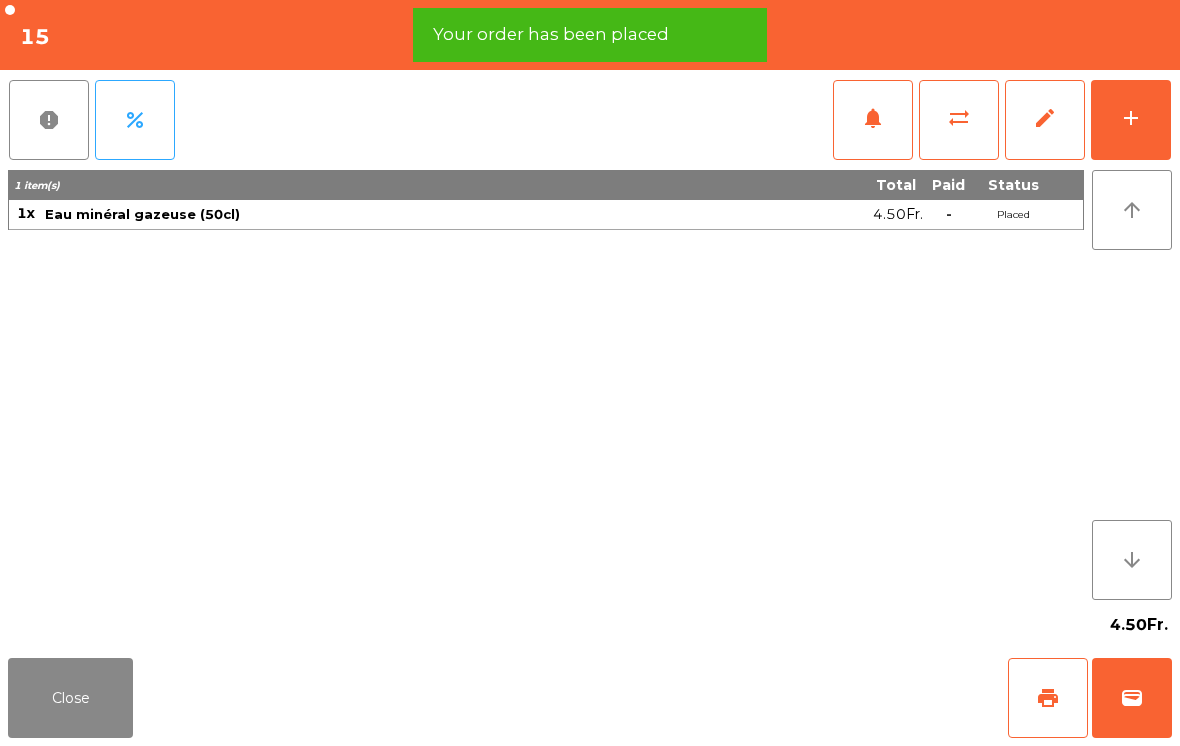 click on "Close" 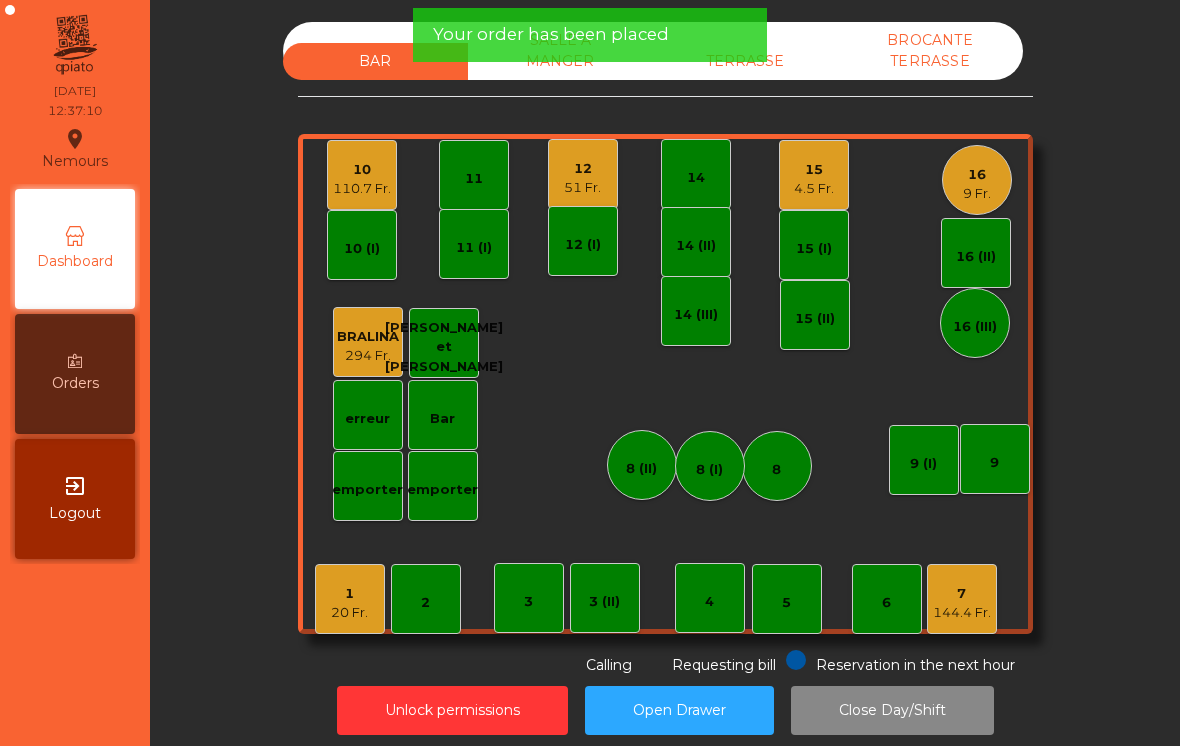 click on "20 Fr." 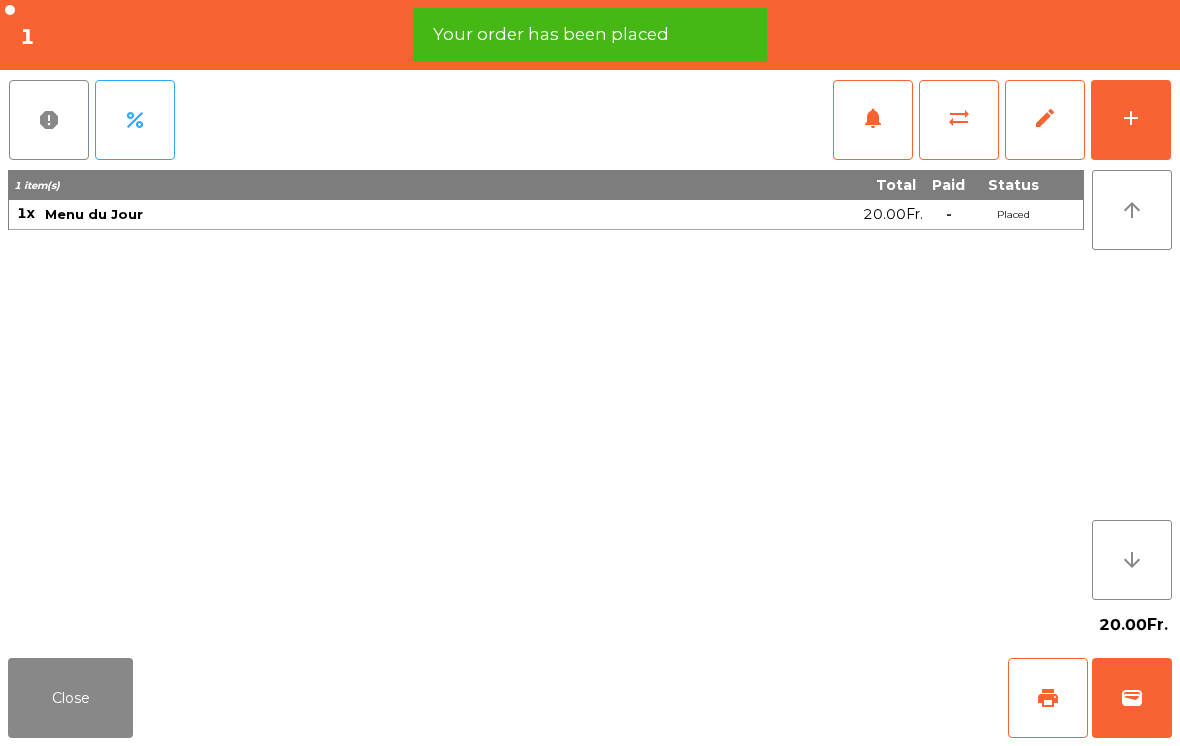 click on "add" 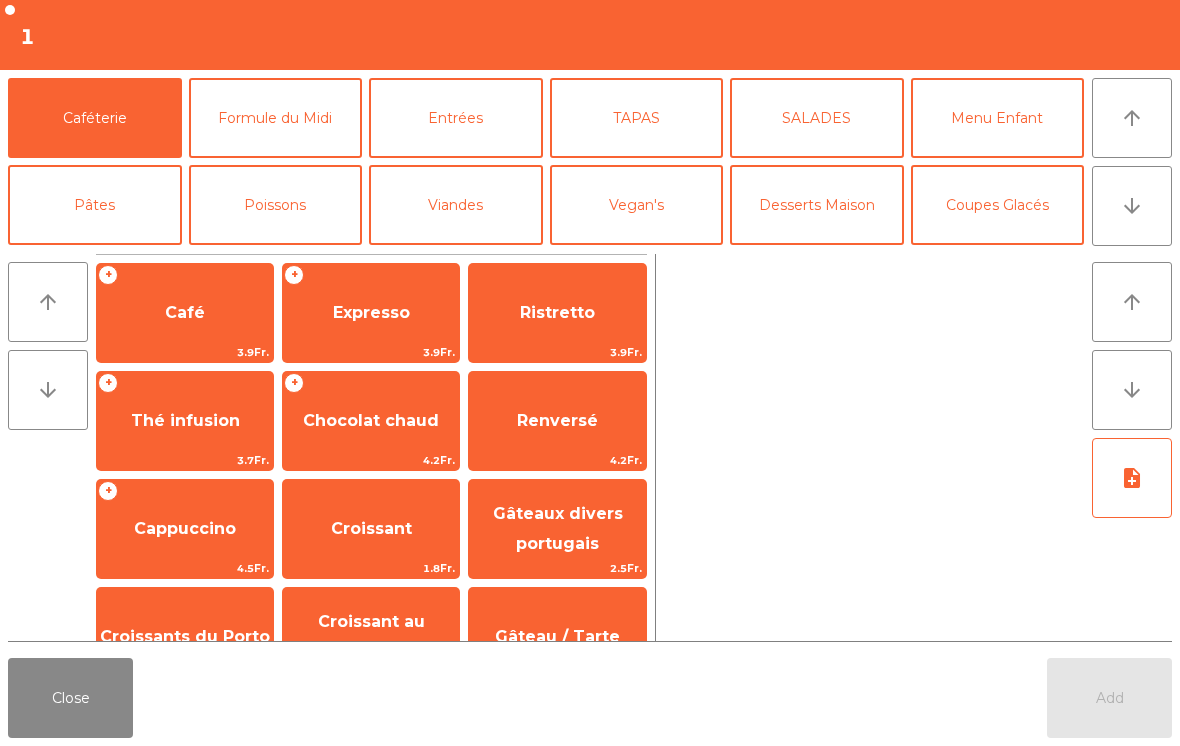 click on "arrow_downward" 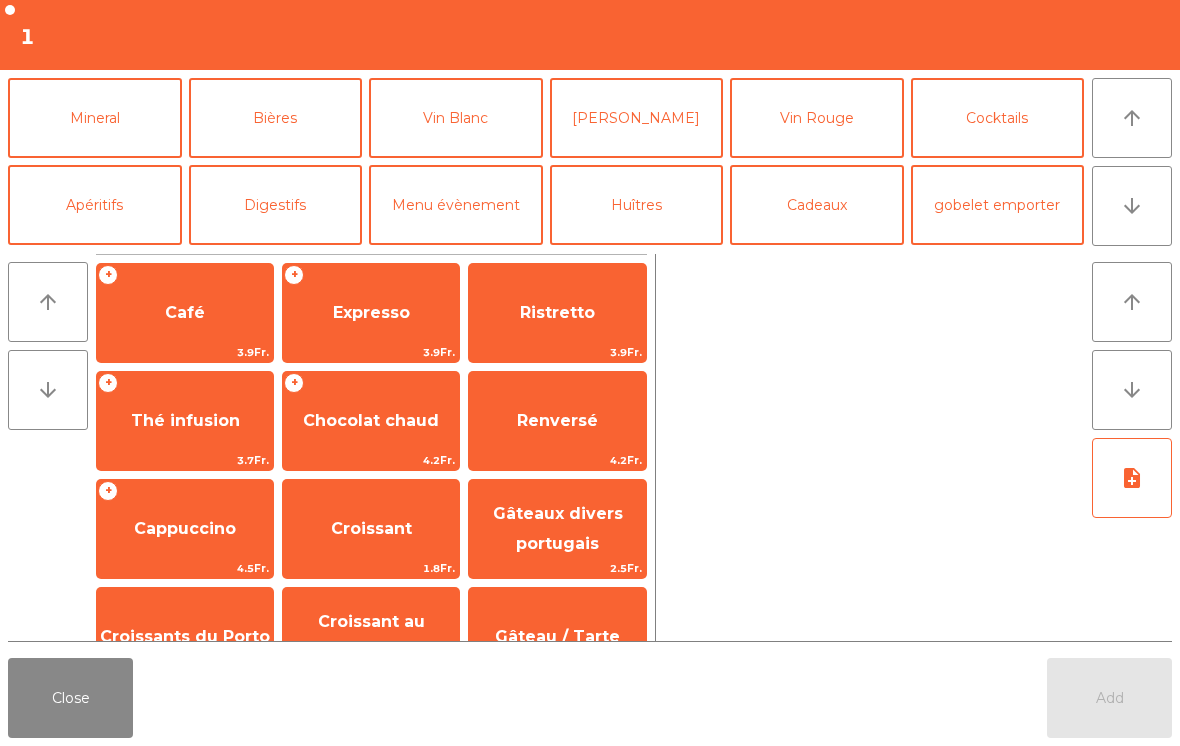 click on "Mineral" 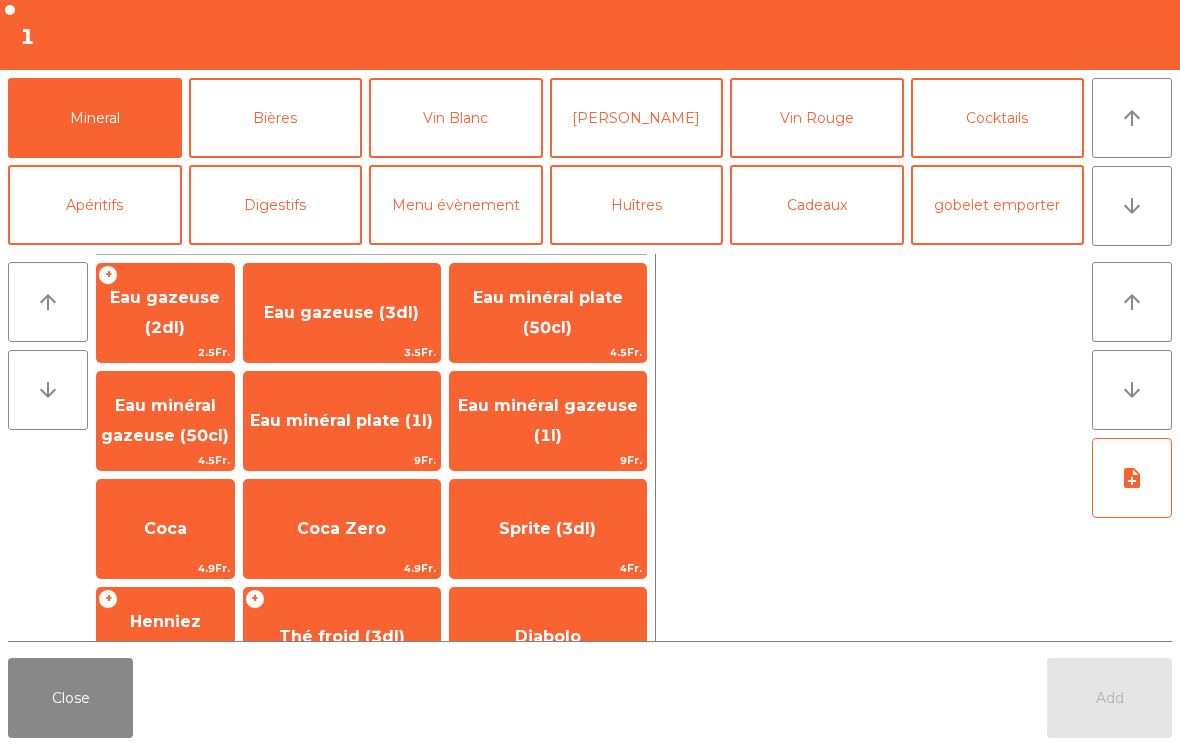 click on "Eau minéral gazeuse (50cl)" 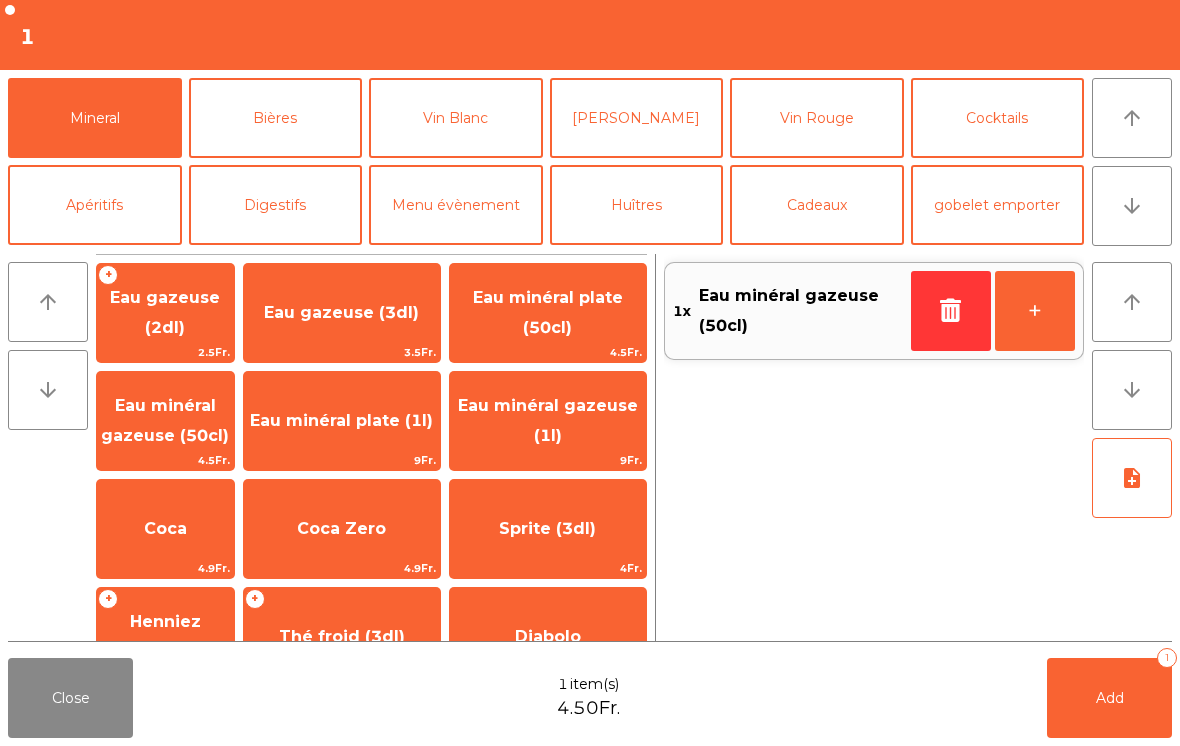 click on "arrow_upward" 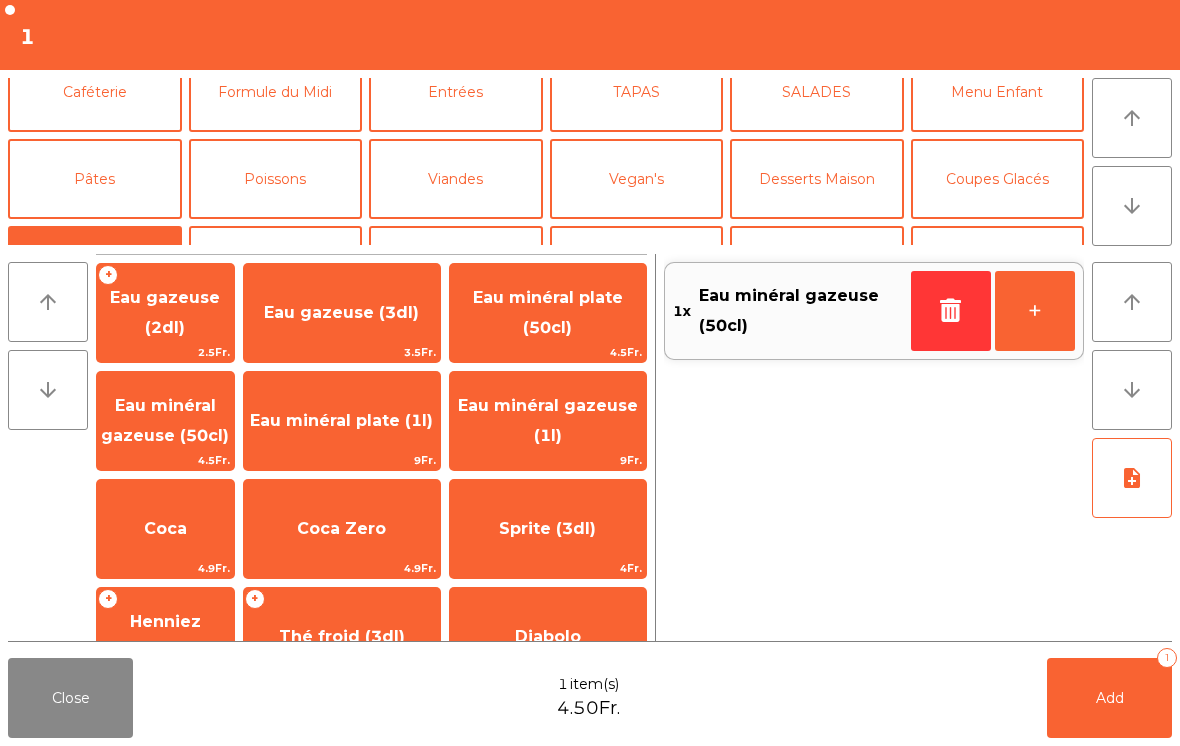 click on "Caféterie" 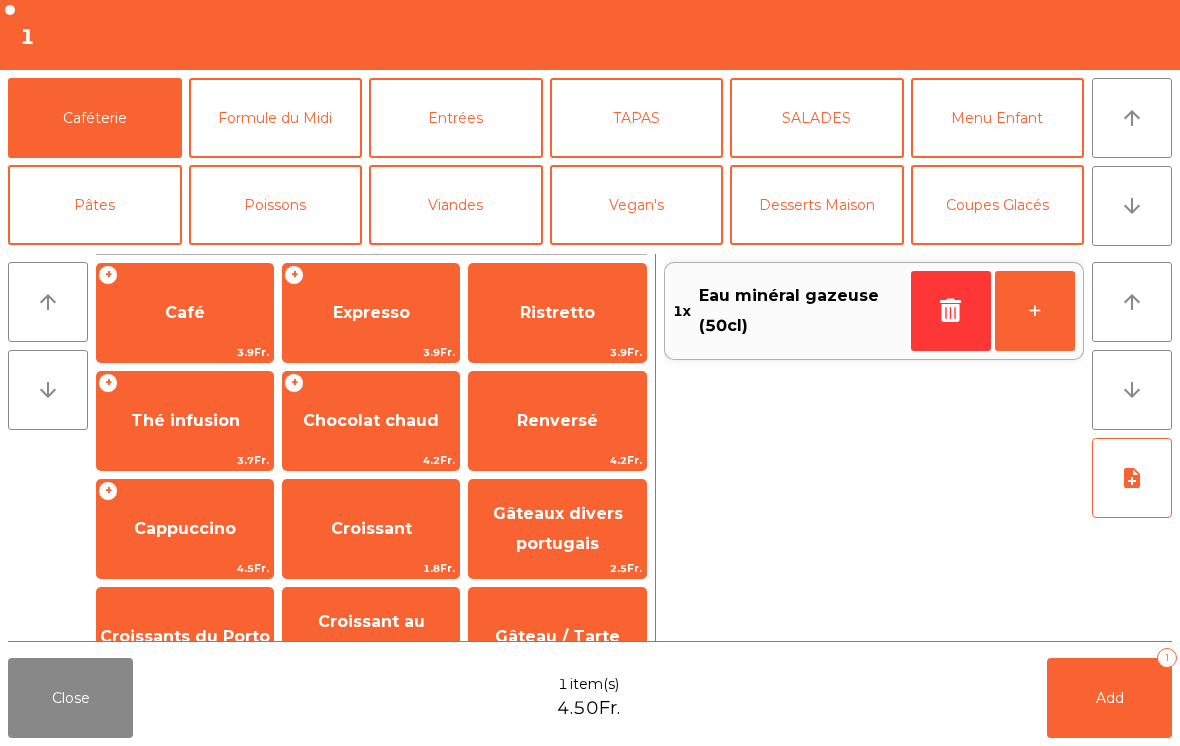 click on "Expresso" 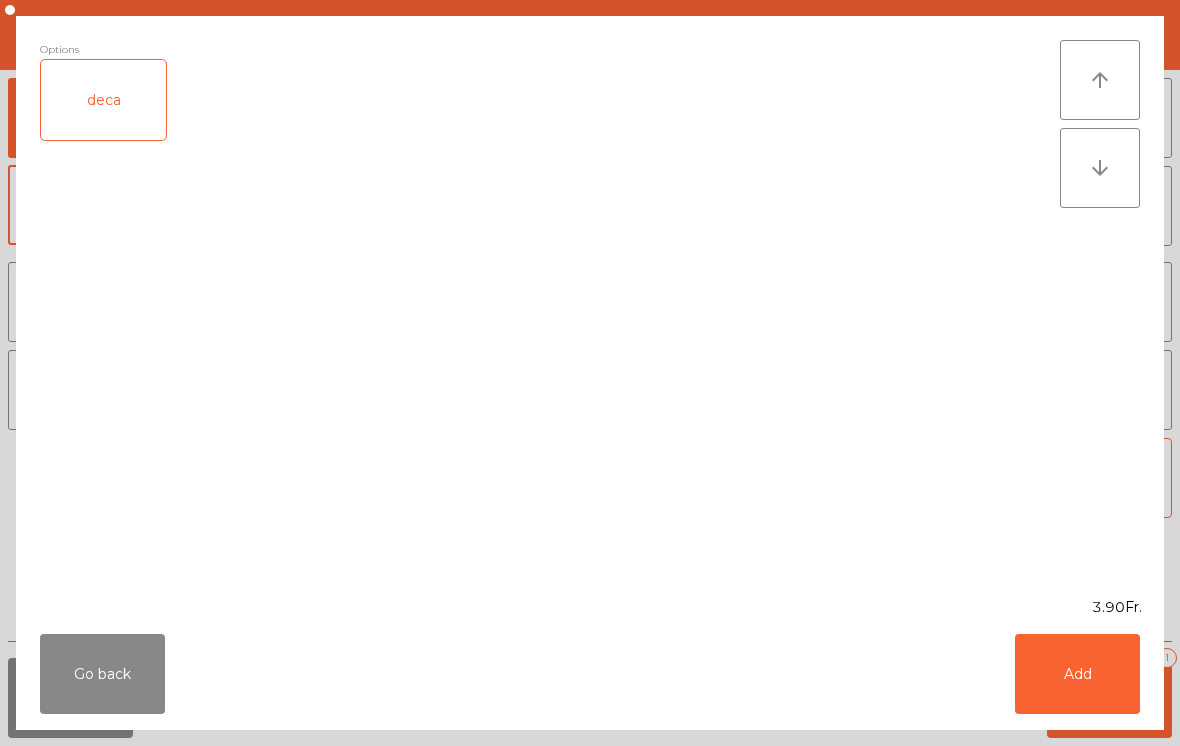 click on "Add" 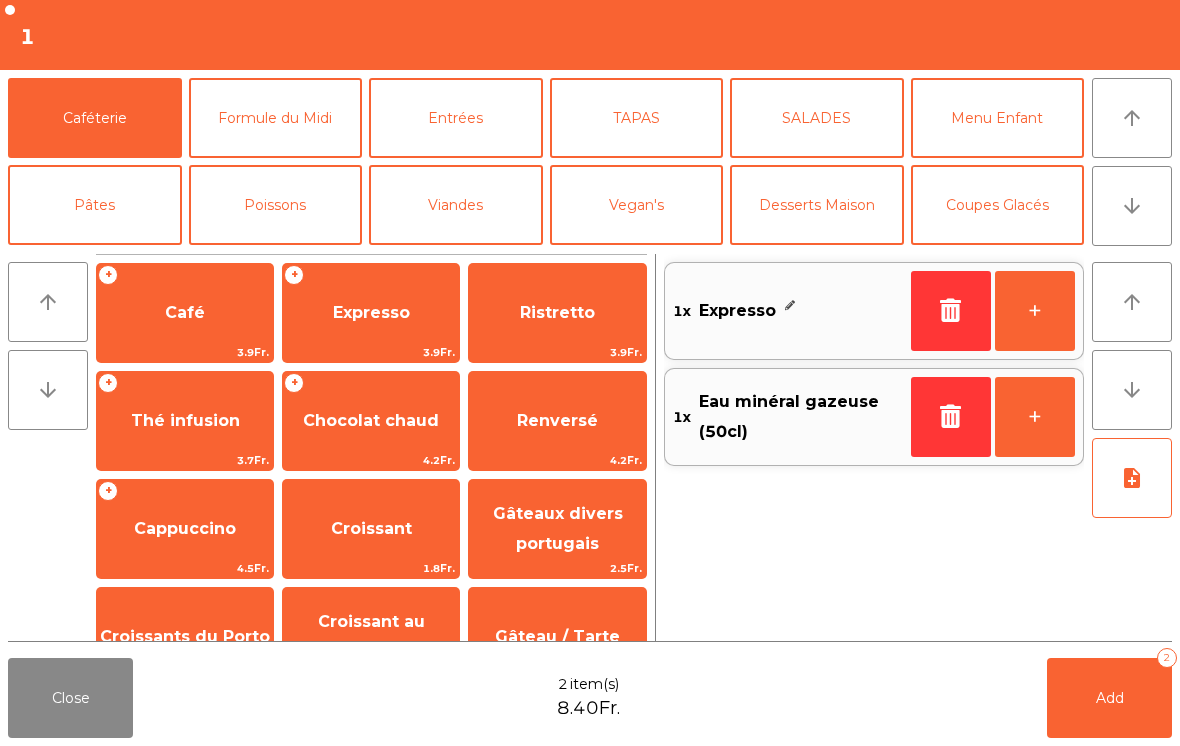 click on "Add" 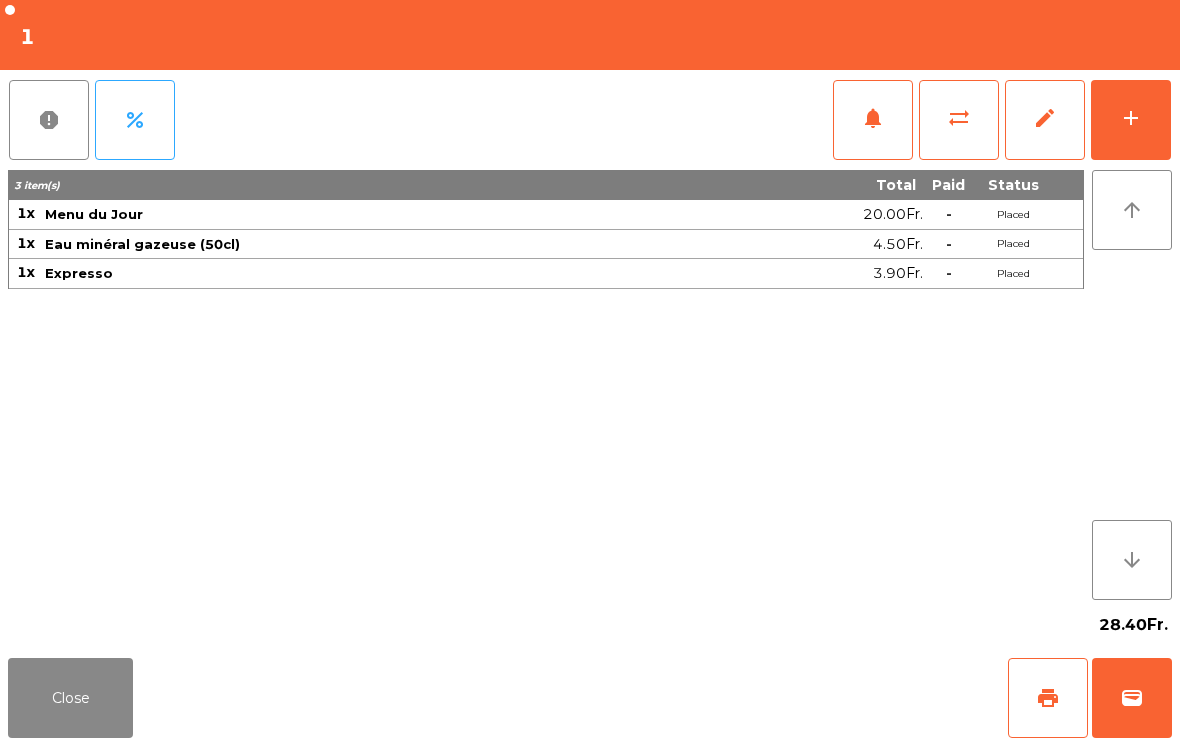 click on "Close" 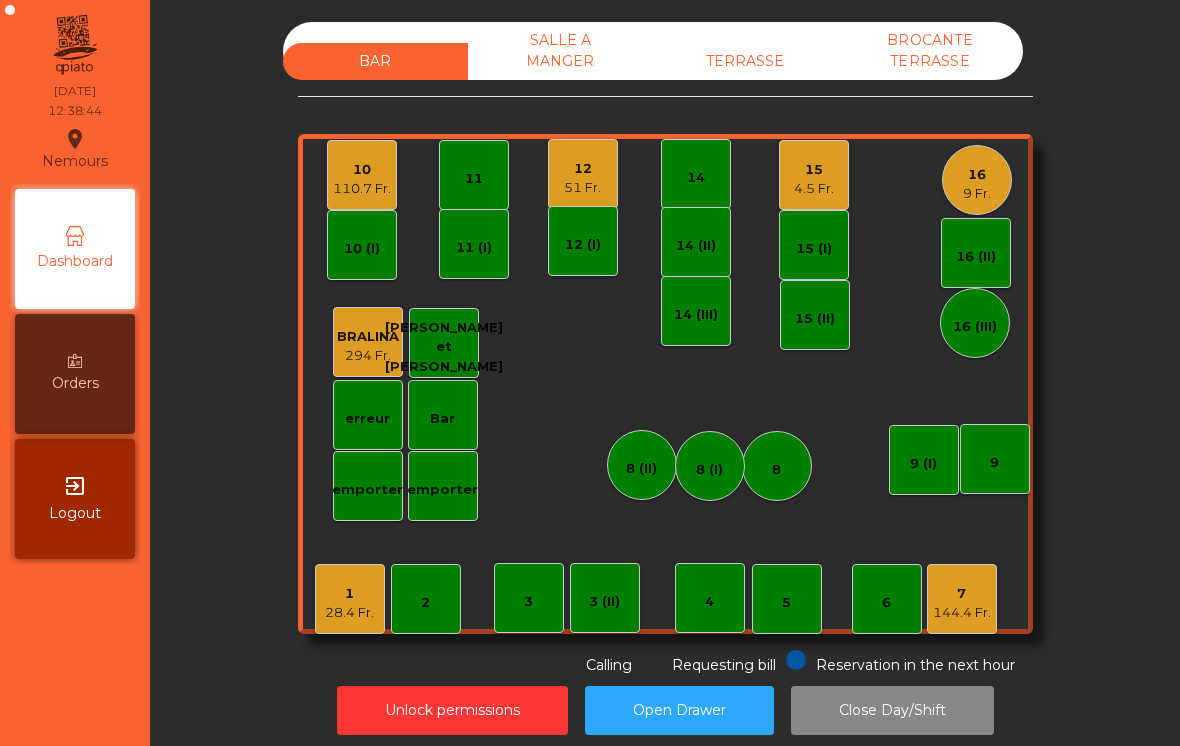 click on "16   9 Fr." 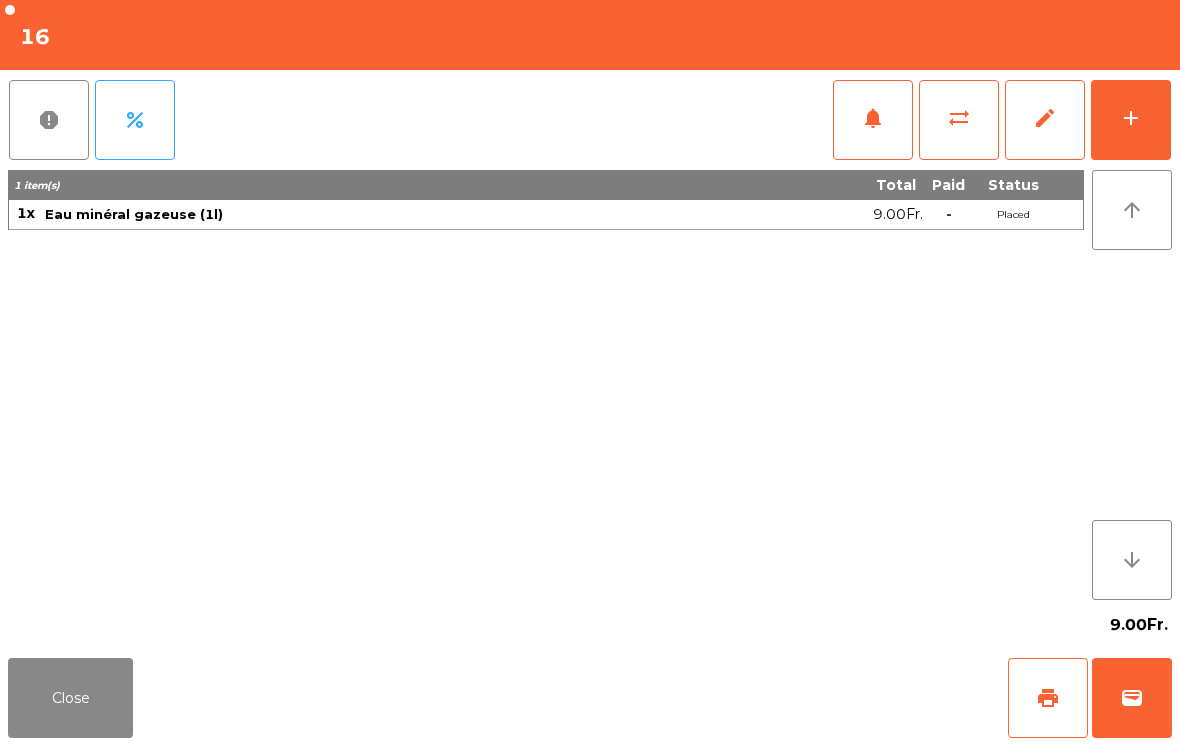 click on "add" 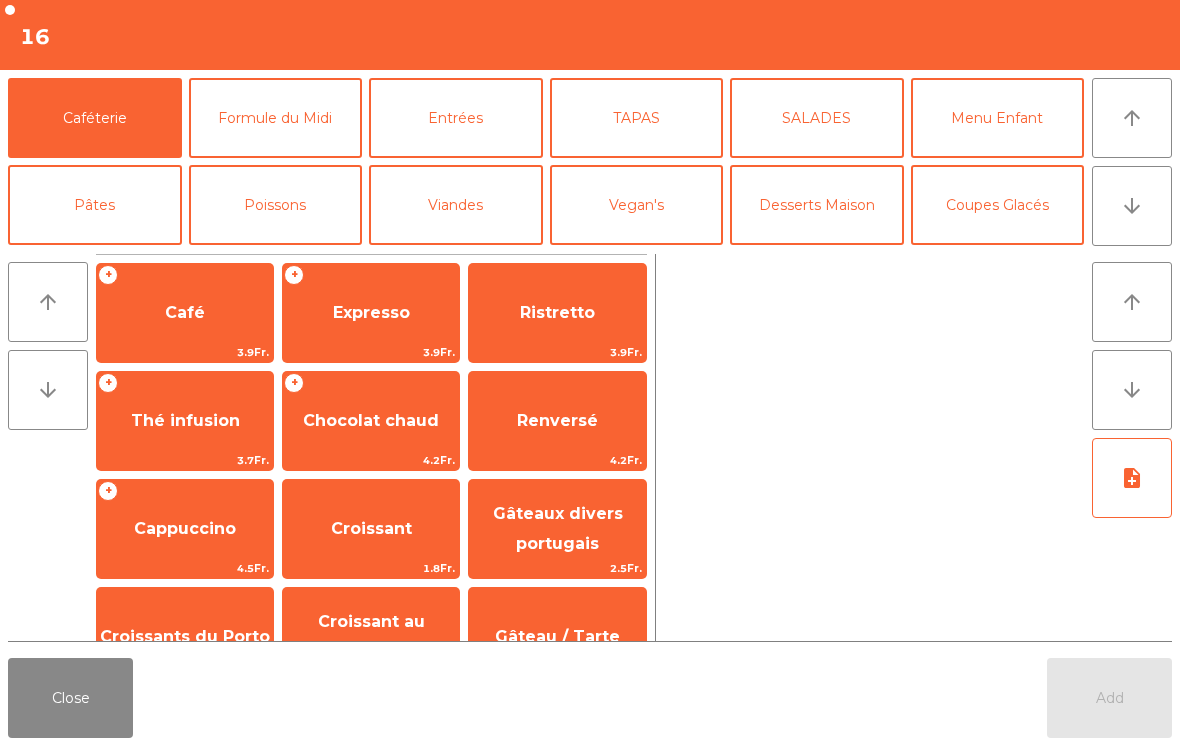 click on "Poissons" 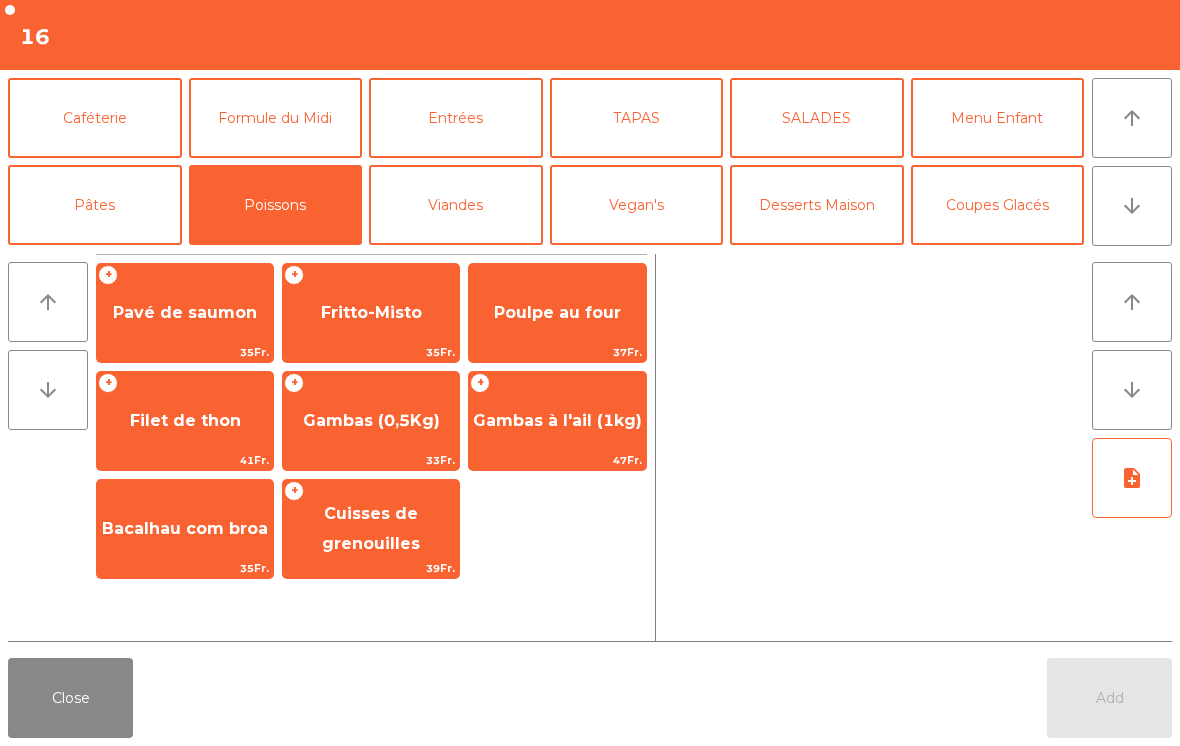 click on "Pavé de saumon" 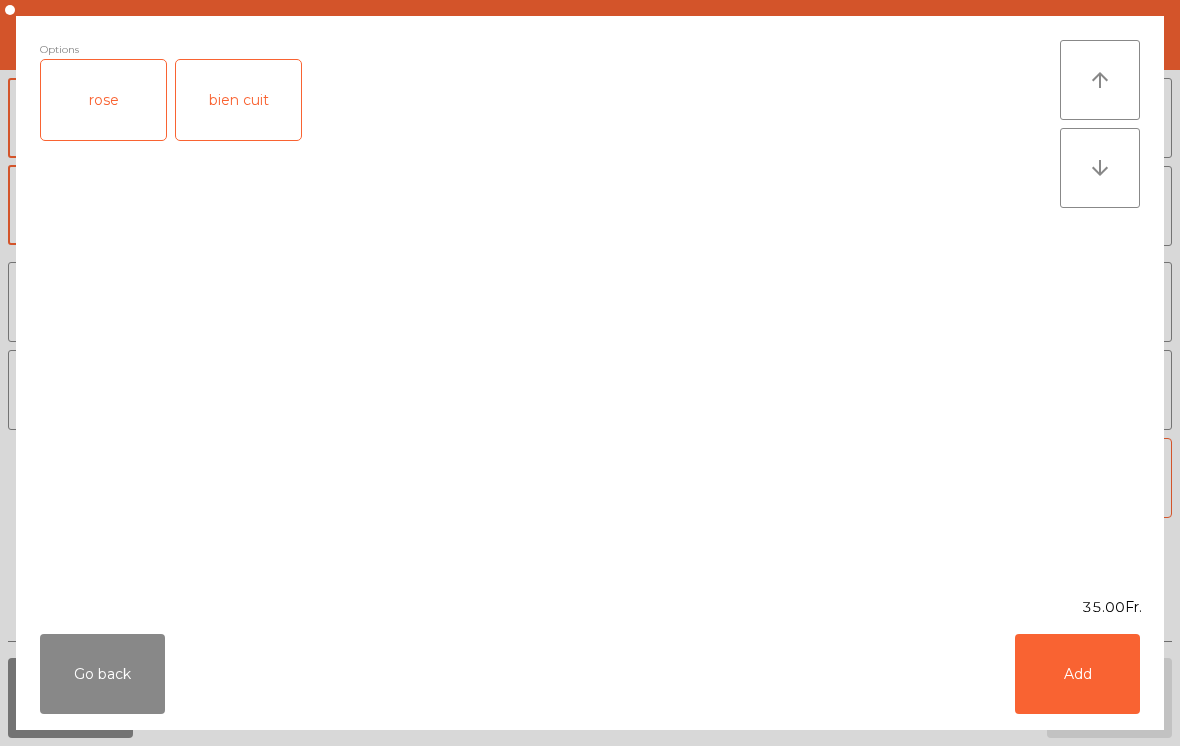 click on "rose" 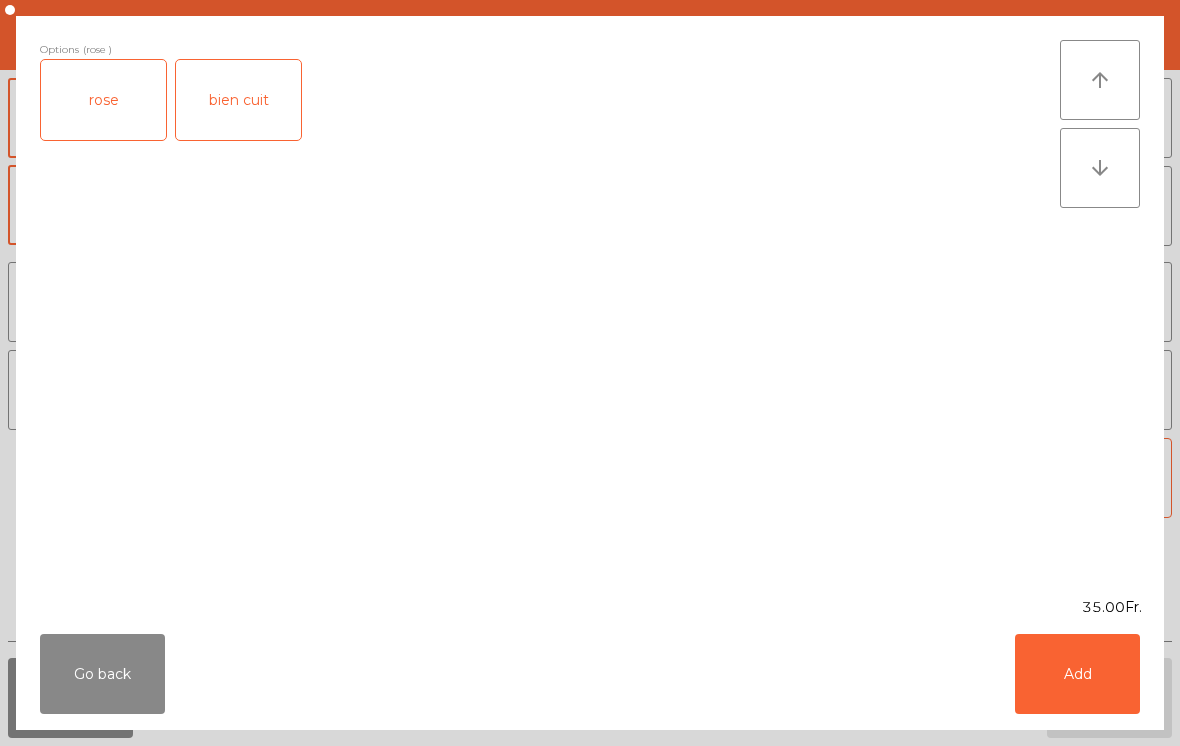 click on "Add" 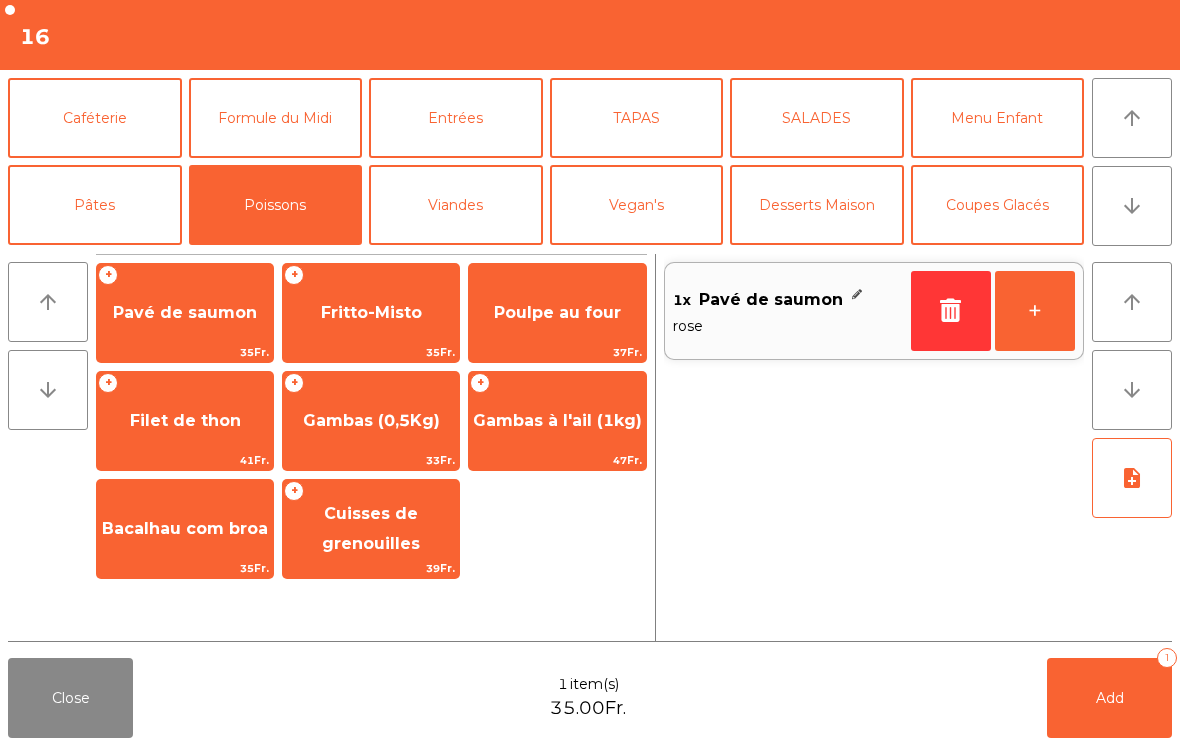 click on "+" 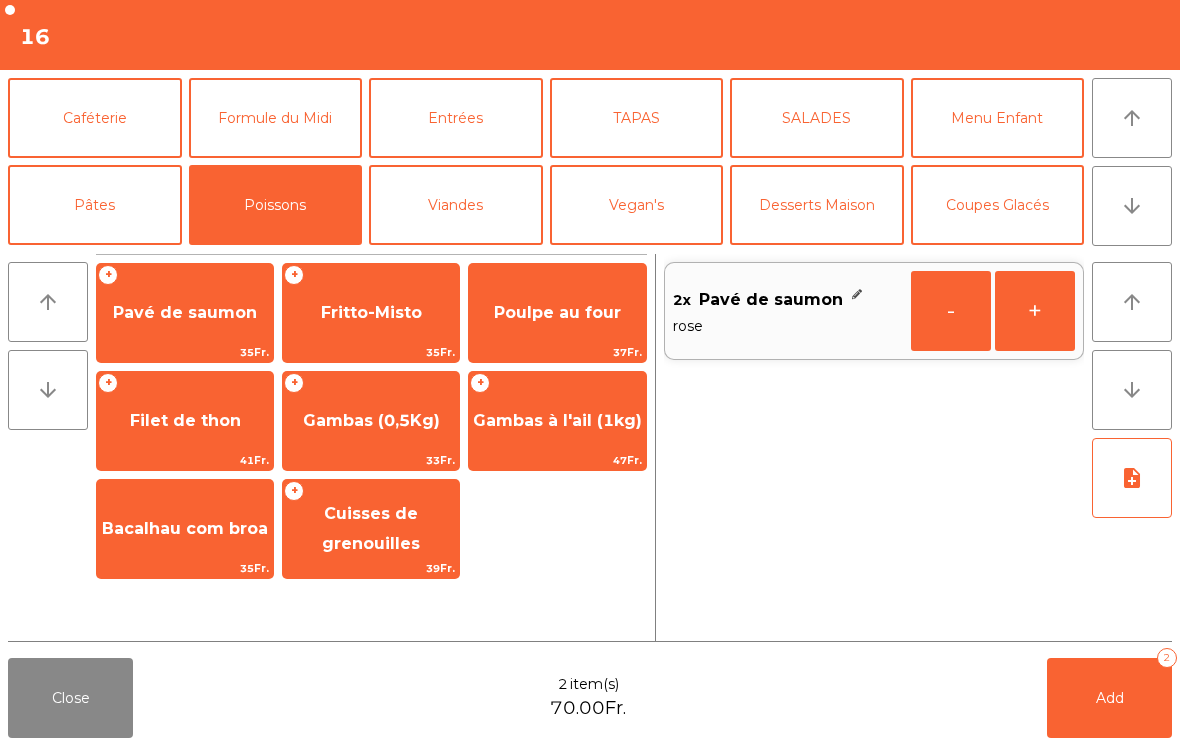 click on "Bacalhau com broa" 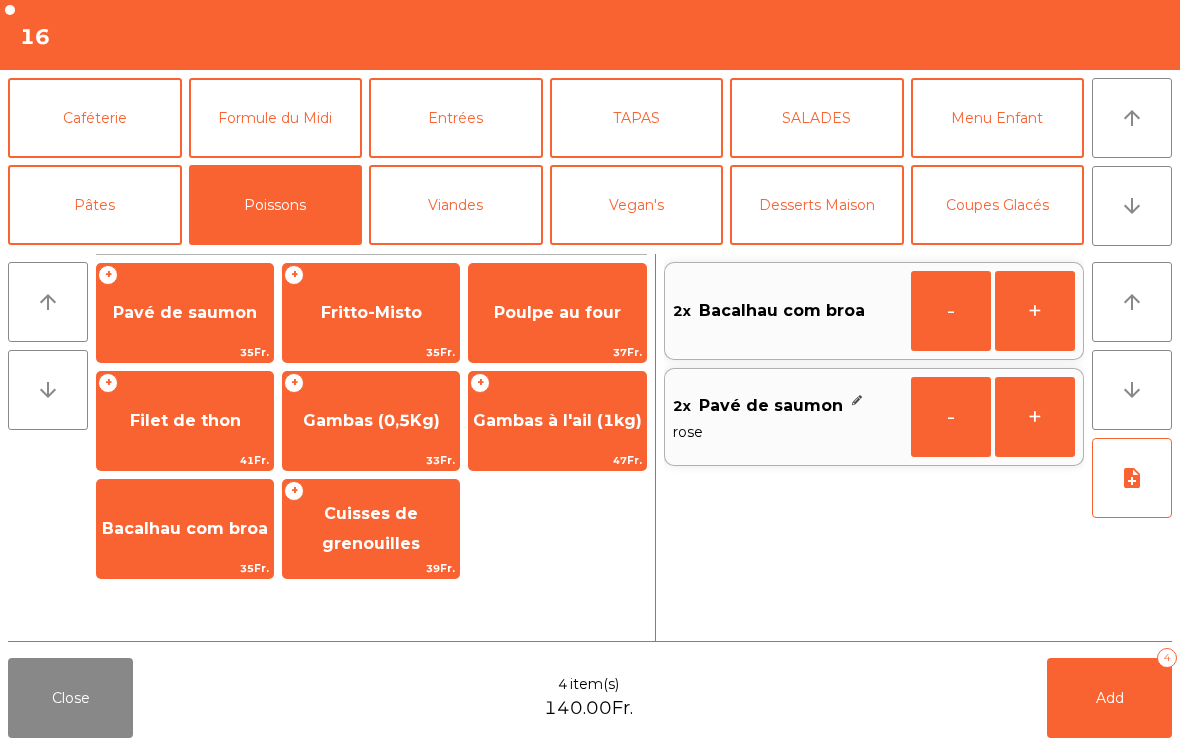 click on "Pâtes" 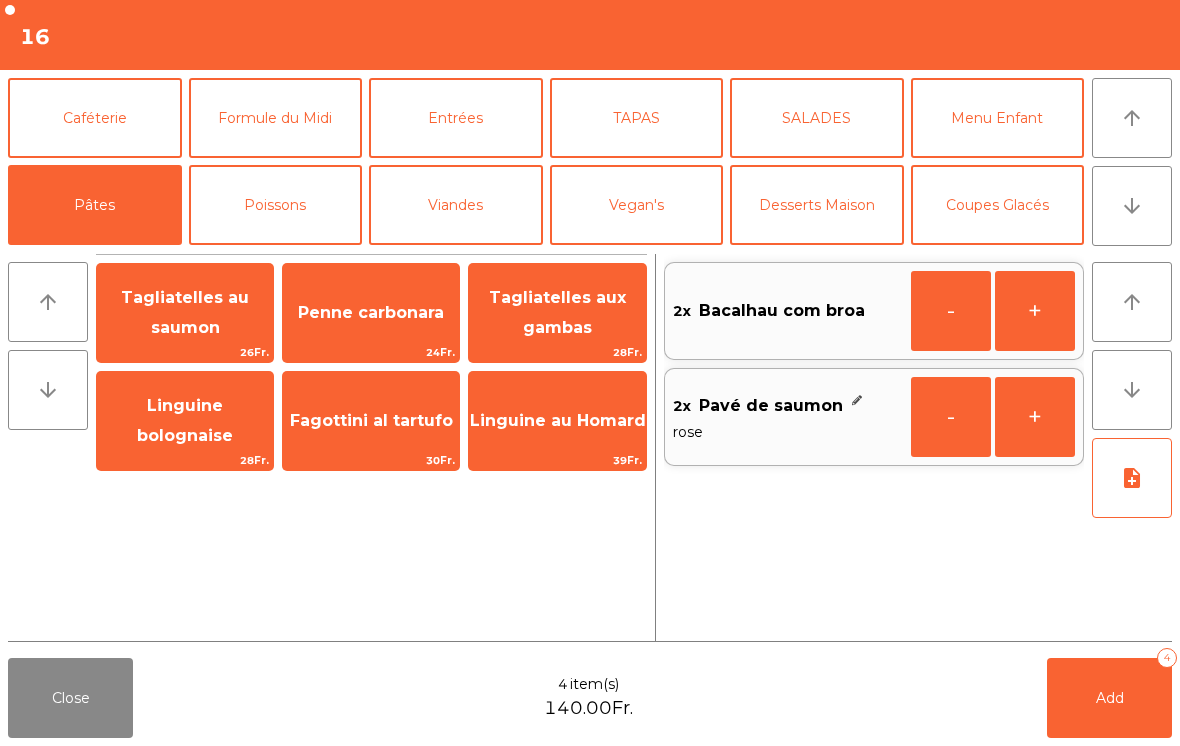 click on "Tagliatelles aux gambas" 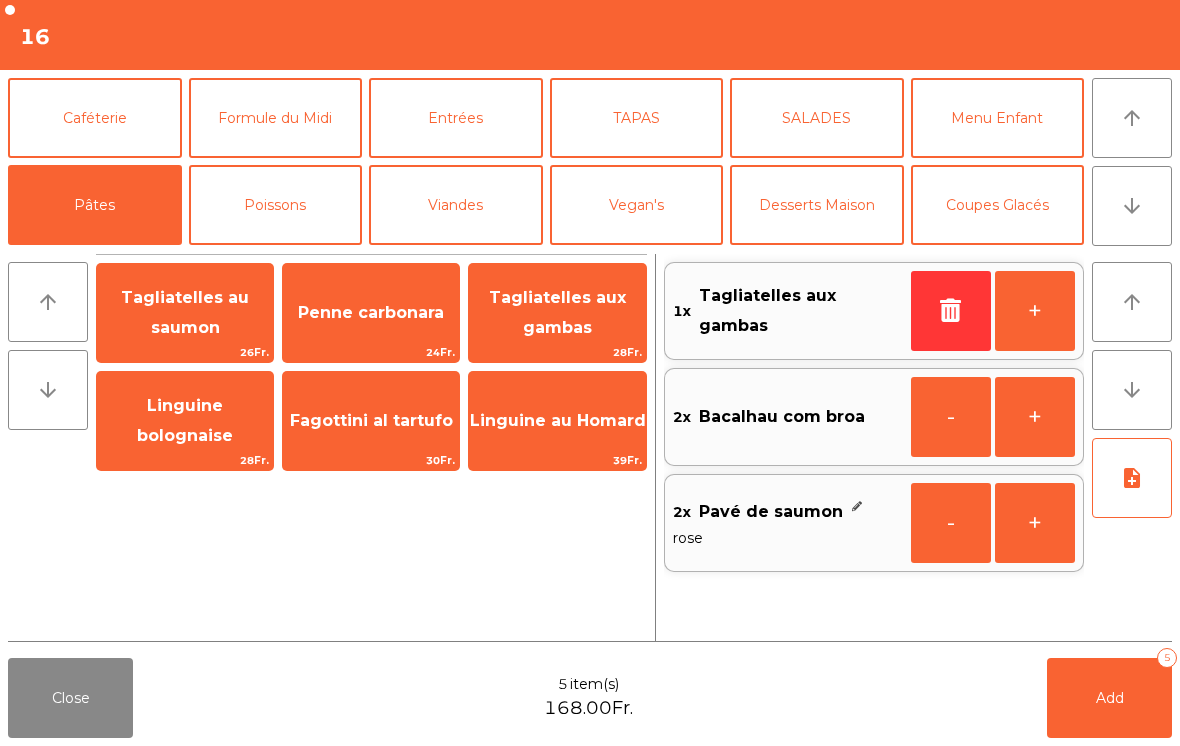 click on "note_add" 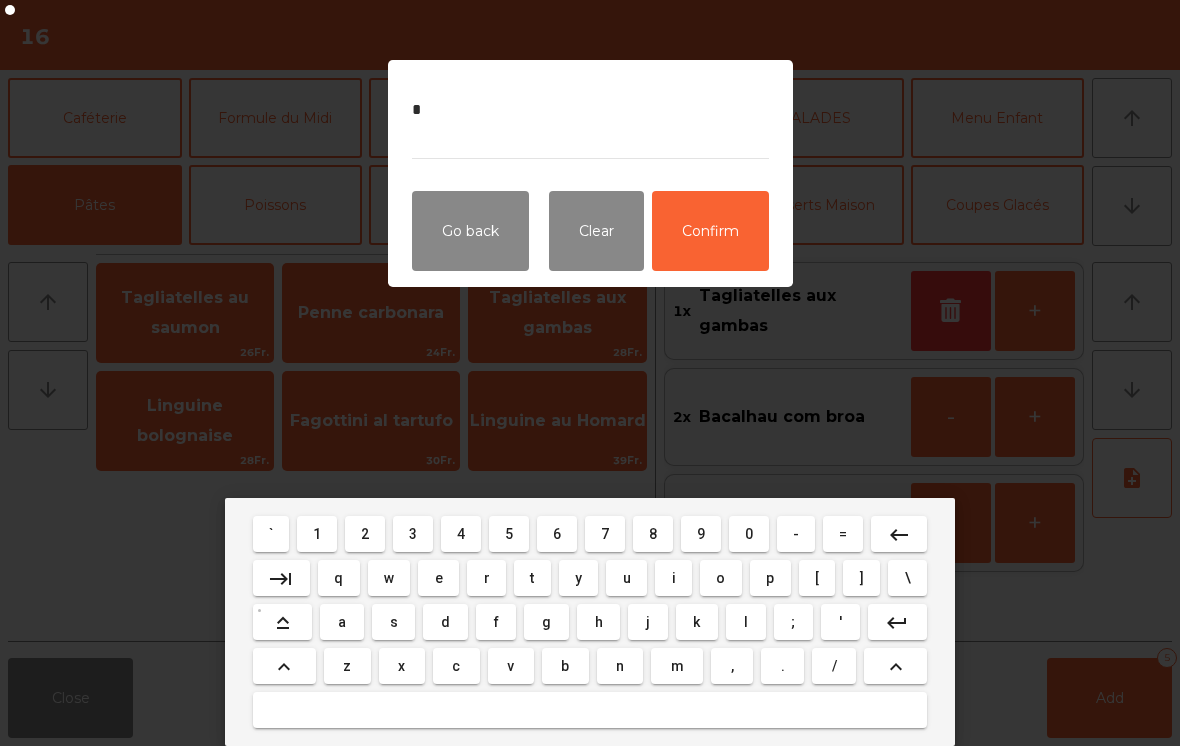 type on "**" 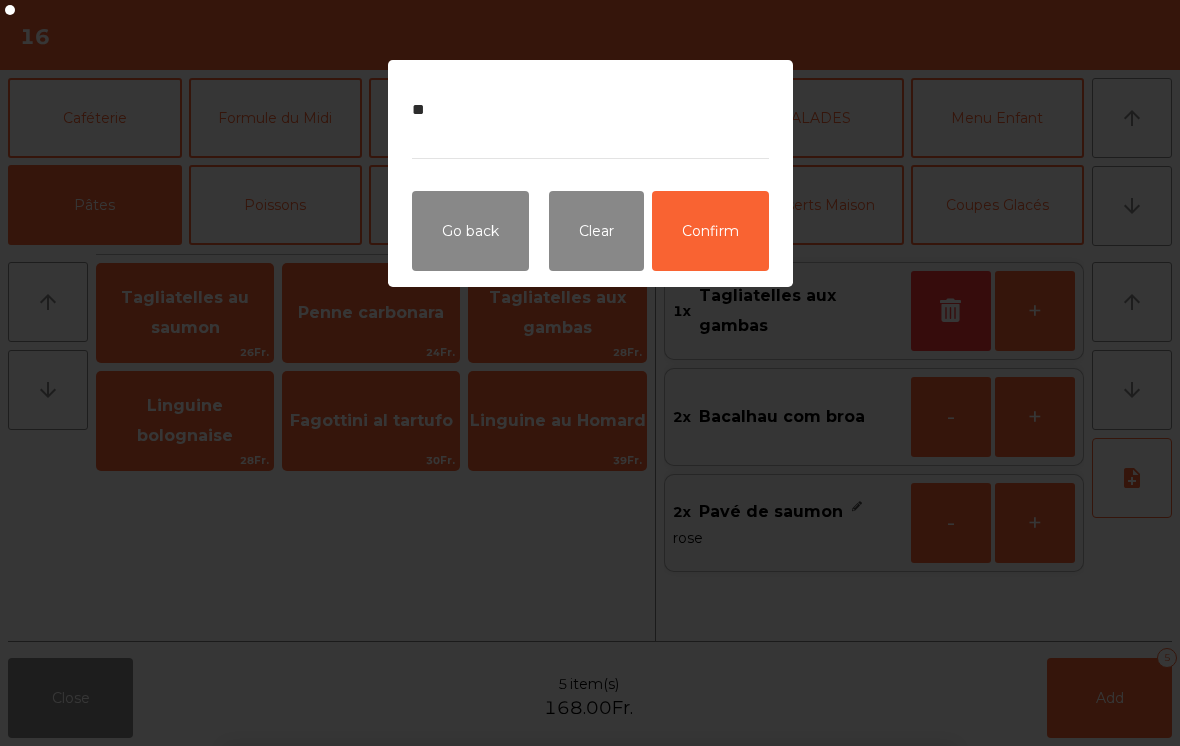 click on "Confirm" 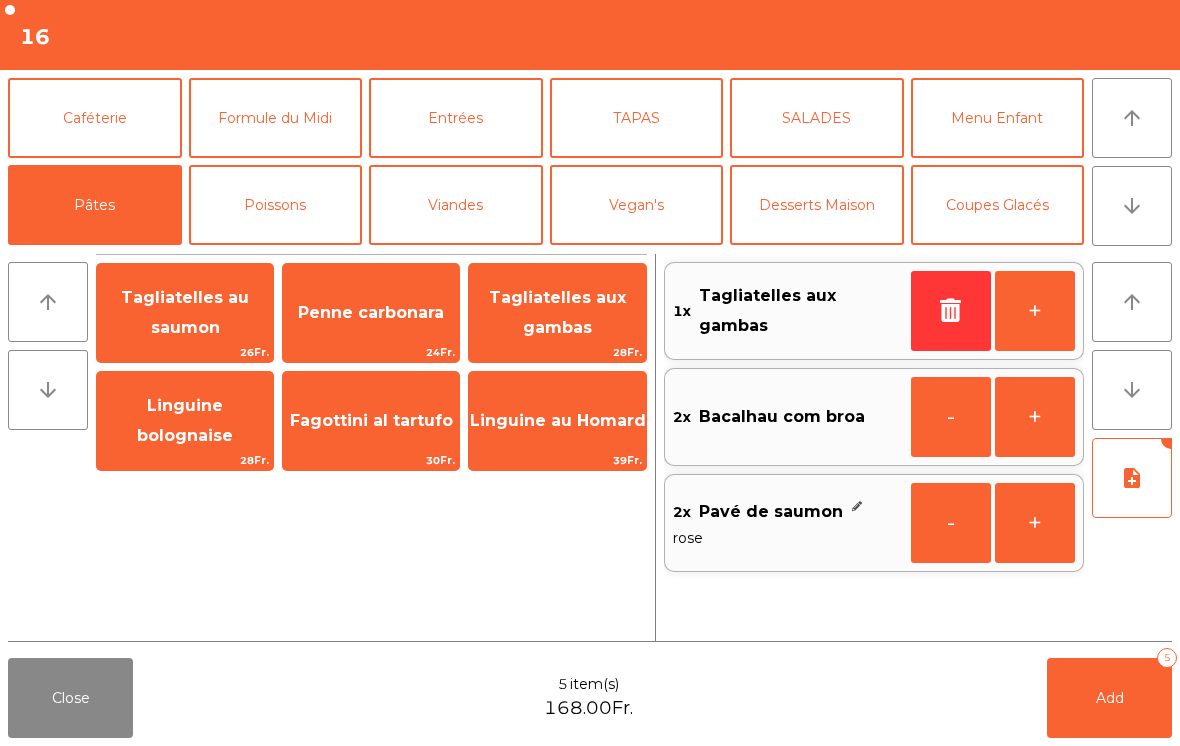 click on "Add" 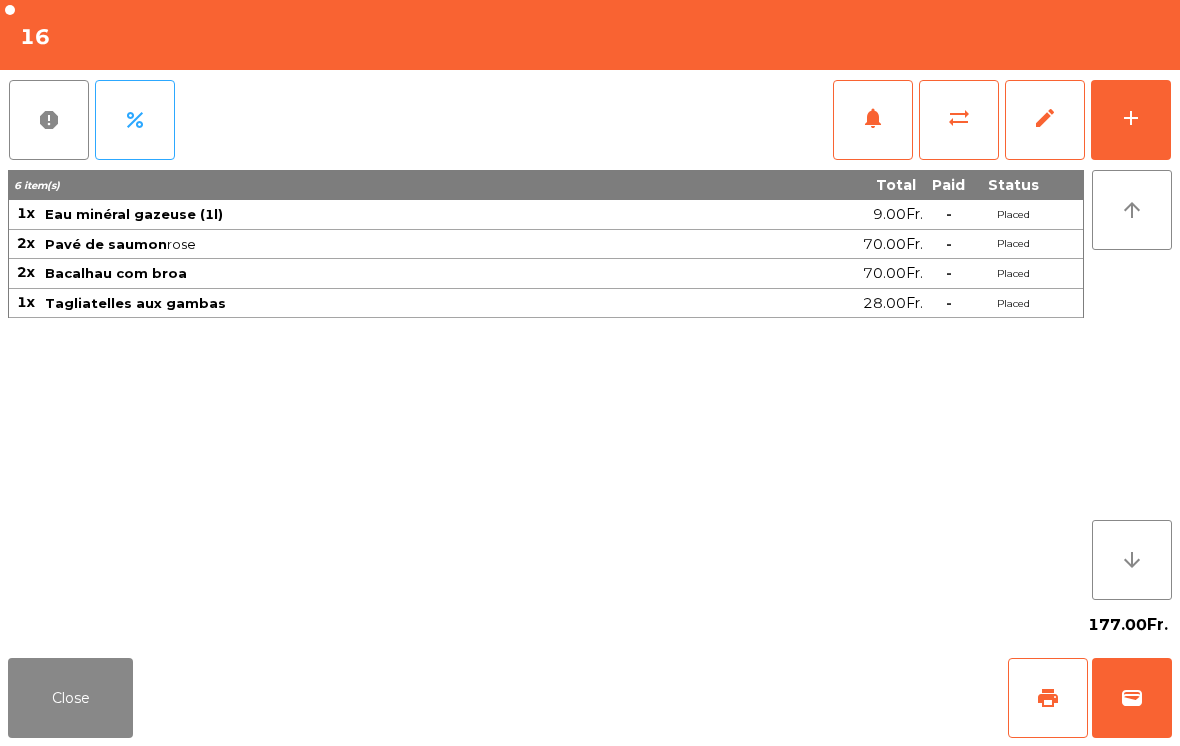 click on "Close" 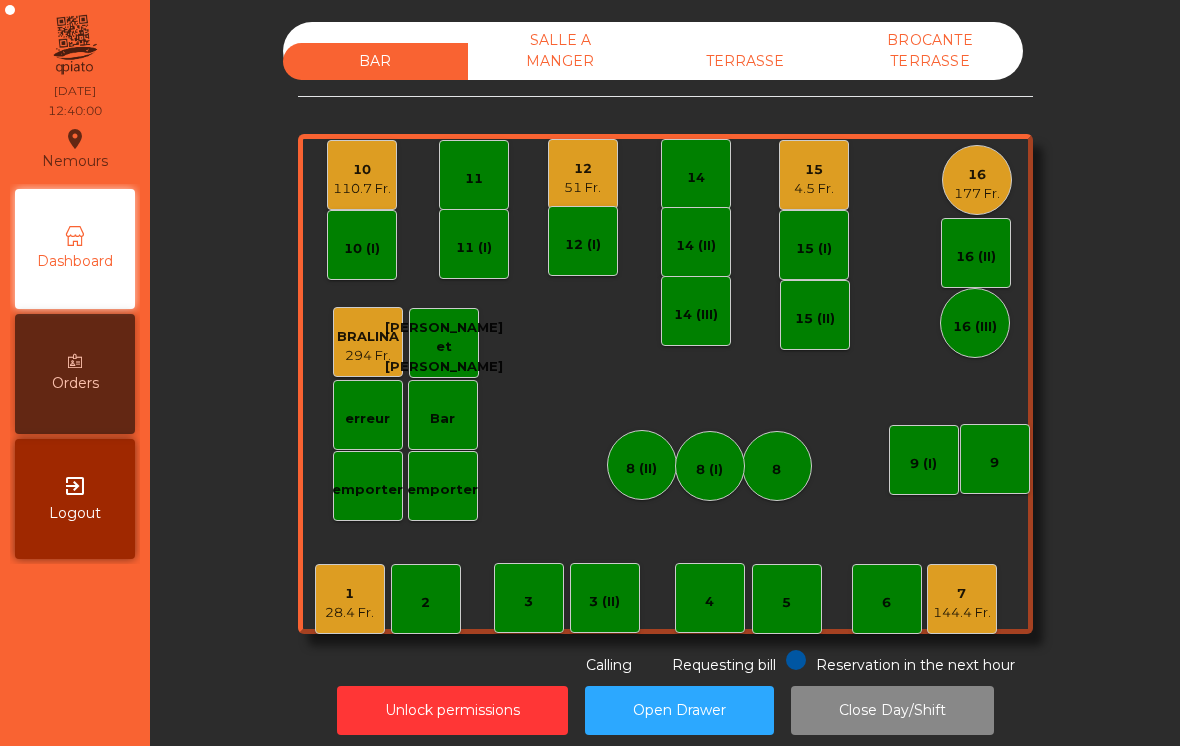 click on "4.5 Fr." 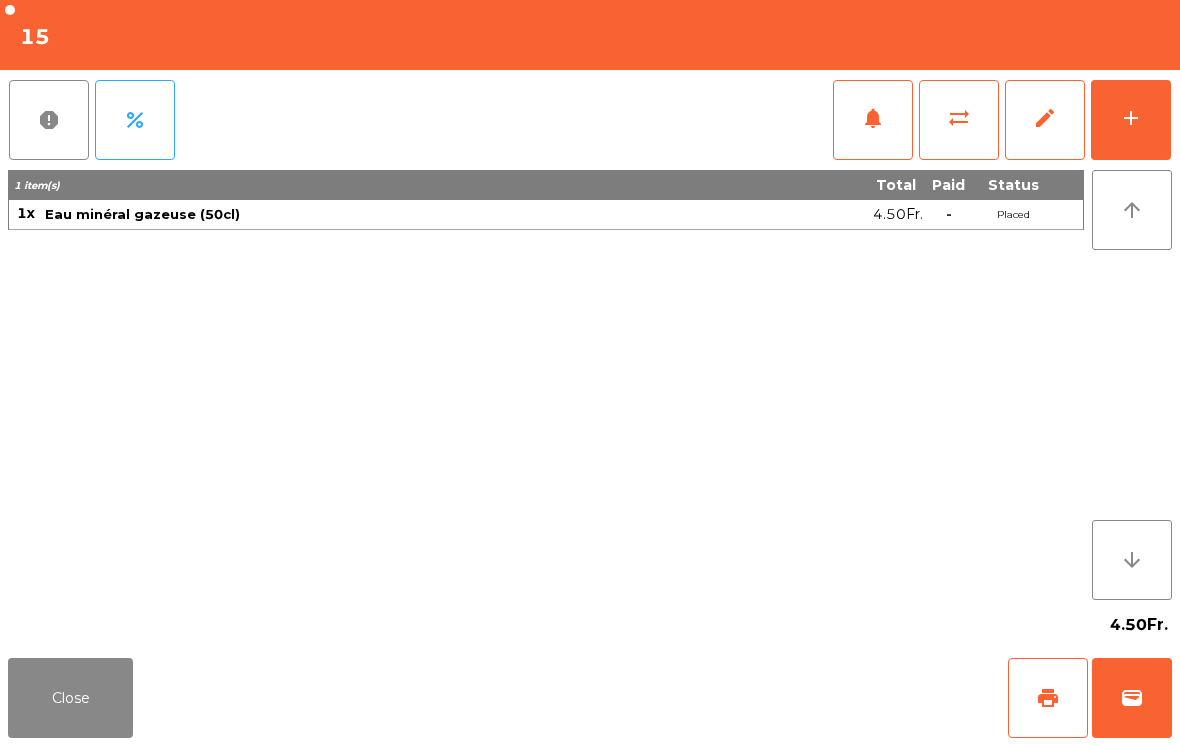 click on "add" 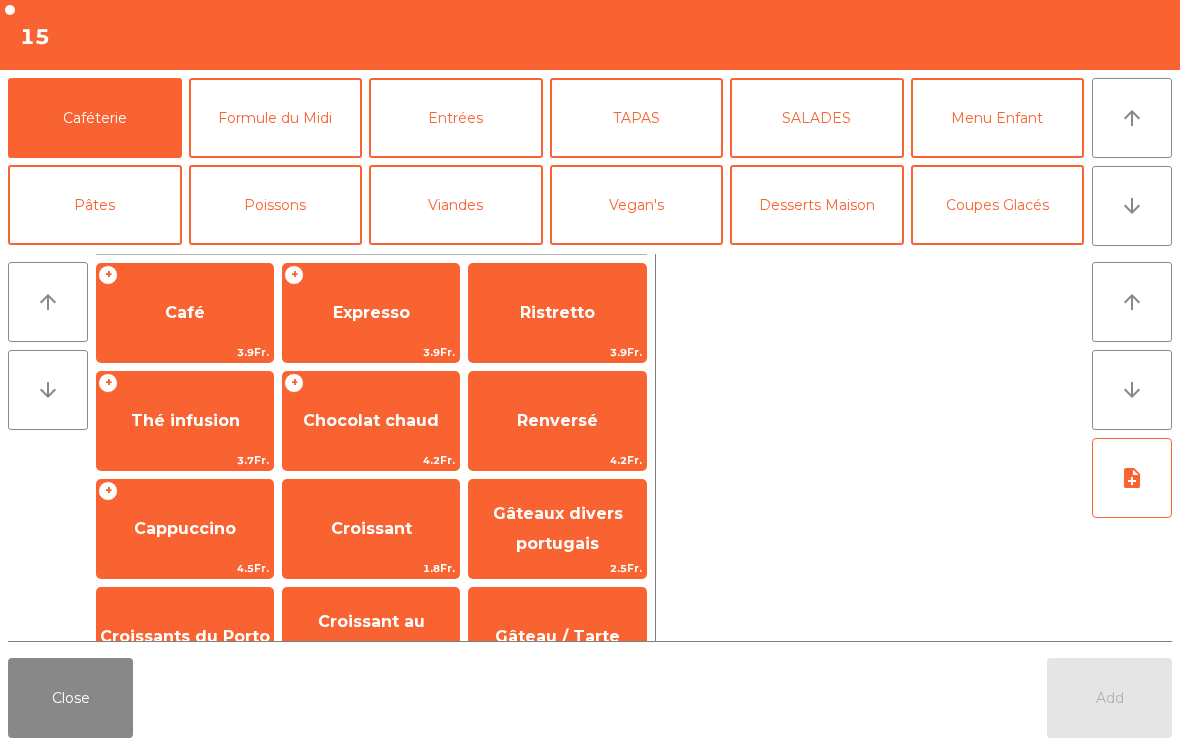 click on "Entrées" 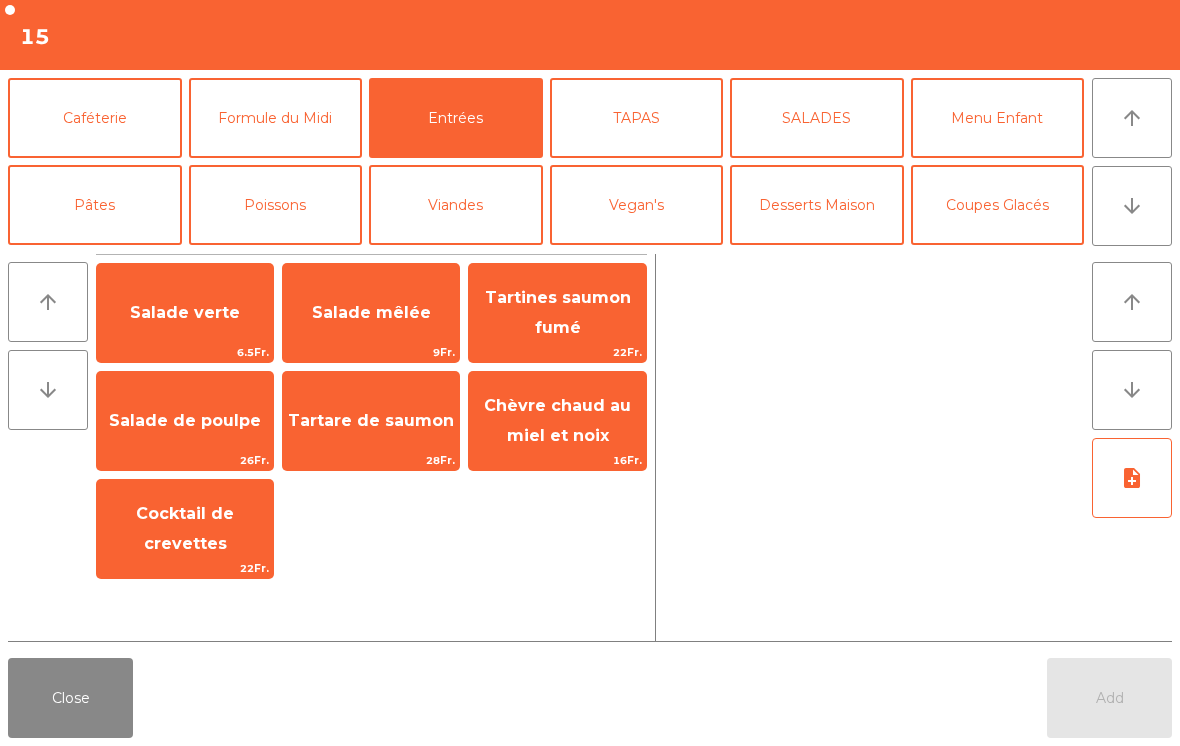 click on "Salade mêlée" 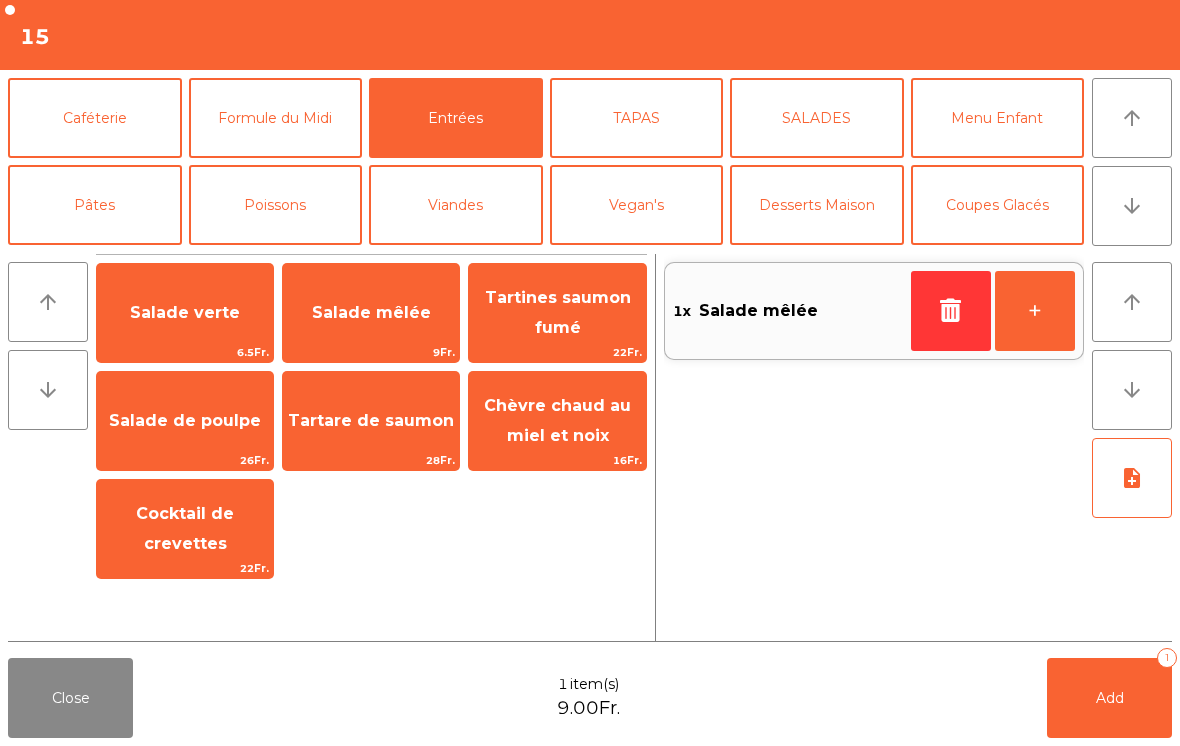 click on "+" 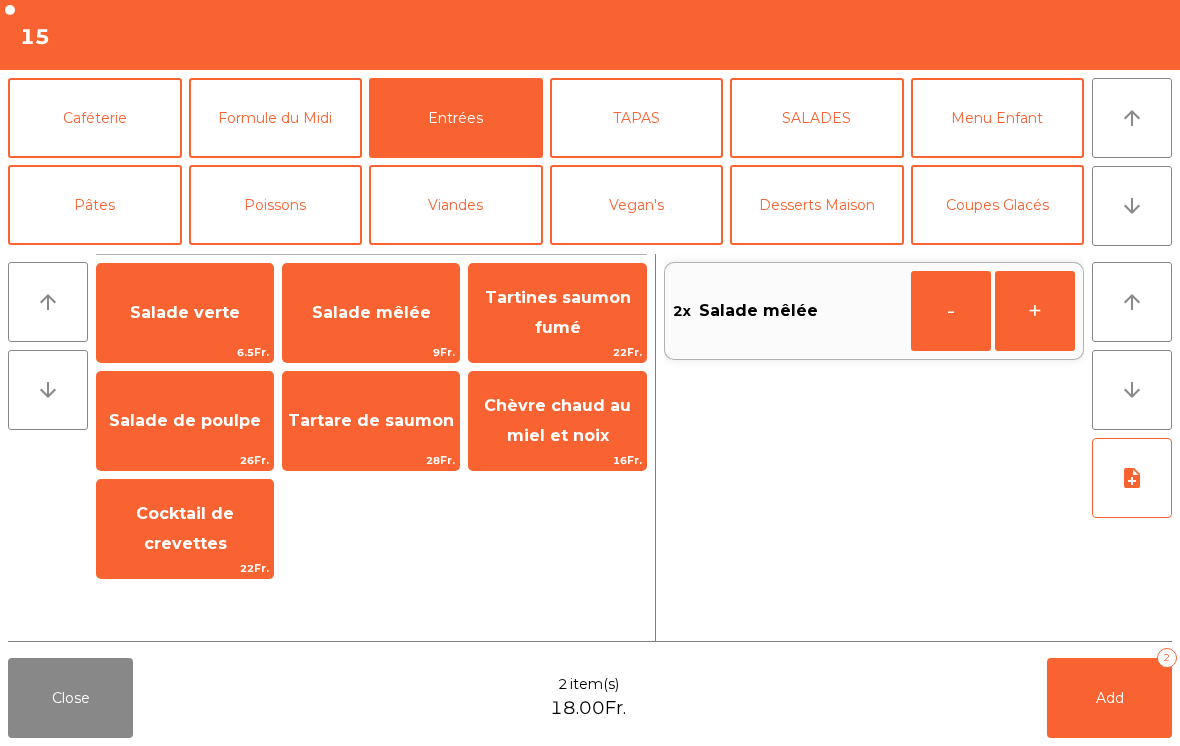 click on "Poissons" 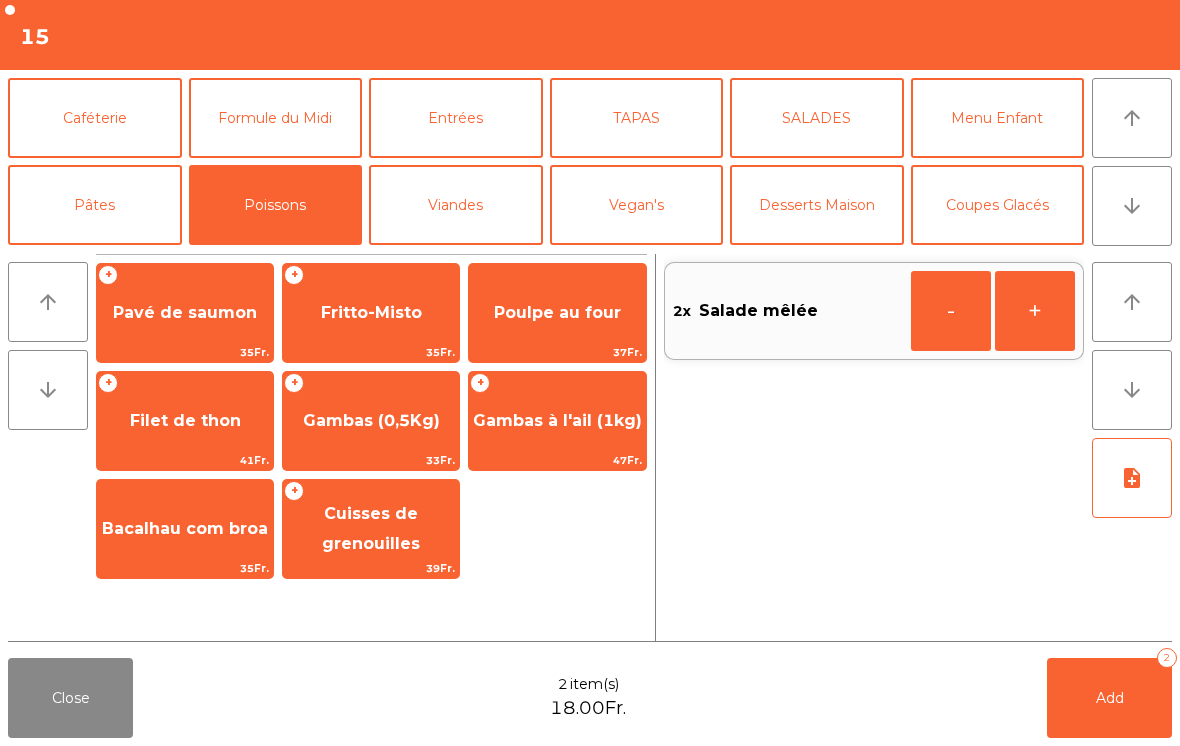 click on "Gambas à l'ail (1kg)" 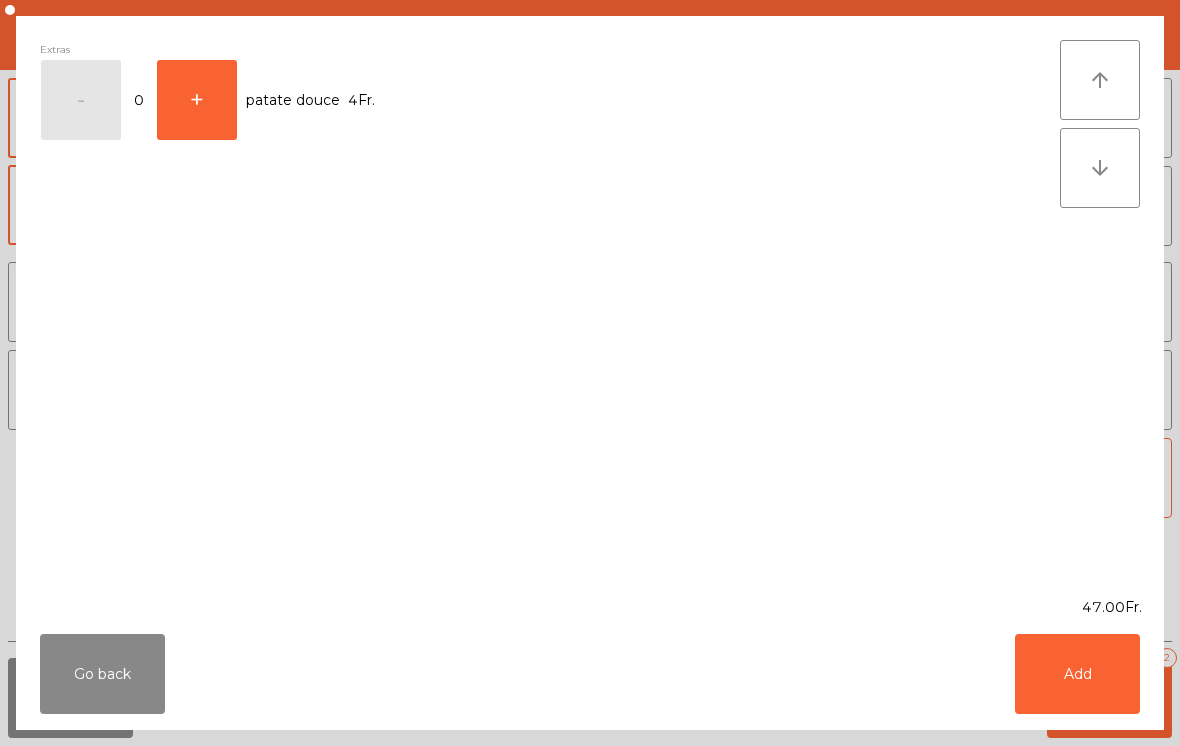 click on "Add" 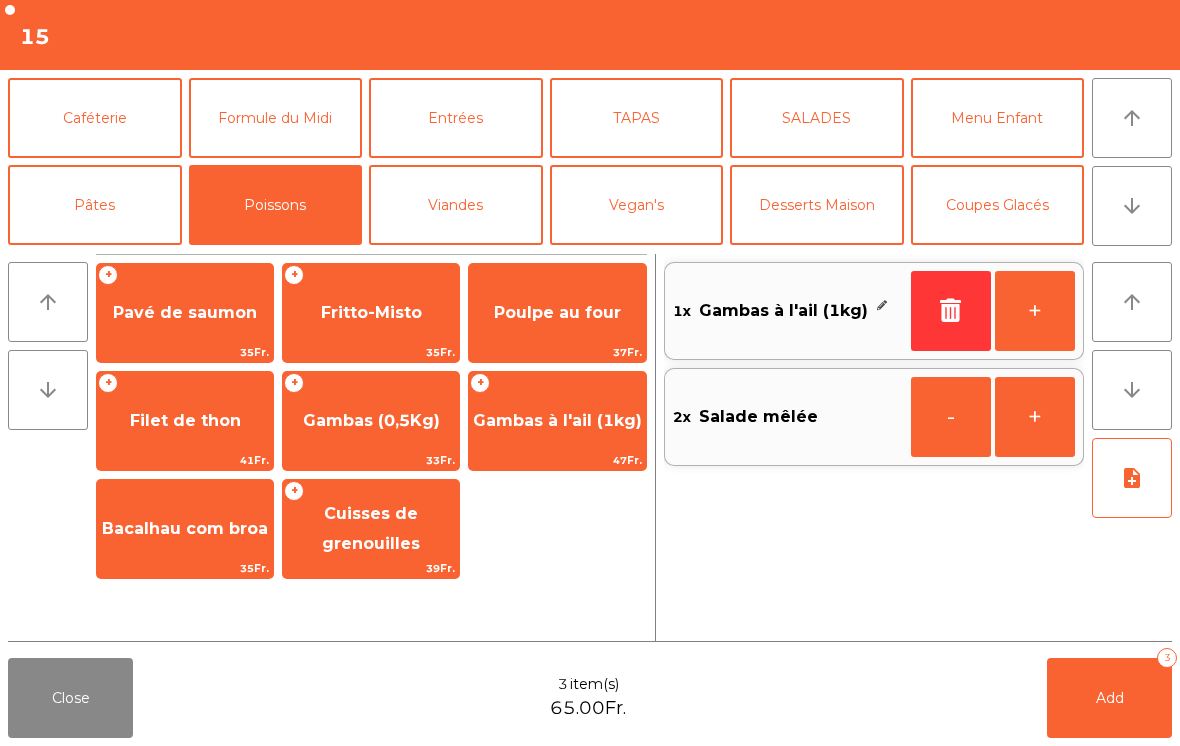 click on "note_add" 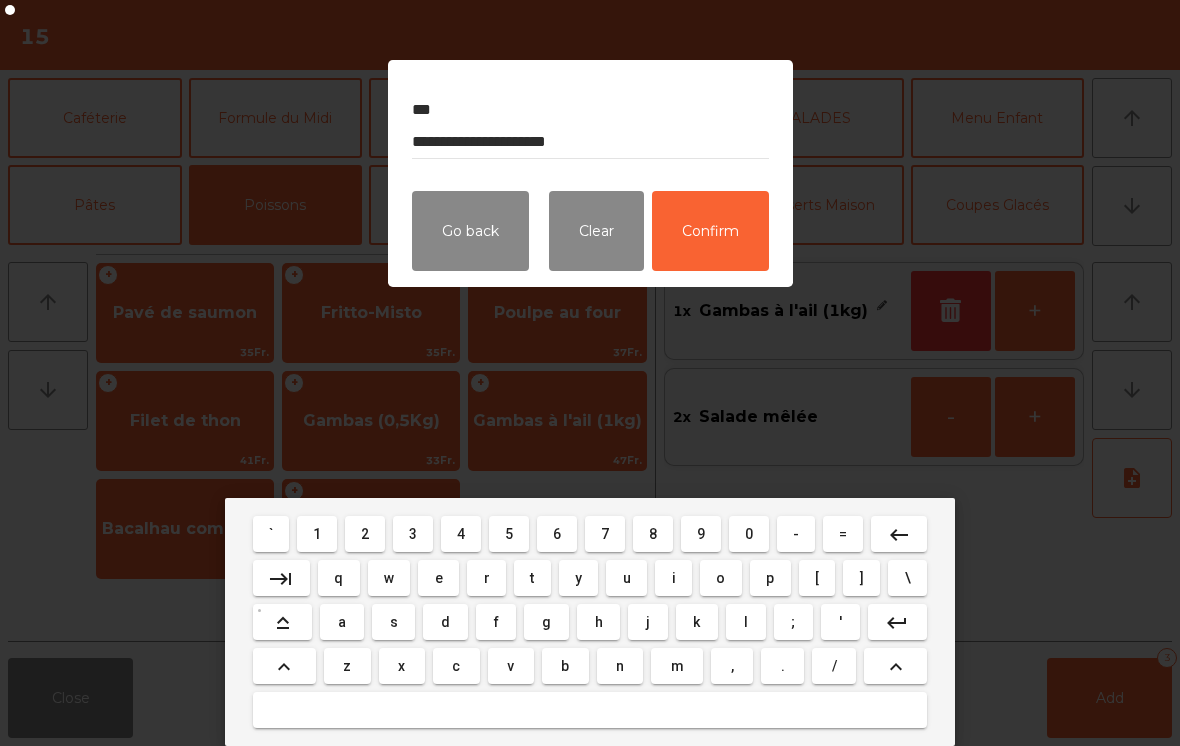 type on "**********" 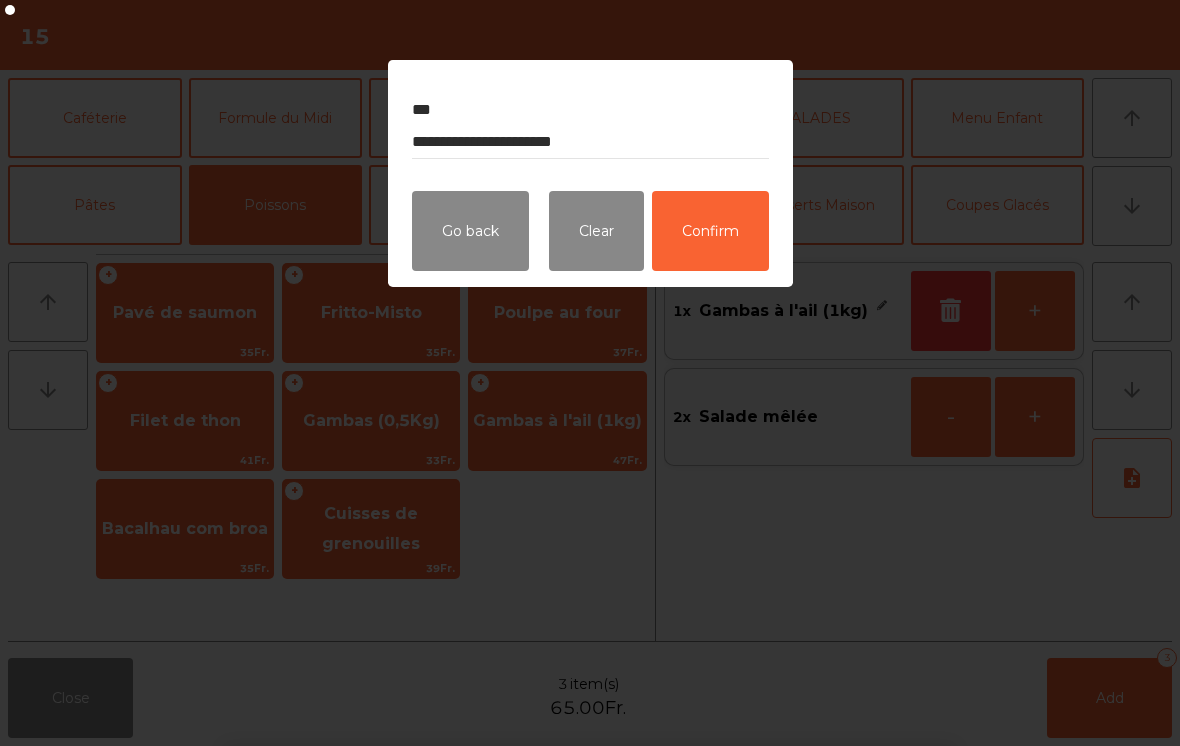 click on "Confirm" 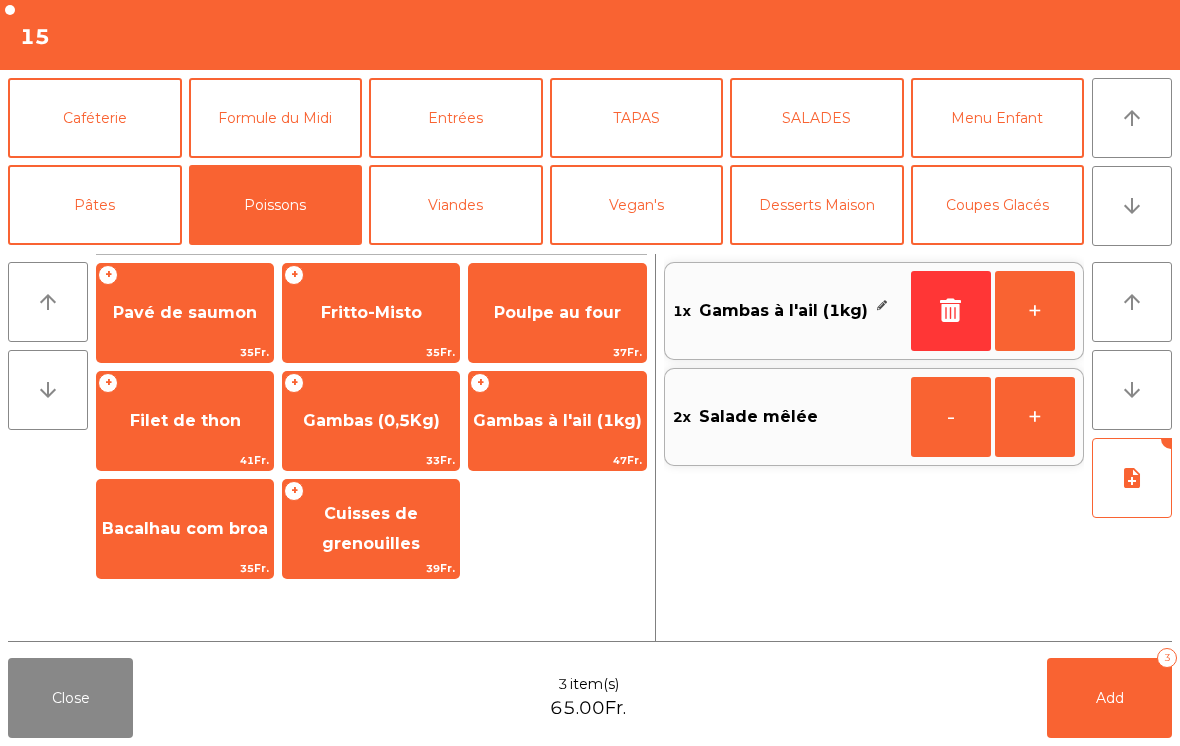 click on "Add" 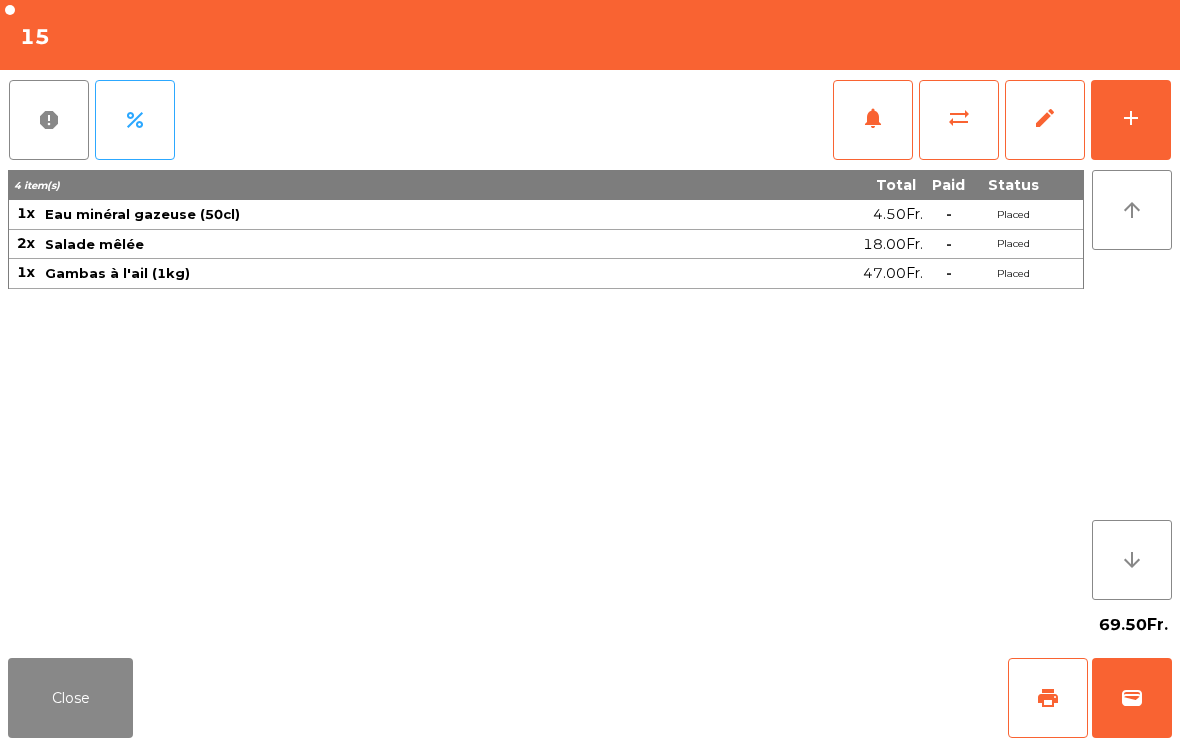 click on "Close" 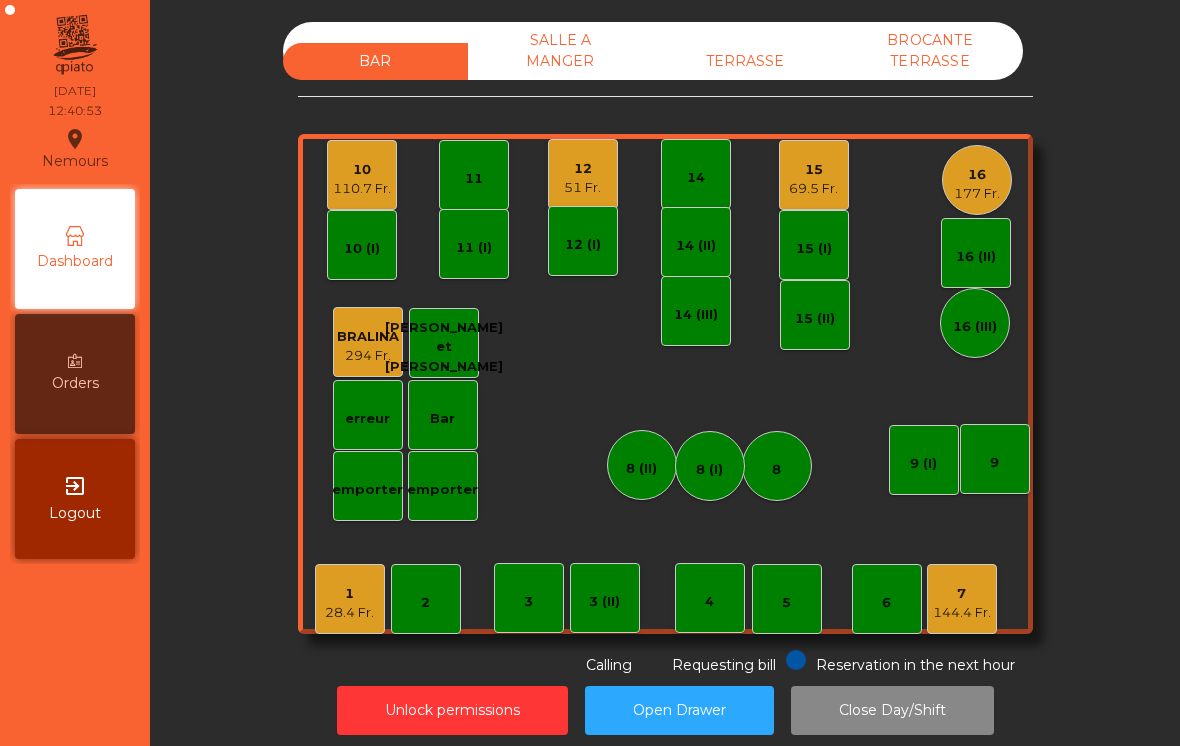 click on "TERRASSE" 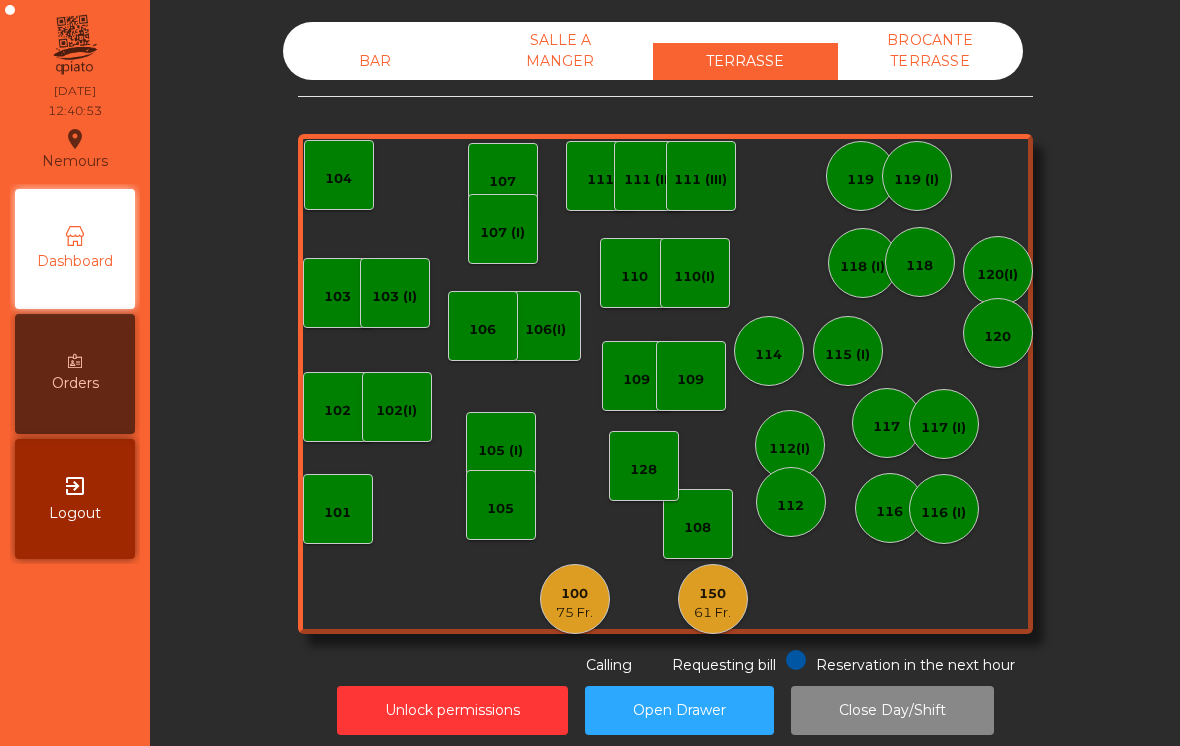 click on "150" 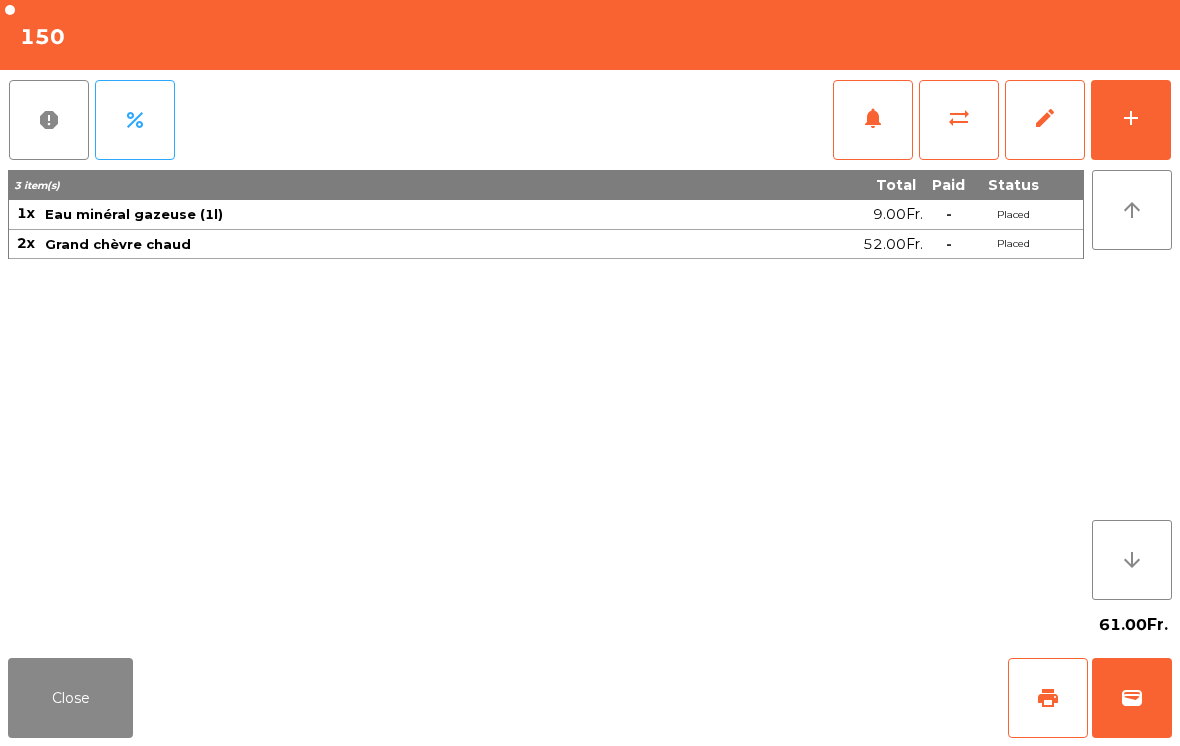 click on "add" 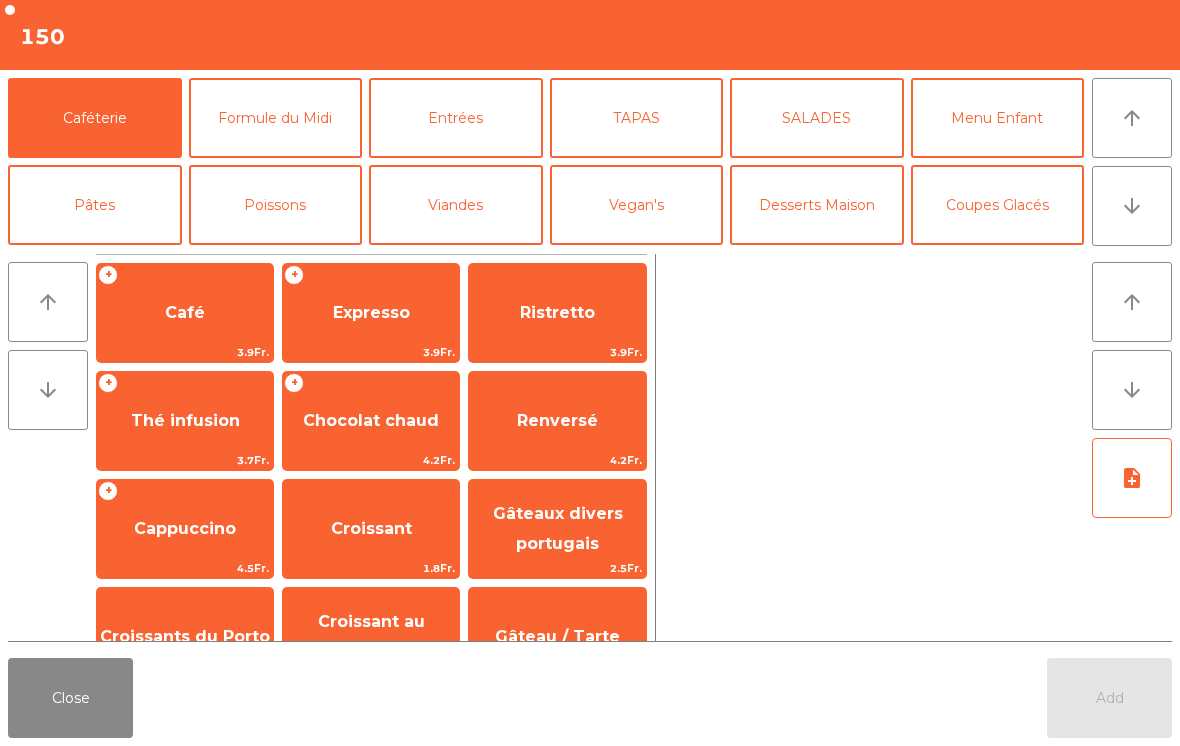 click on "Café" 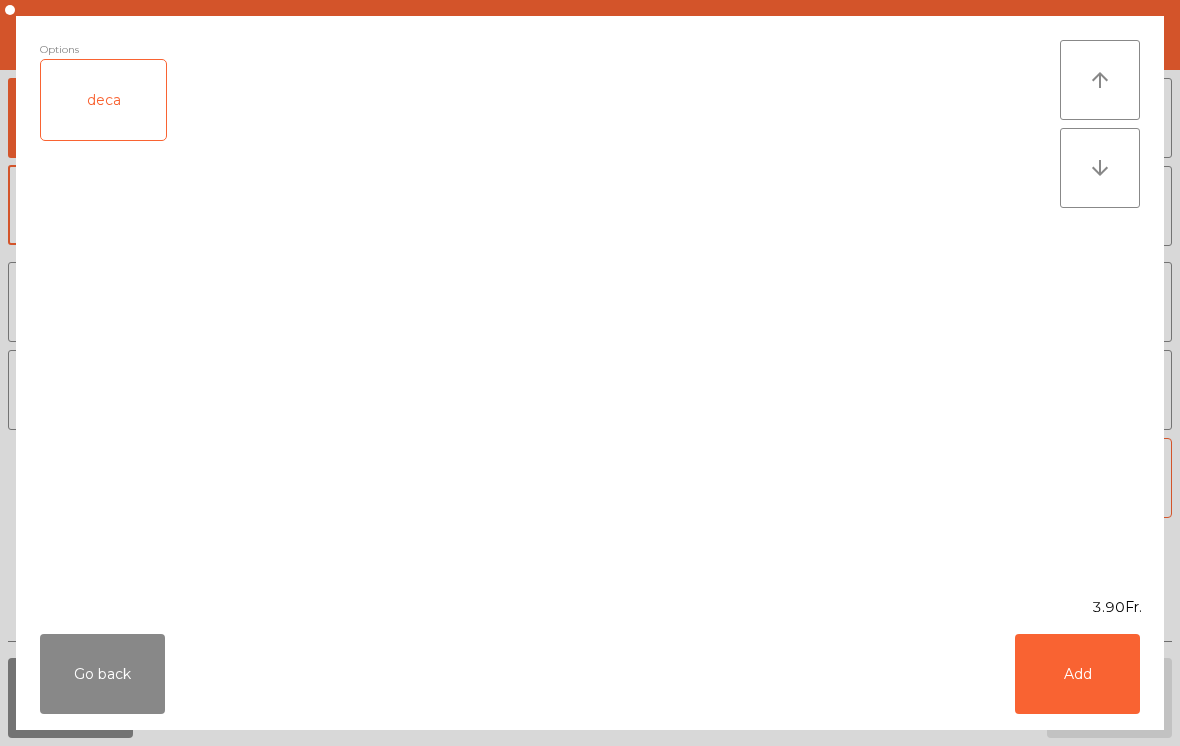 click on "Add" 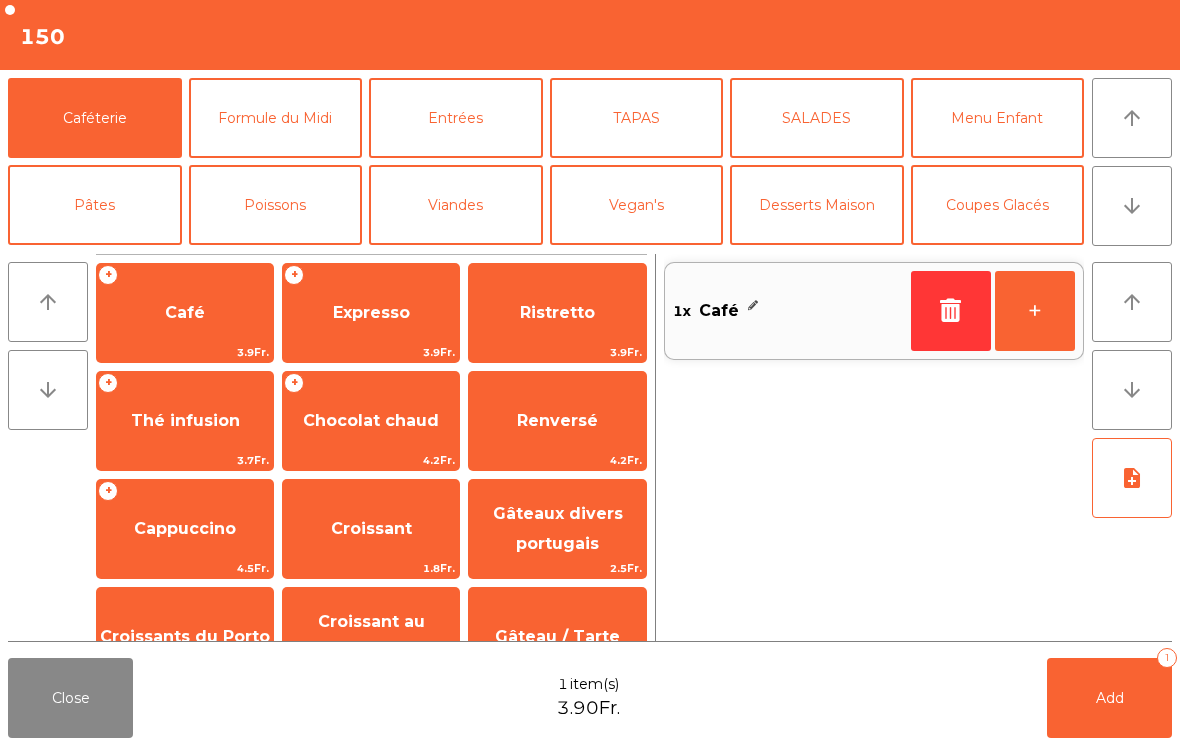 click on "Cappuccino" 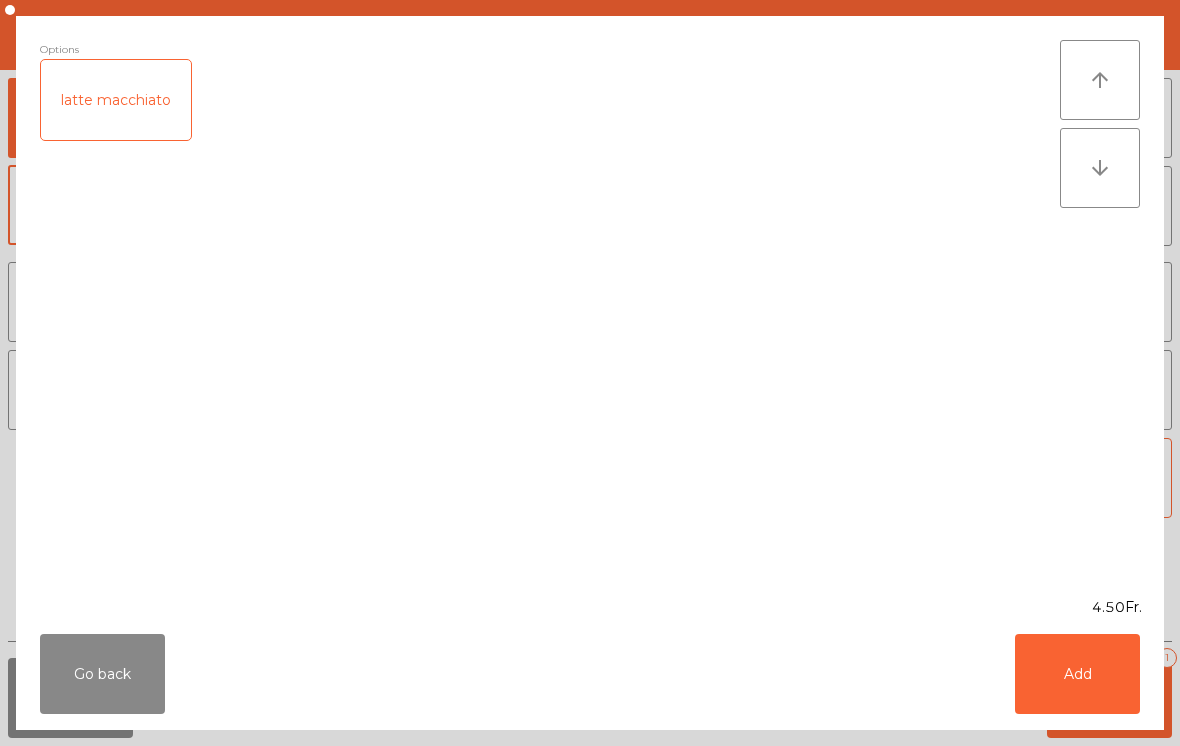 click on "Add" 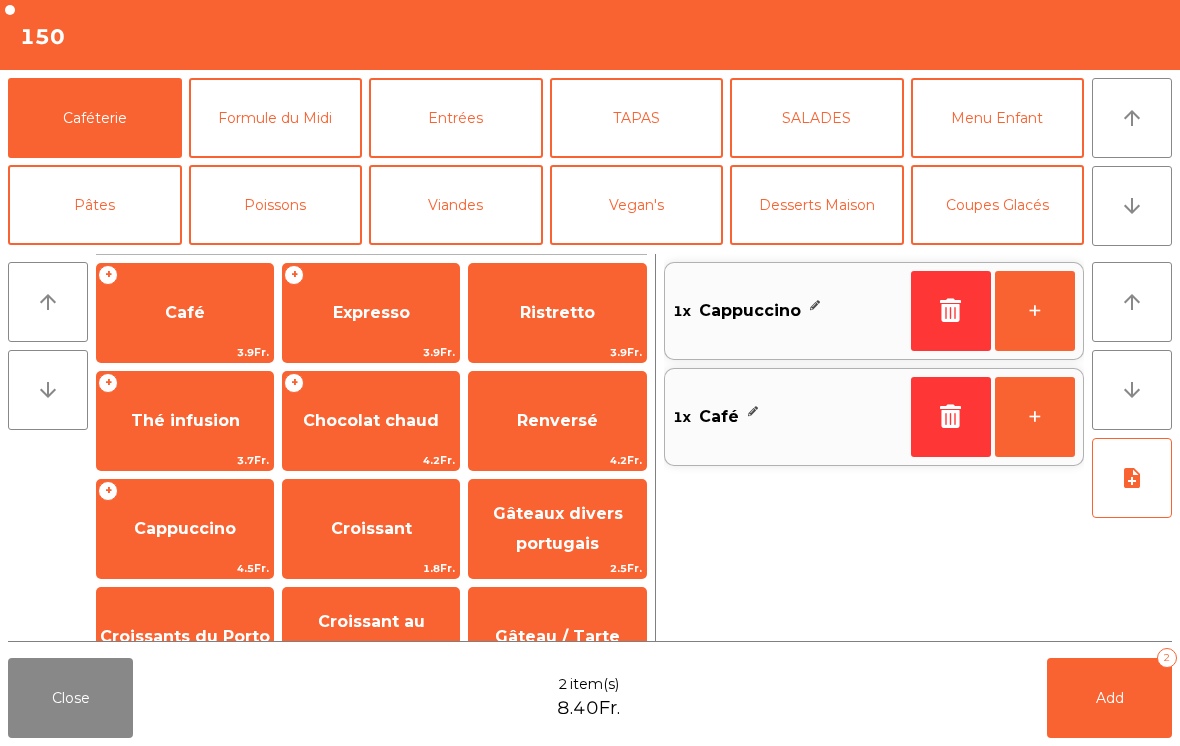 click on "Desserts Maison" 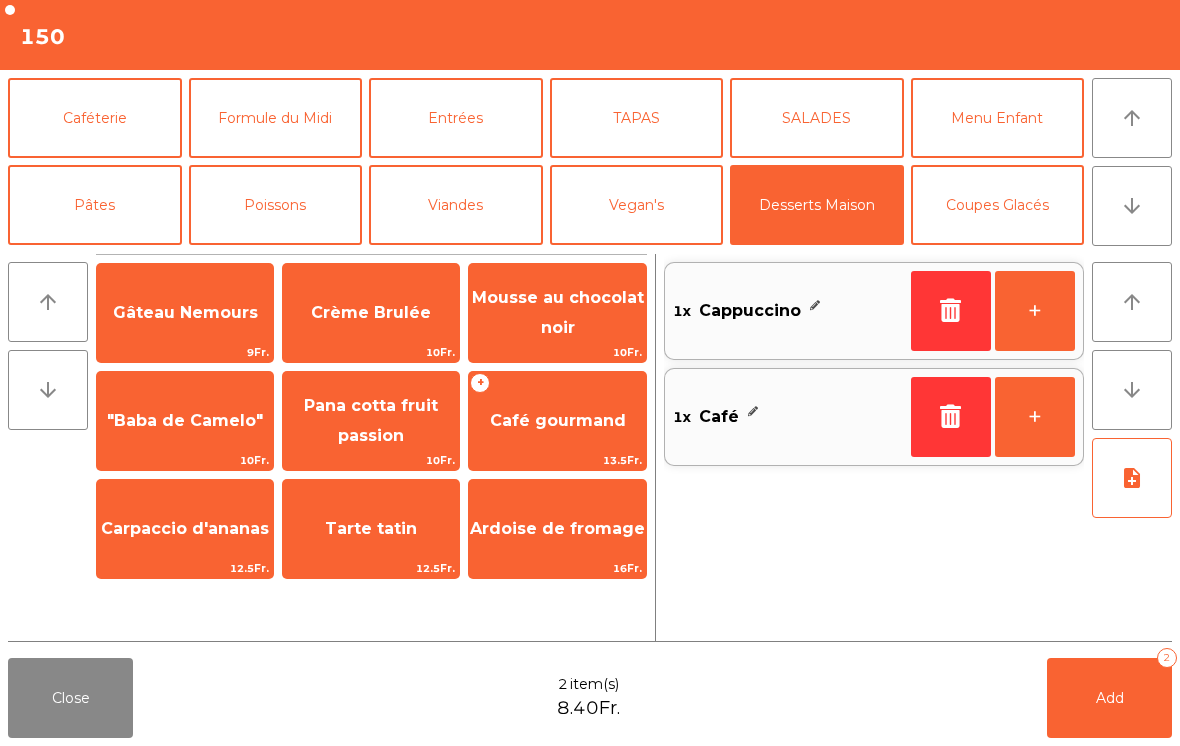 click on "Crème Brulée" 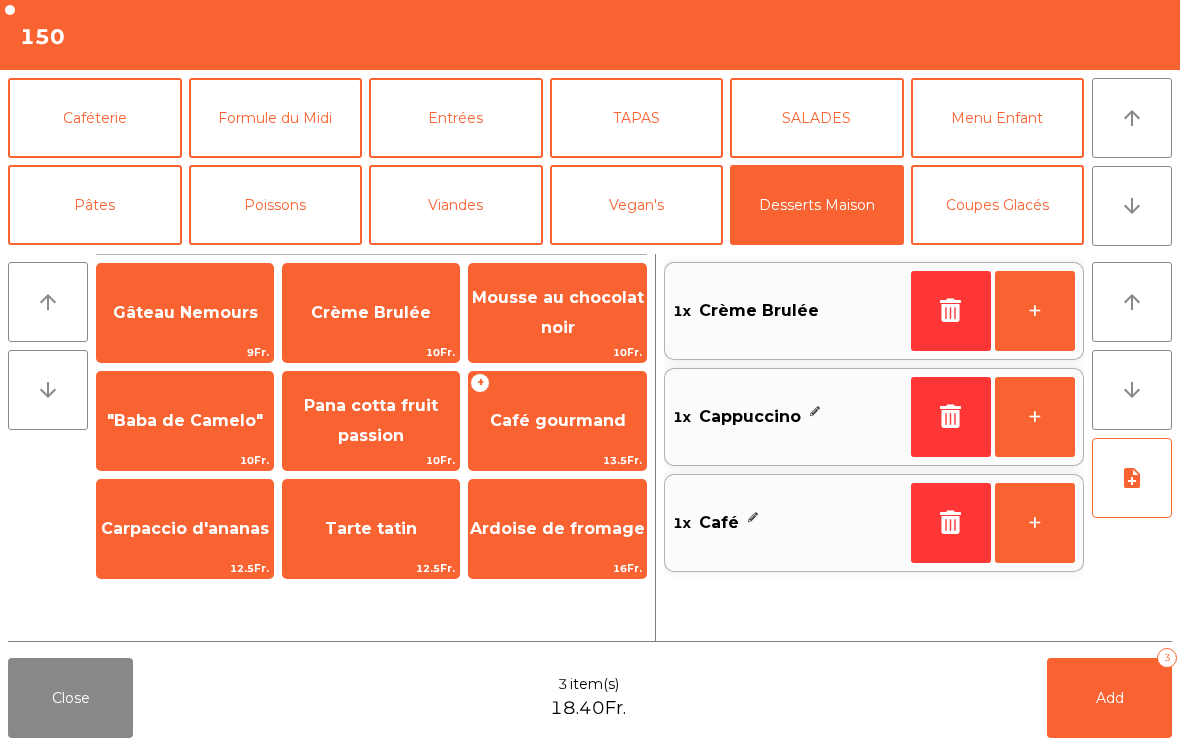 click on "Mousse au chocolat noir" 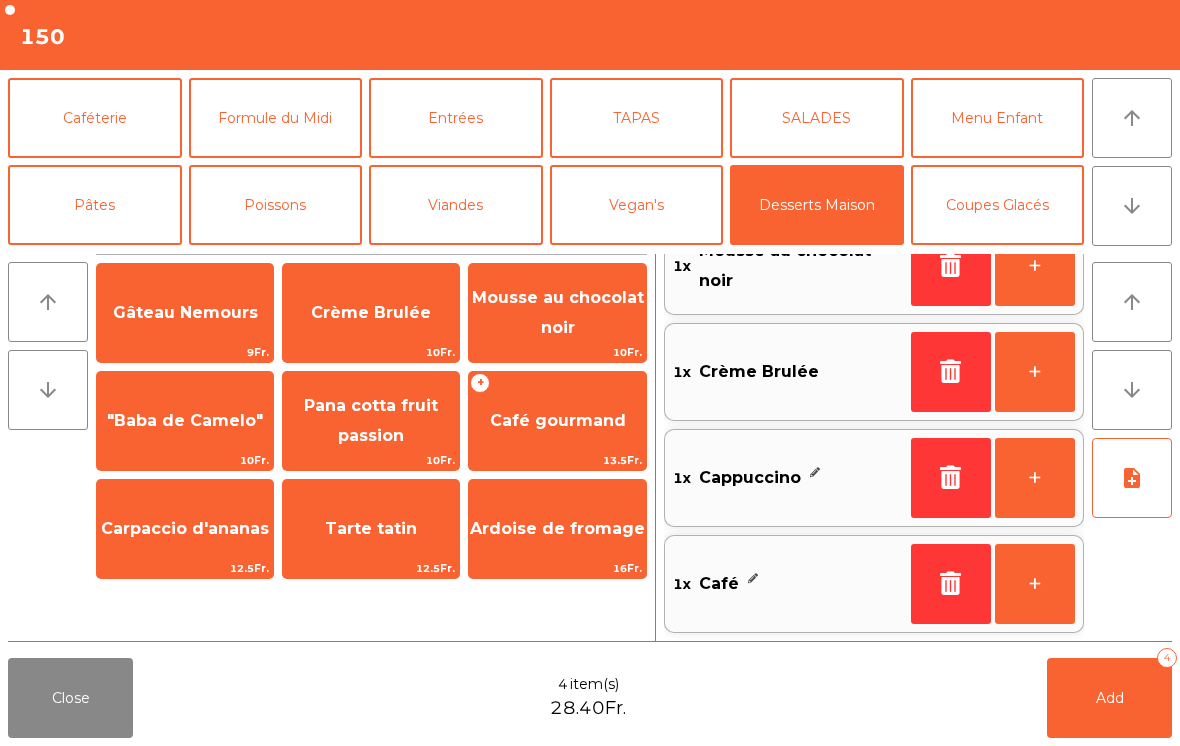 scroll, scrollTop: 45, scrollLeft: 0, axis: vertical 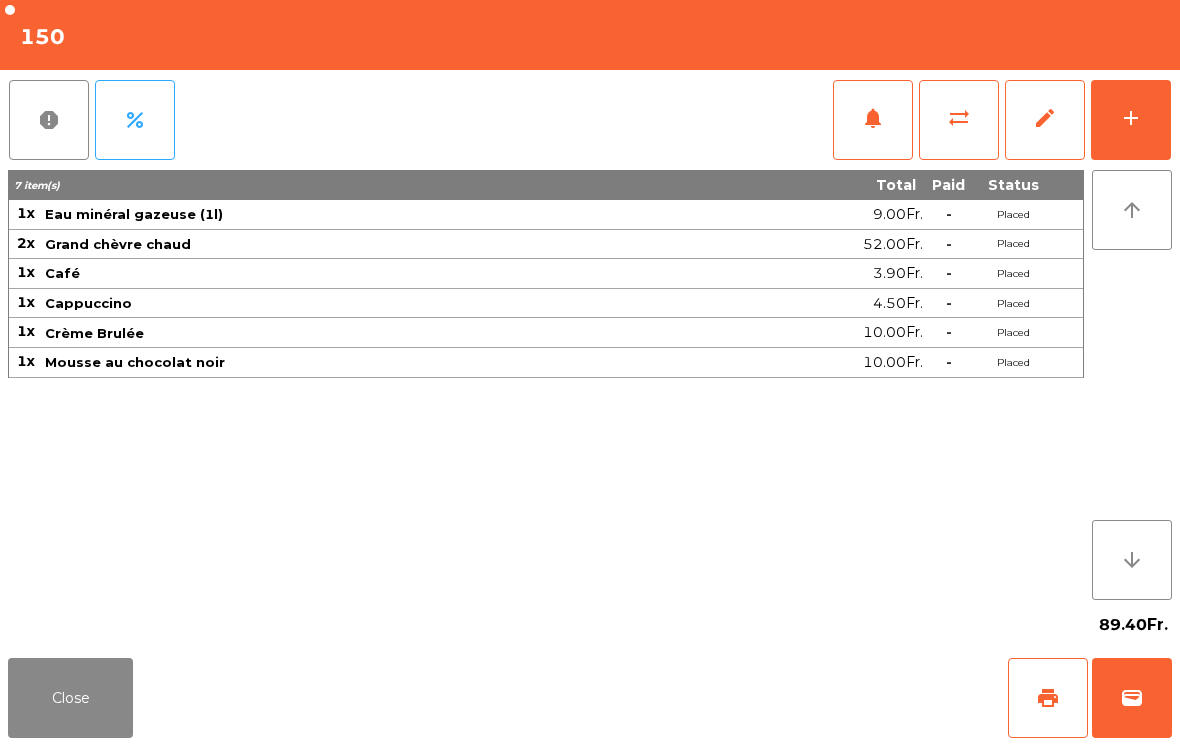 click on "Close" 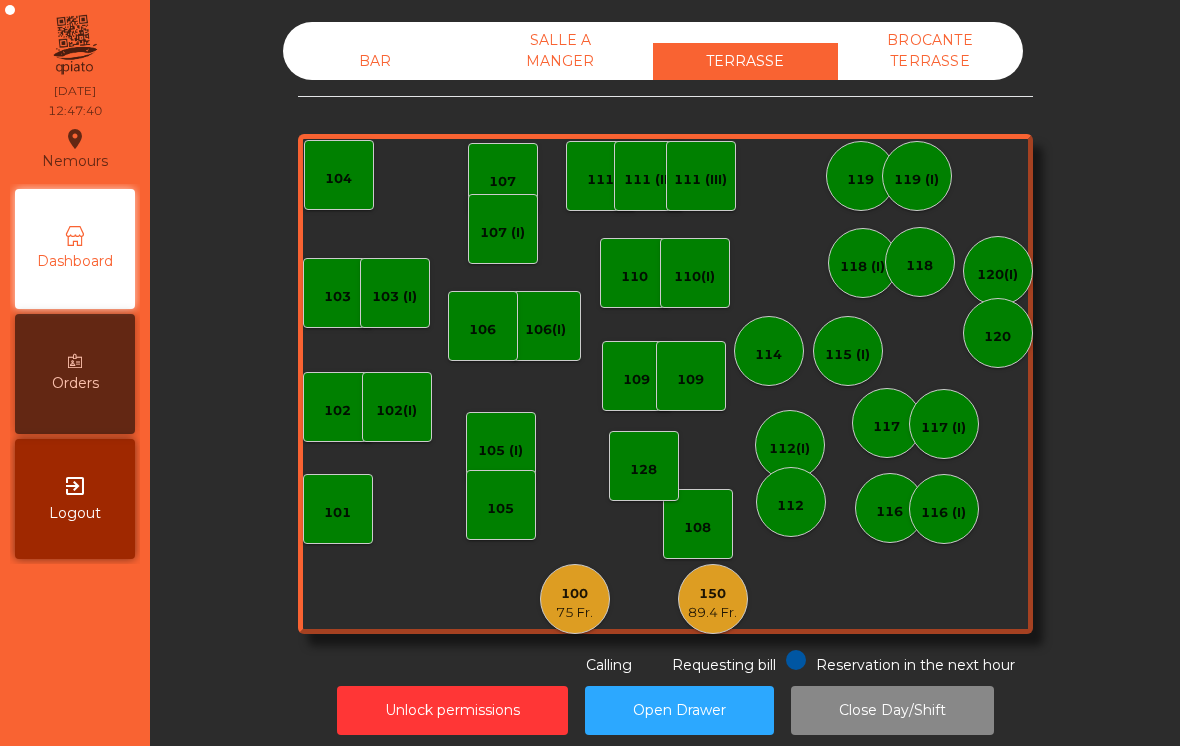 click on "BAR" 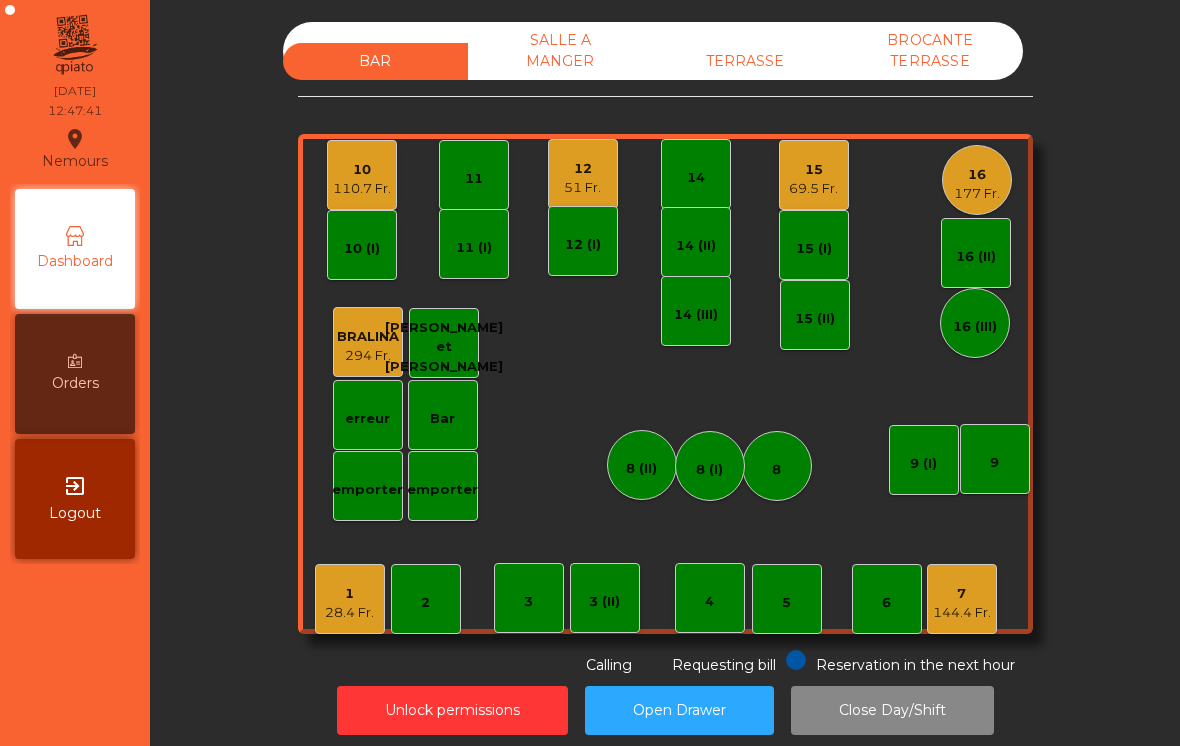 click on "10" 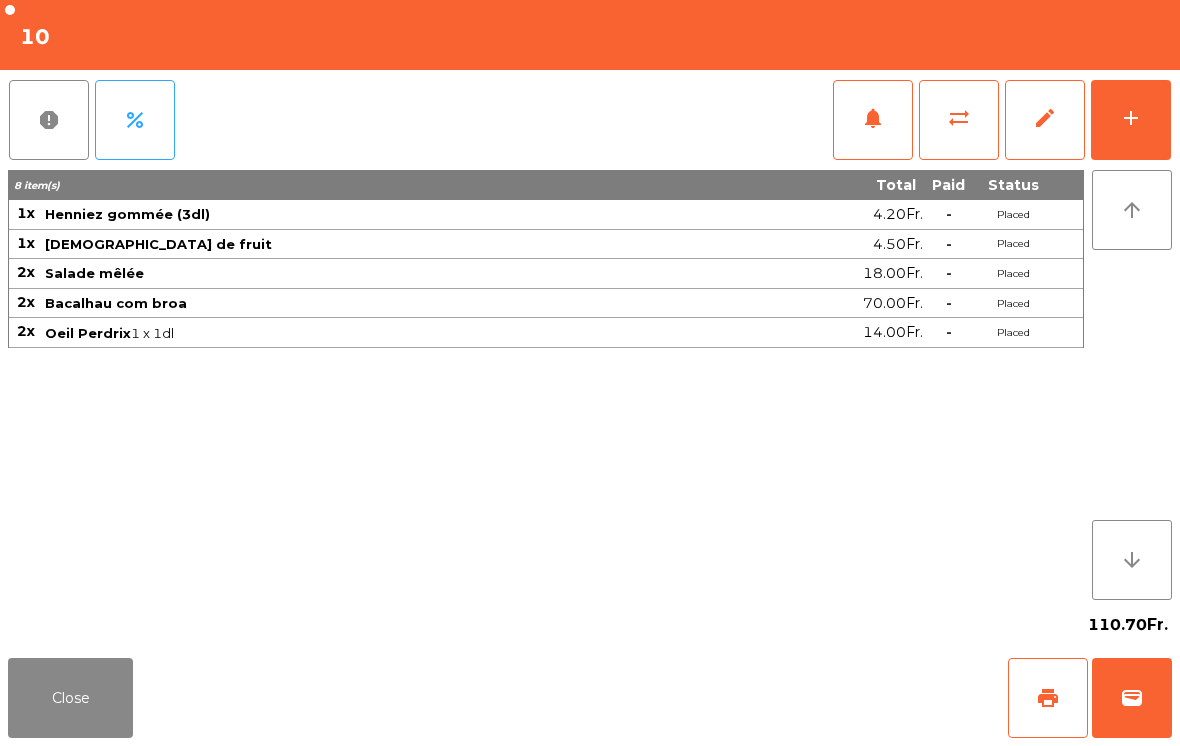 click on "notifications" 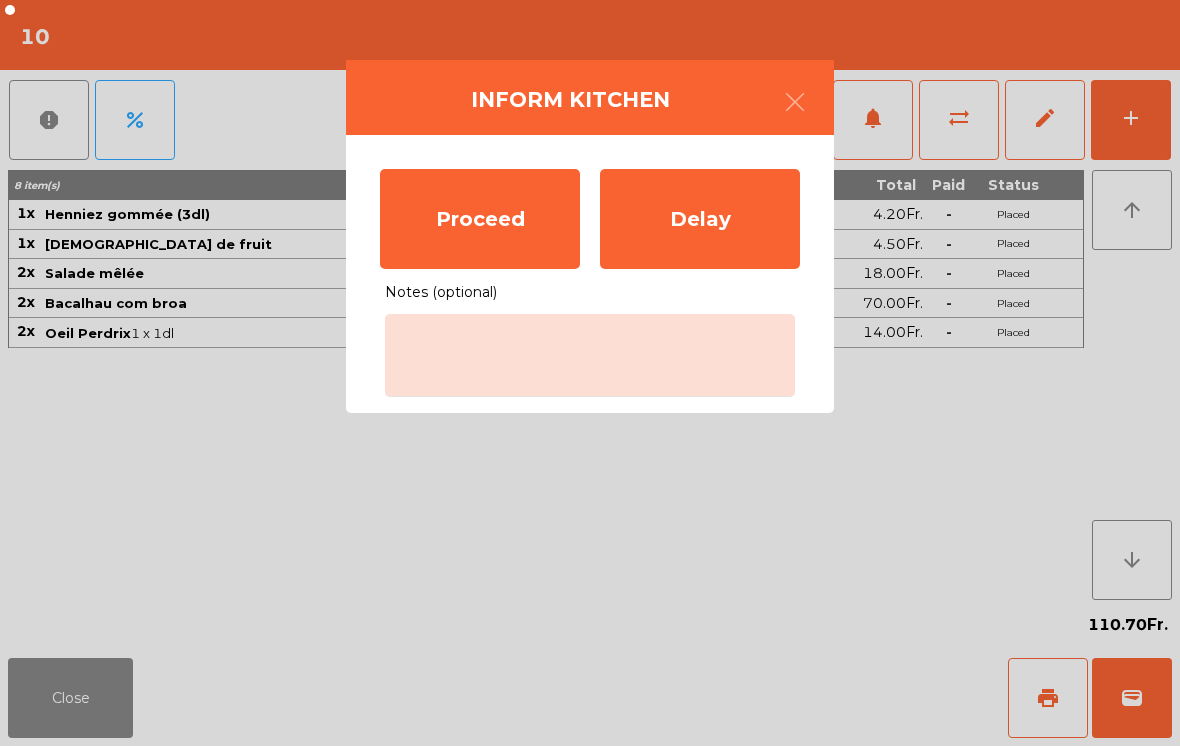 click on "Proceed" 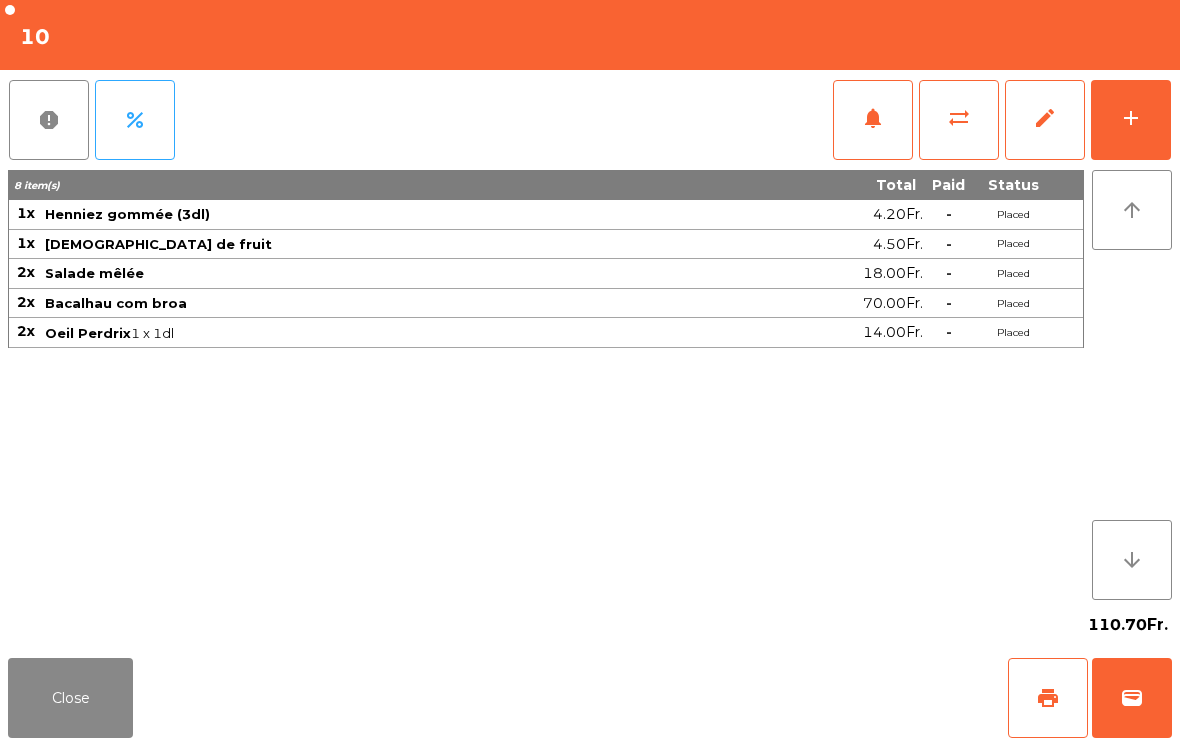 click on "Close   print   wallet" 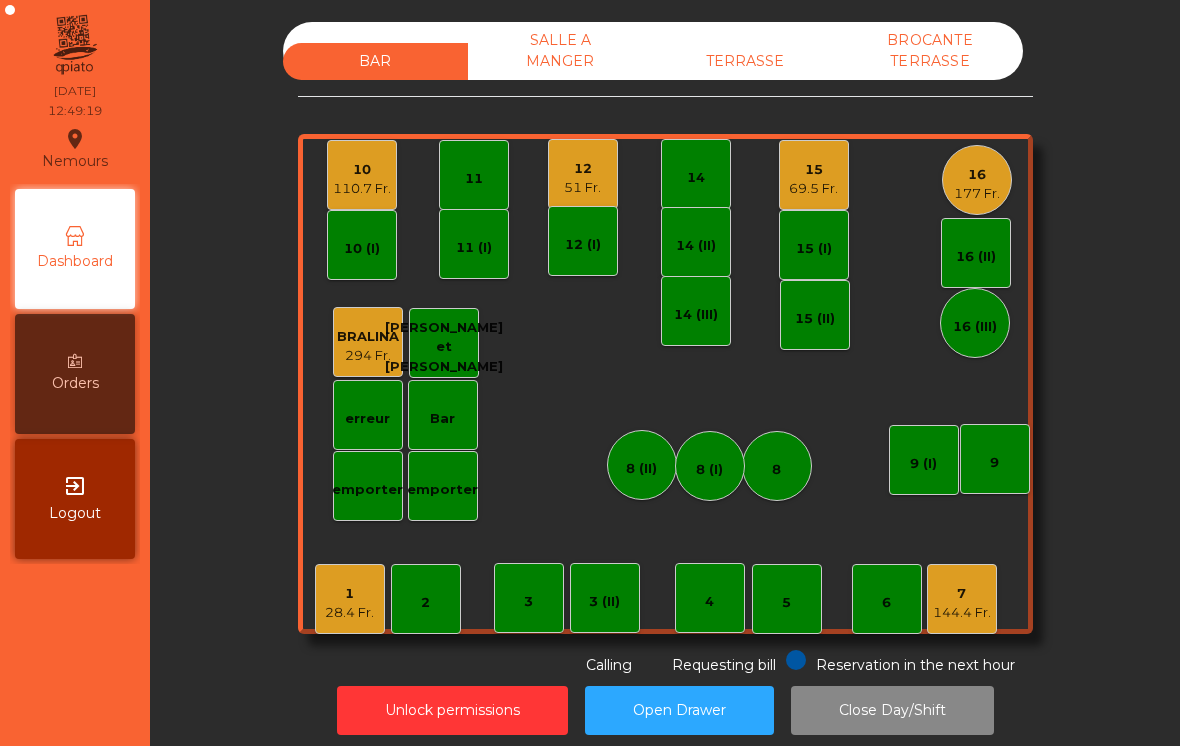 click on "177 Fr." 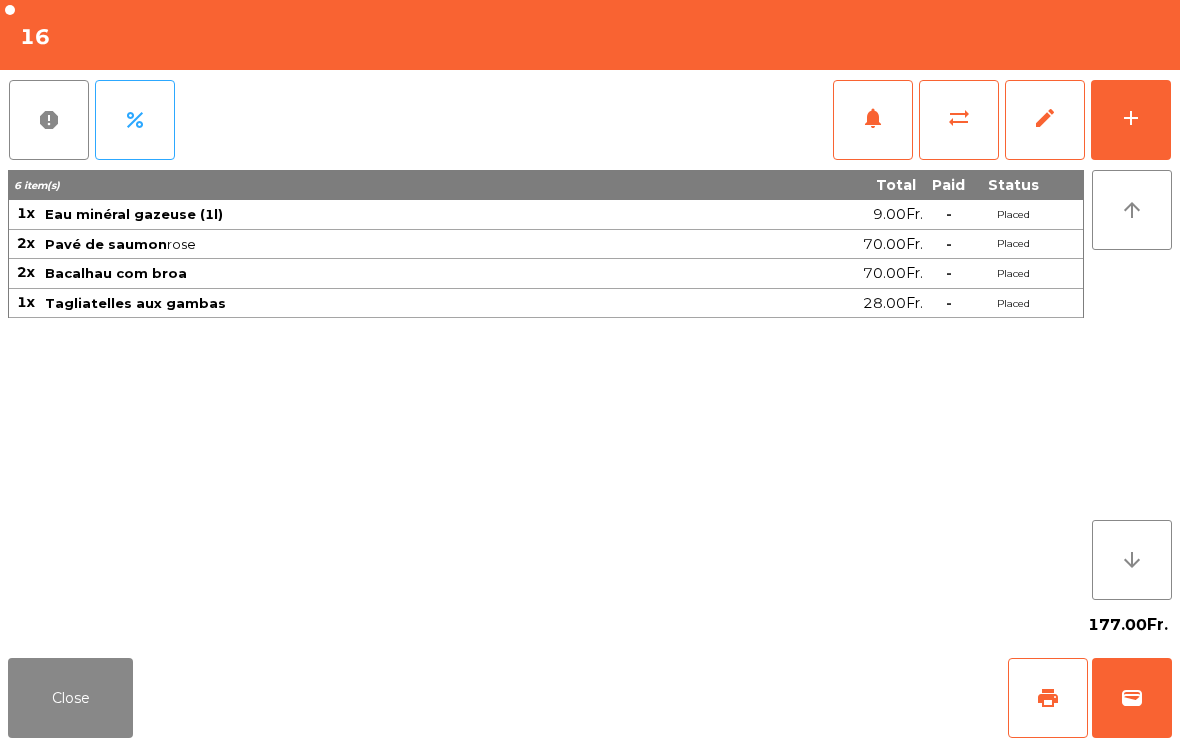 click on "add" 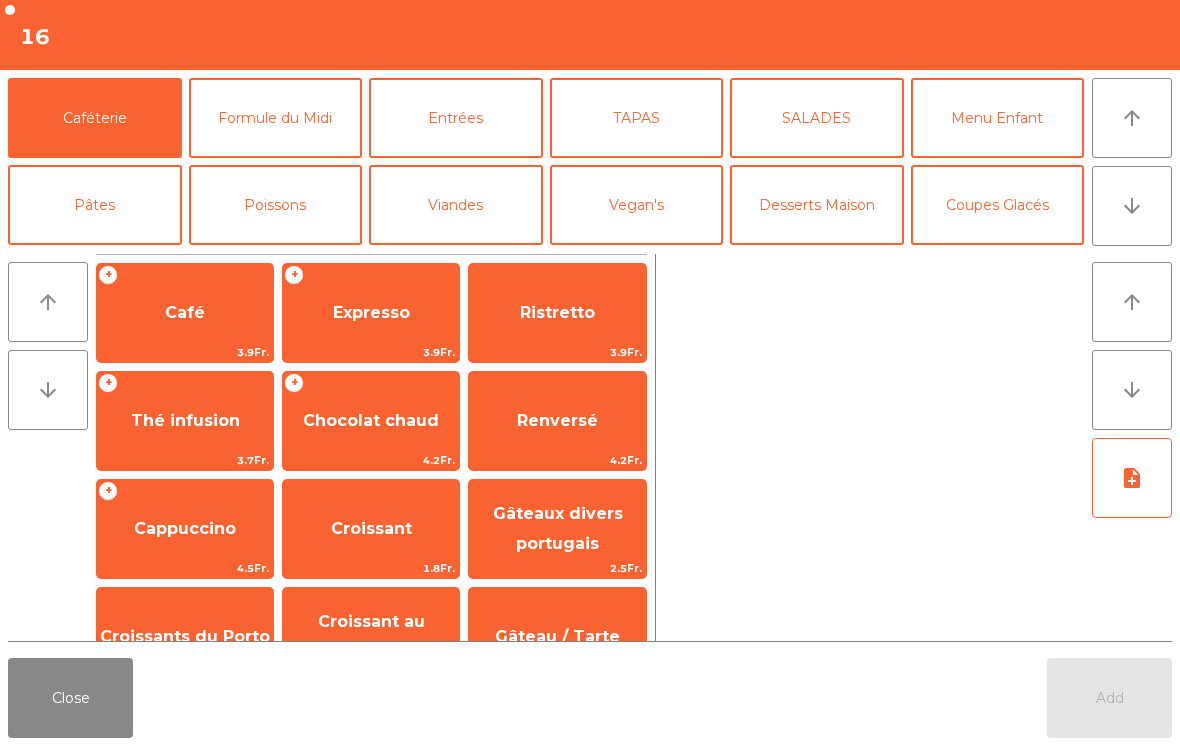 click on "arrow_downward" 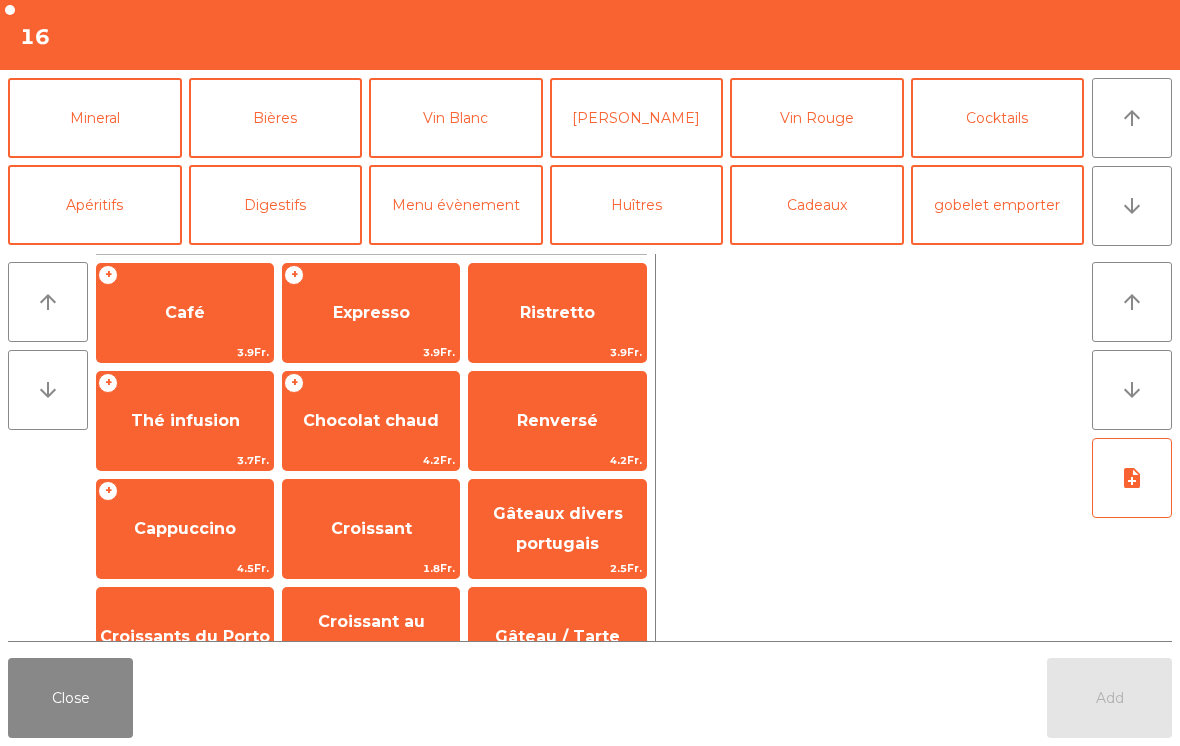 click on "[PERSON_NAME]" 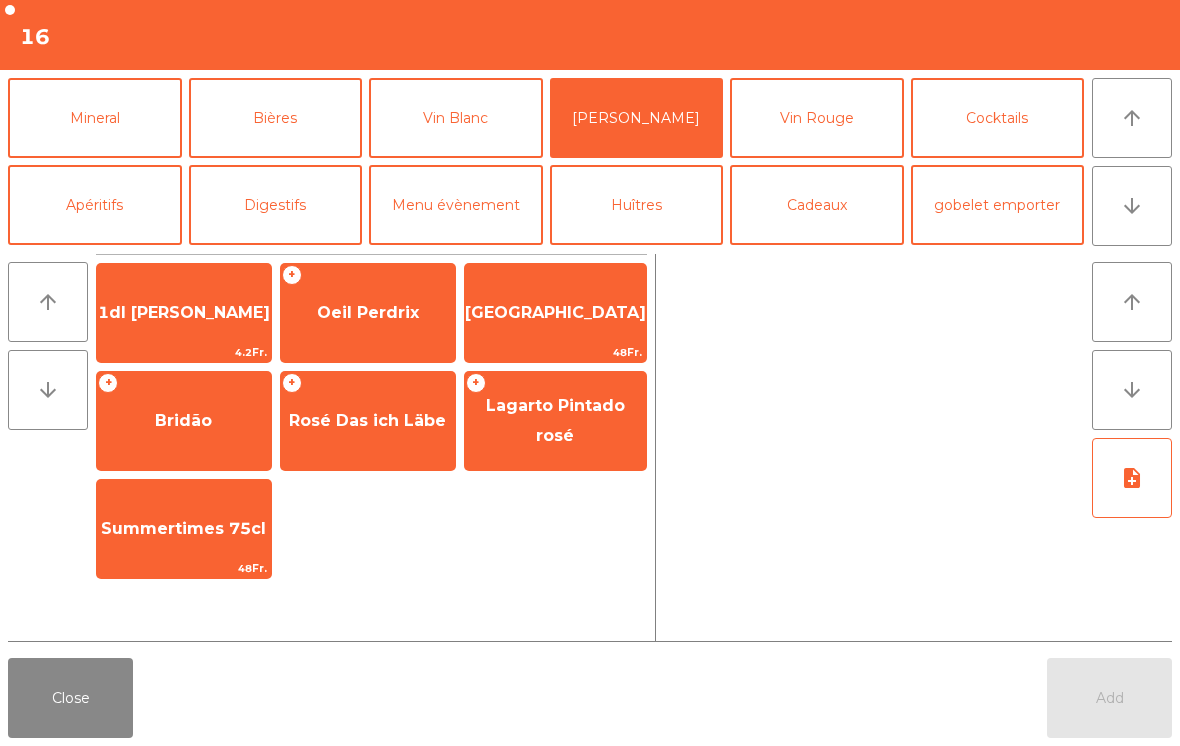 click on "Bridão" 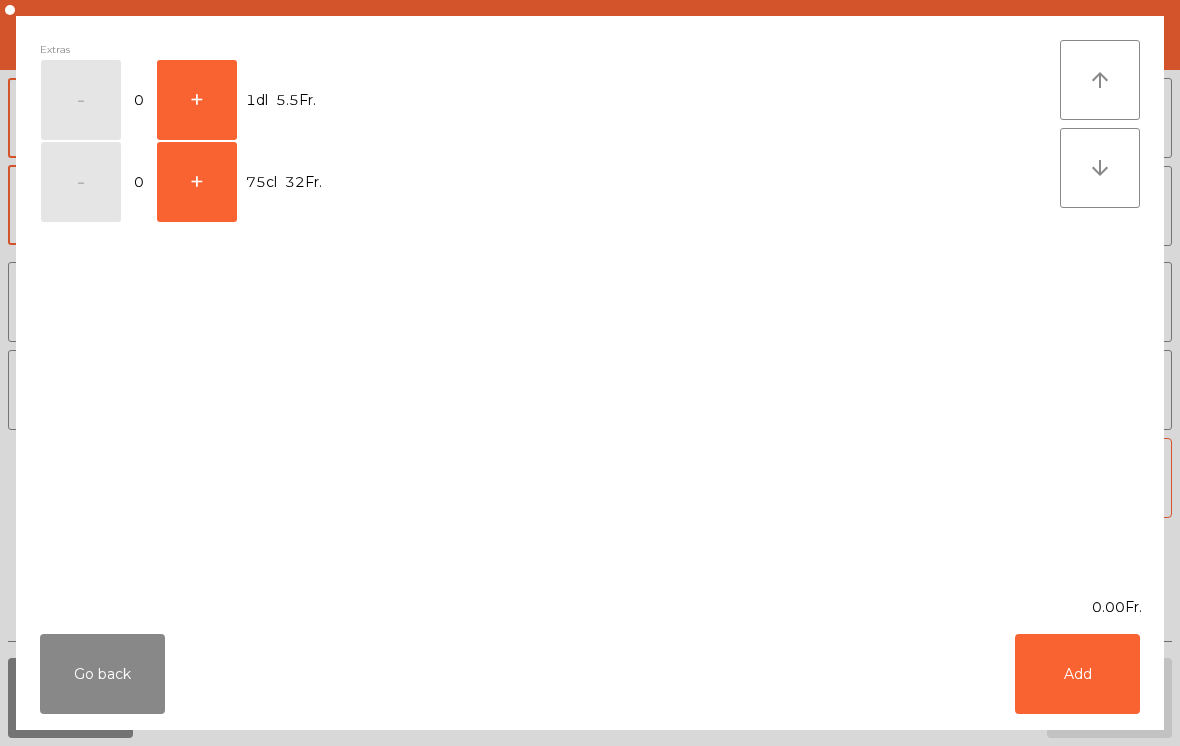 click on "+" 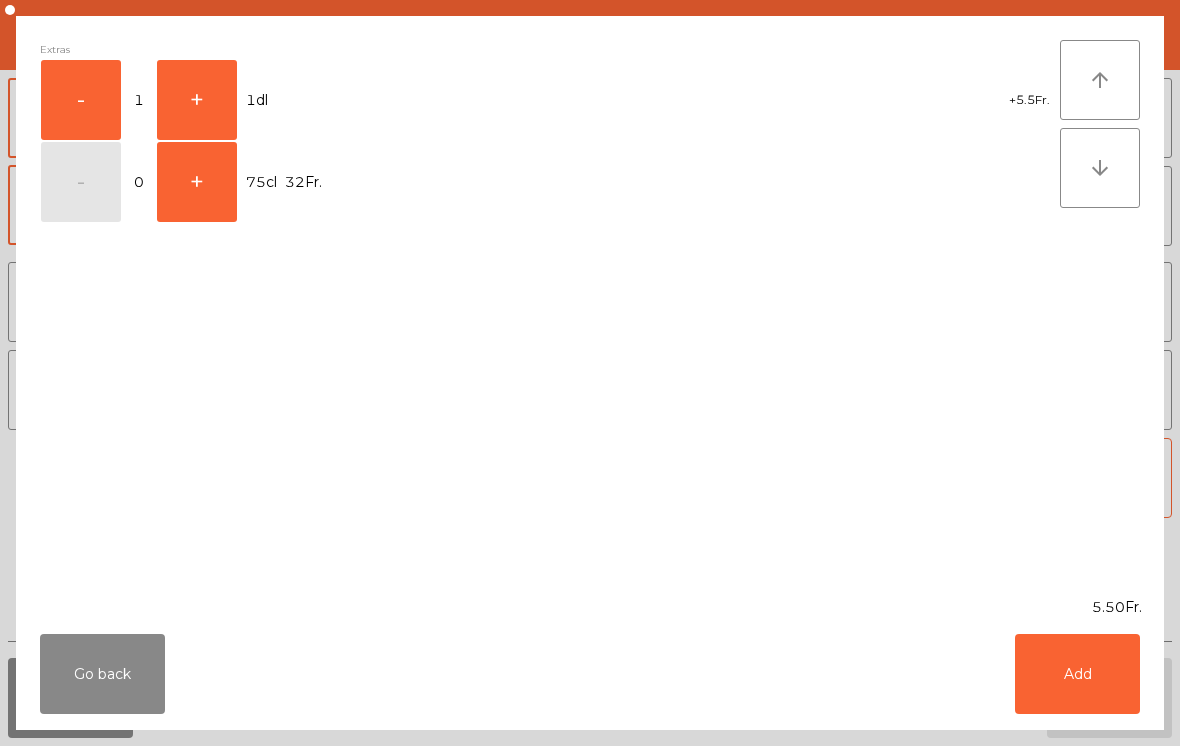 click on "Add" 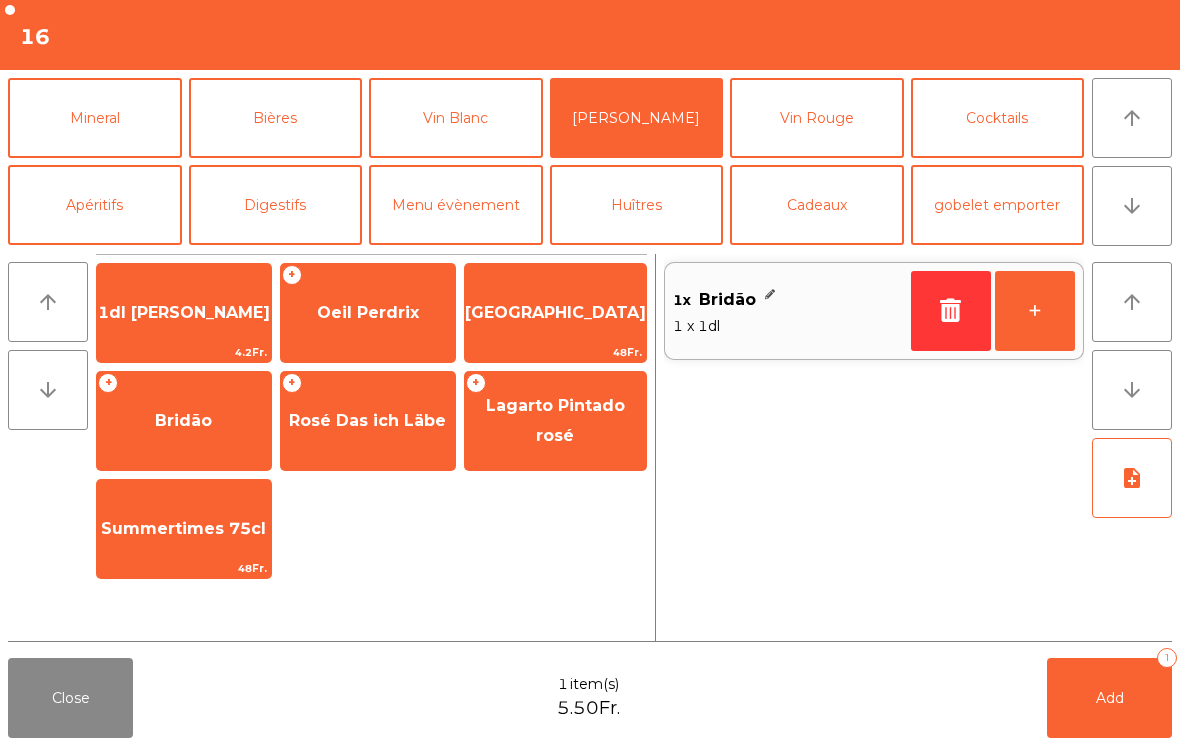 click on "+" 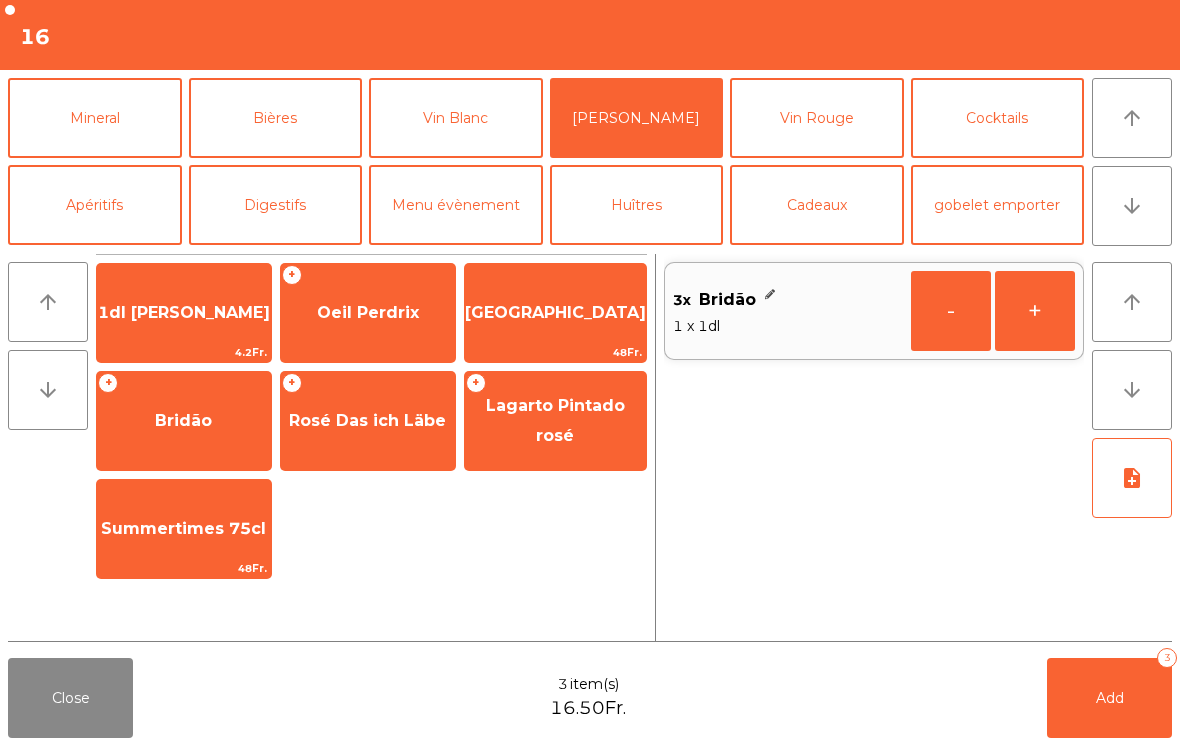 click on "+" 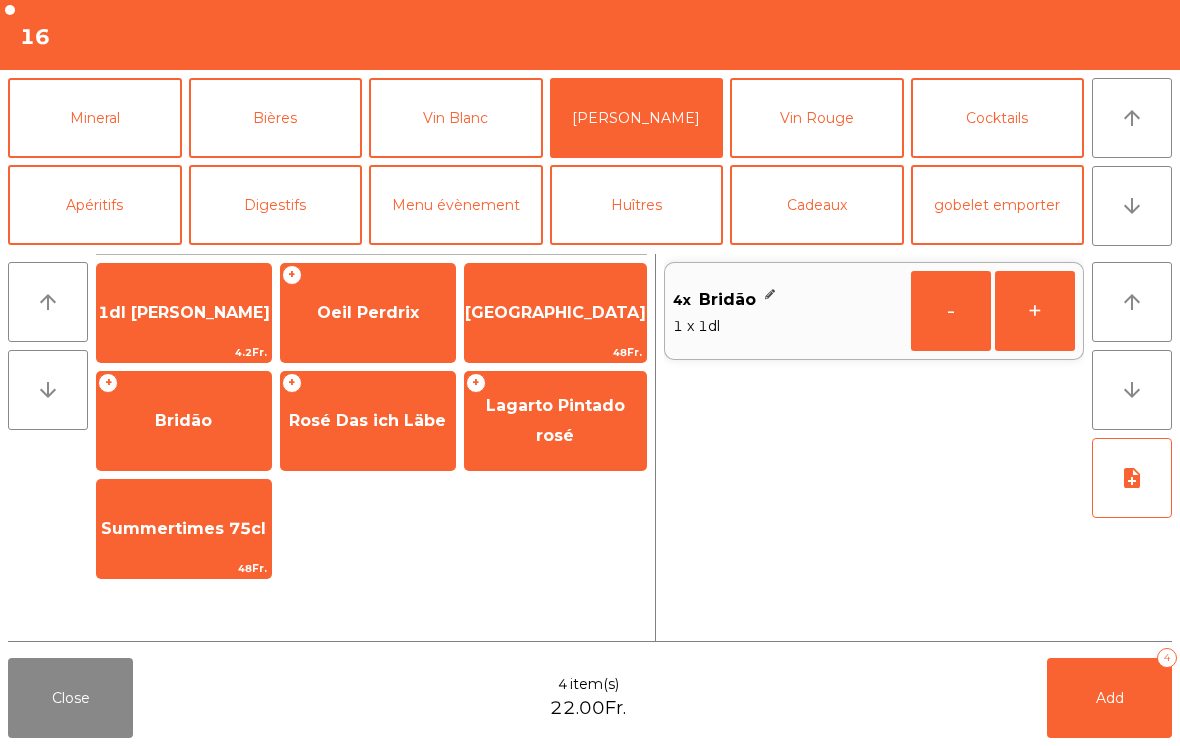 click on "Add   4" 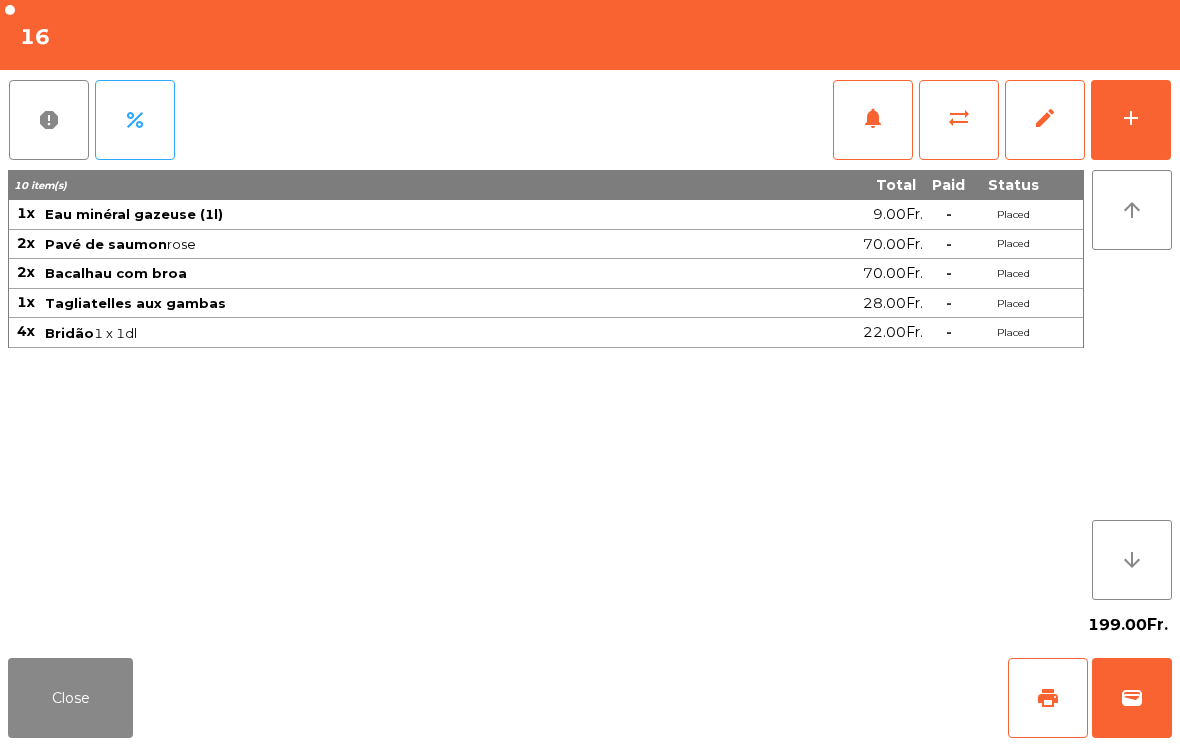 click on "Close" 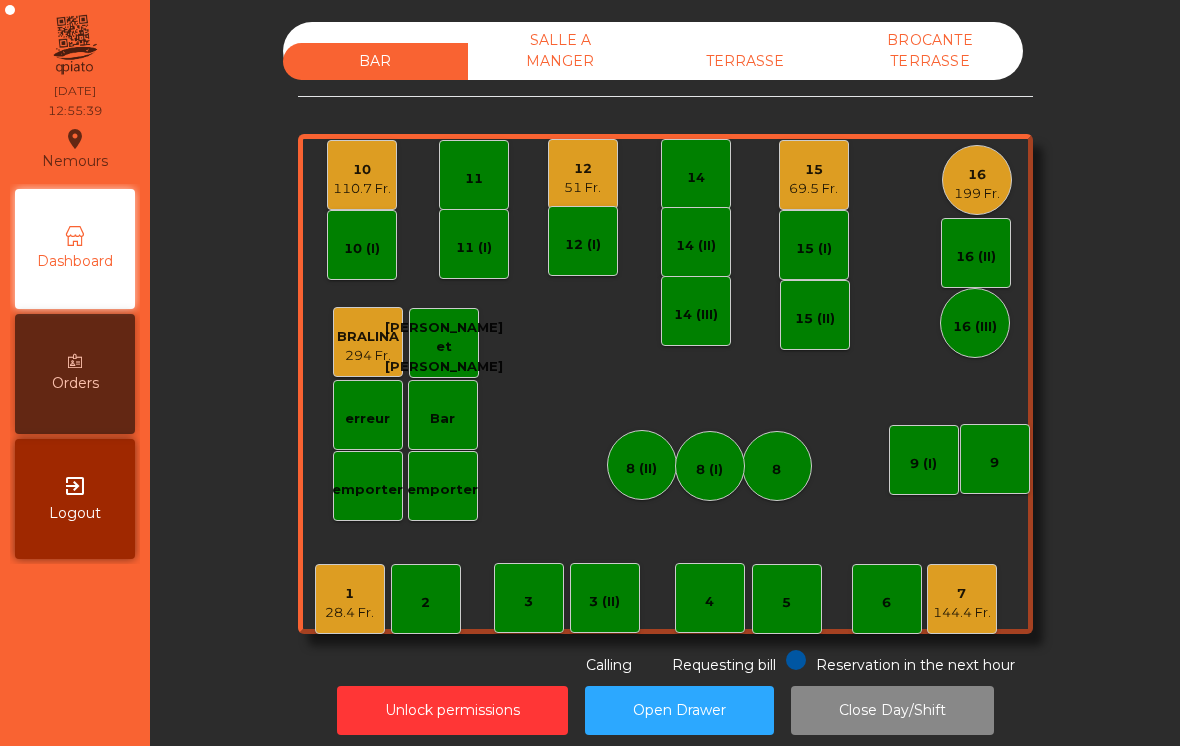 click on "15" 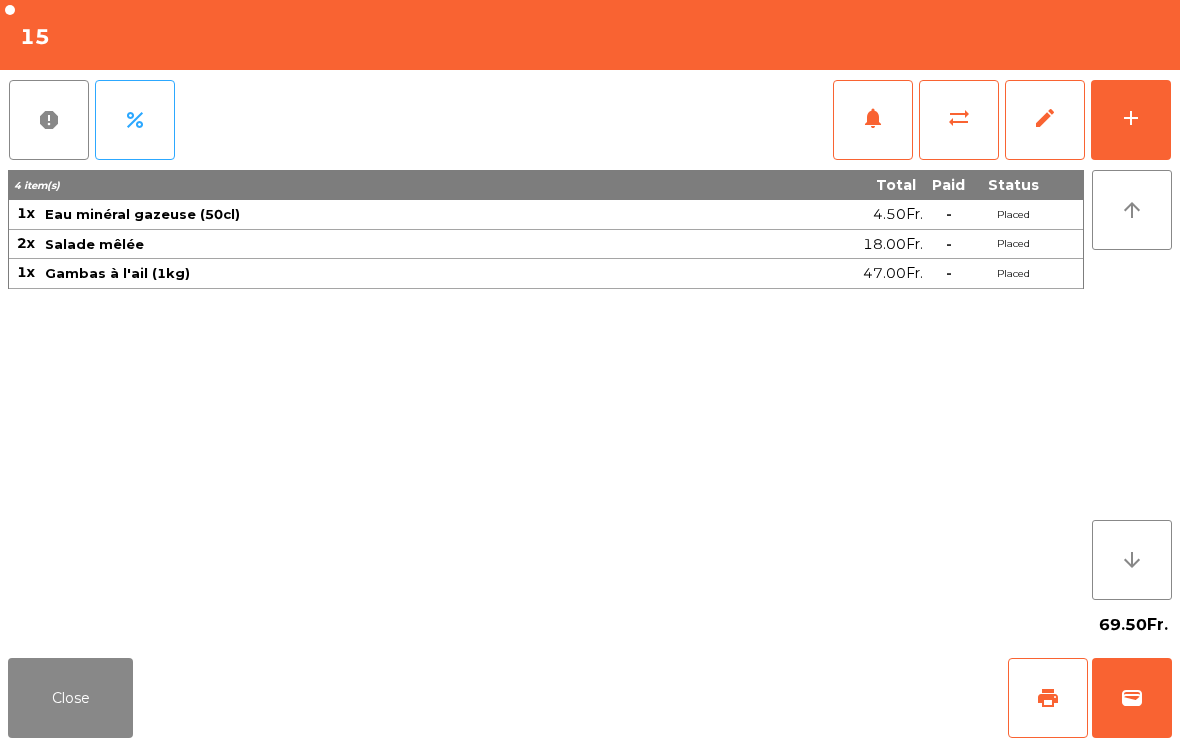 click on "notifications" 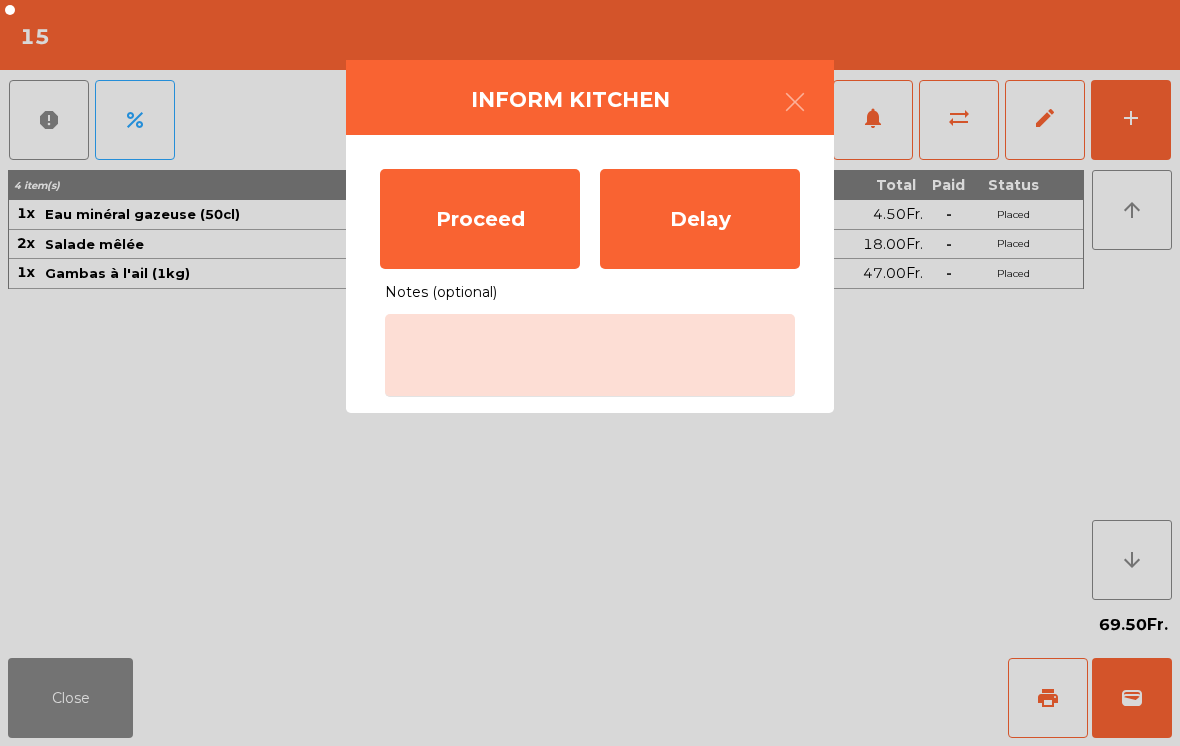 click on "Proceed" 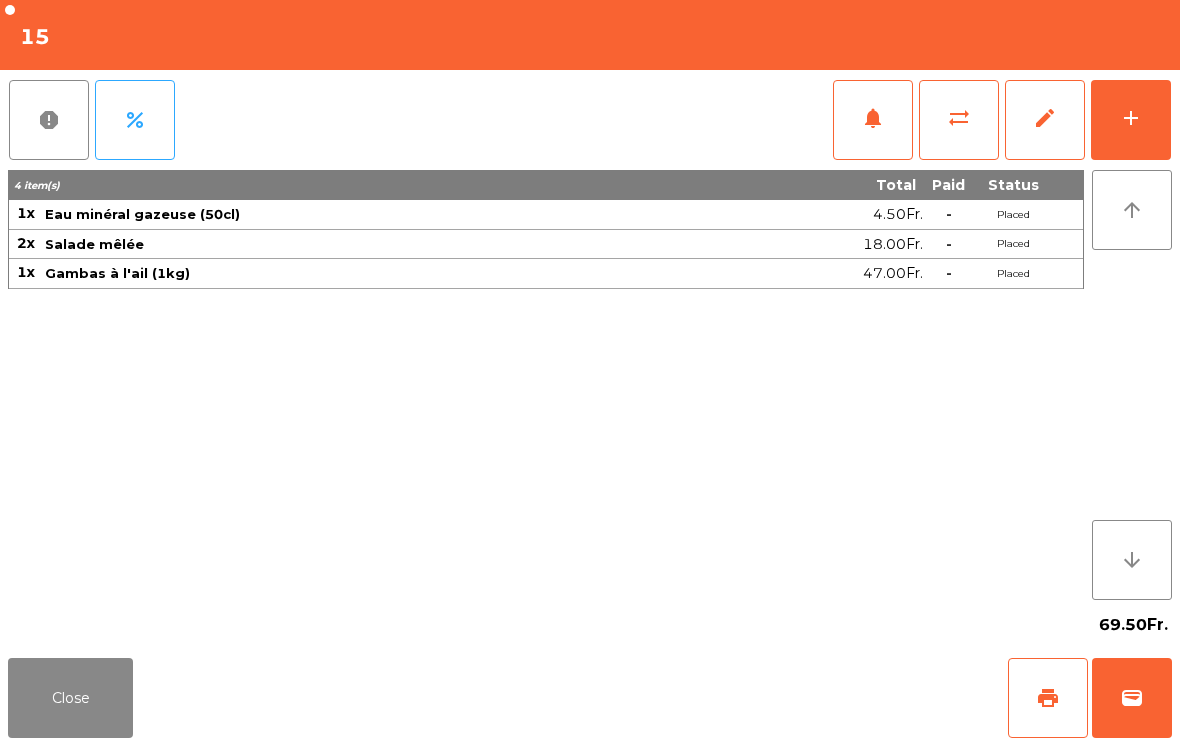 click on "Close" 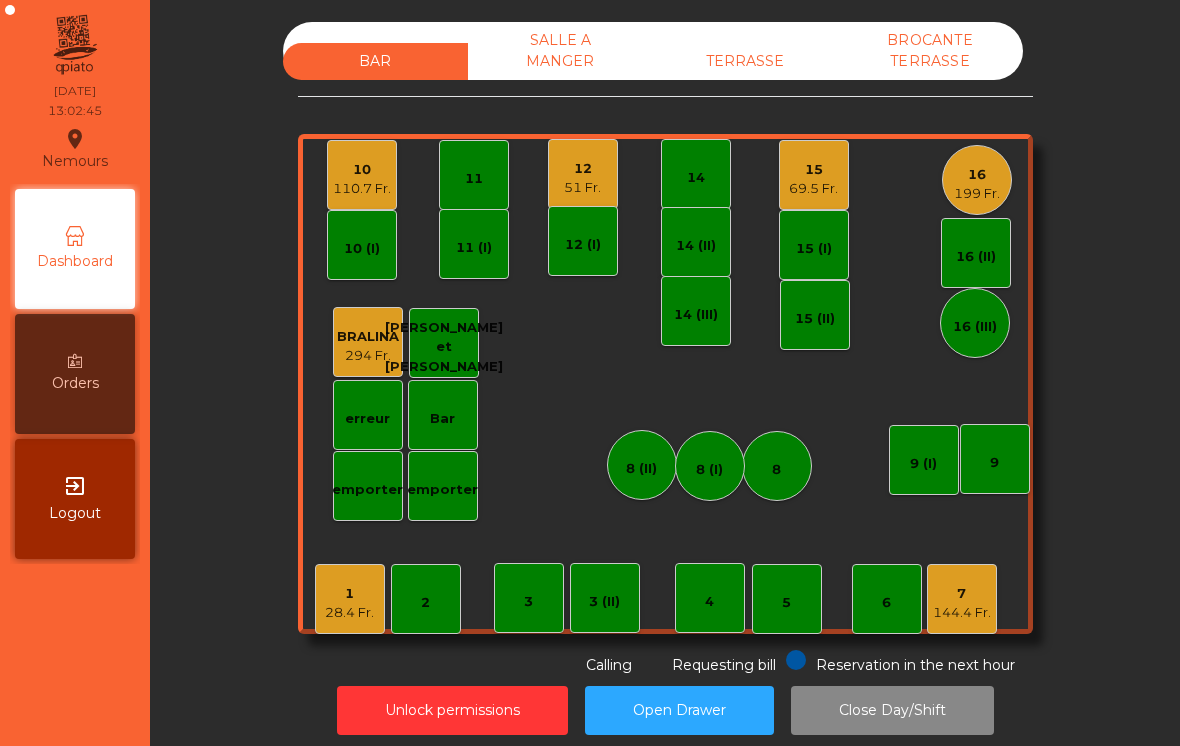 click on "TERRASSE" 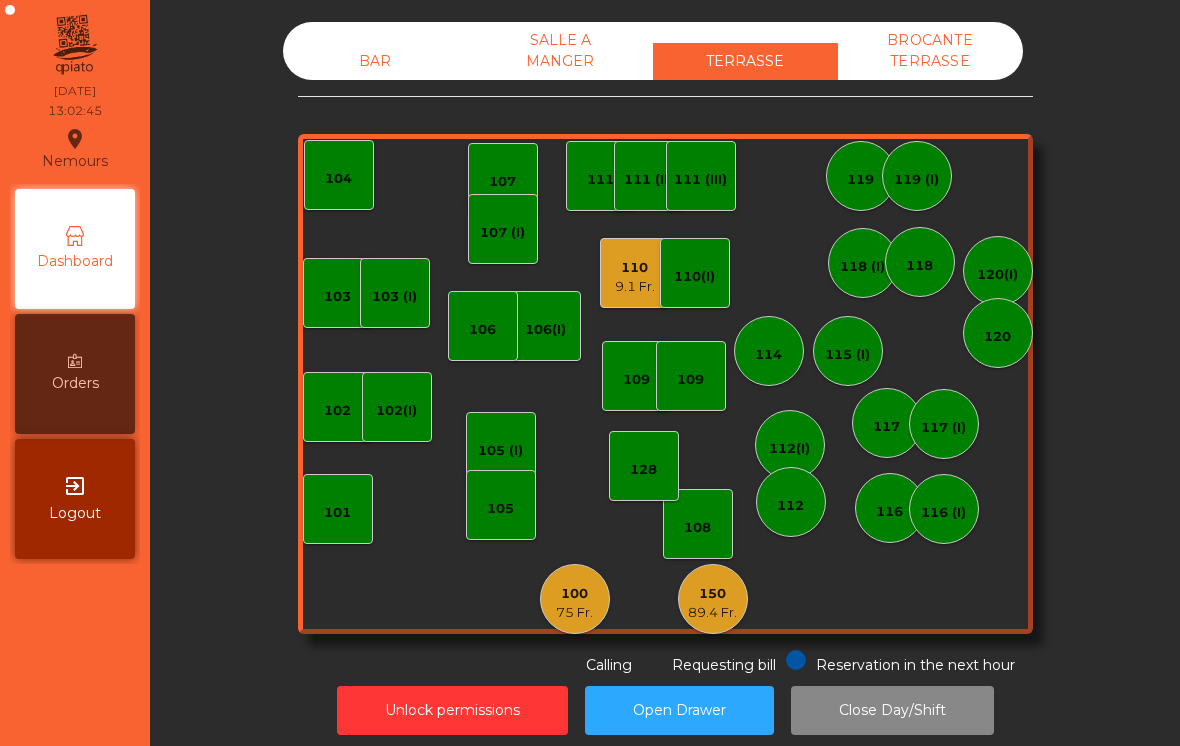 click on "110" 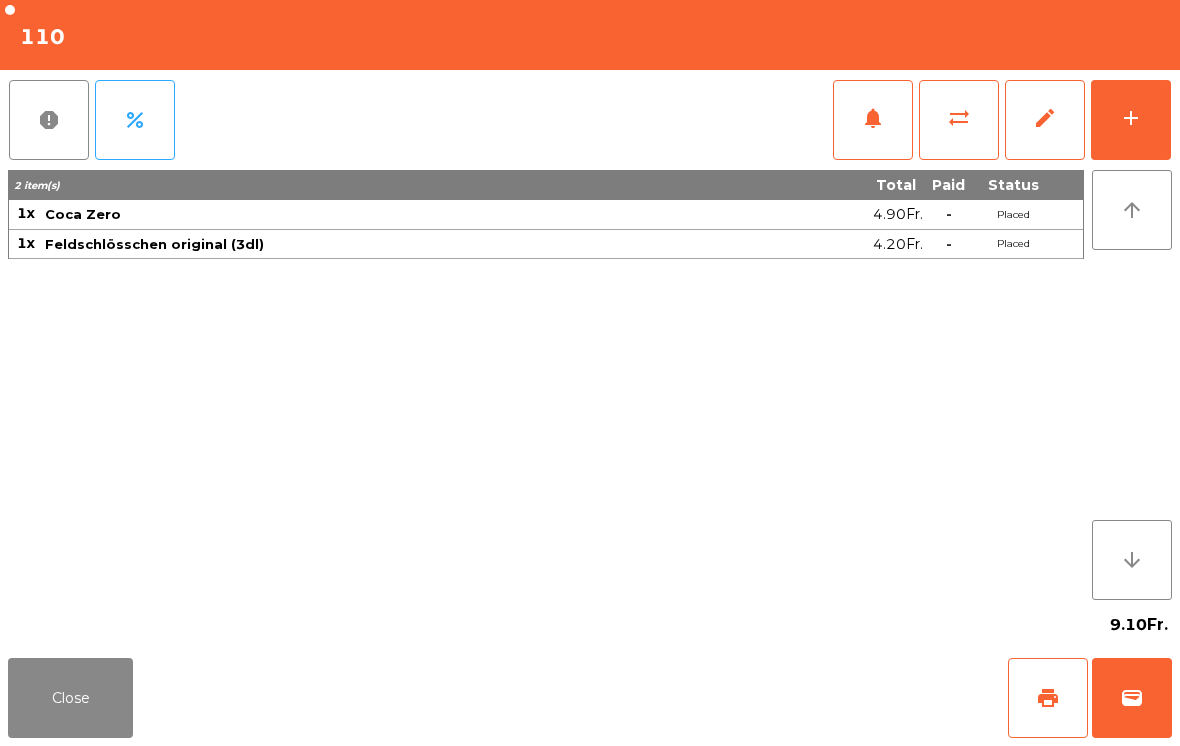 click on "add" 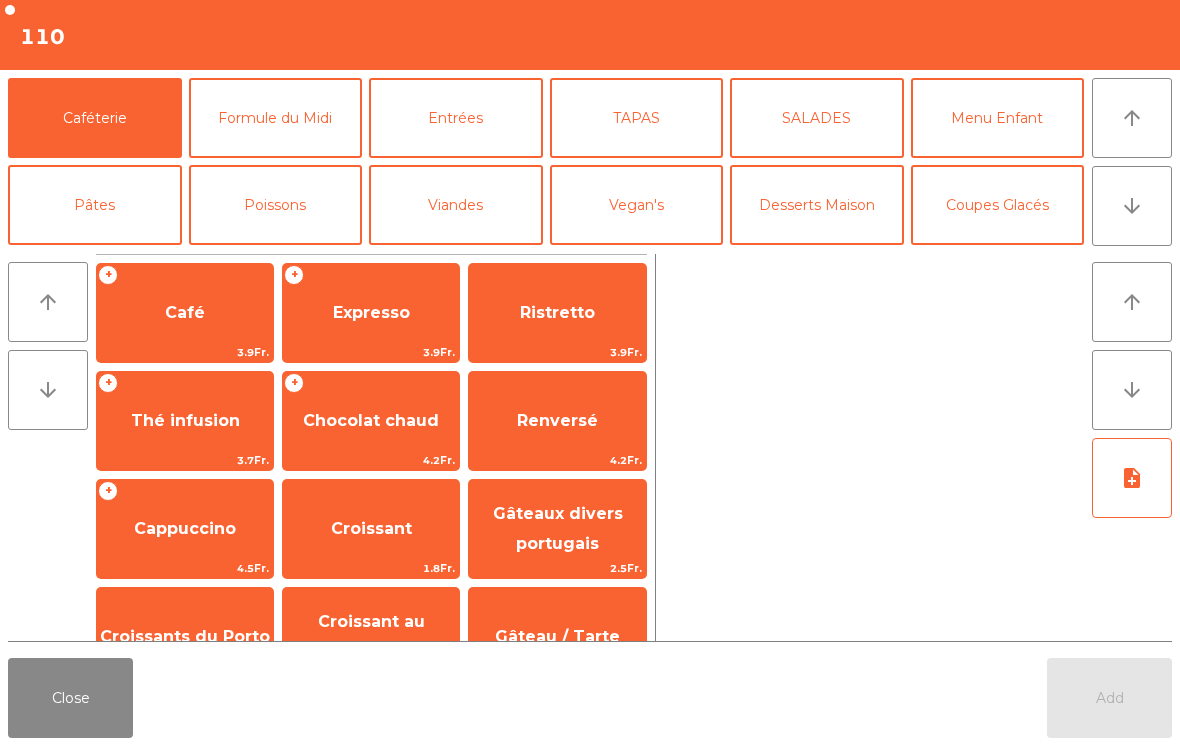 click on "Formule du Midi" 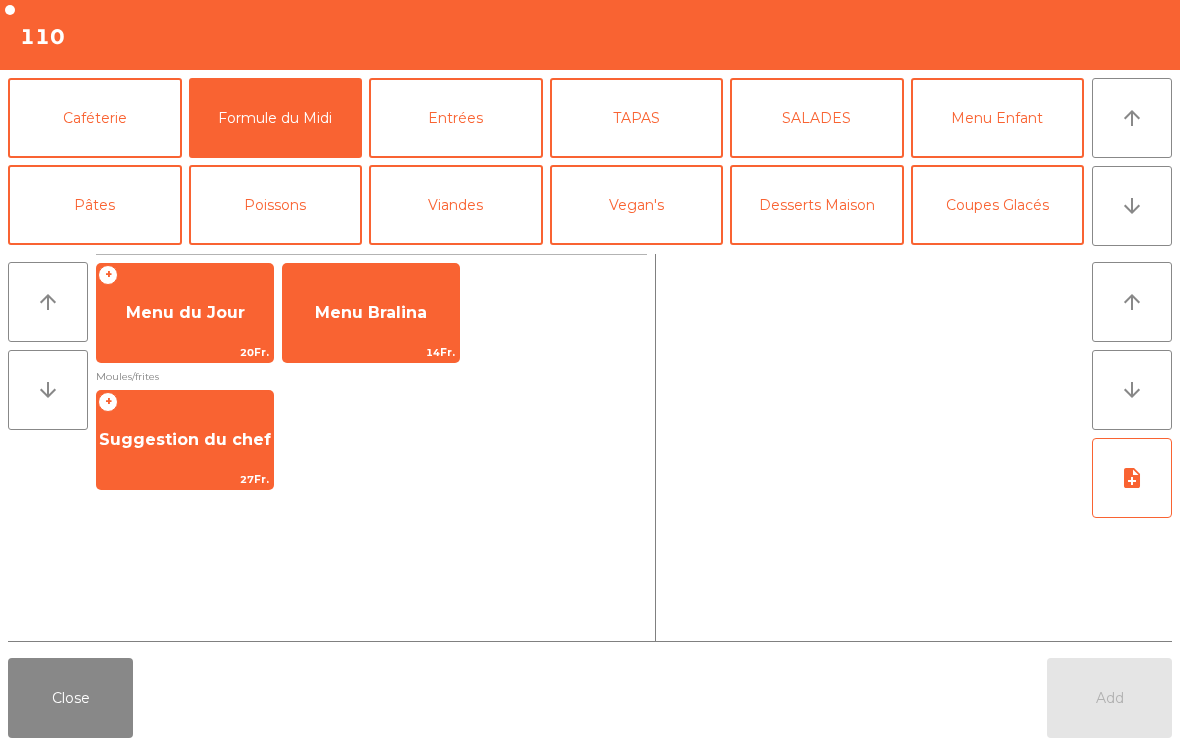 click on "Menu du Jour" 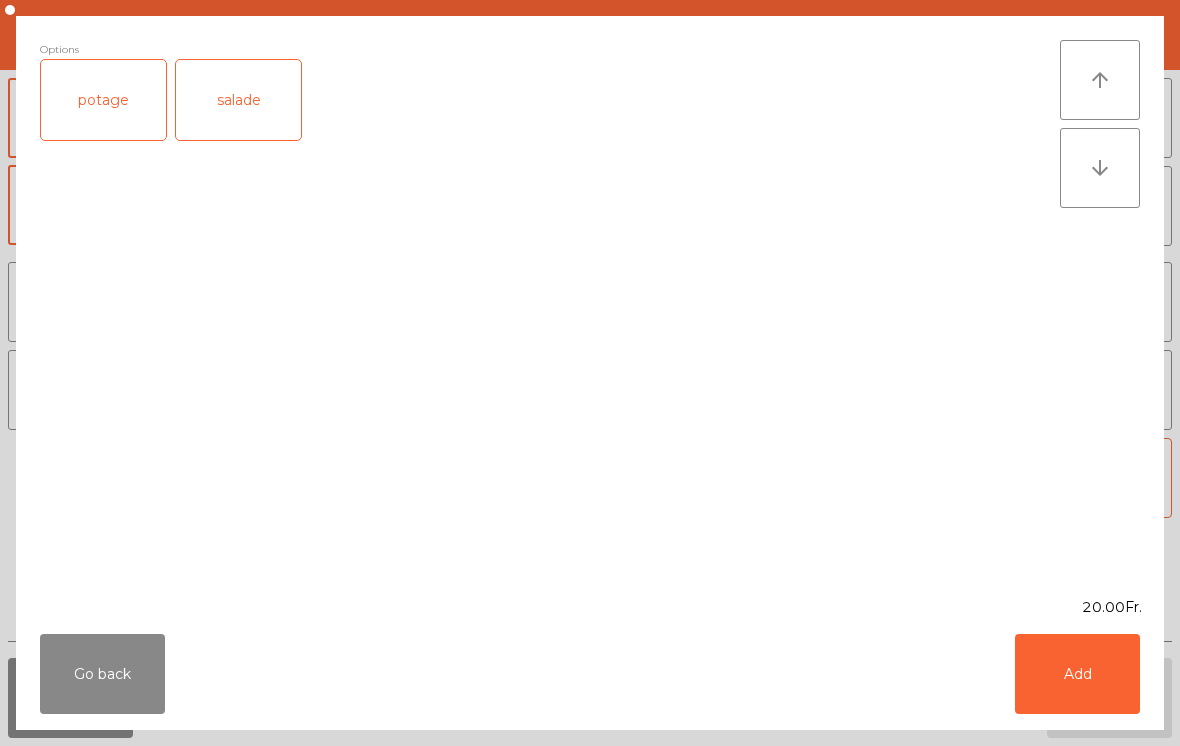 click on "Add" 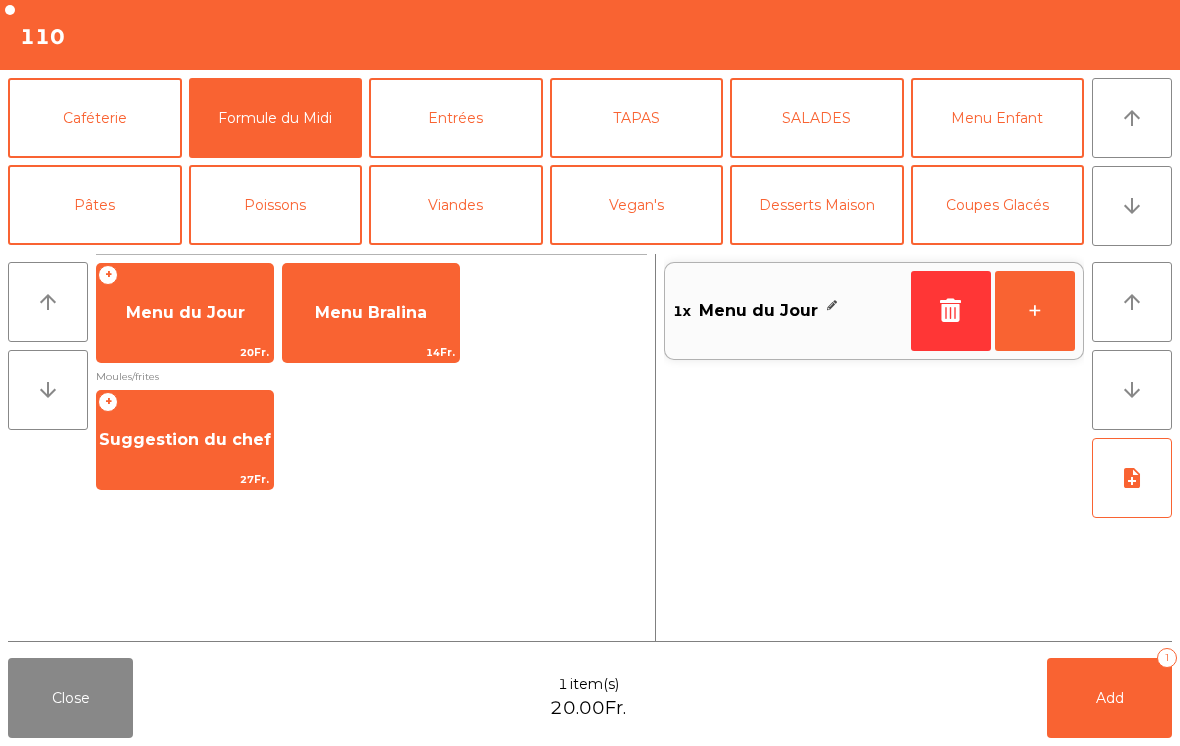 click on "+" 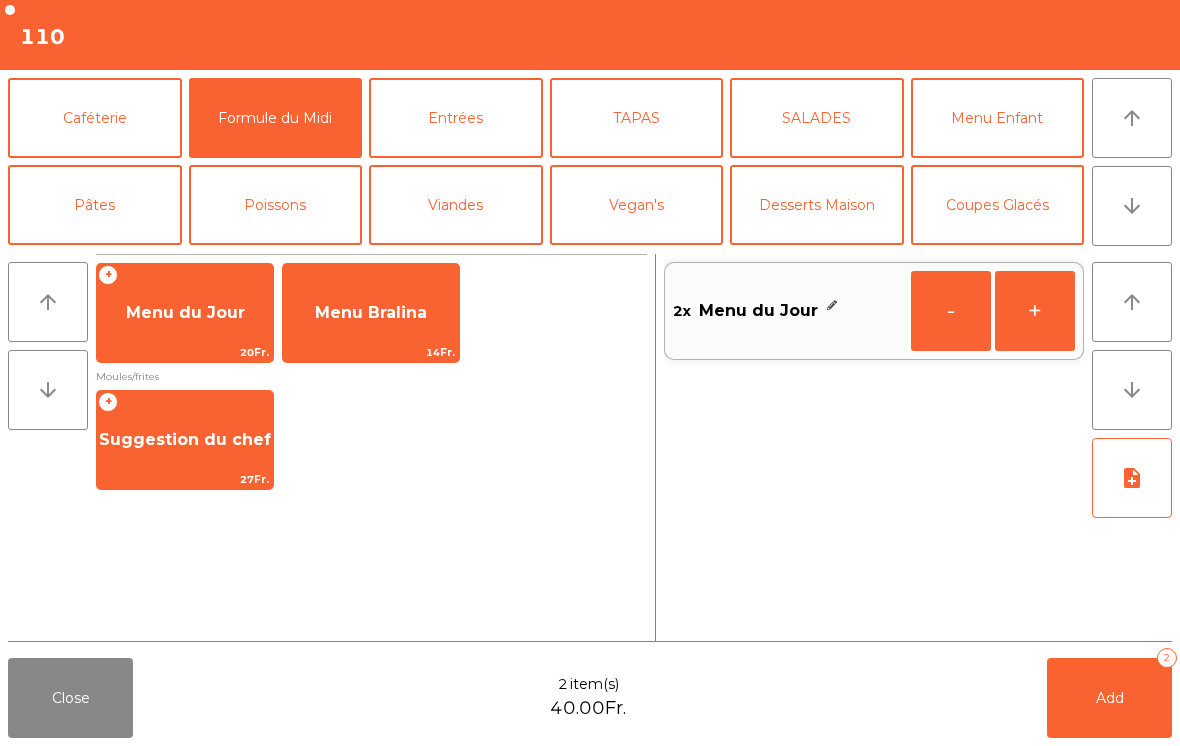 click on "Add   2" 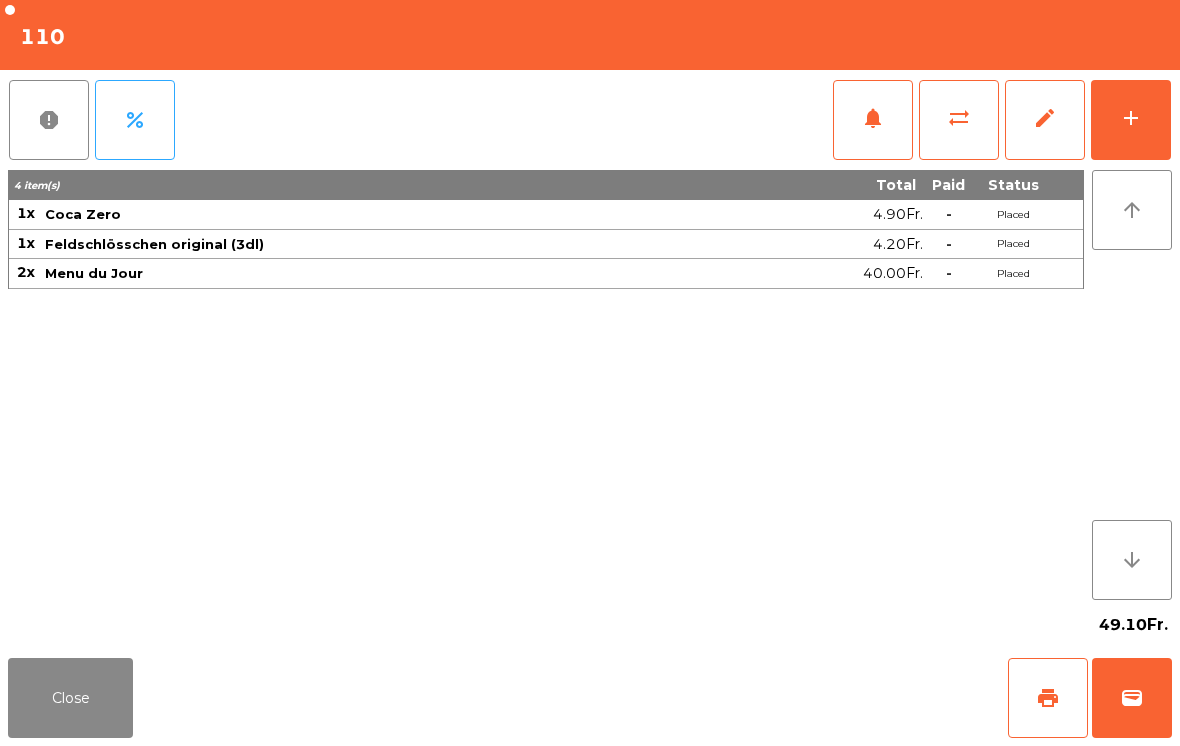 click on "Close" 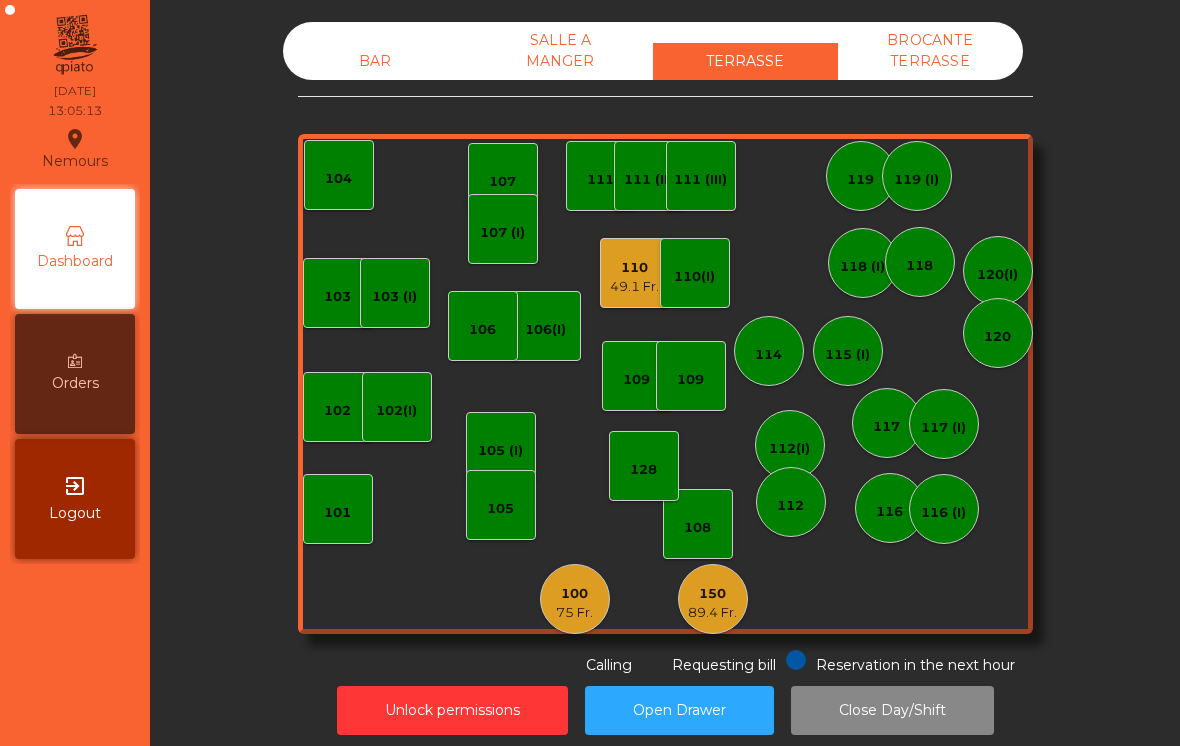 click on "Requesting bill" 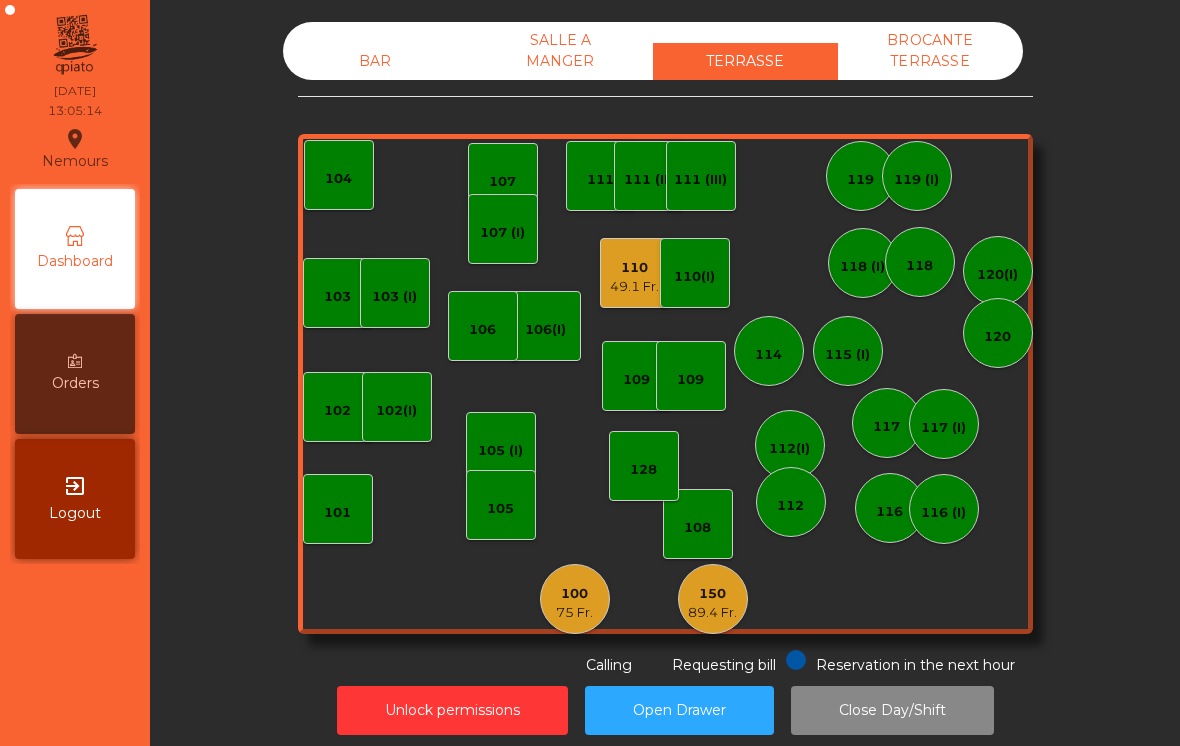 click on "150" 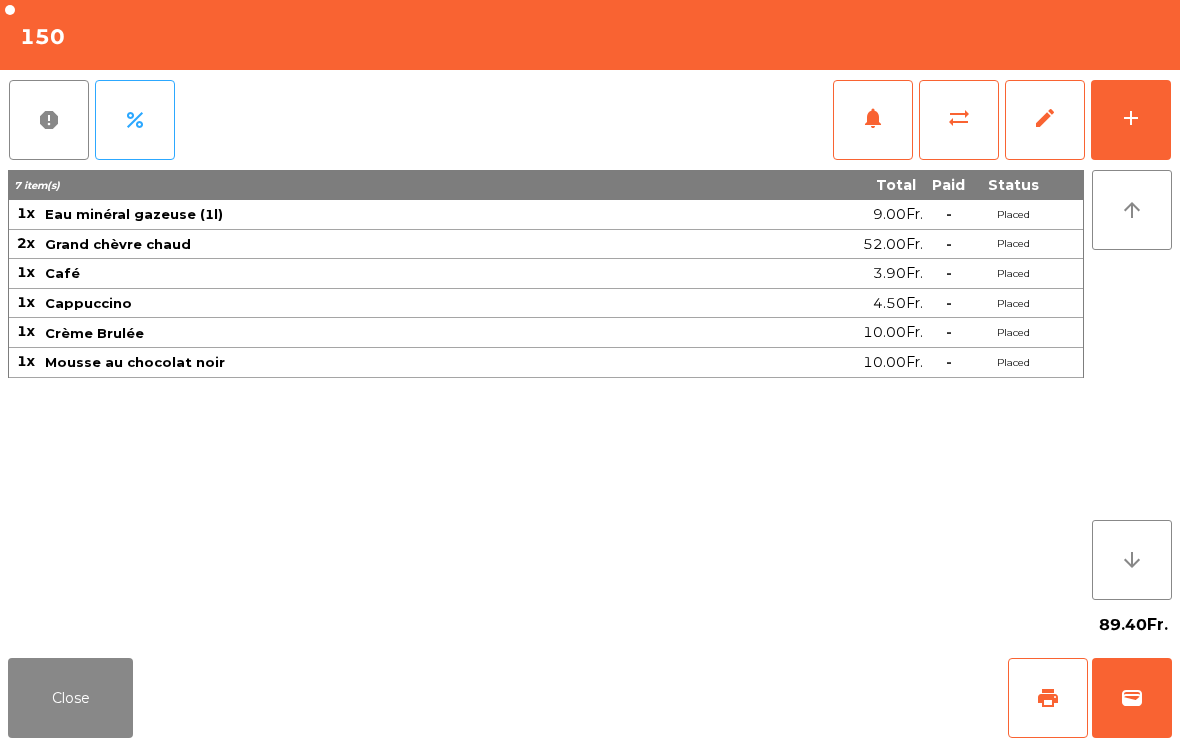 click on "print" 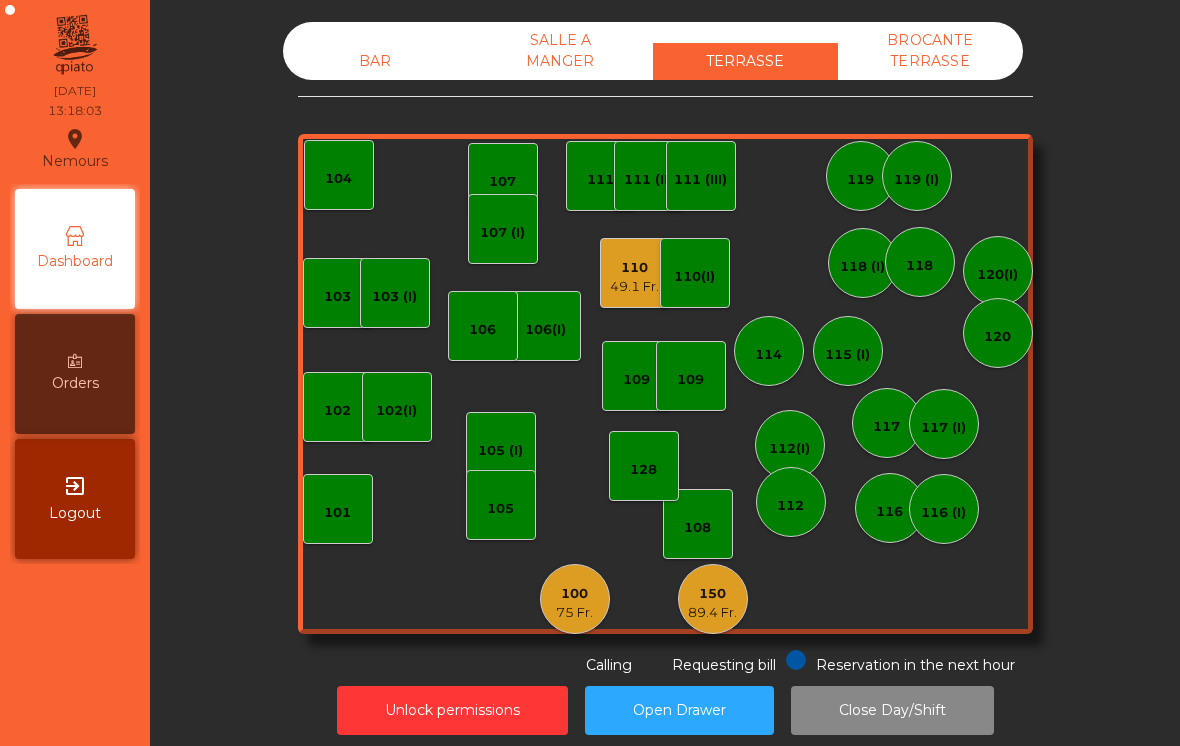 click on "110" 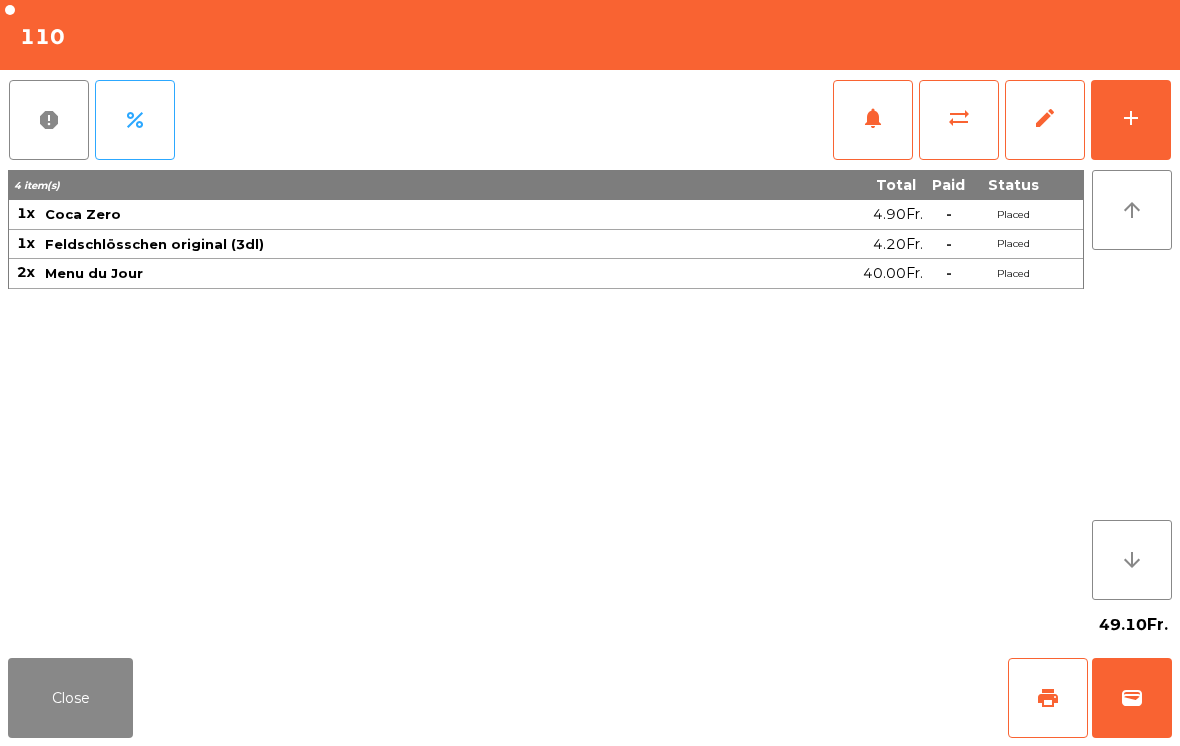 click on "notifications" 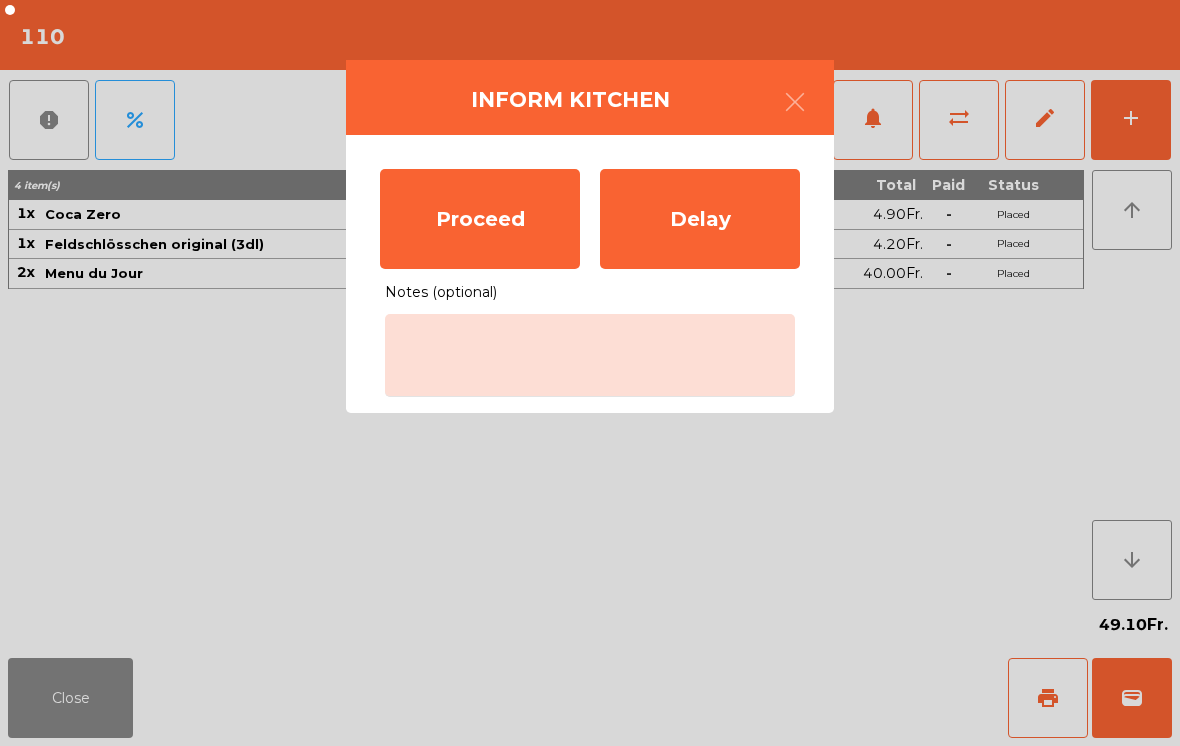 click on "Proceed" 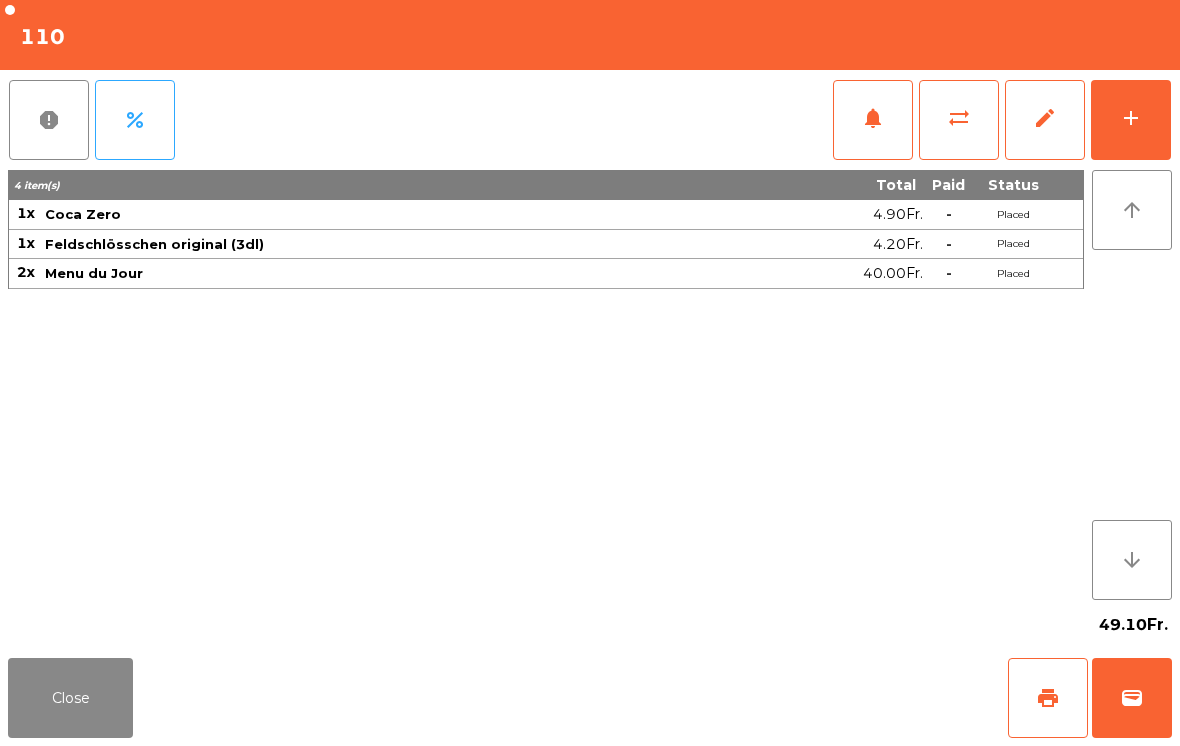 click on "Close" 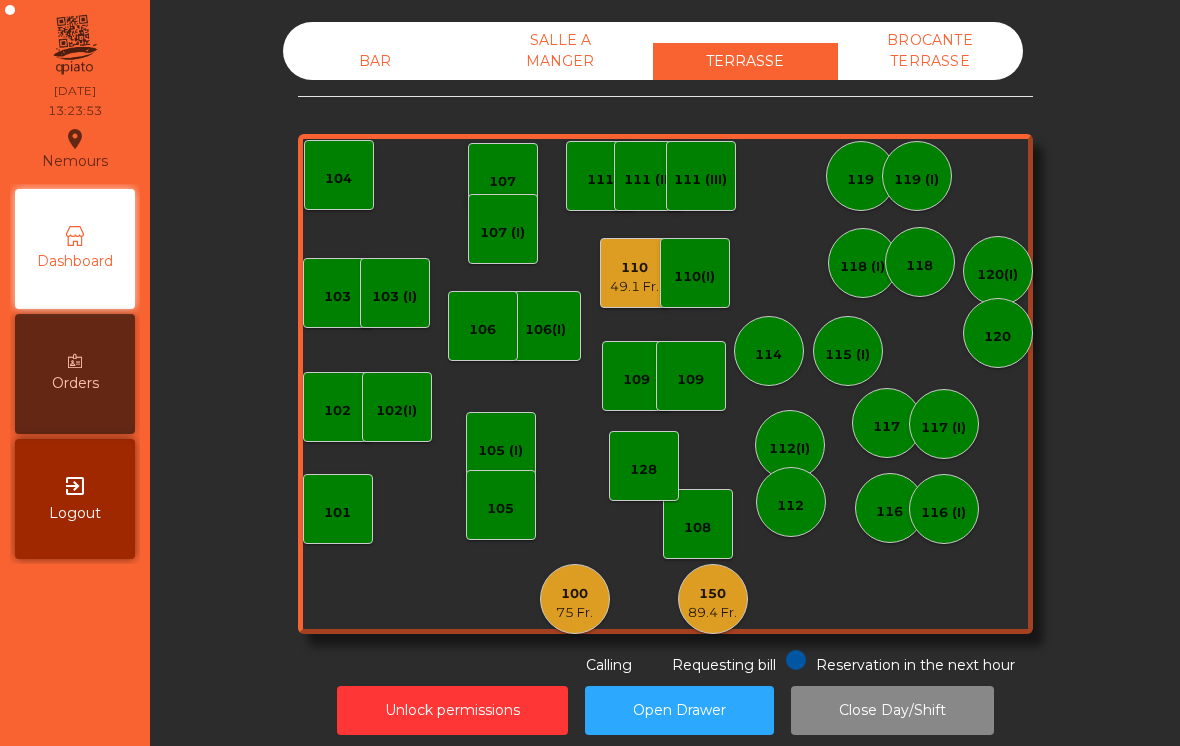 click on "49.1 Fr." 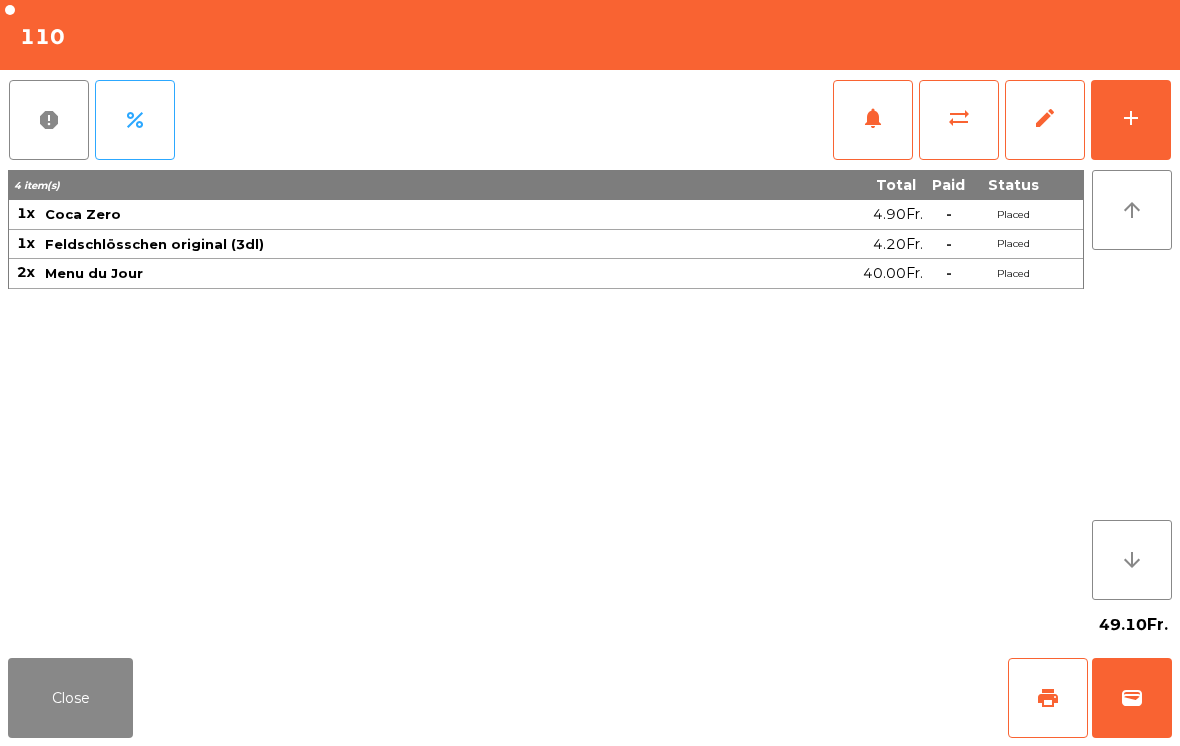 click on "sync_alt" 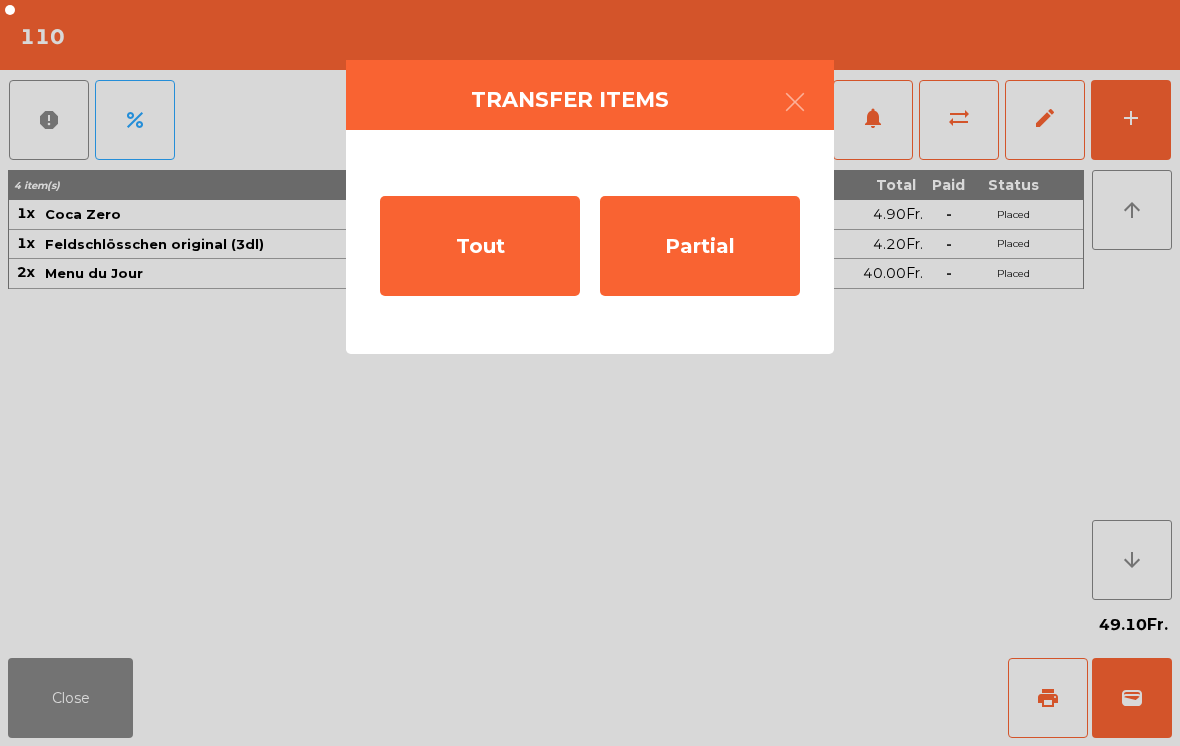 click on "Tout" 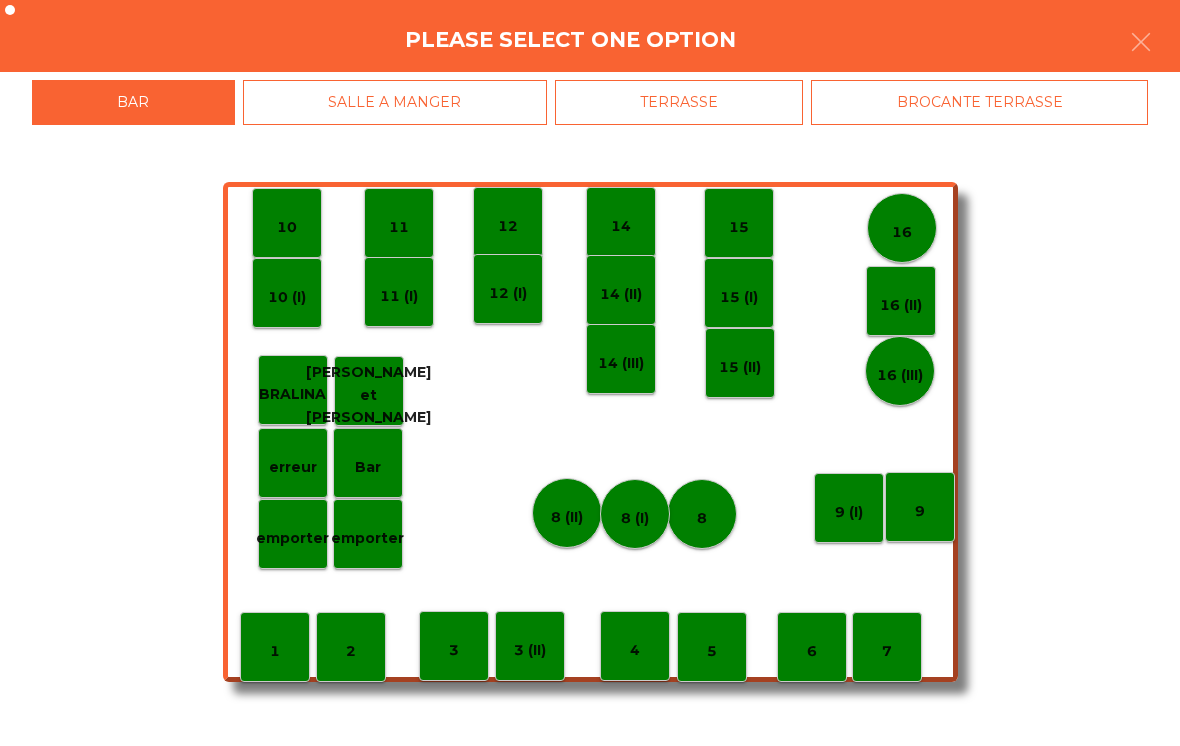 click on "7" 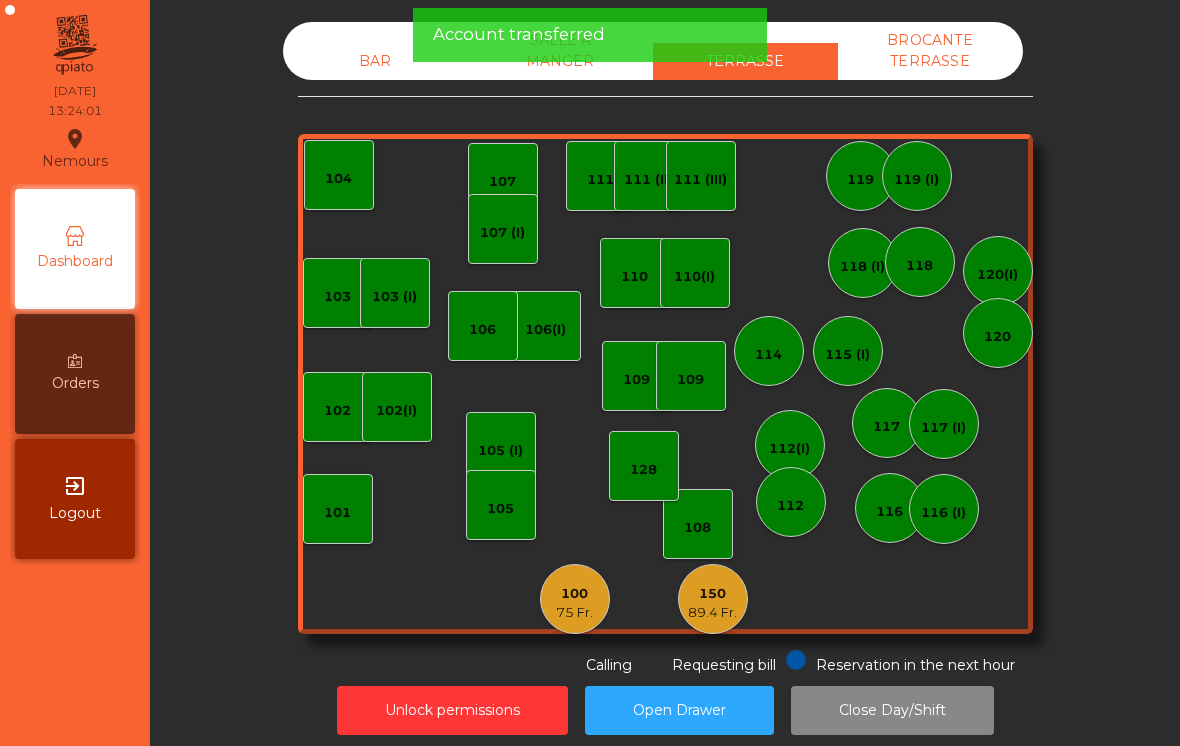 click on "110(I)" 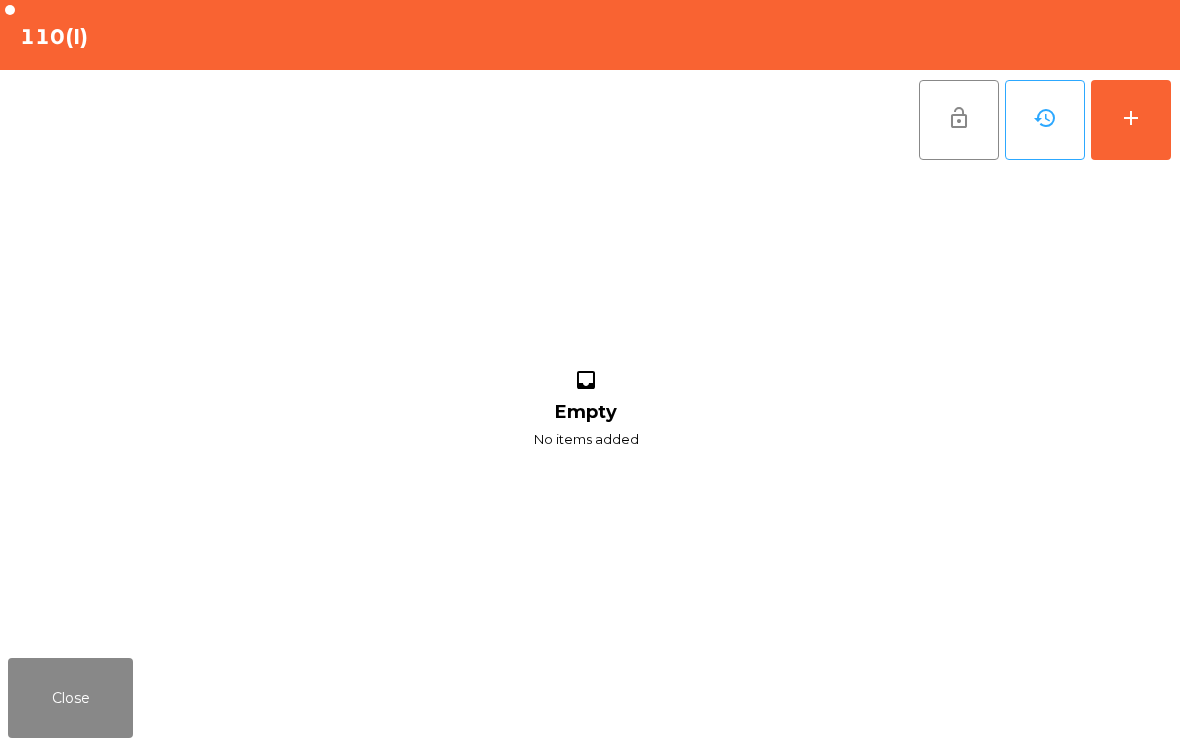 click on "add" 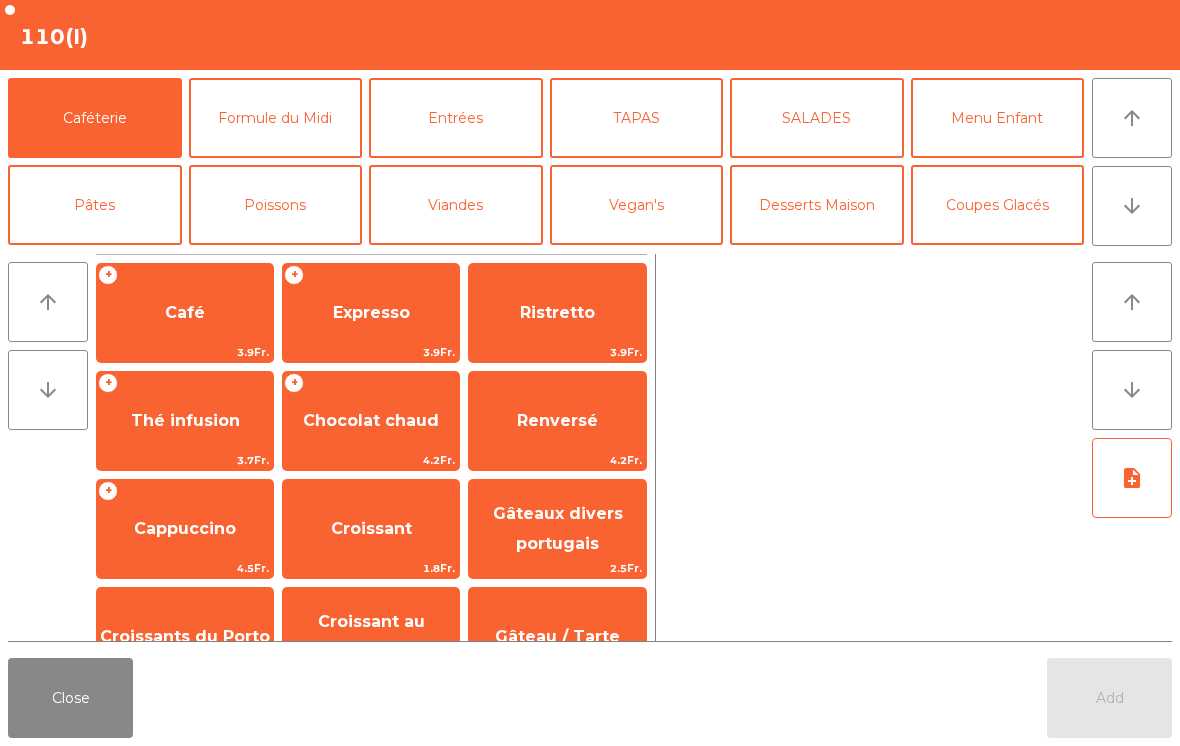 click on "arrow_downward" 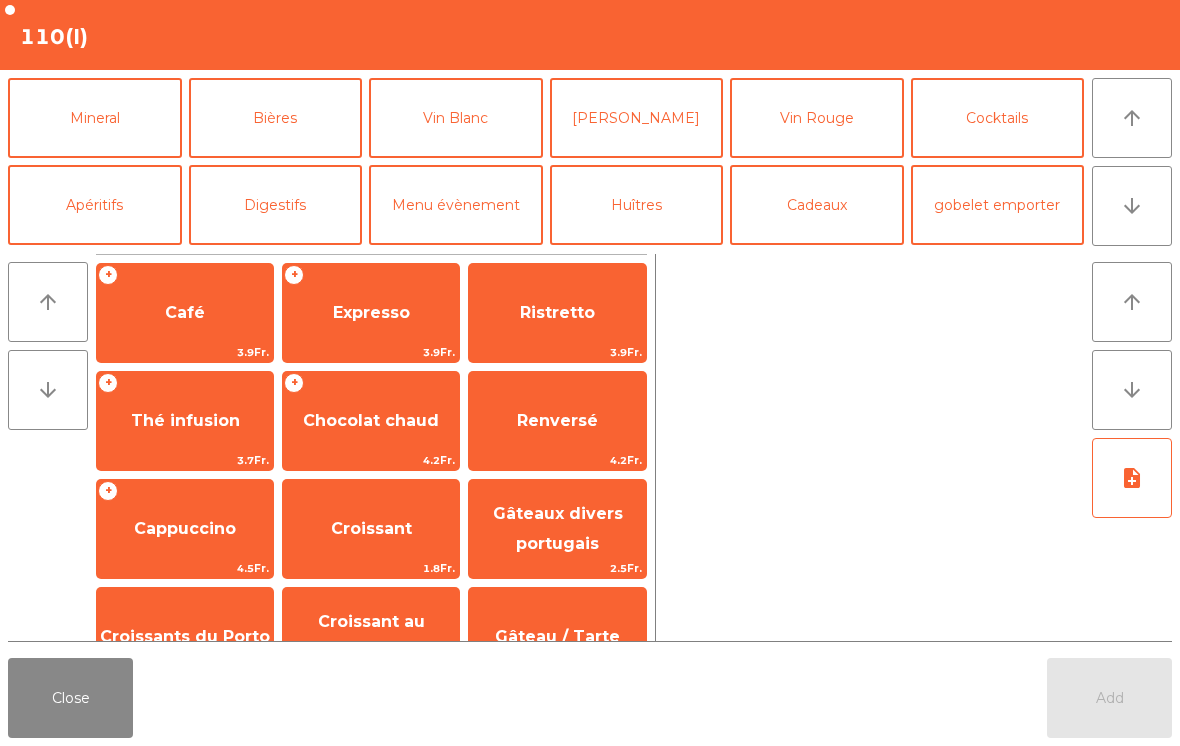 click on "Mineral" 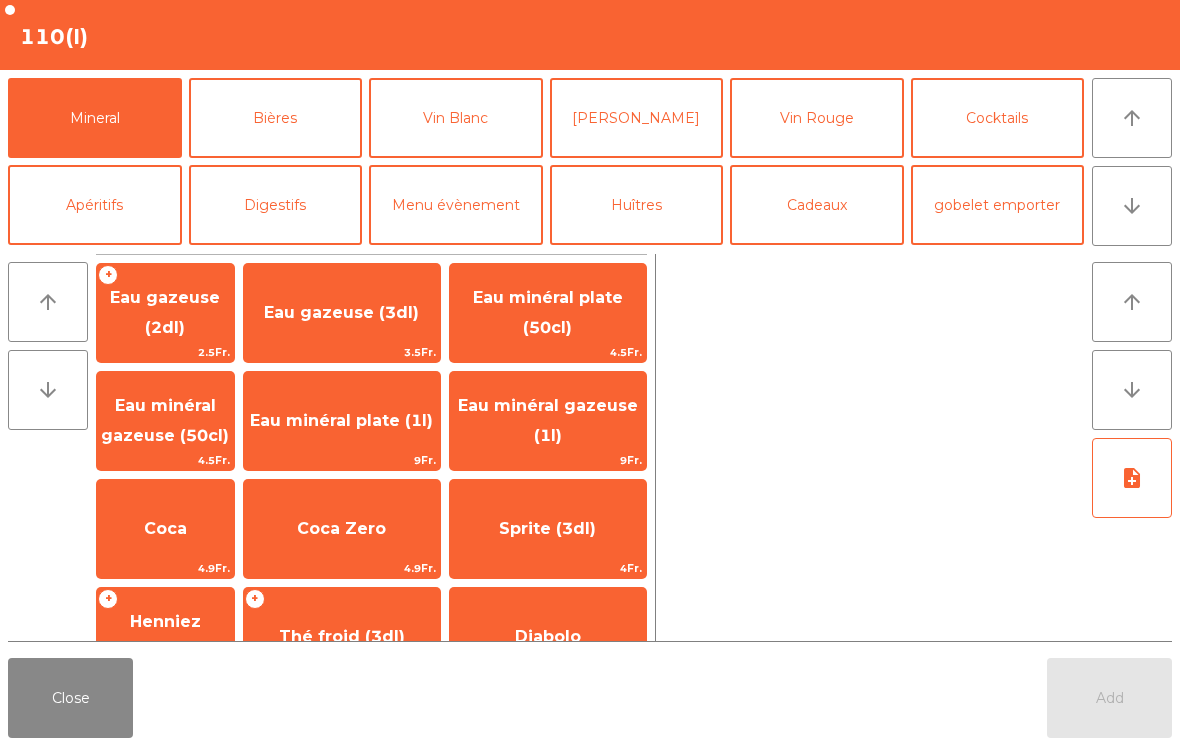 click on "Thé froid (3dl)" 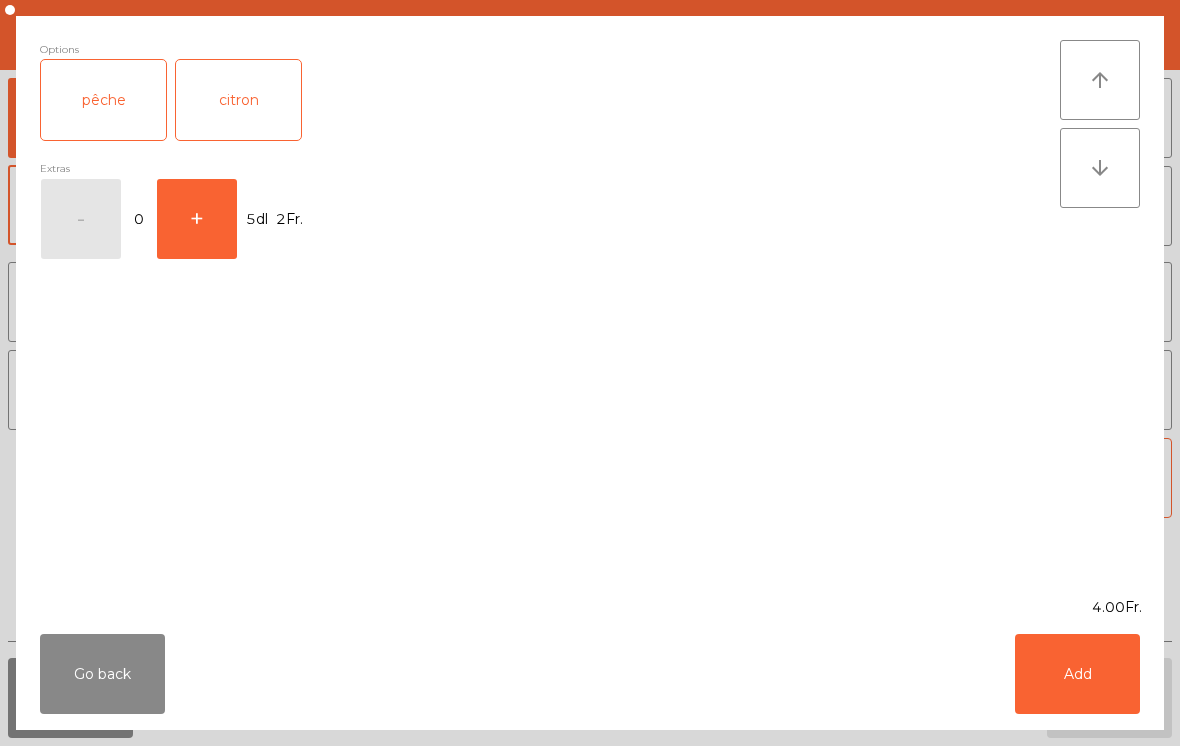 click on "pêche" 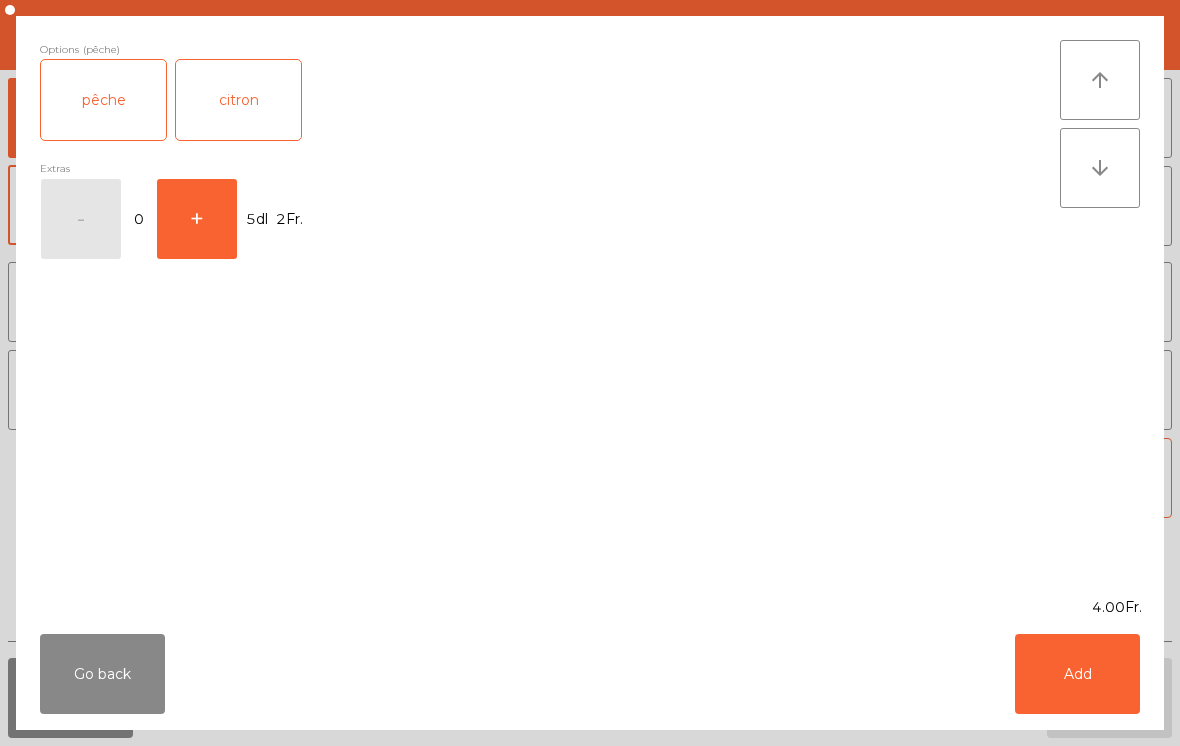 click on "Add" 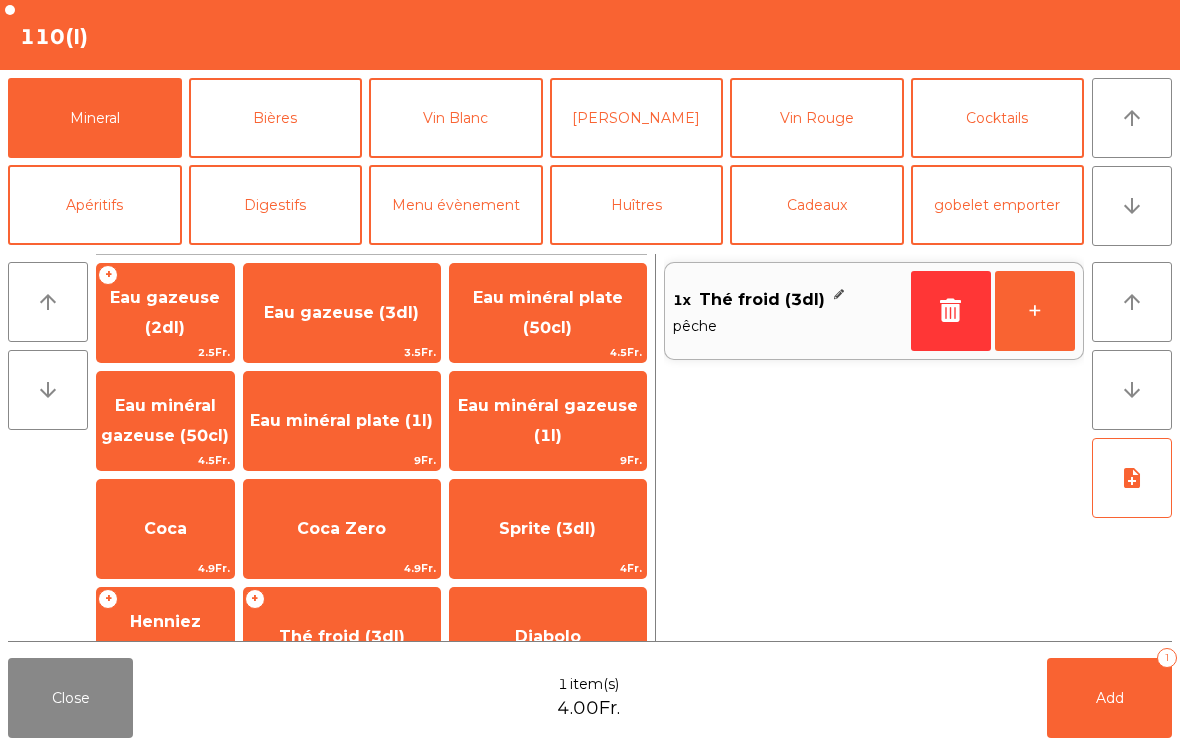click on "+" 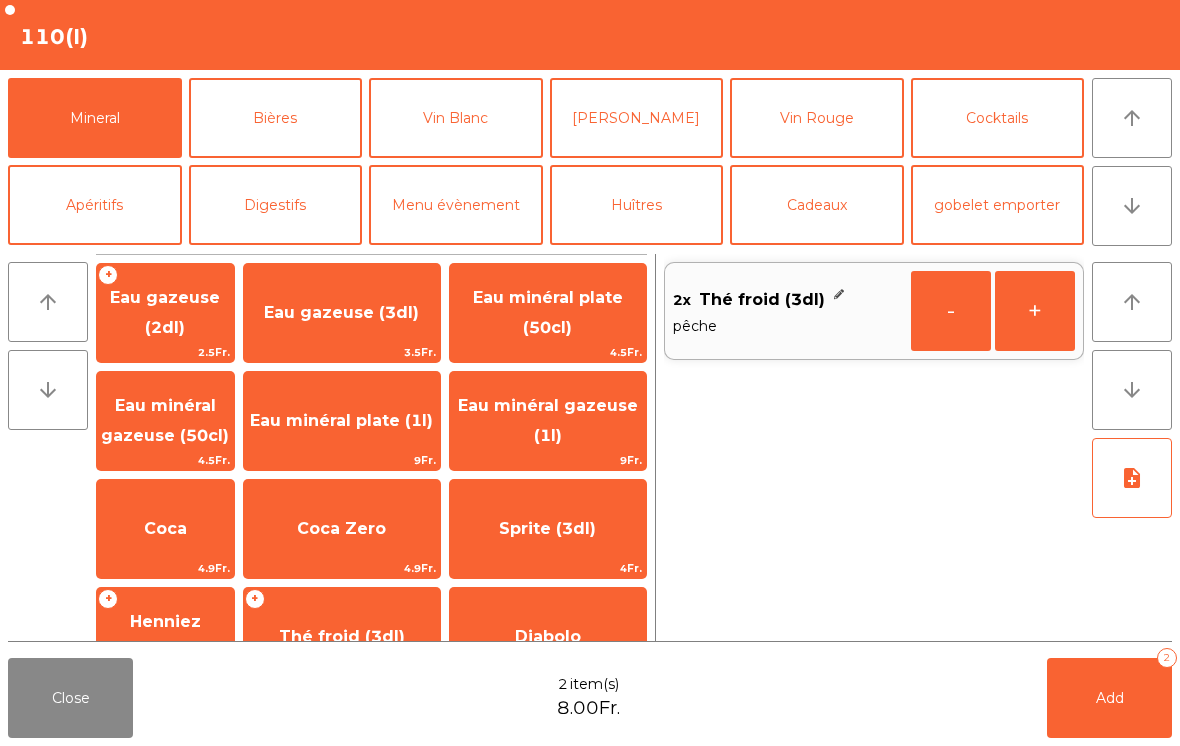 click on "Bières" 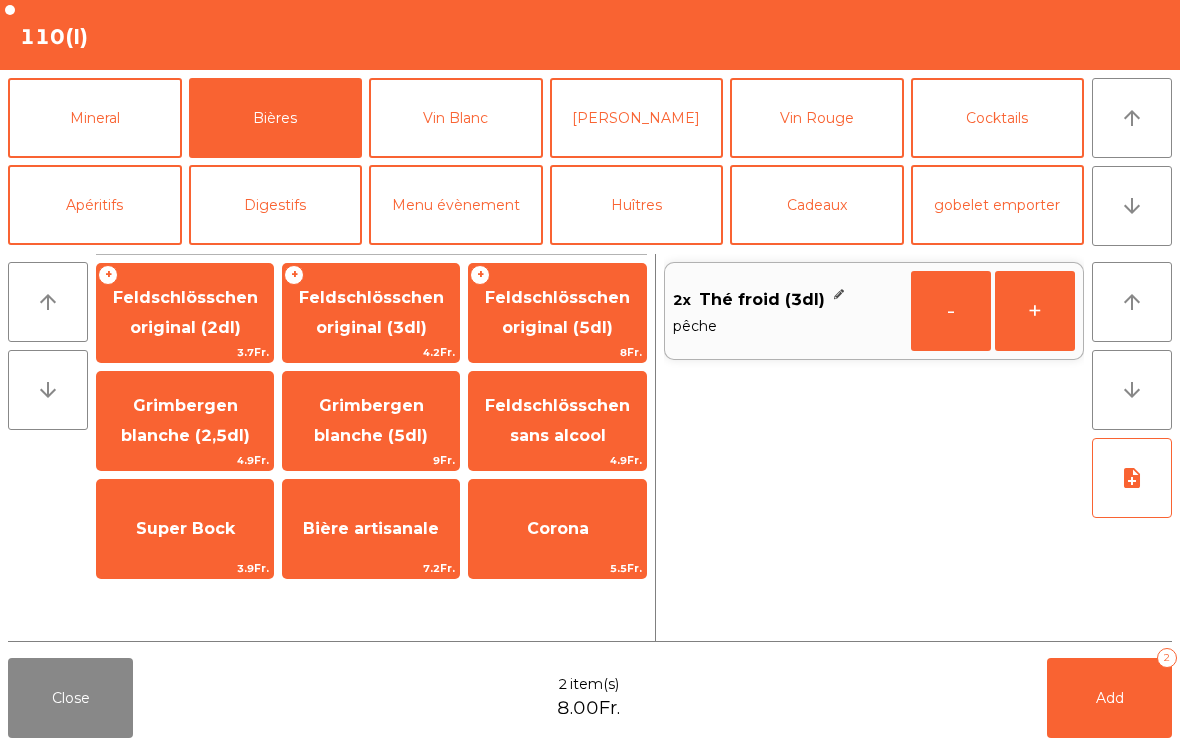 click on "Feldschlösschen original (3dl)" 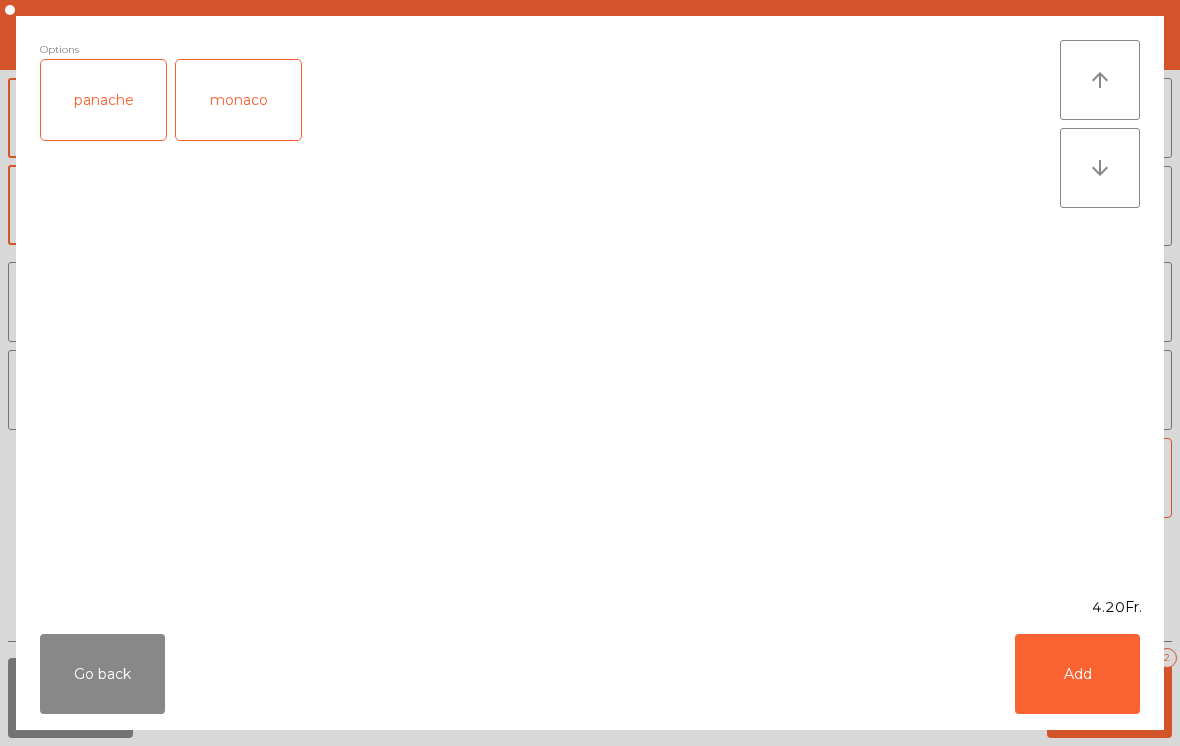 click on "Add" 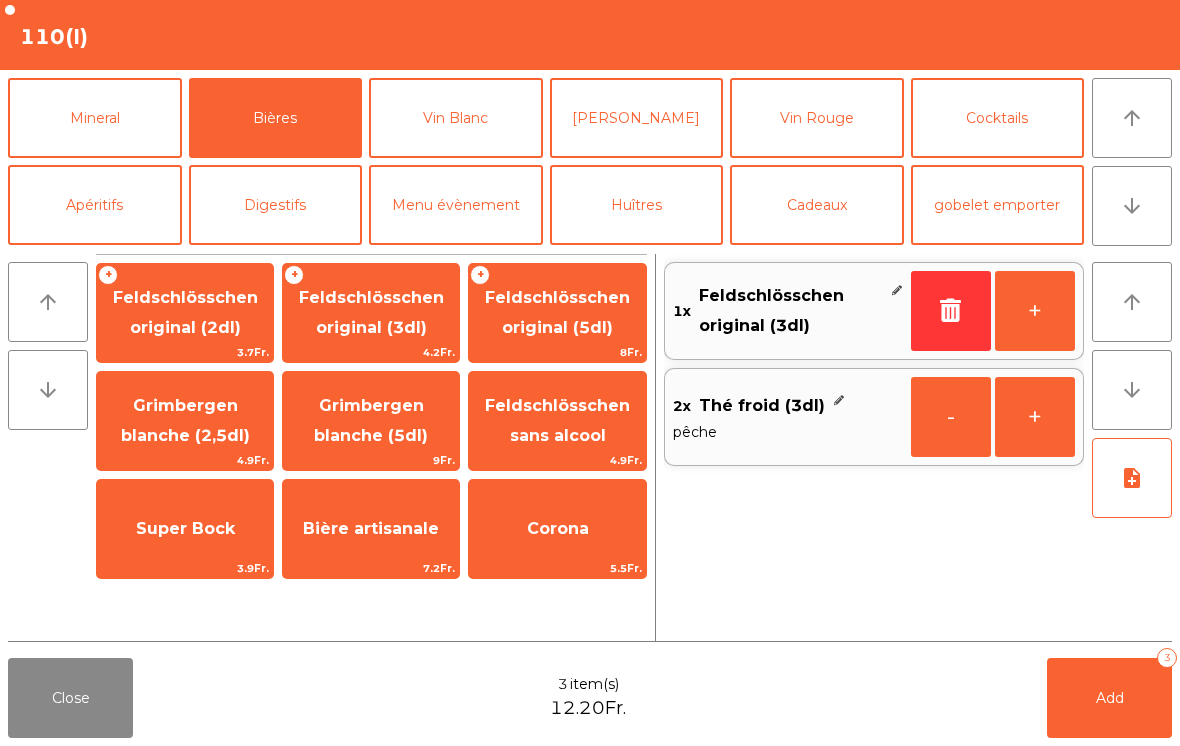 click on "Add   3" 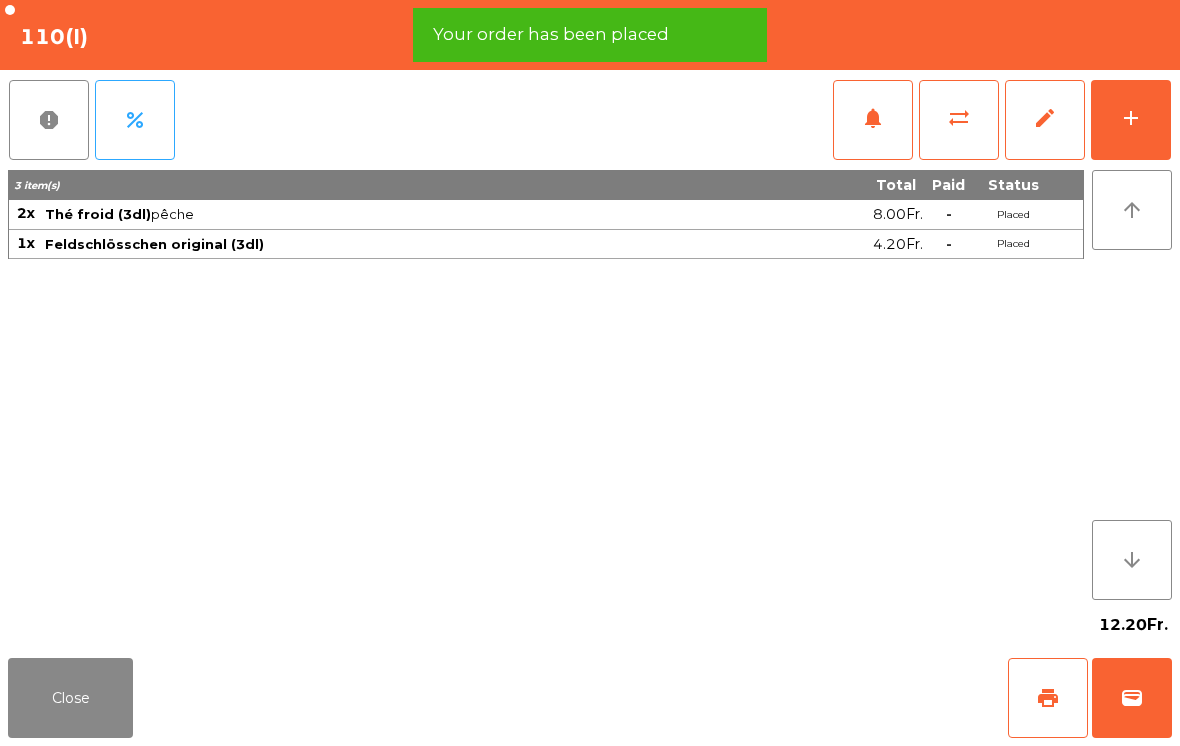 click on "print" 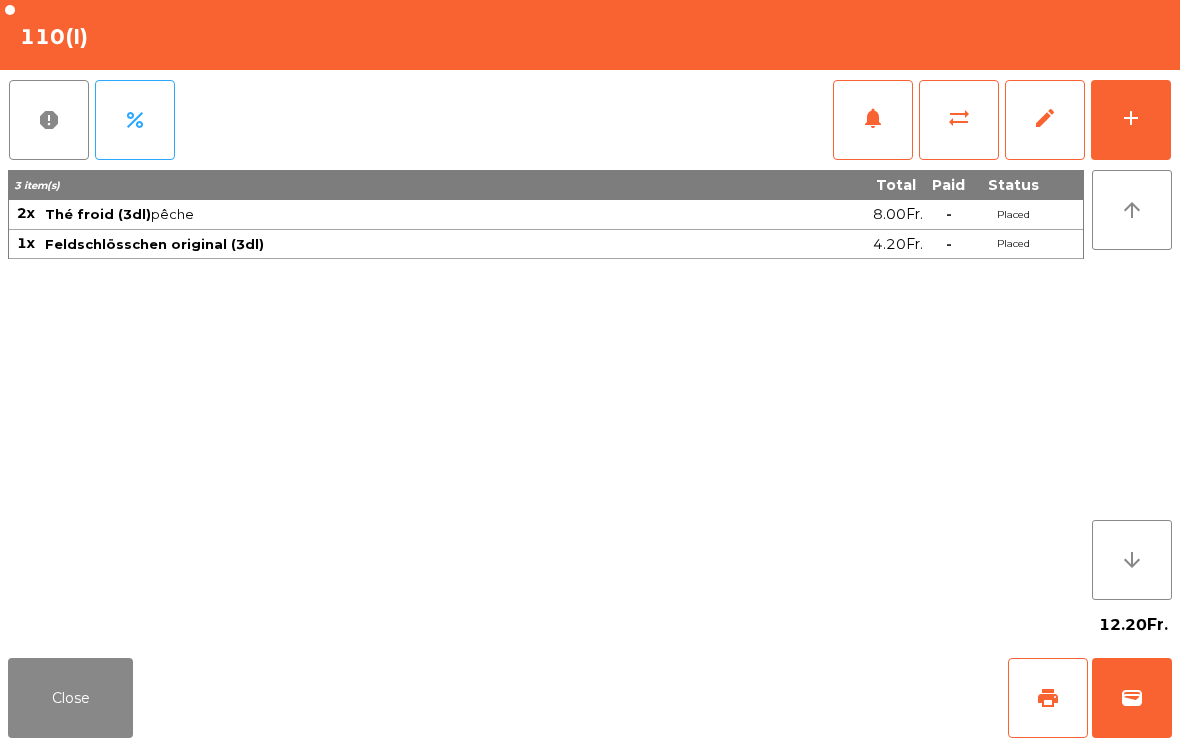 click on "Close" 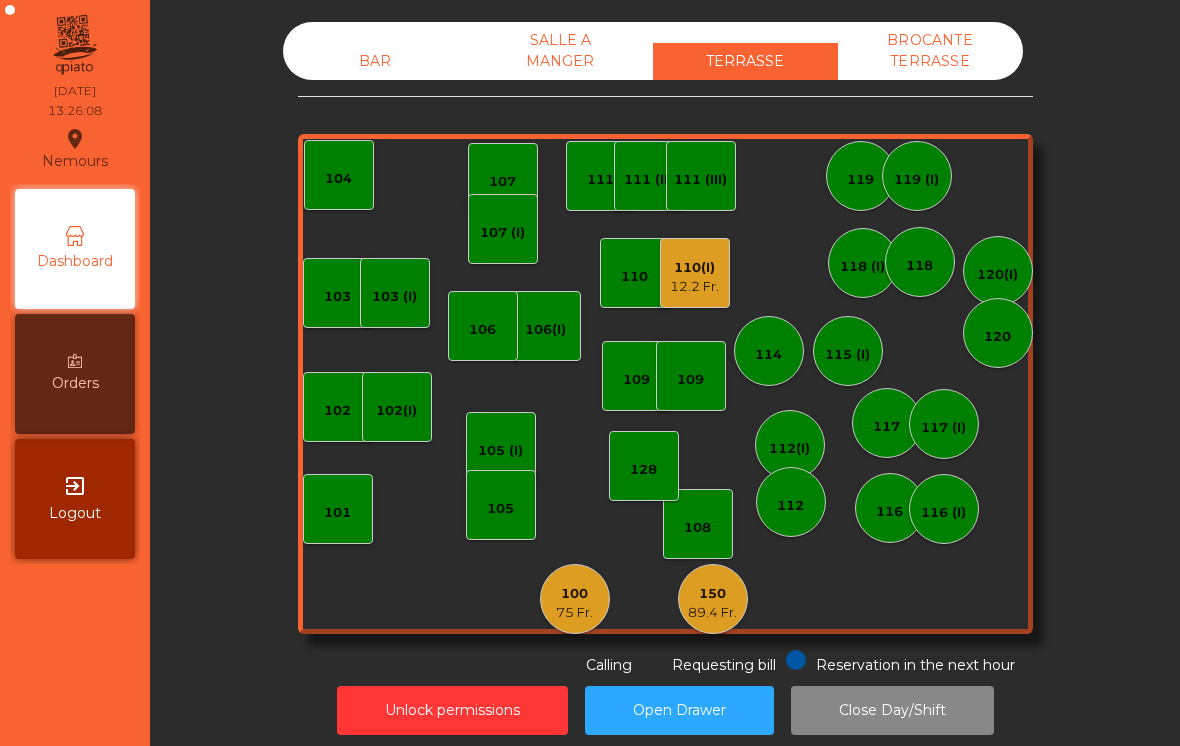 click on "BAR" 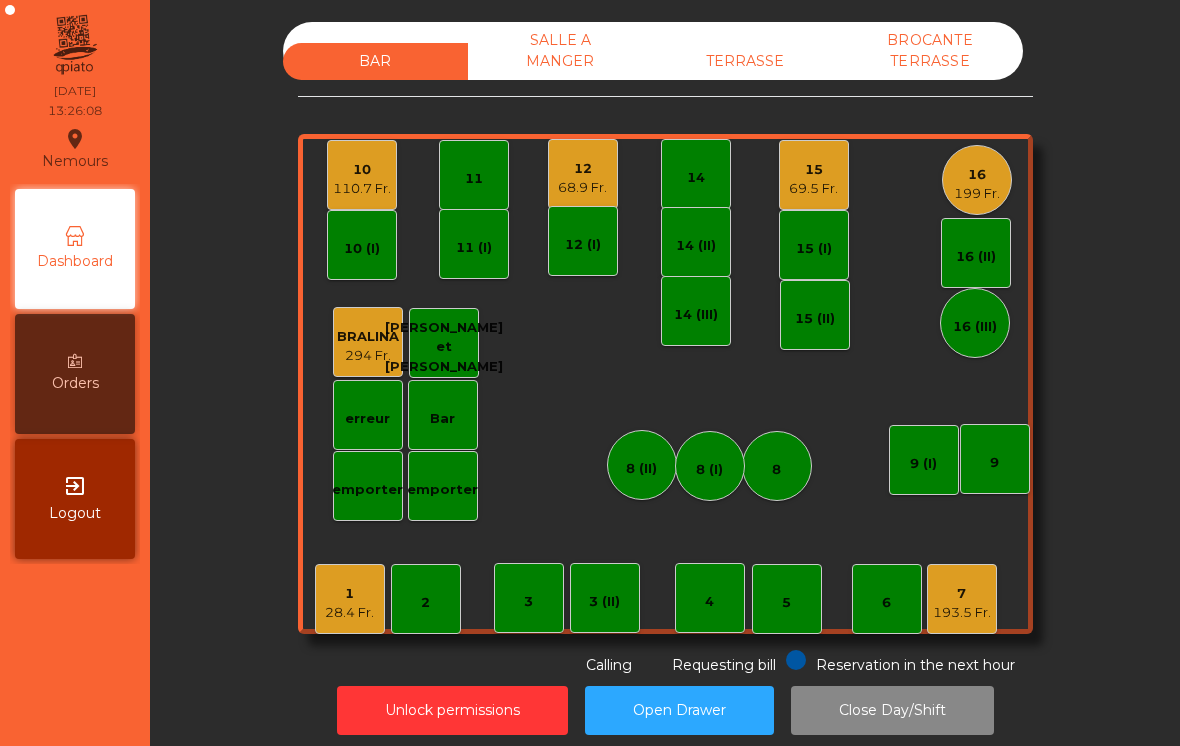 click on "110.7 Fr." 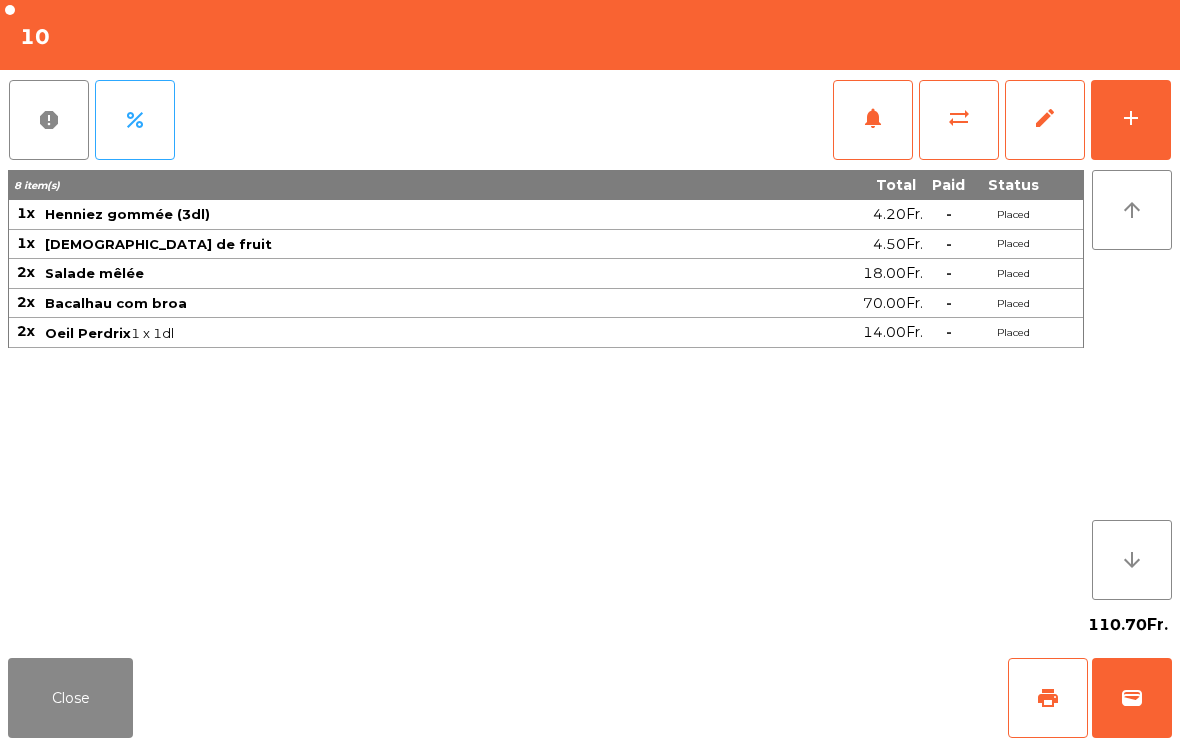click on "add" 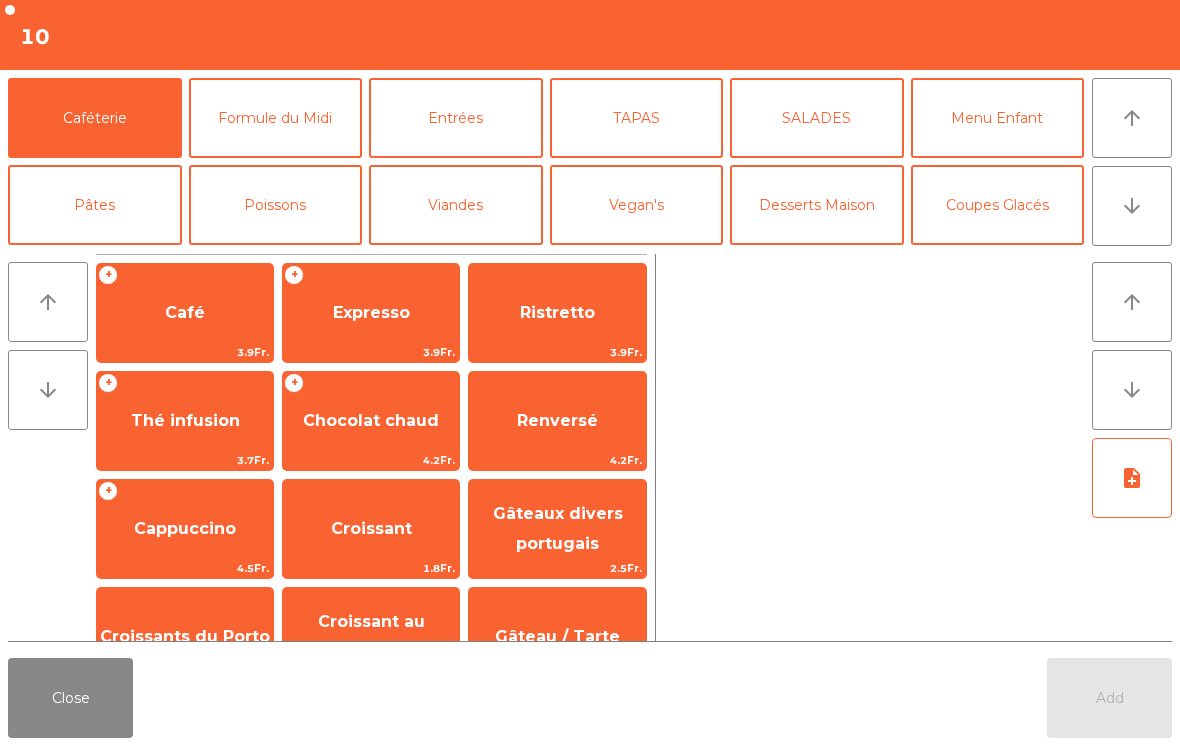 click on "arrow_upward" 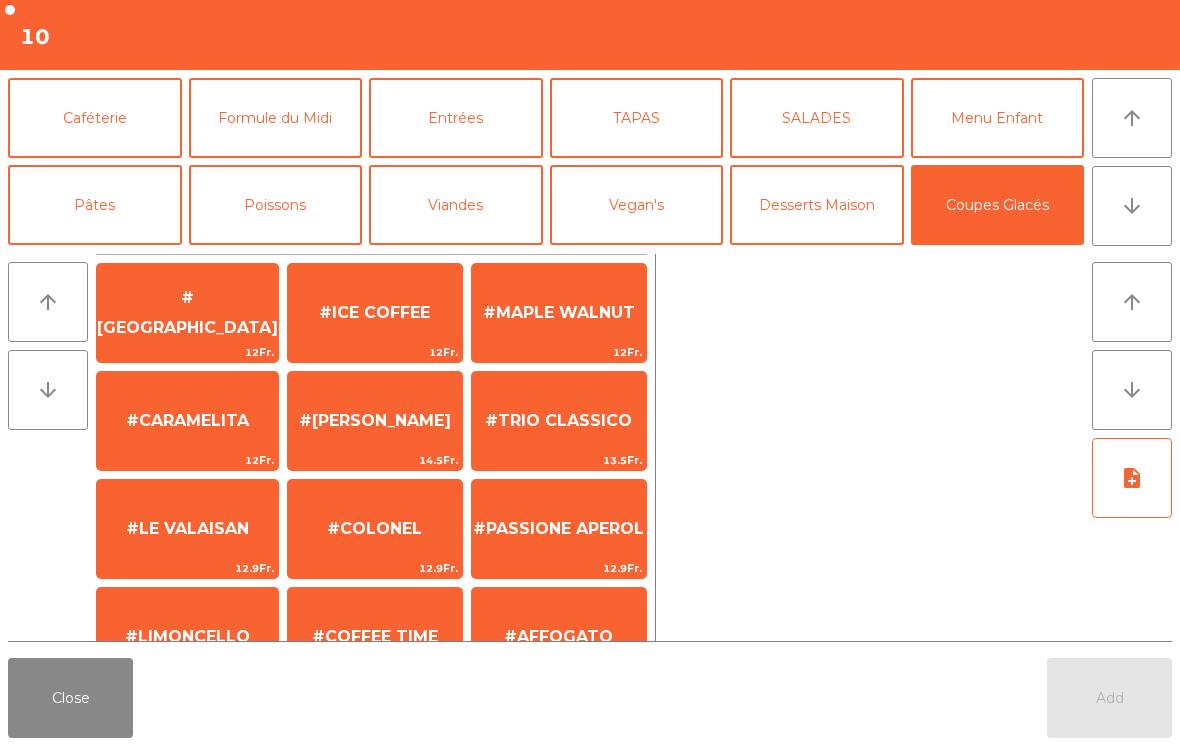 scroll, scrollTop: 380, scrollLeft: 0, axis: vertical 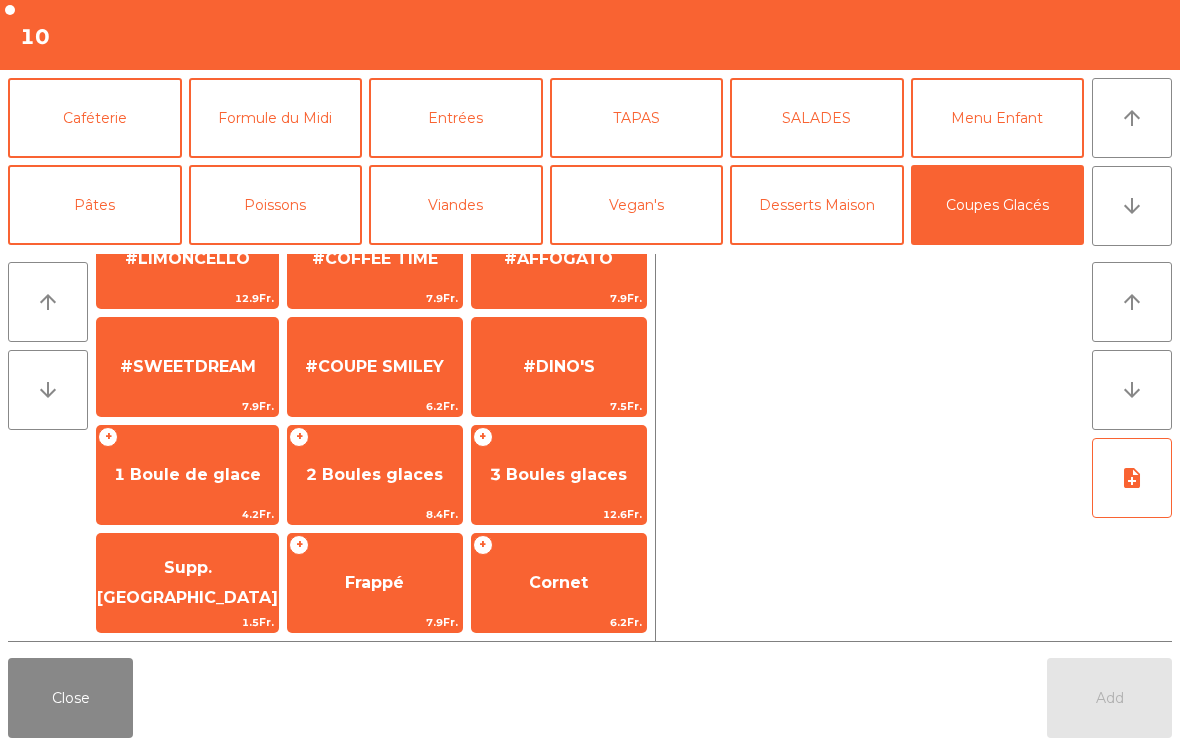 click on "2 Boules glaces" 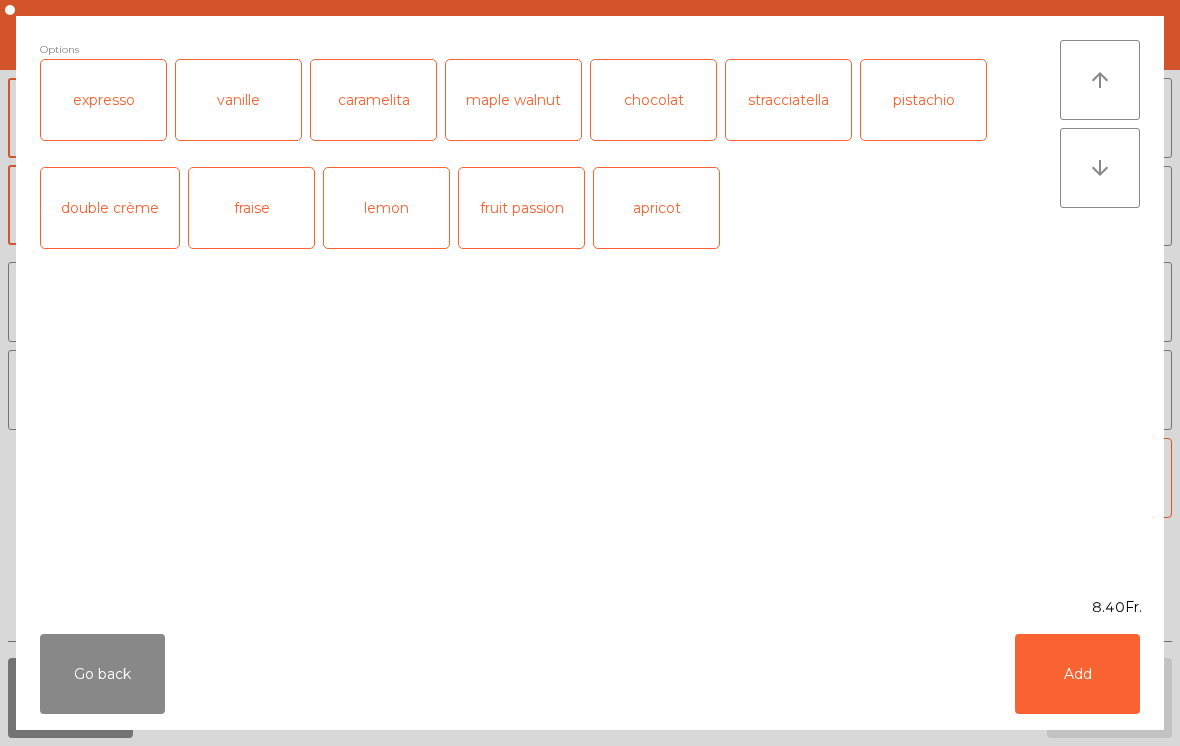 scroll, scrollTop: 378, scrollLeft: 0, axis: vertical 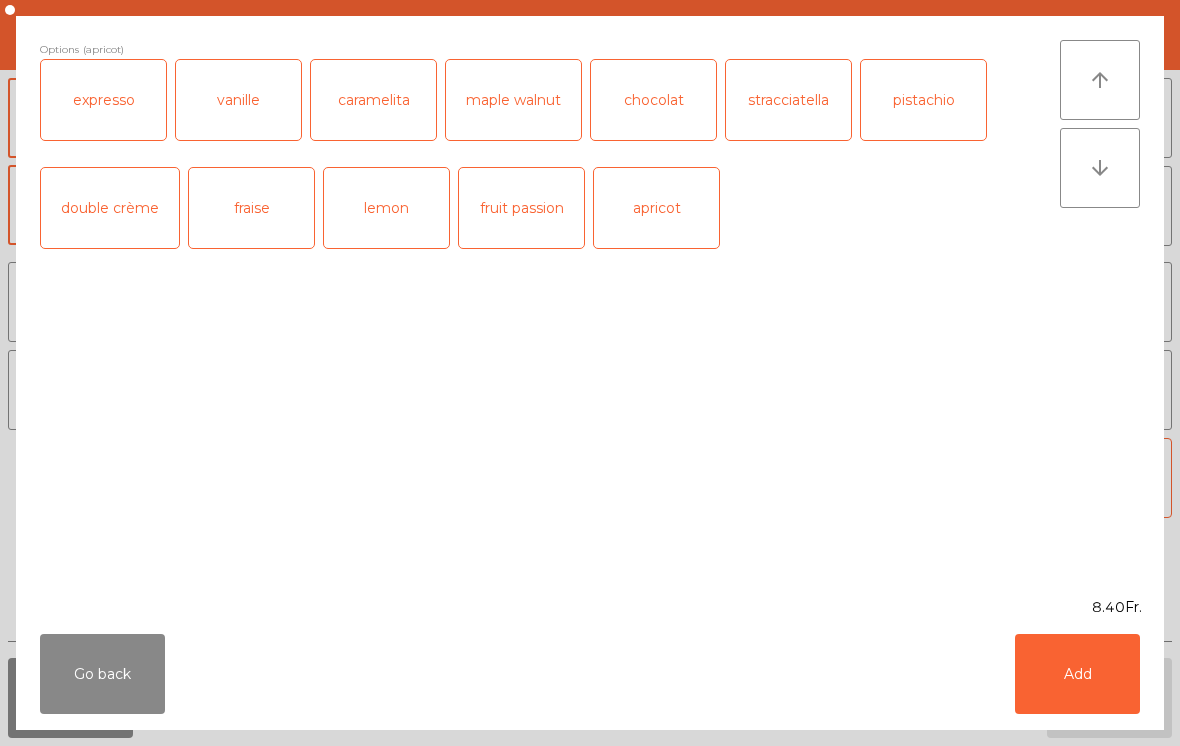 click on "Add" 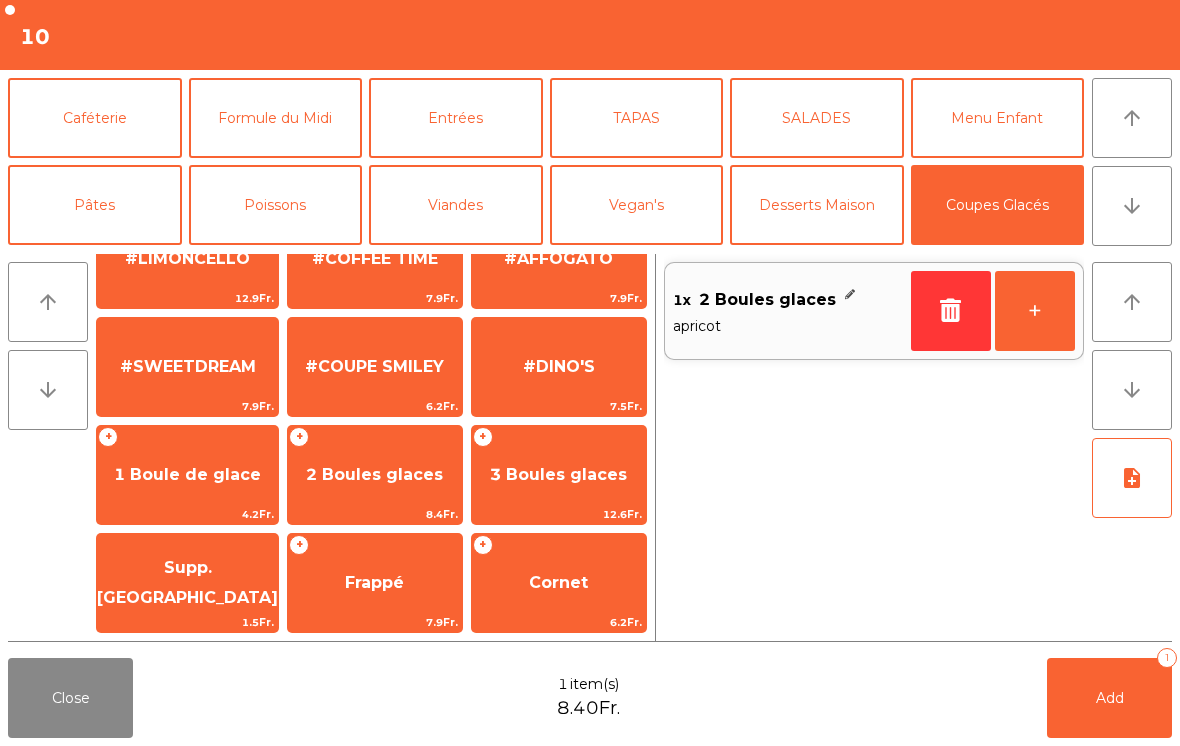 scroll, scrollTop: 271, scrollLeft: 0, axis: vertical 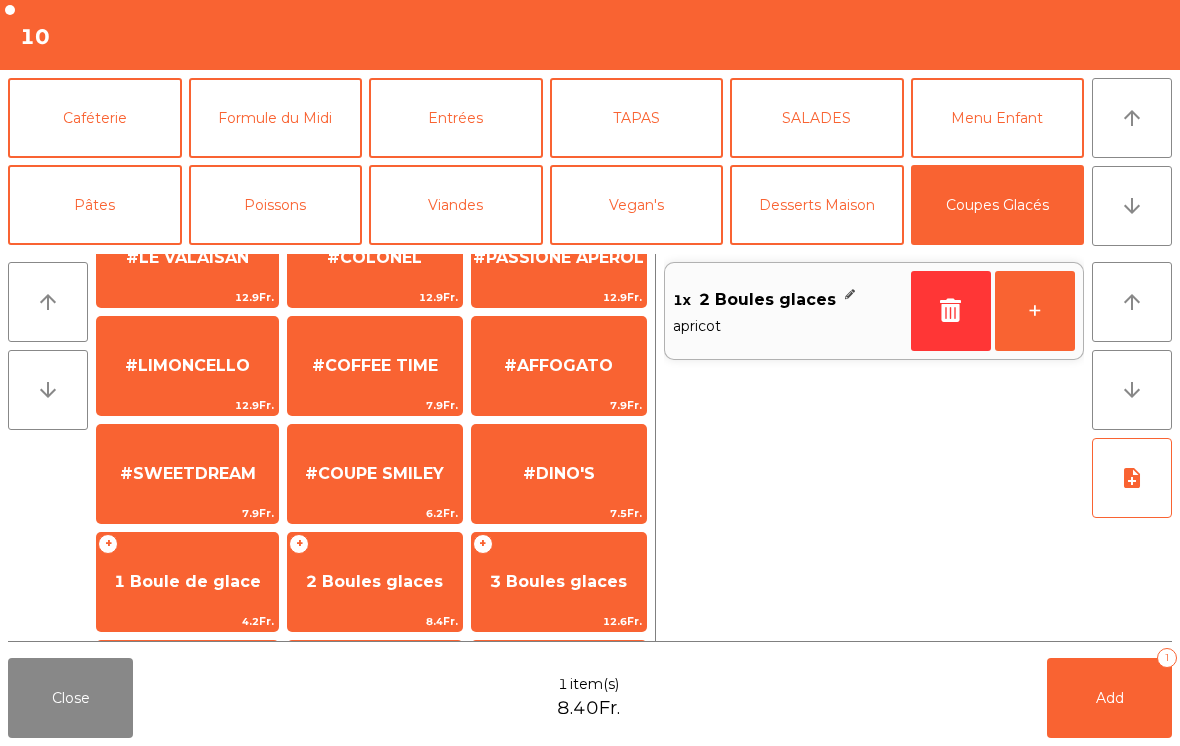 click on "#AFFOGATO" 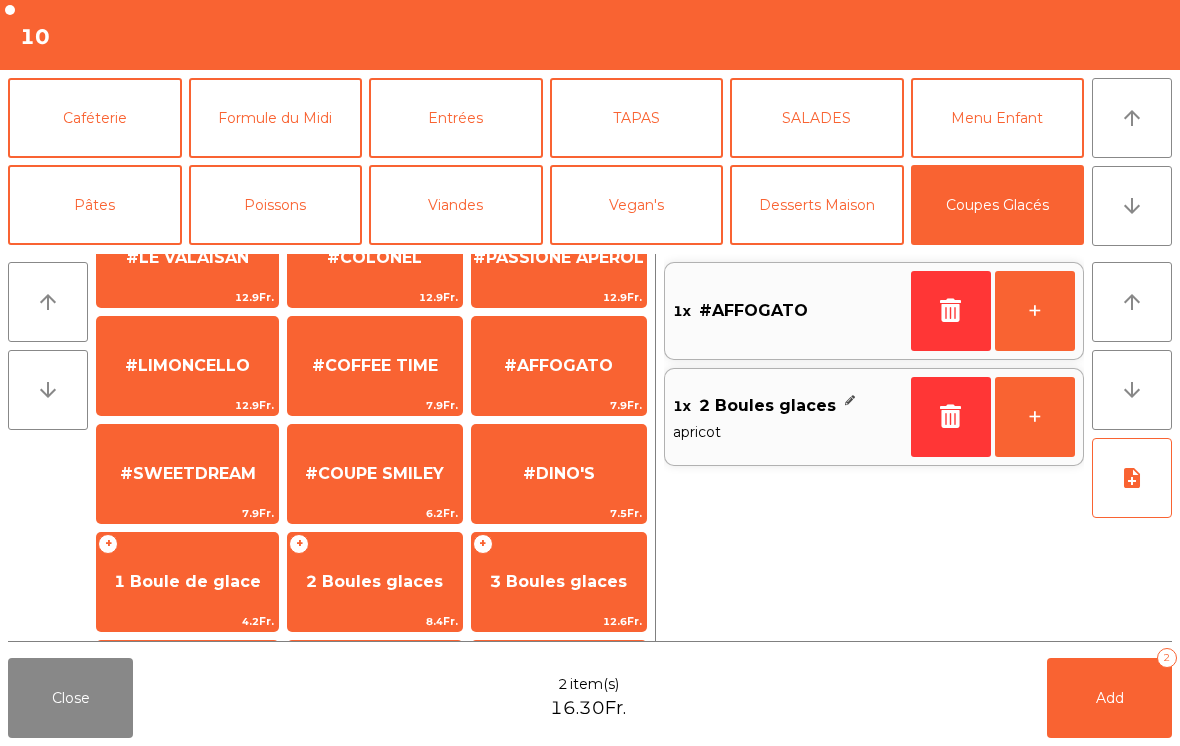 click on "Add   2" 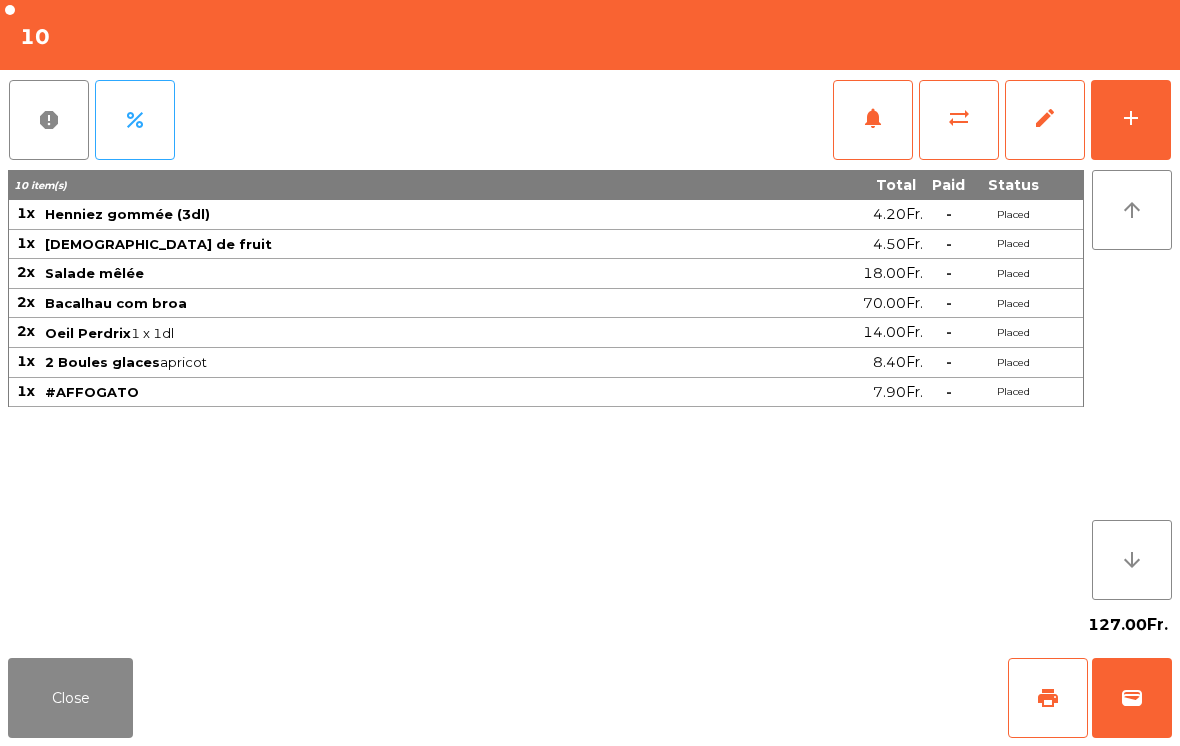 click on "Close" 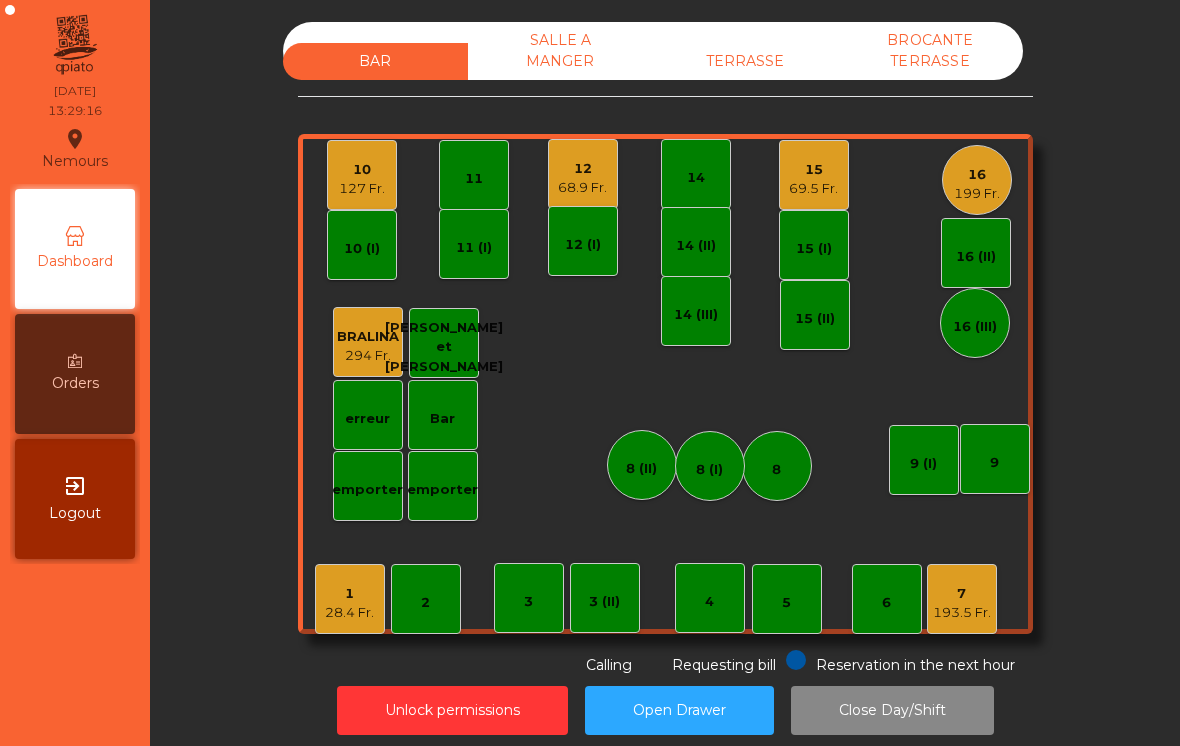 click on "193.5 Fr." 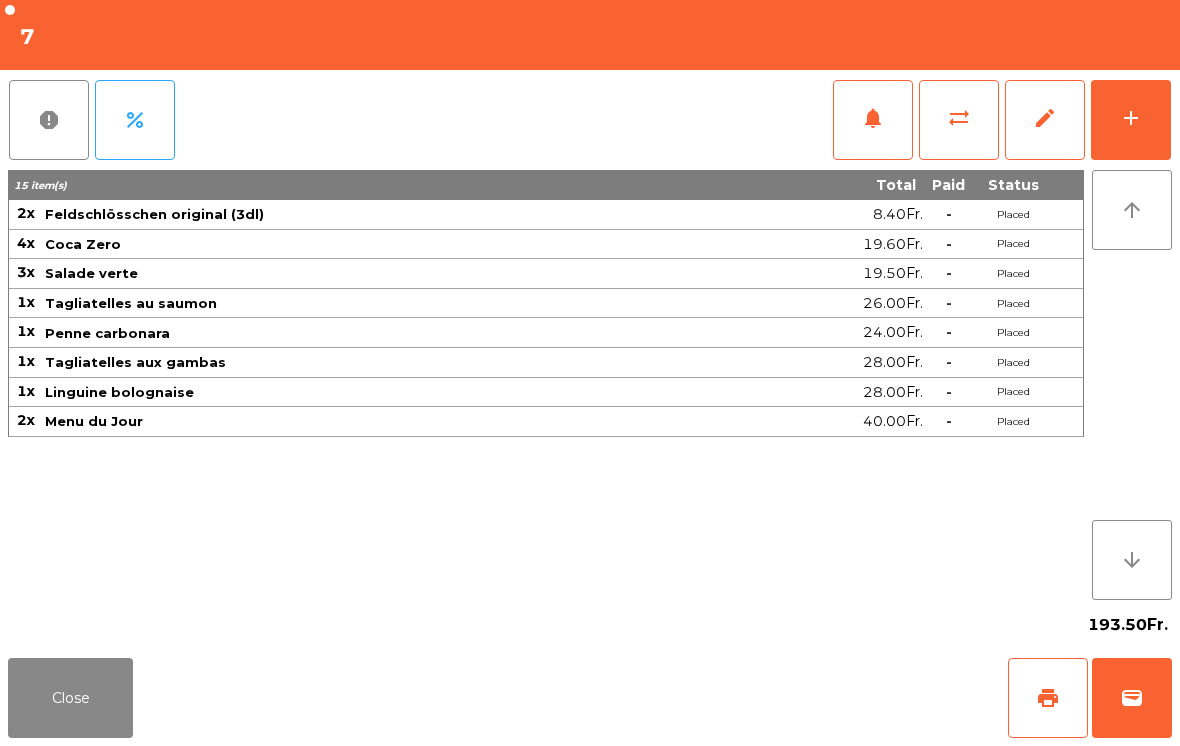 click on "notifications" 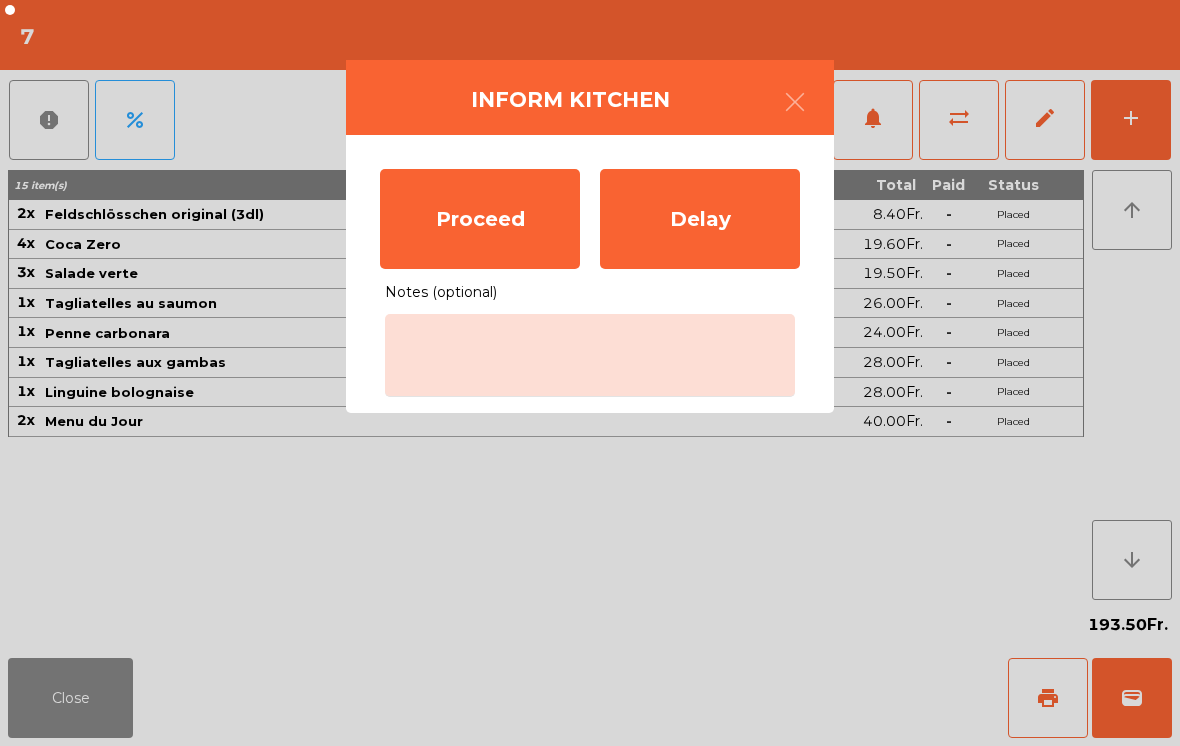 click on "Proceed" 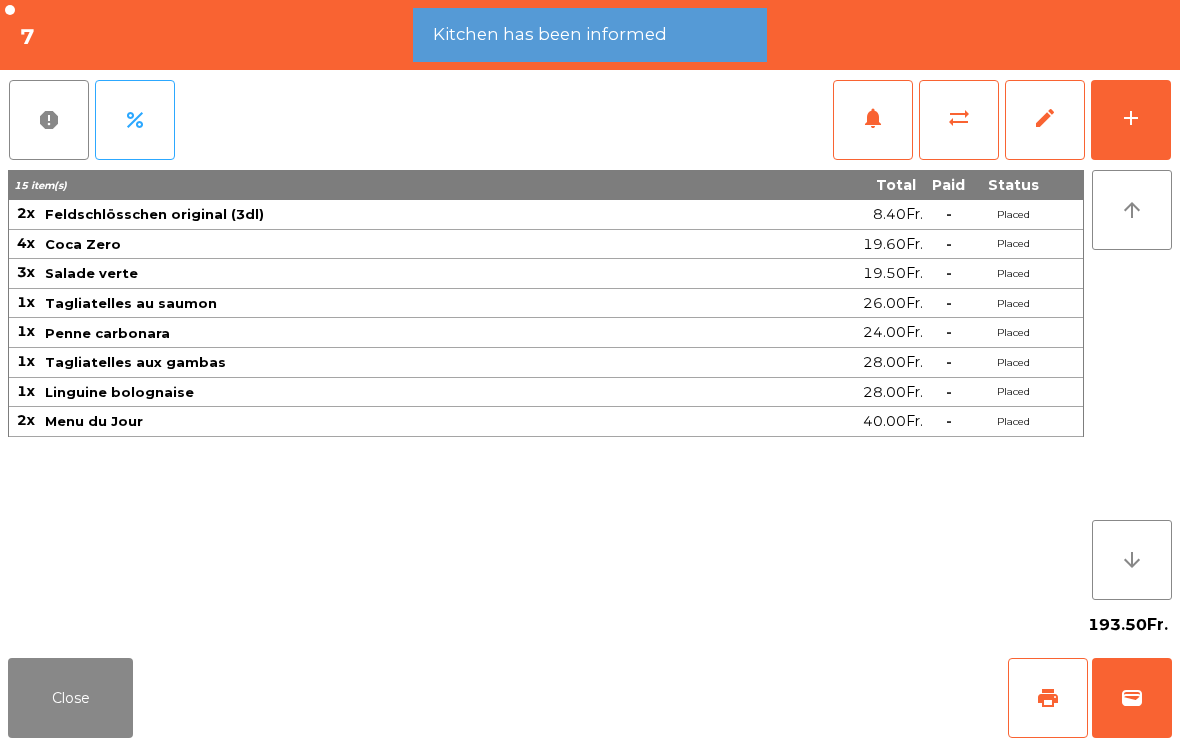 click on "Close" 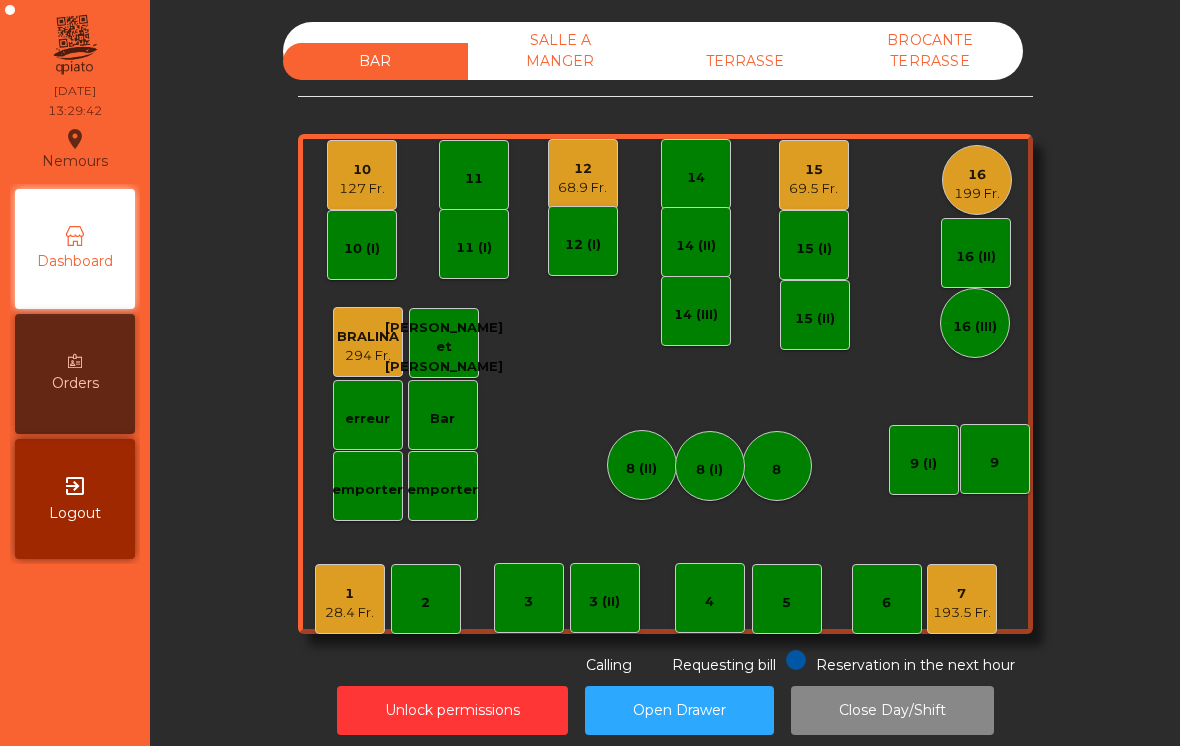 click on "127 Fr." 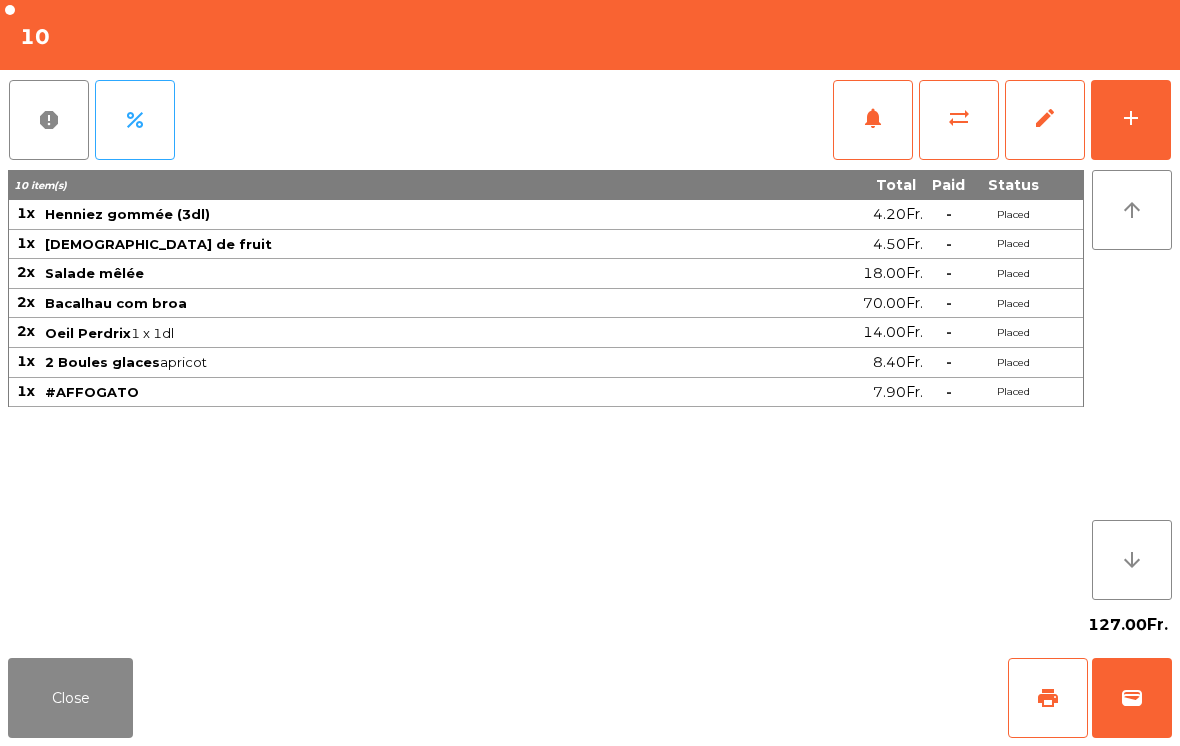 click on "add" 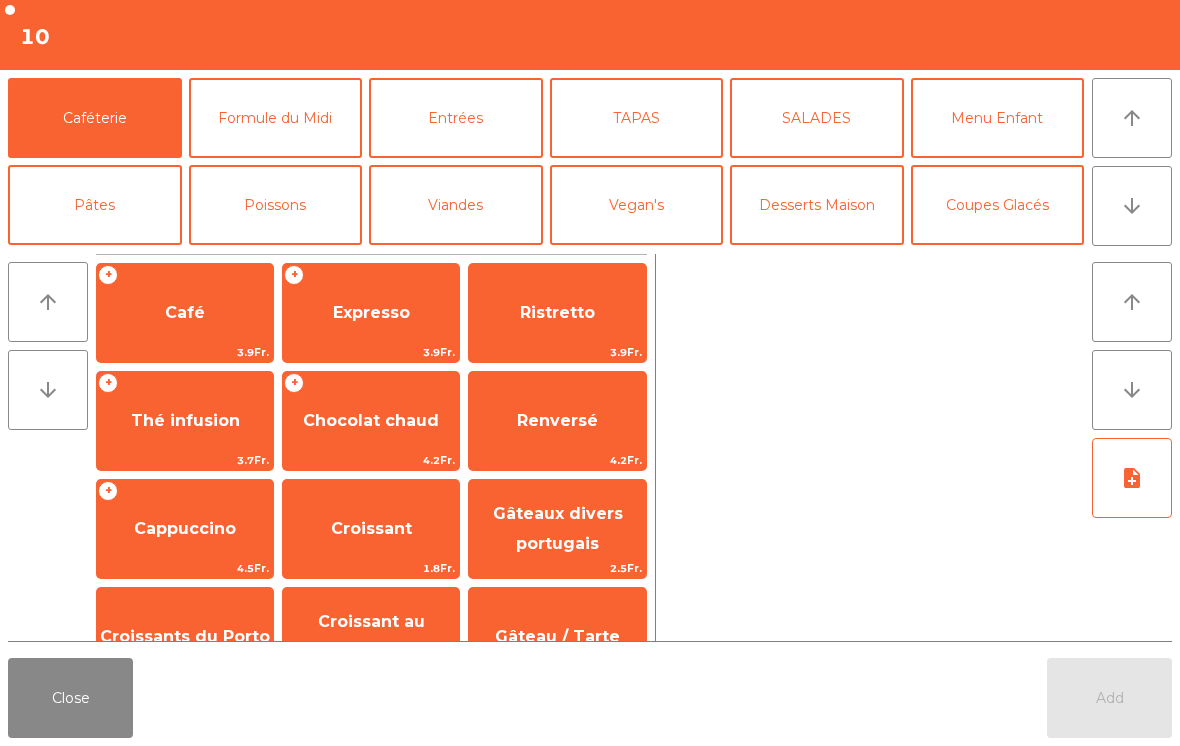 click on "Entrées" 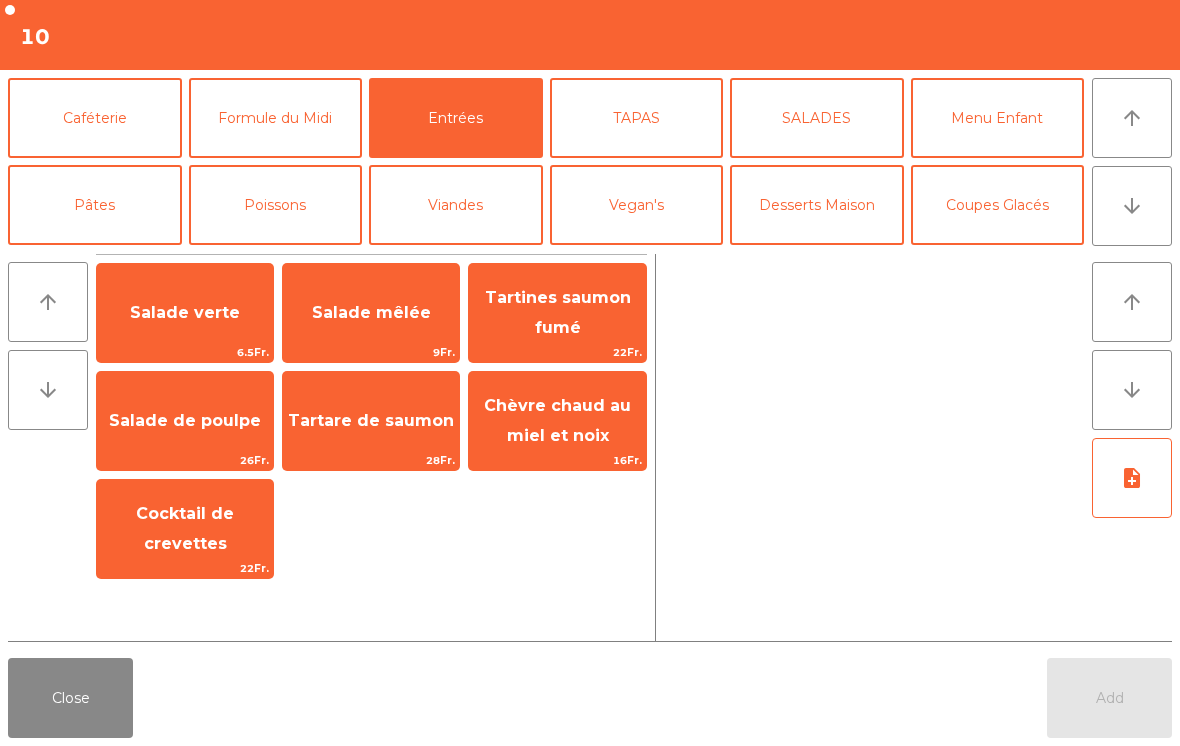 click on "Caféterie" 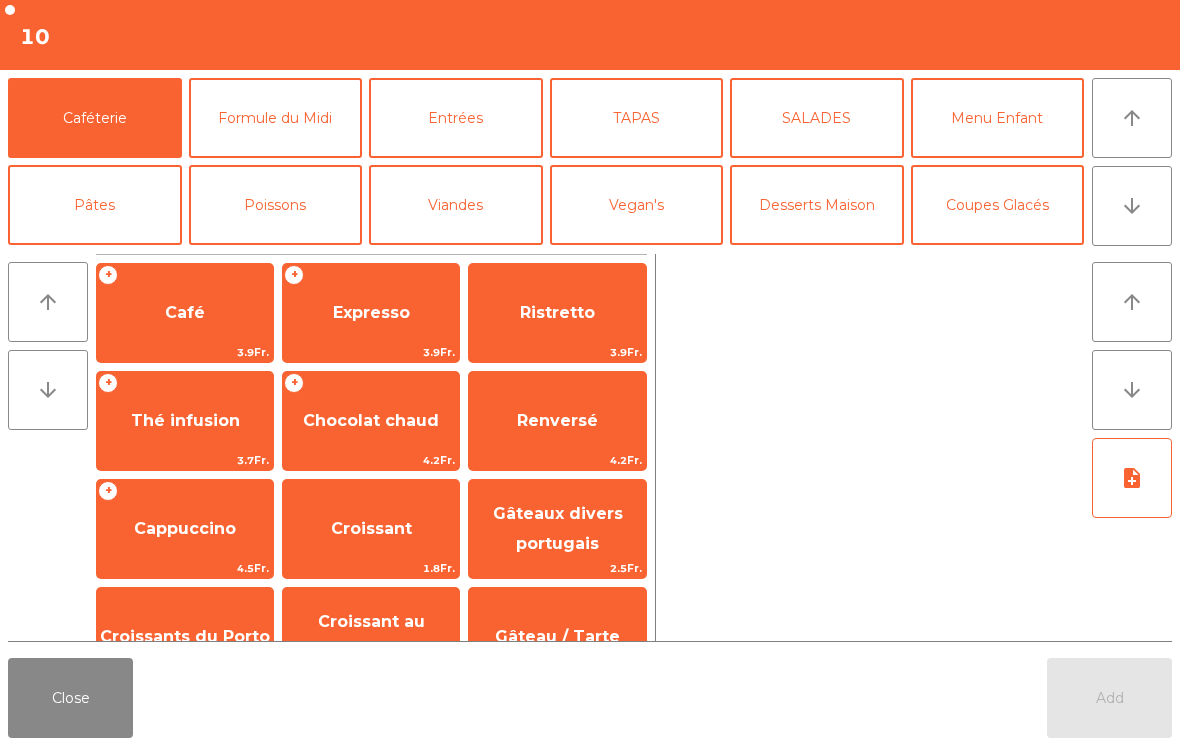 click on "Expresso" 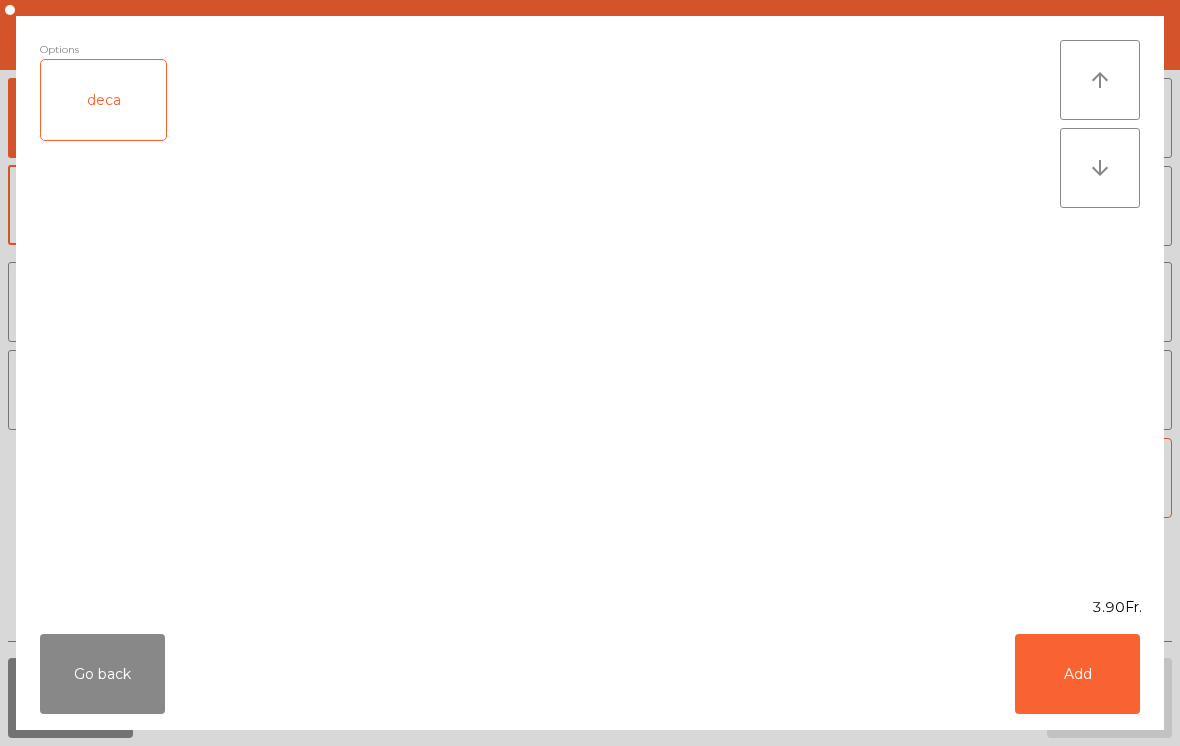 click on "Add" 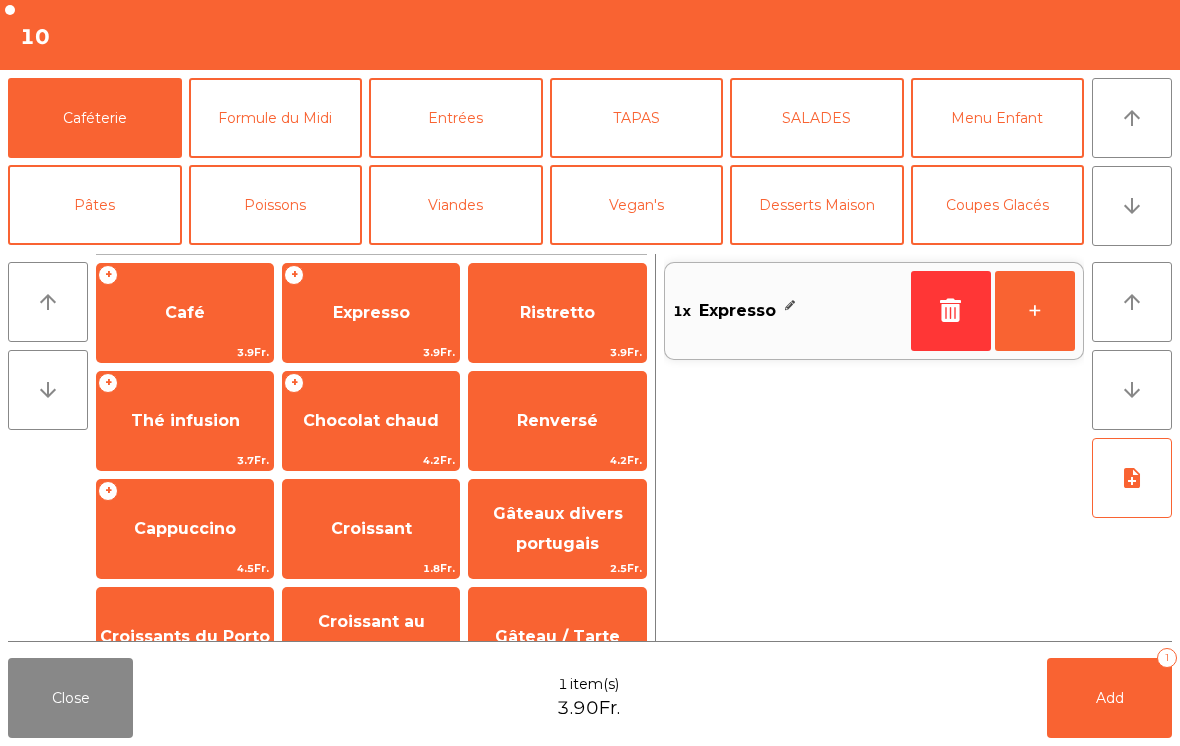 click on "Add" 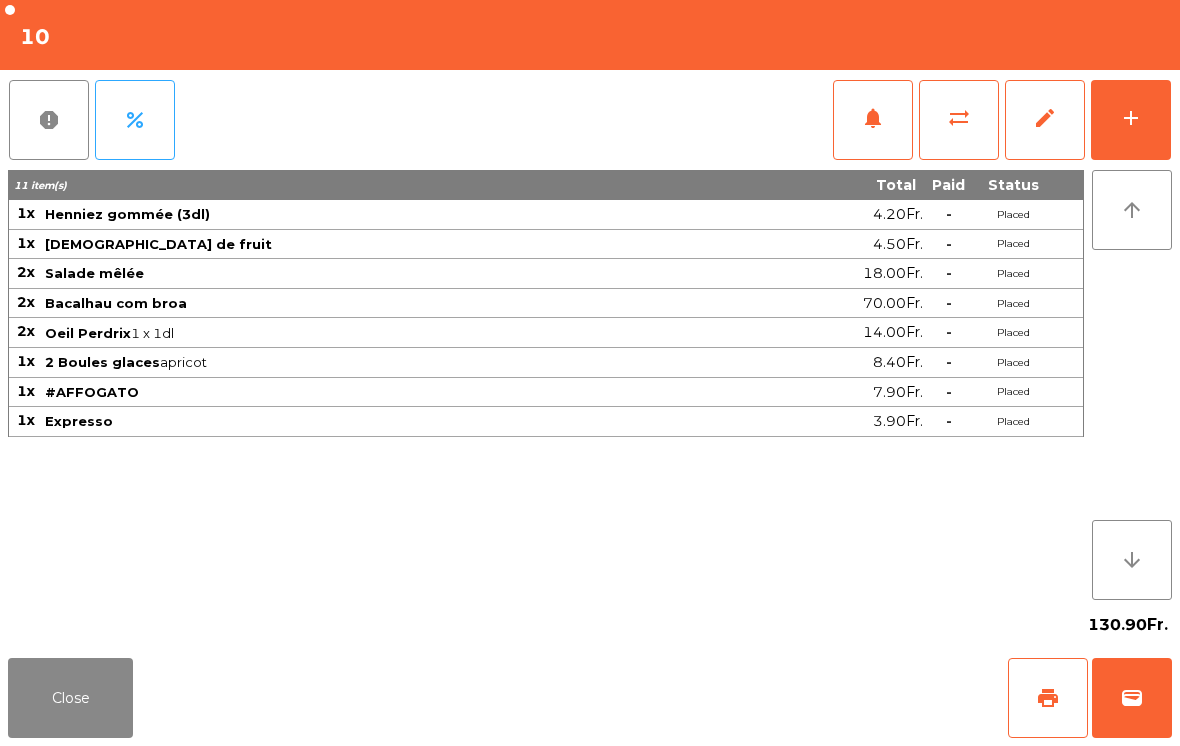 click on "Close" 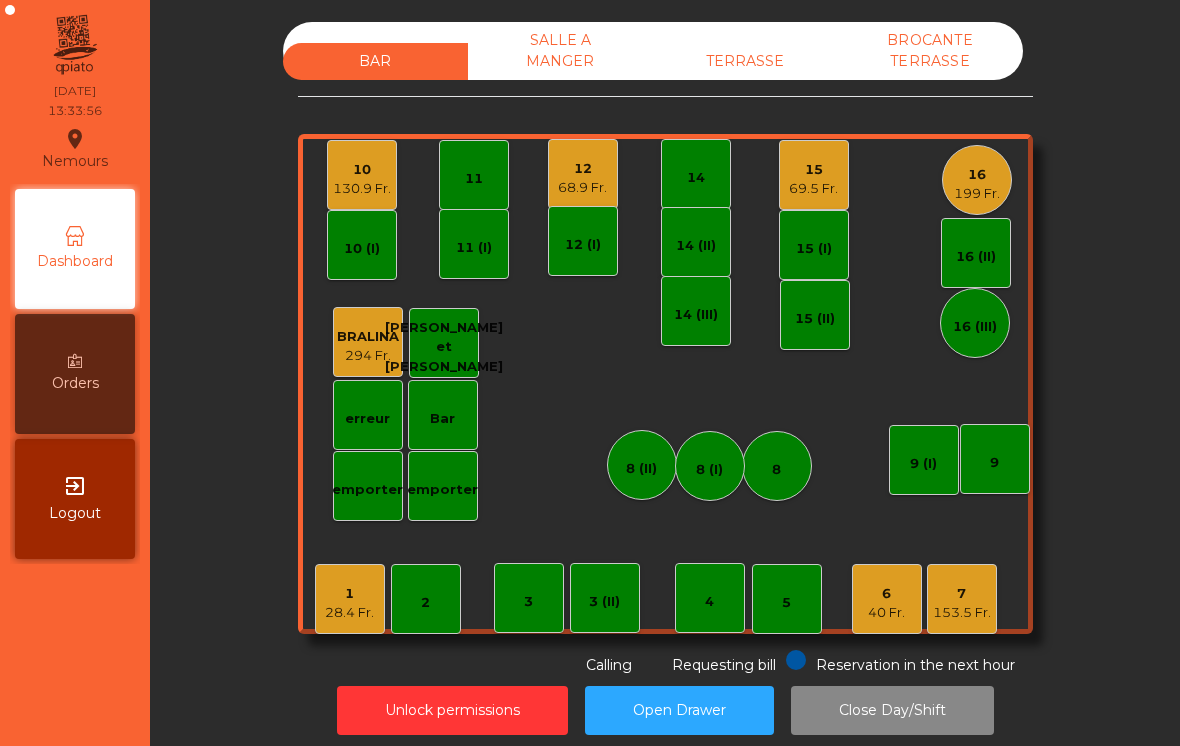 click on "6   40 Fr." 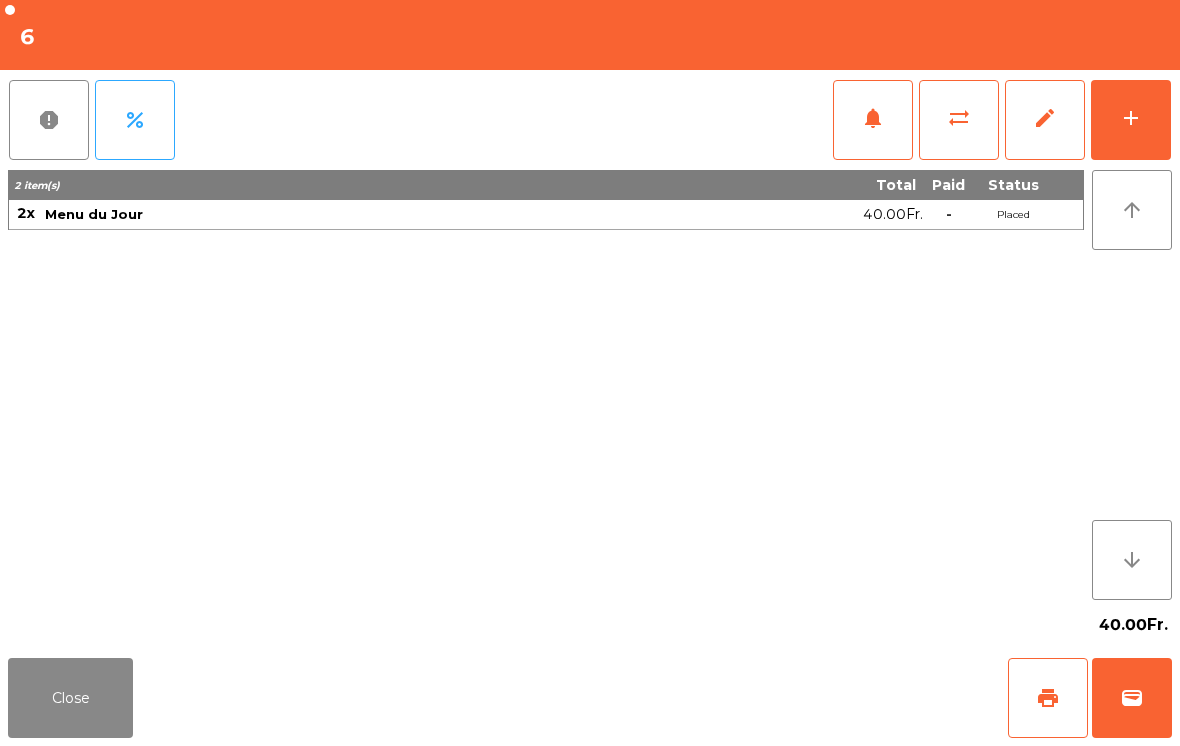 click on "Close" 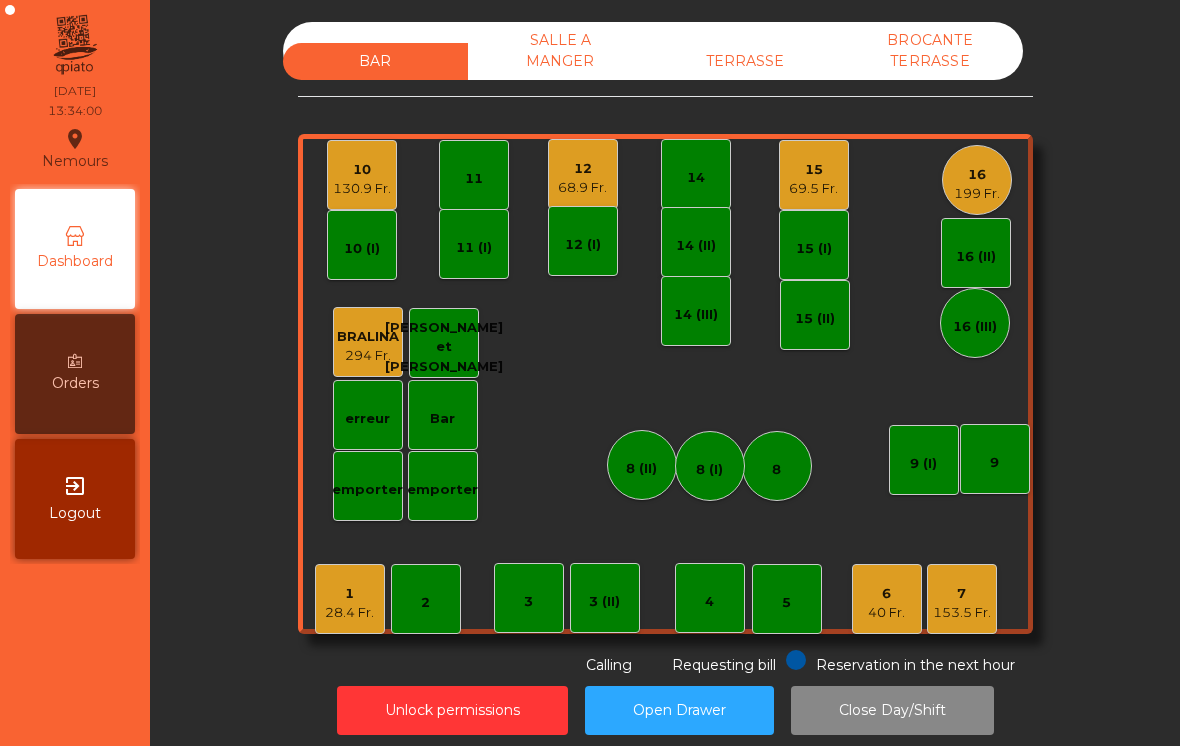 click on "153.5 Fr." 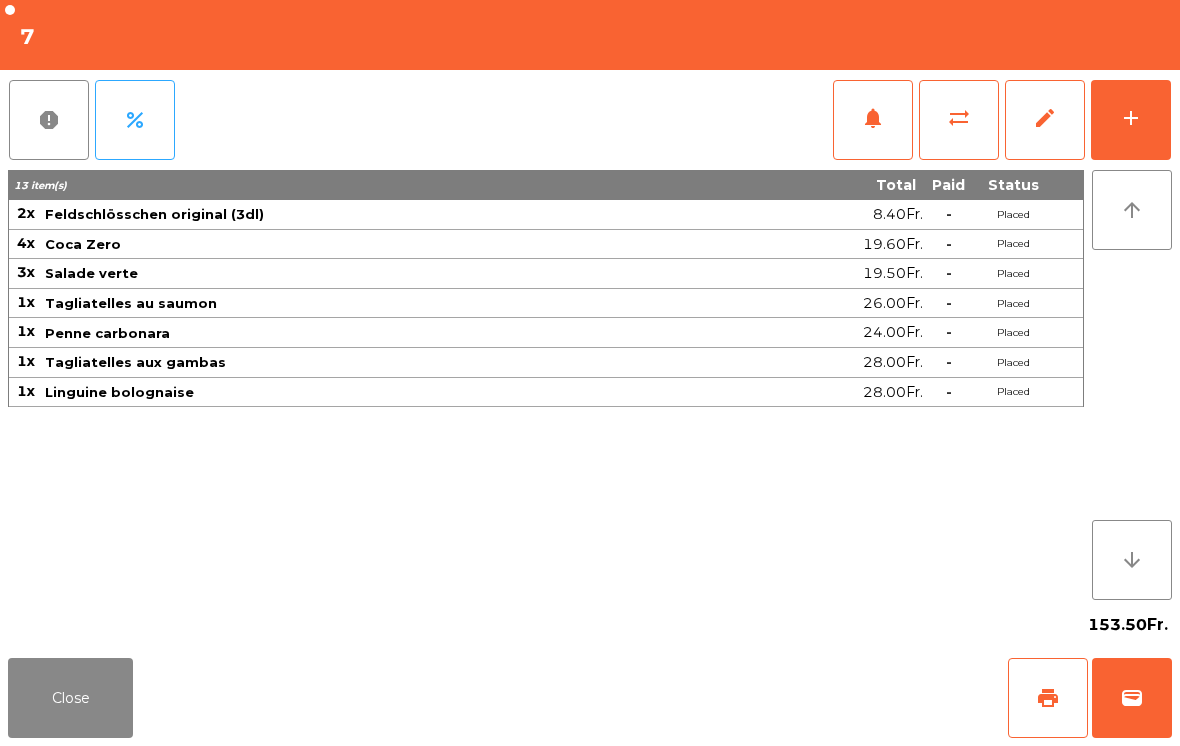 click on "sync_alt" 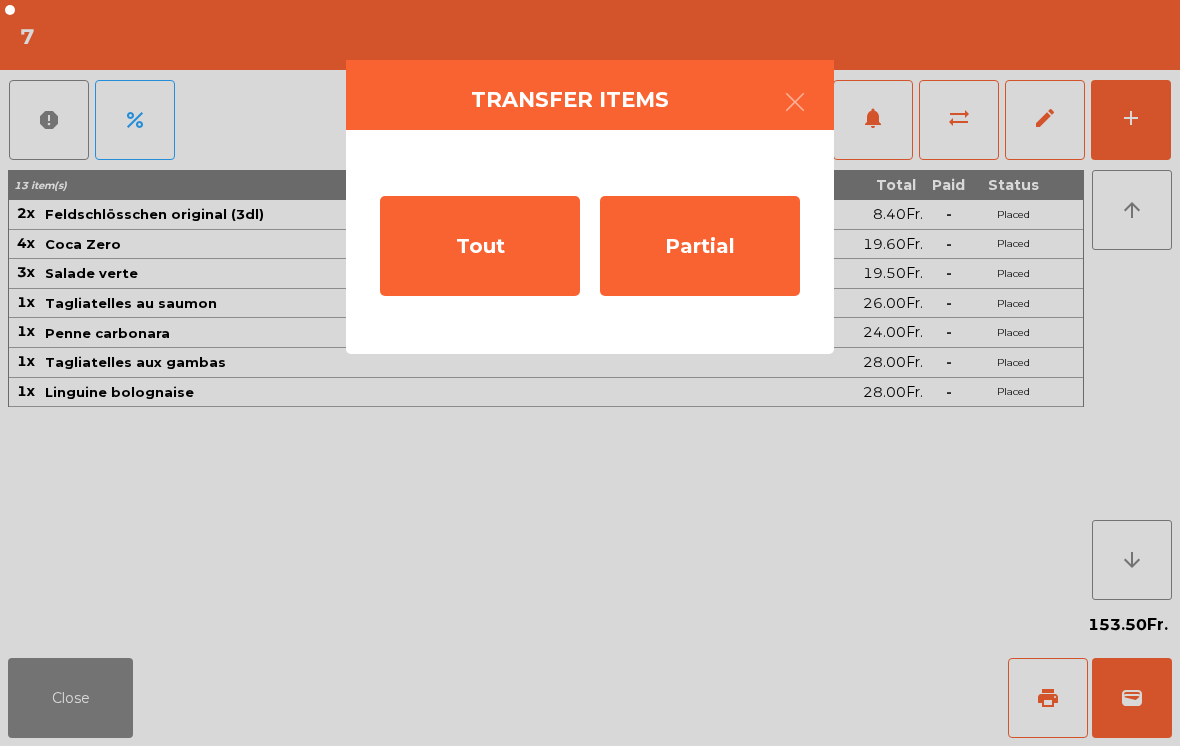 click on "Partial" 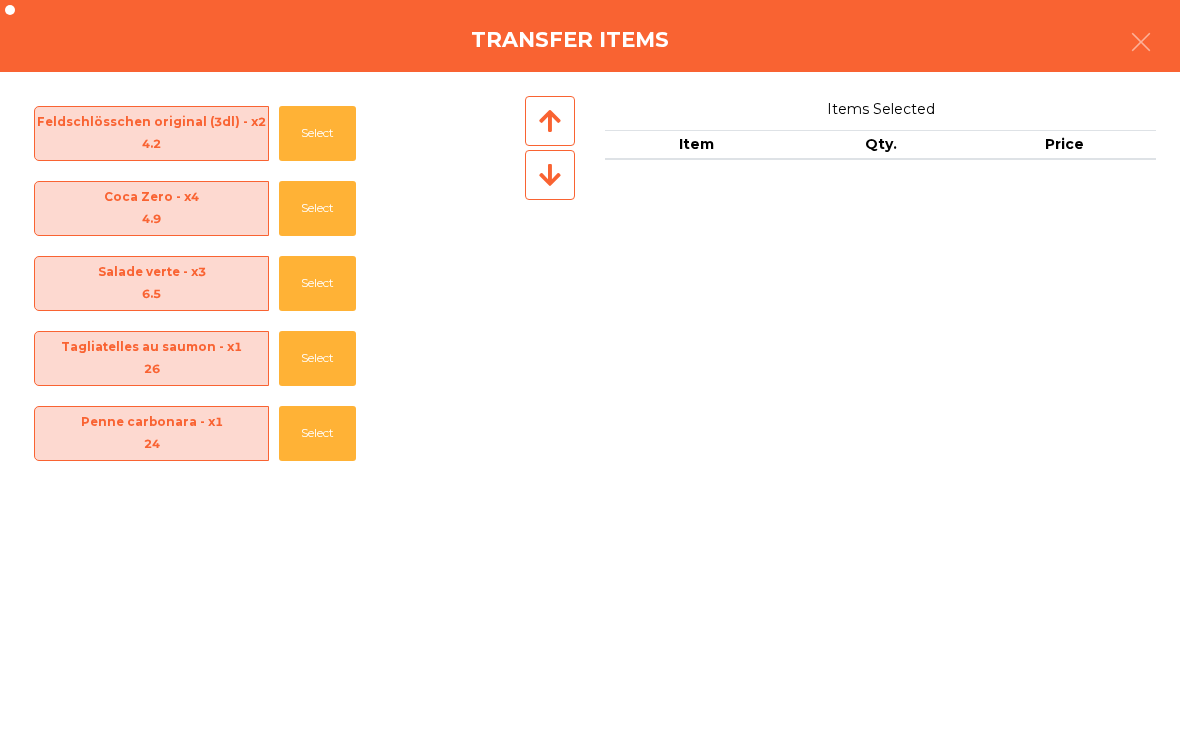 click on "Select" 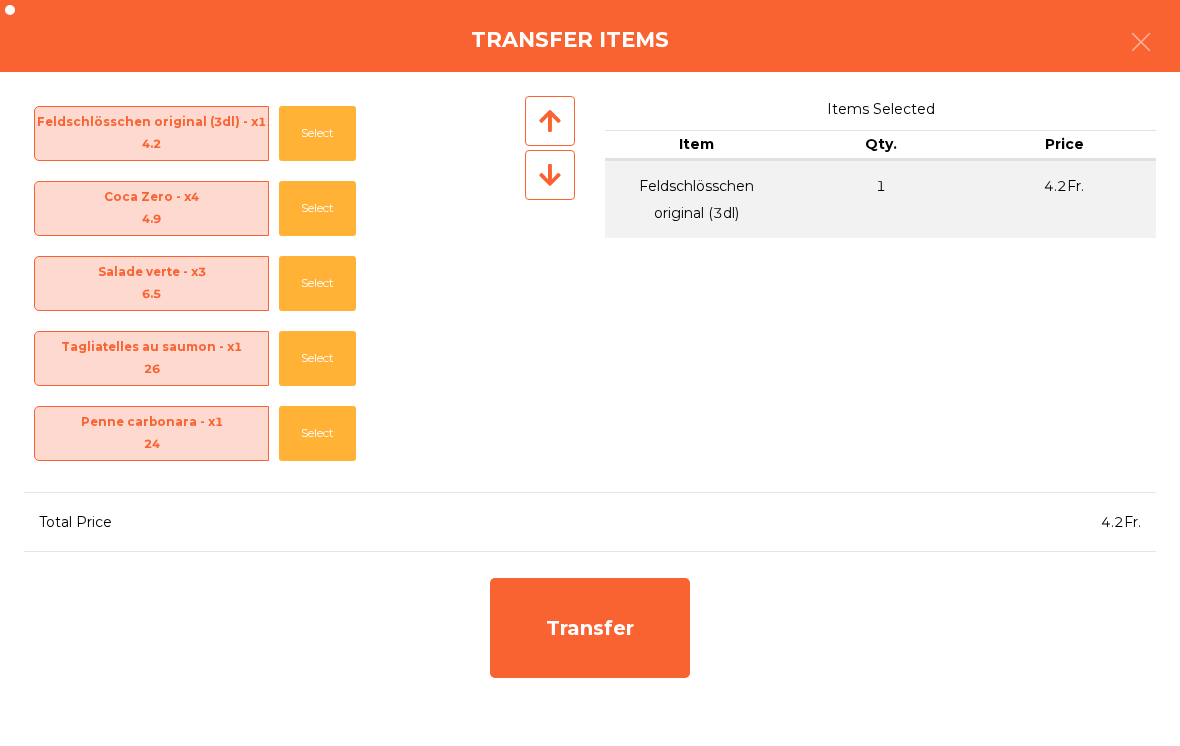 click on "Select" 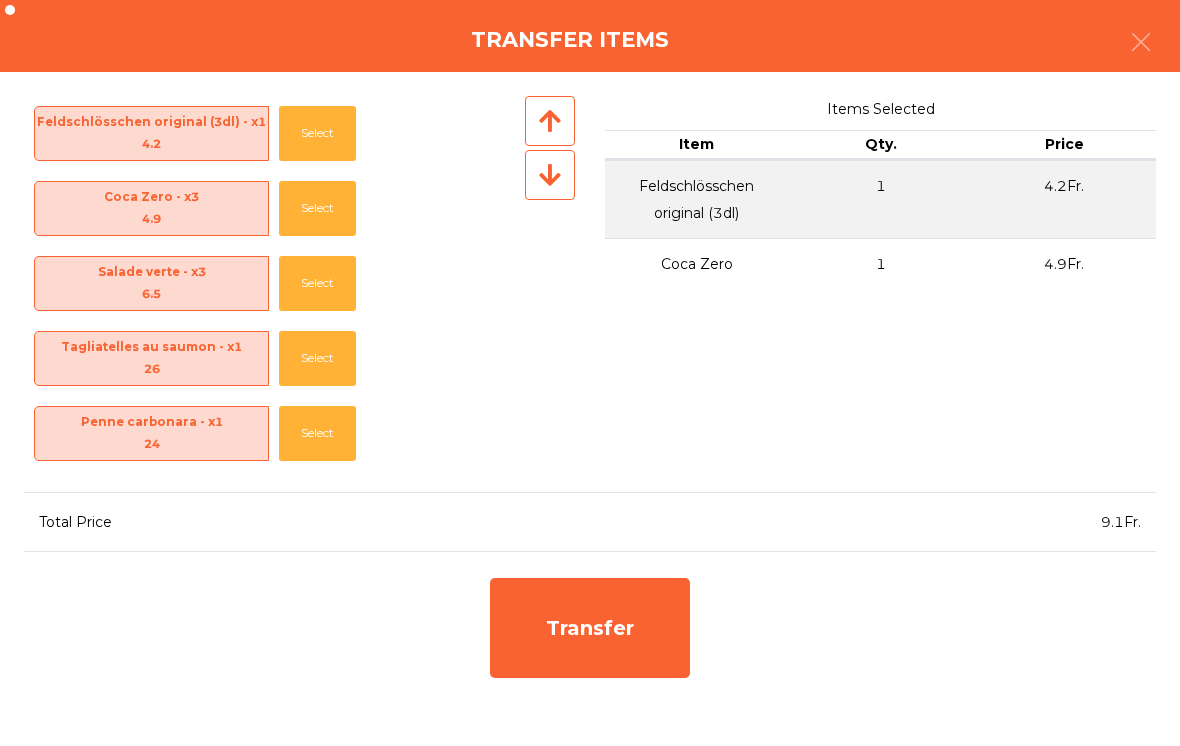click on "Transfer" 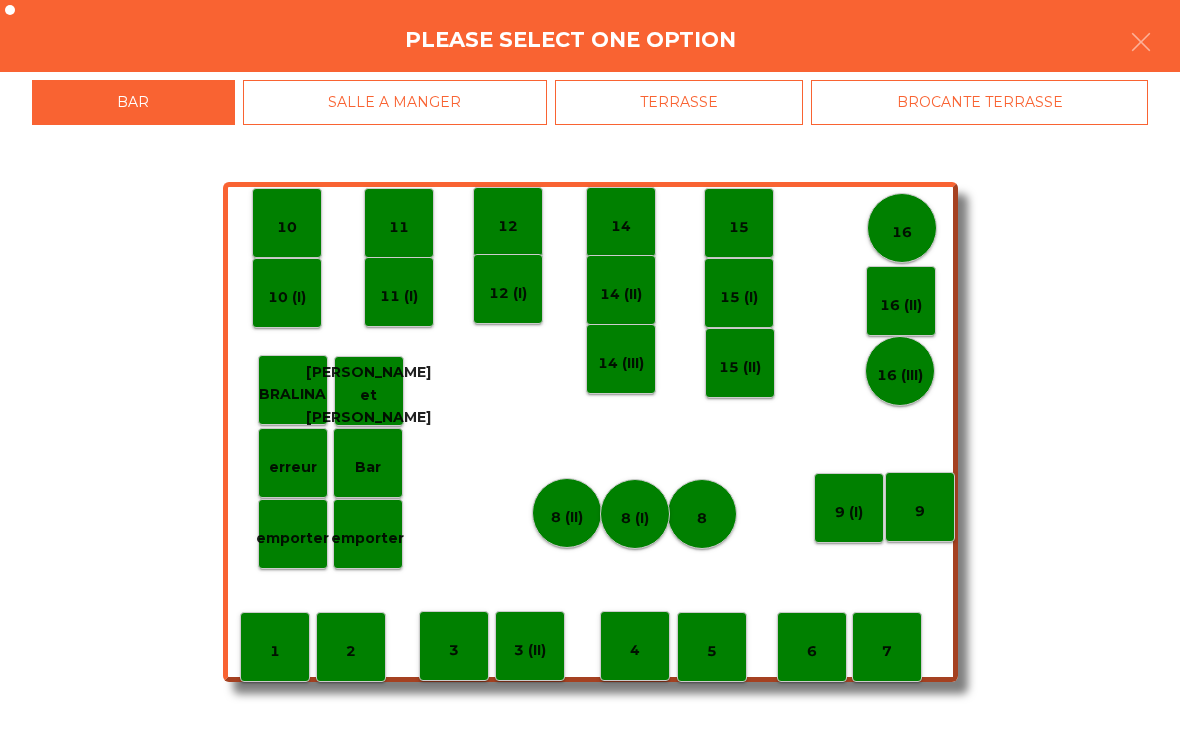 click on "6" 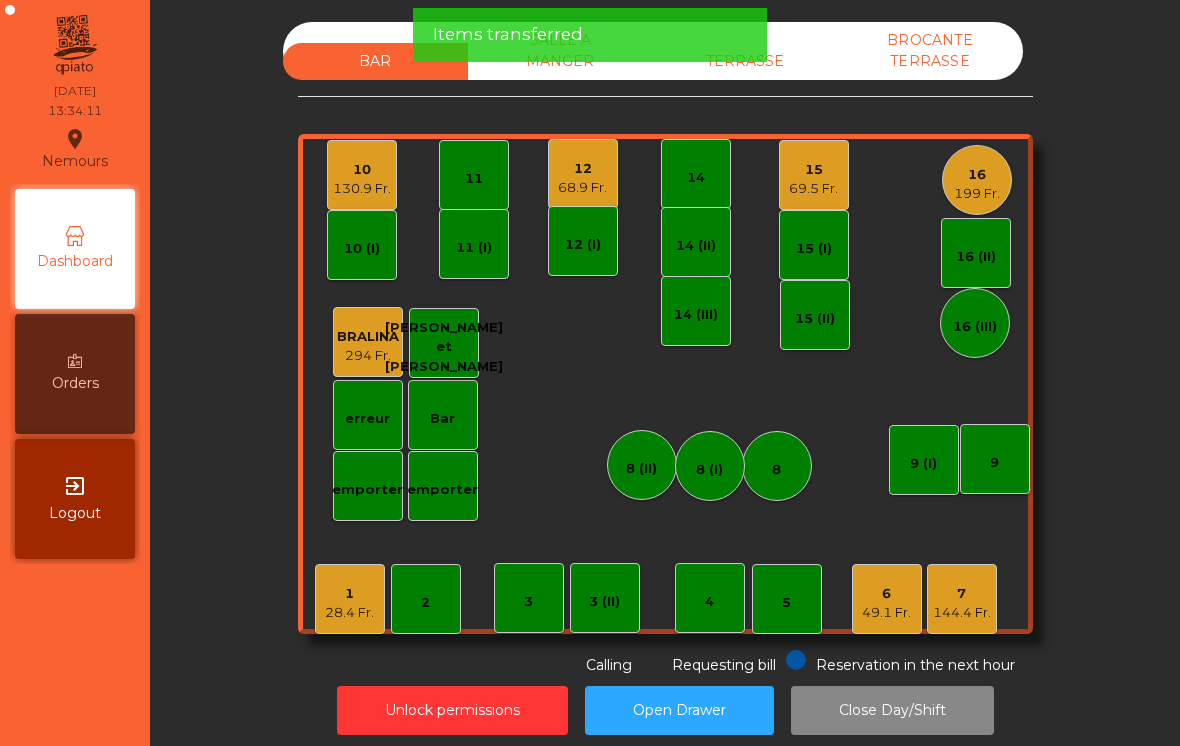 click on "144.4 Fr." 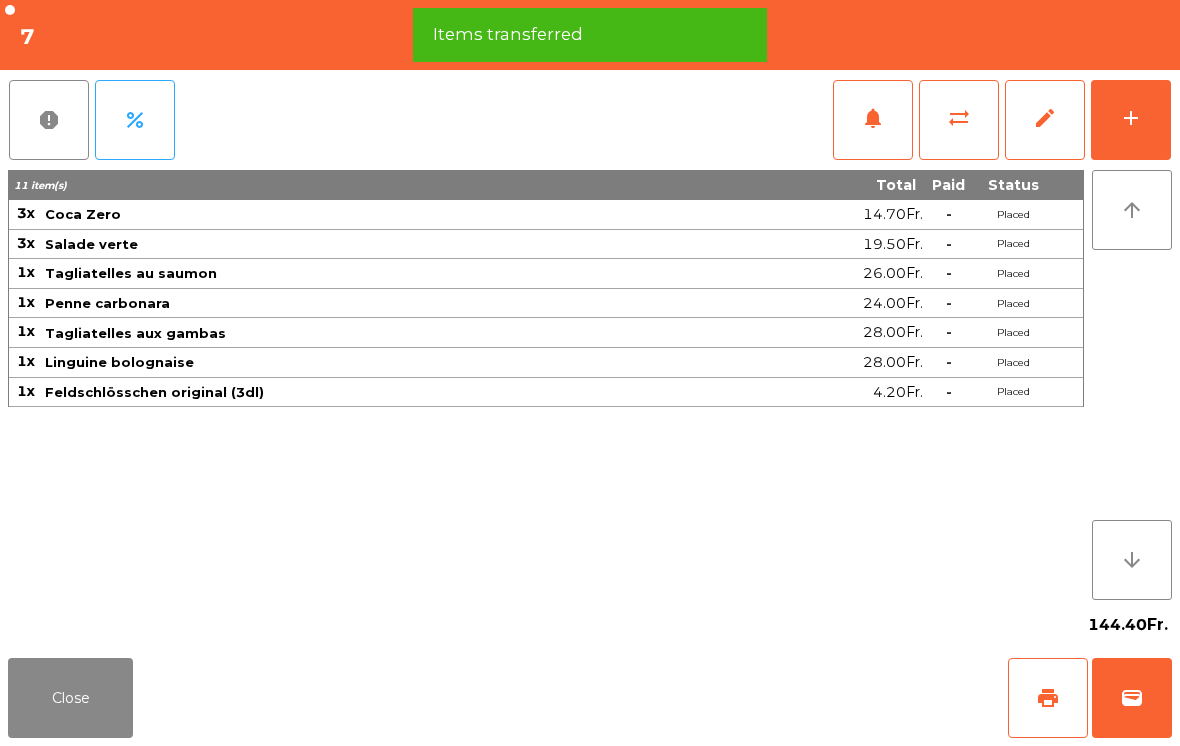 click on "wallet" 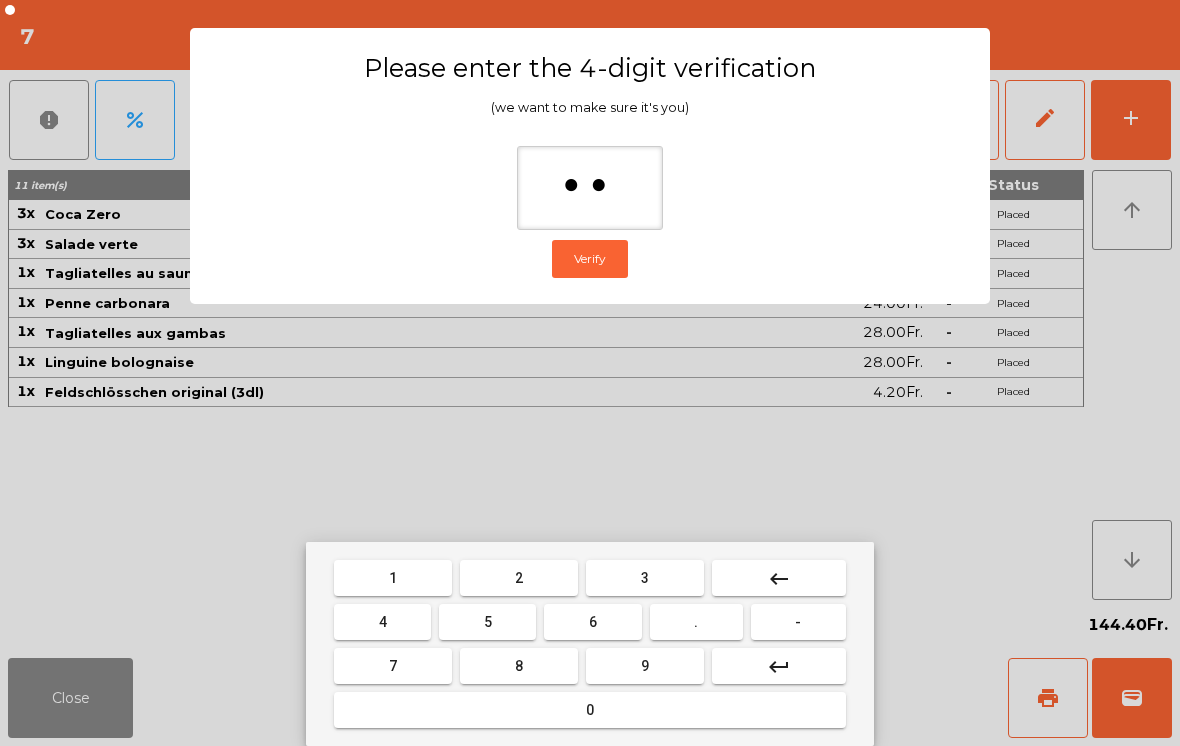 type on "***" 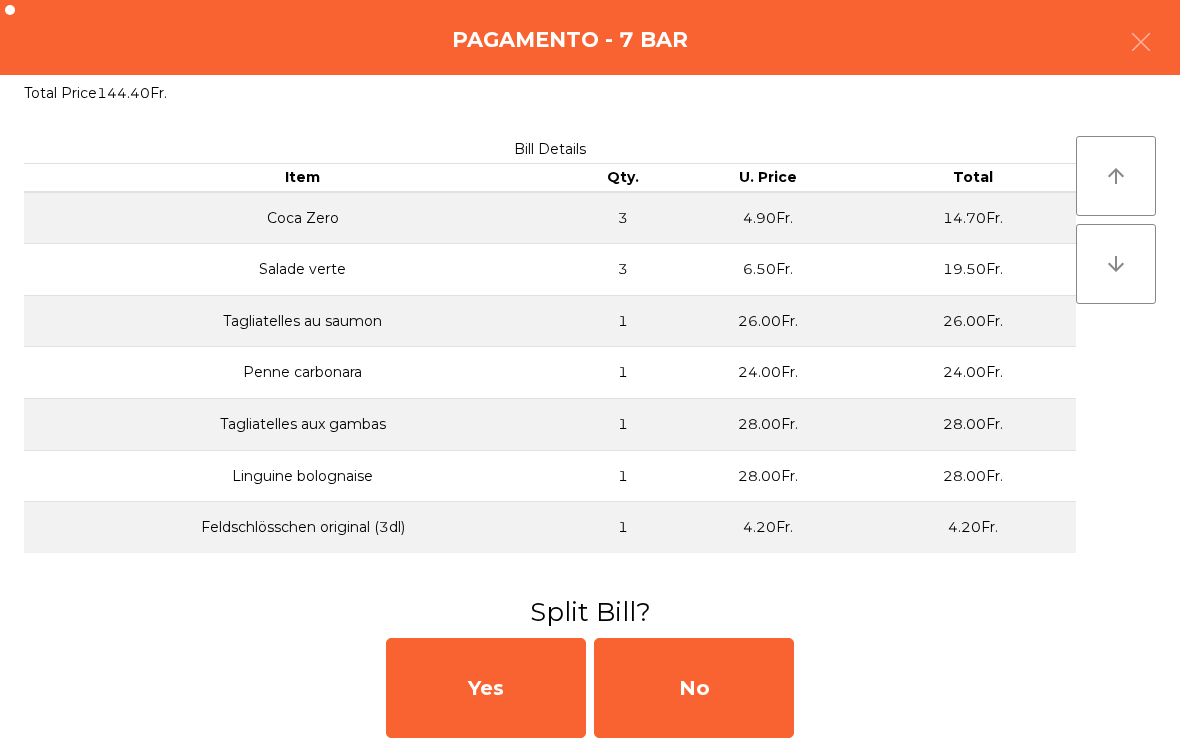 click on "No" 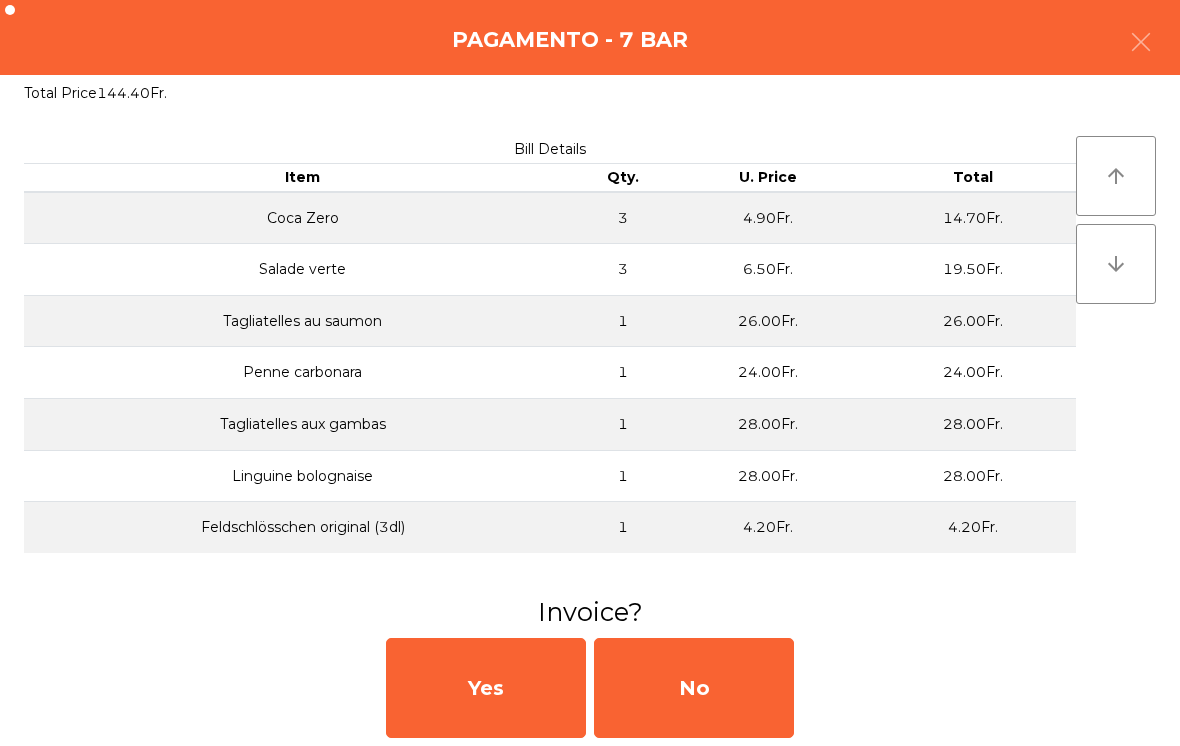 click on "No" 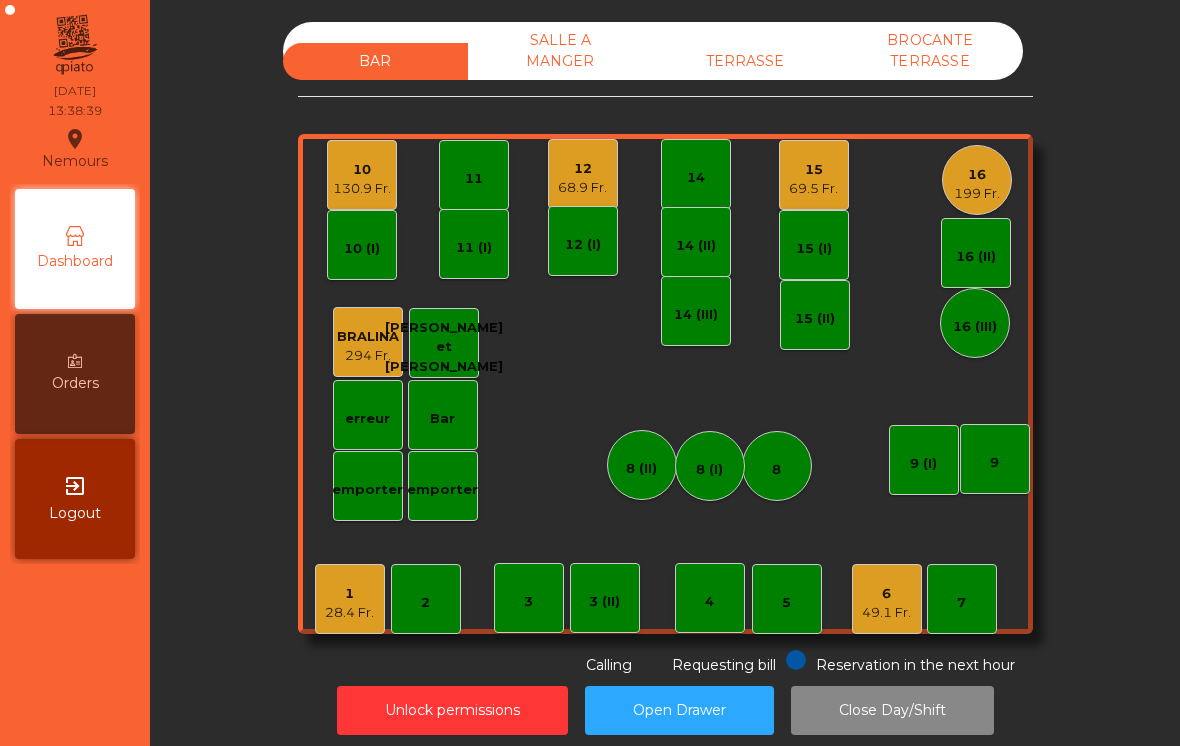 click on "TERRASSE" 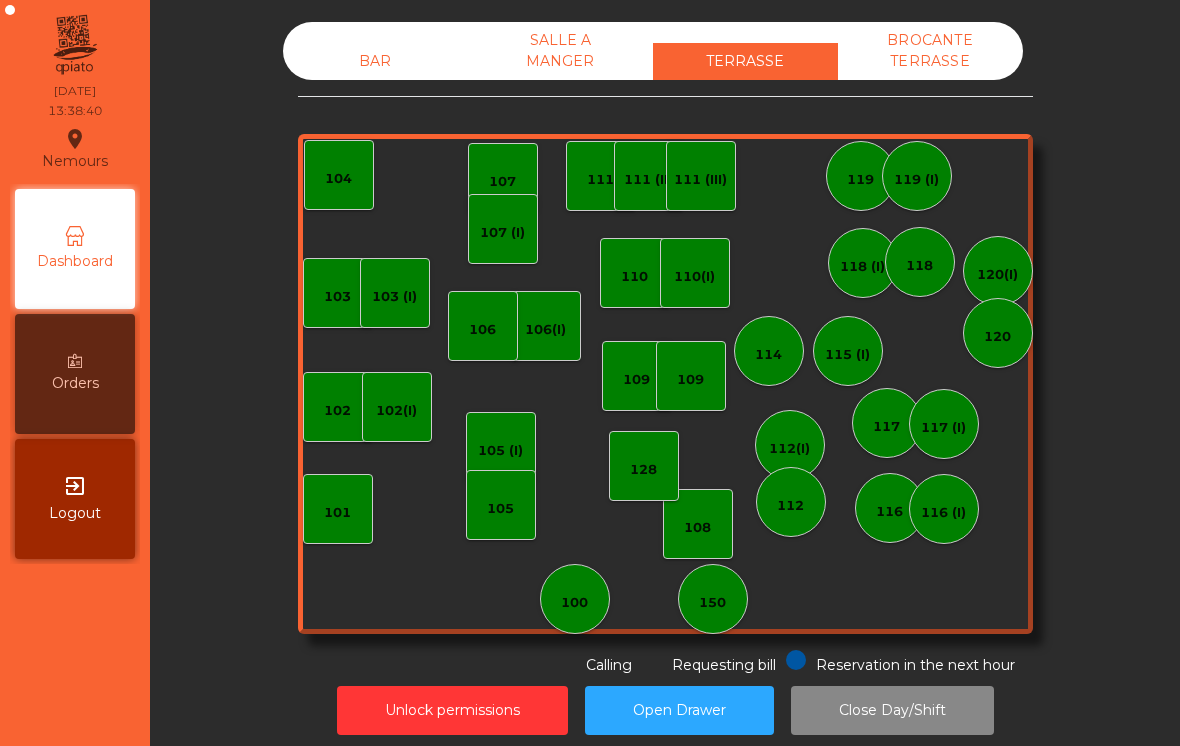 click on "108" 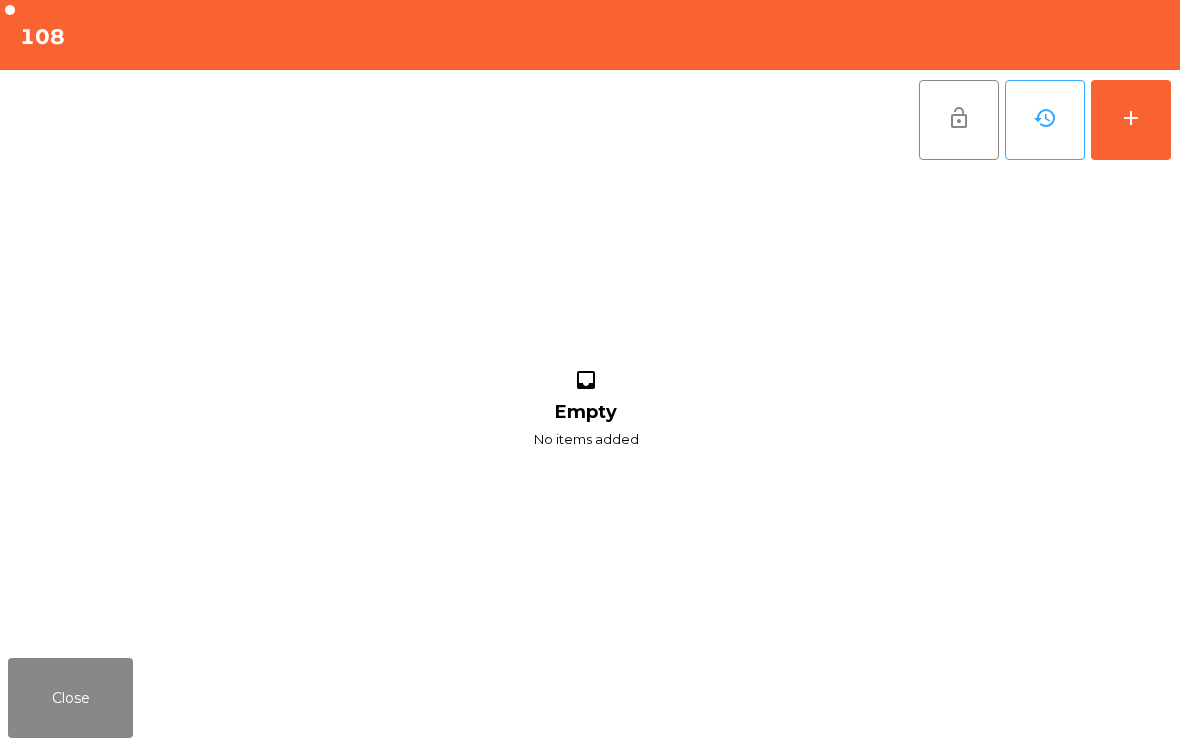 click on "add" 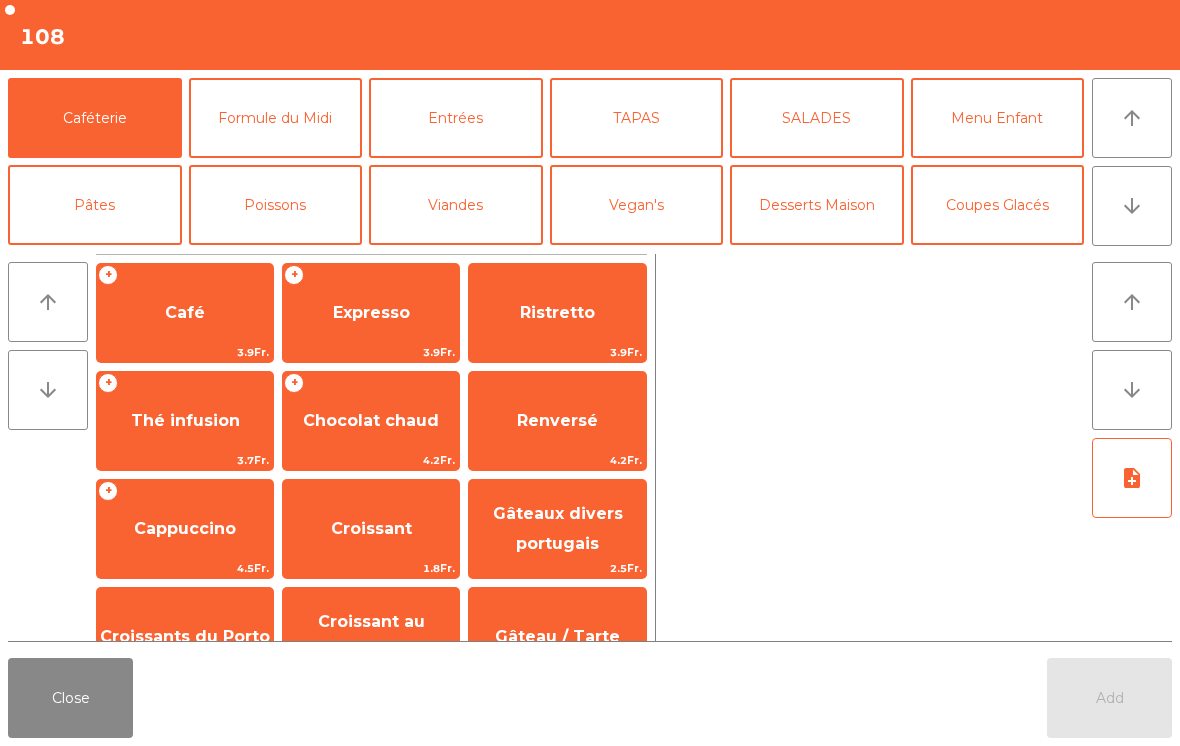 click on "arrow_downward" 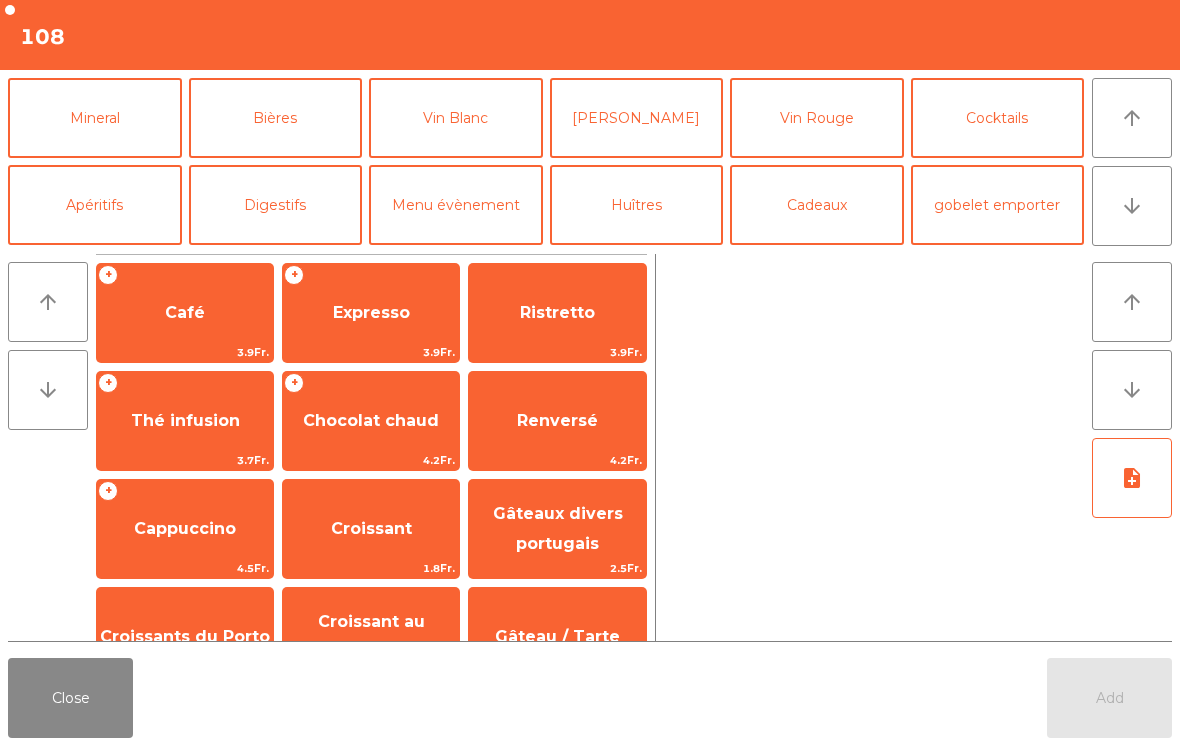click on "Bières" 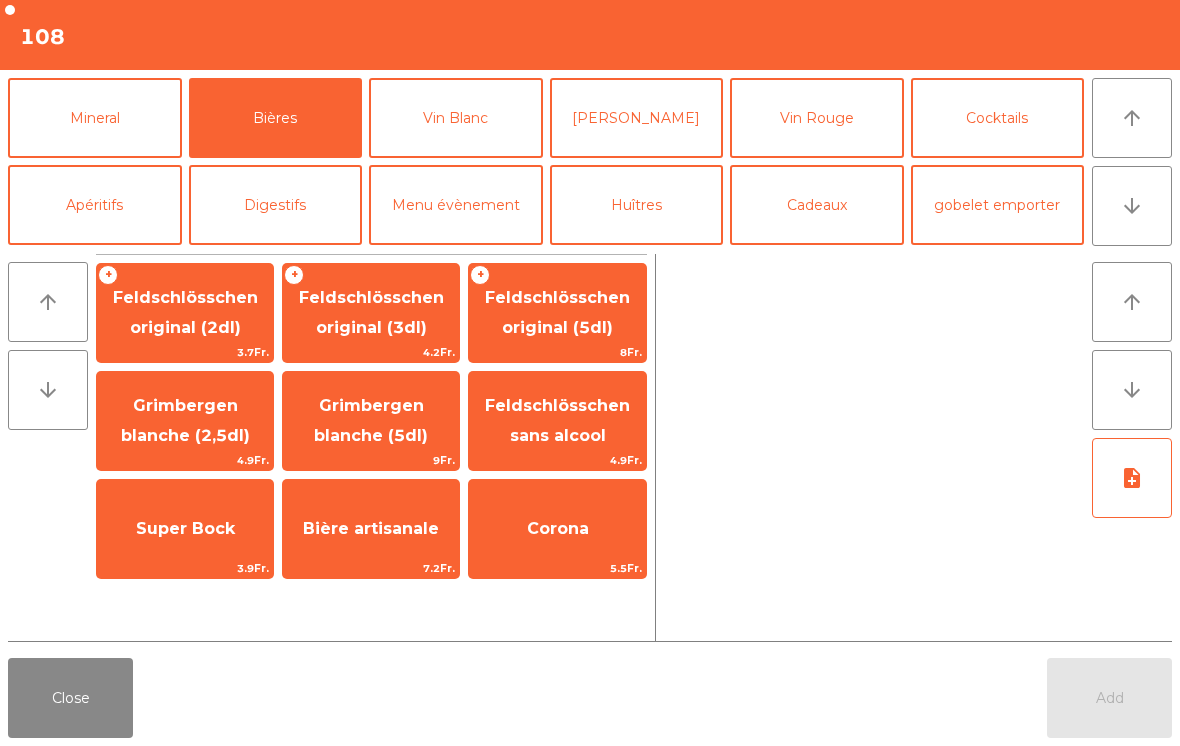 click on "Feldschlösschen original (3dl)" 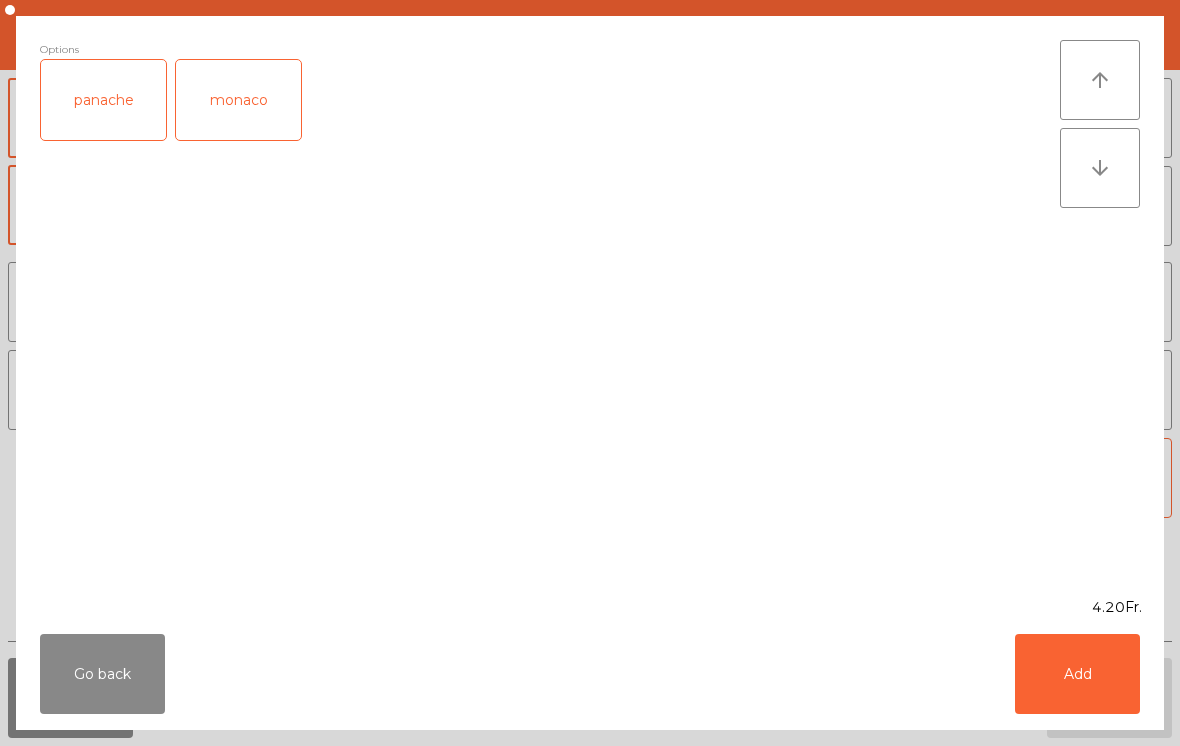 click on "Add" 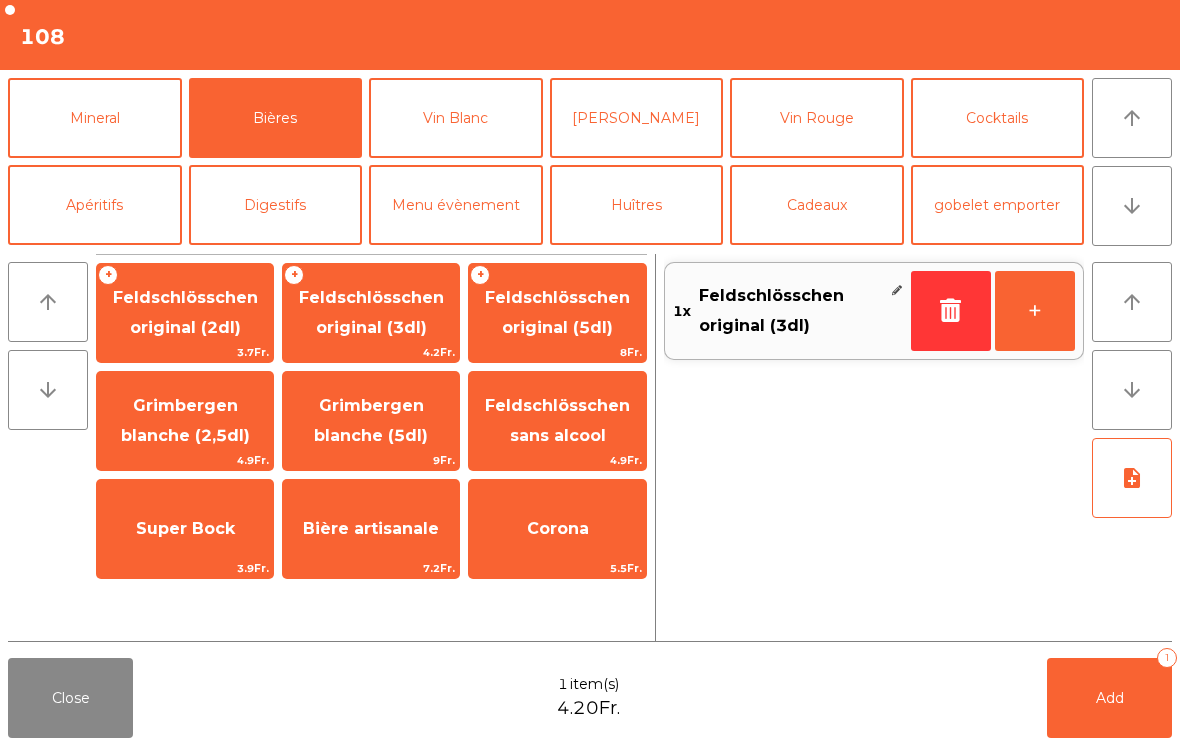 click on "Feldschlösschen original (2dl)" 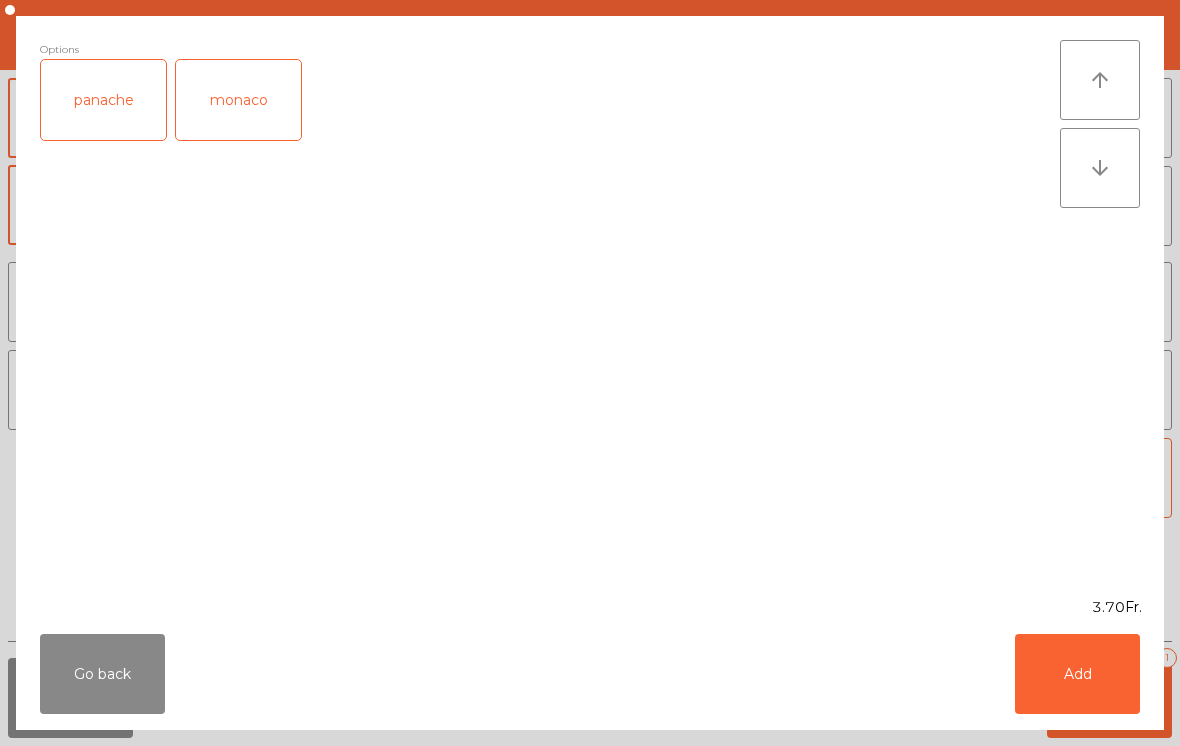 click on "Add" 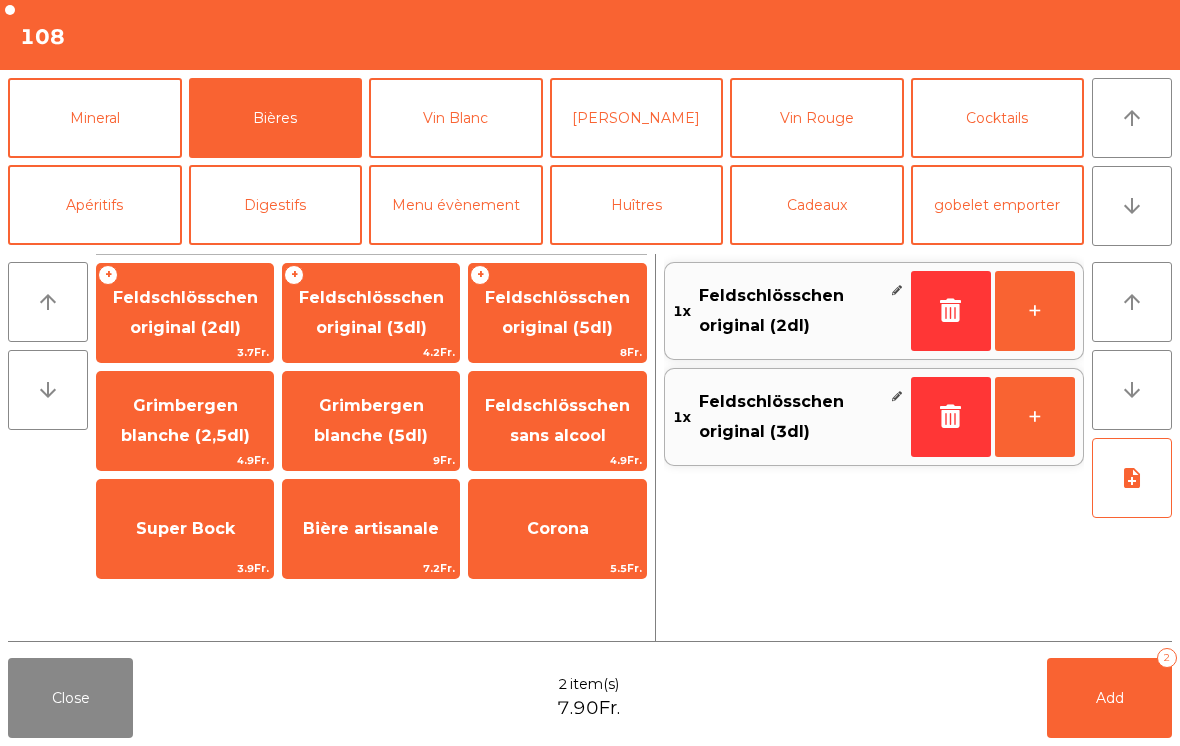 click on "Add   2" 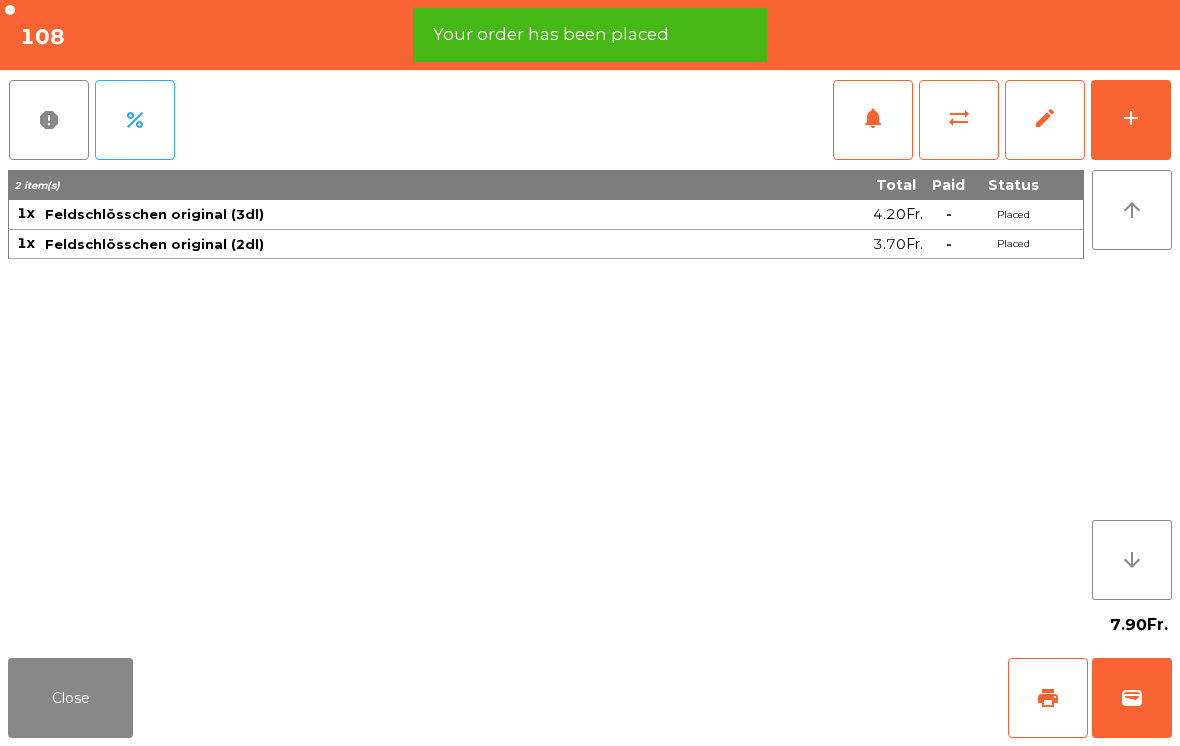 click on "print" 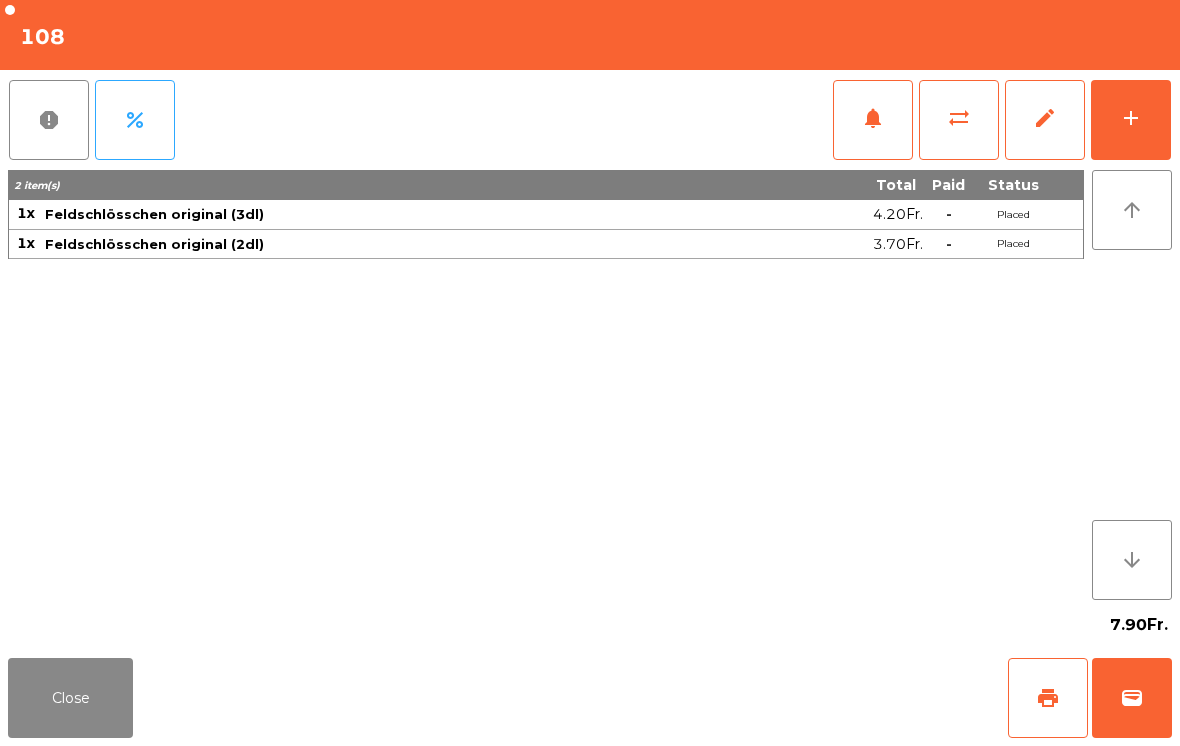 click on "Close" 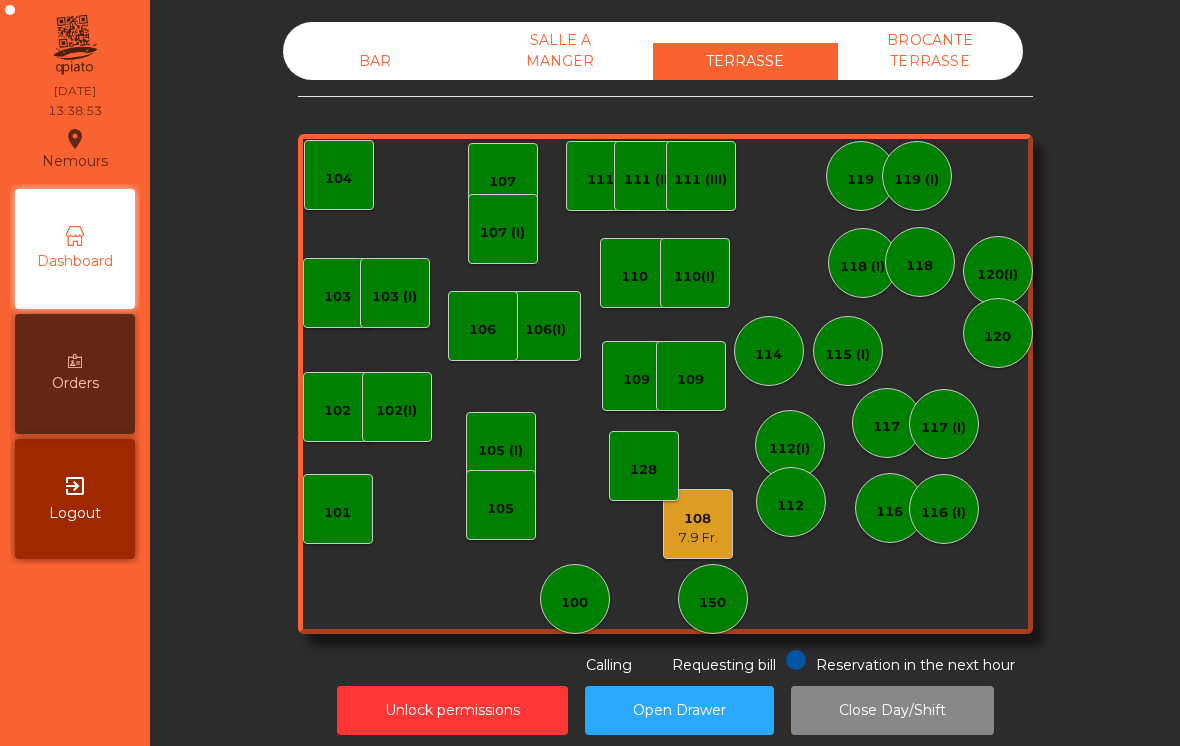 click on "BAR" 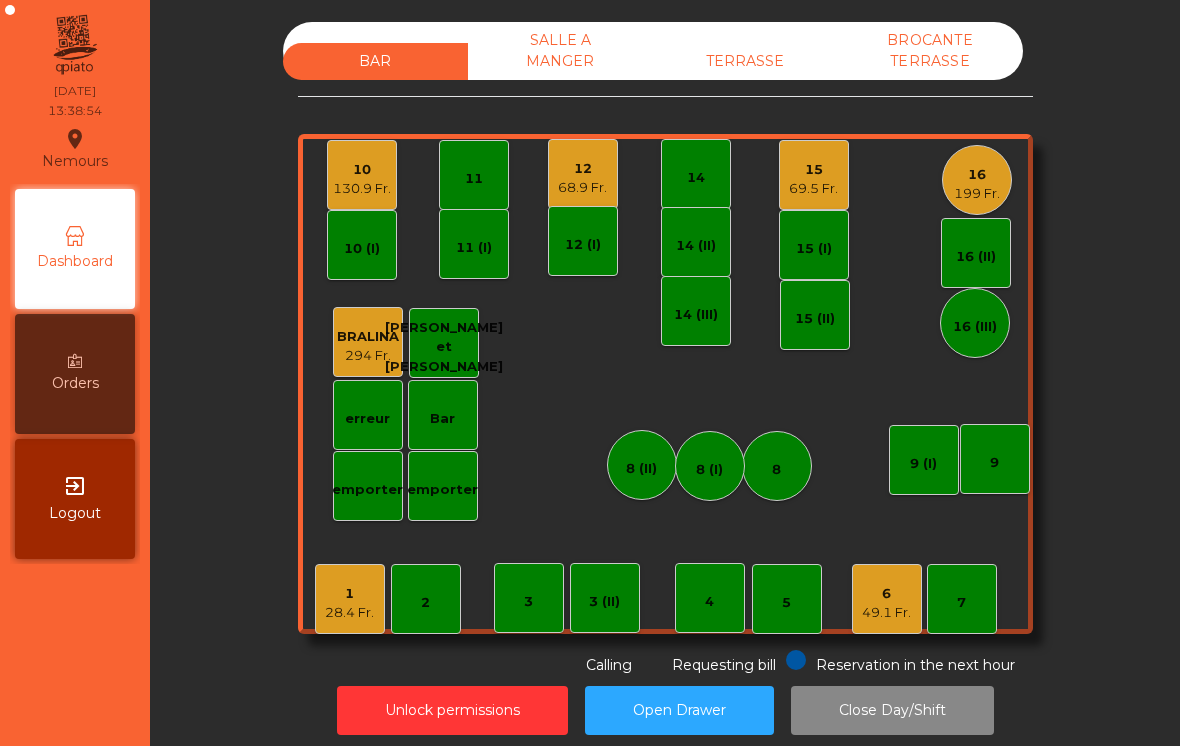 click on "199 Fr." 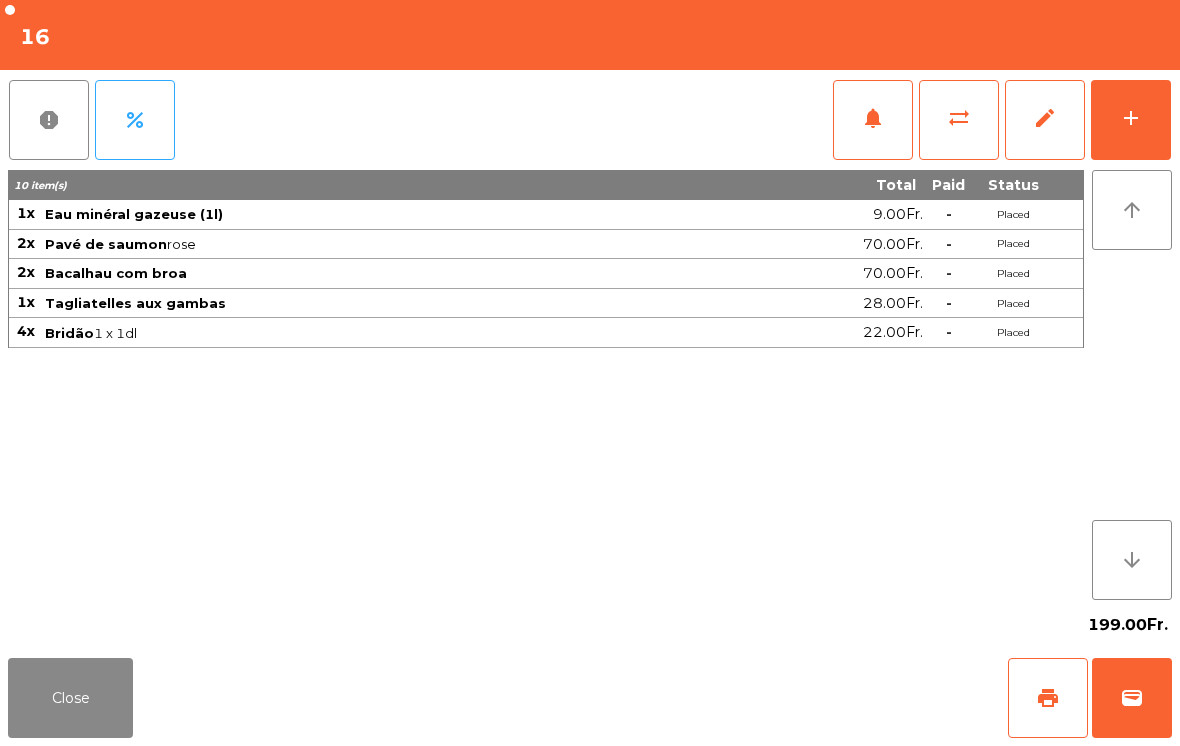 click on "add" 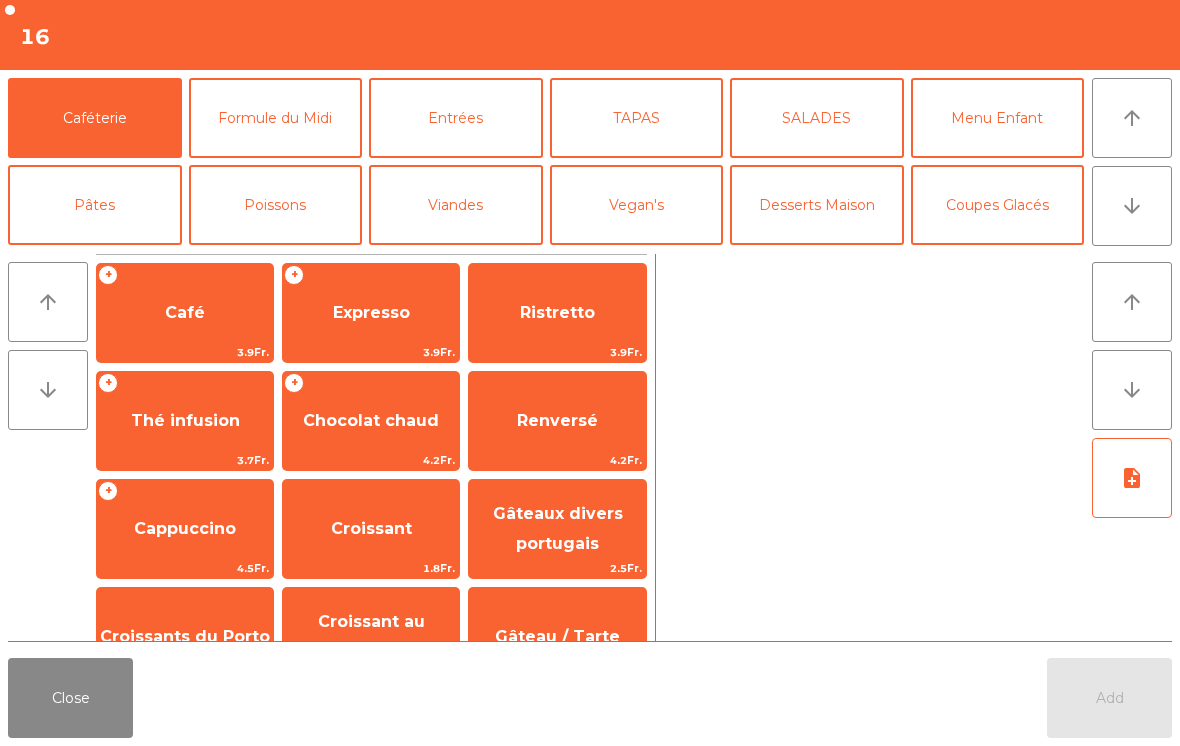 click on "Expresso" 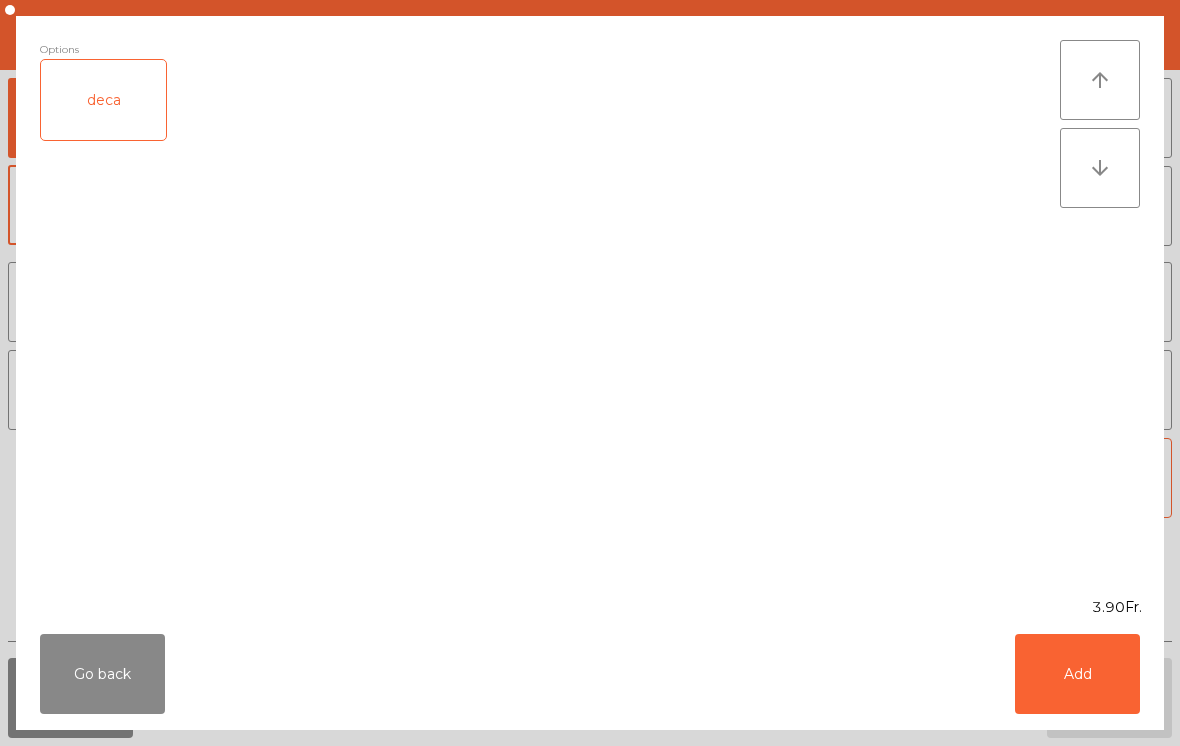 click on "Add" 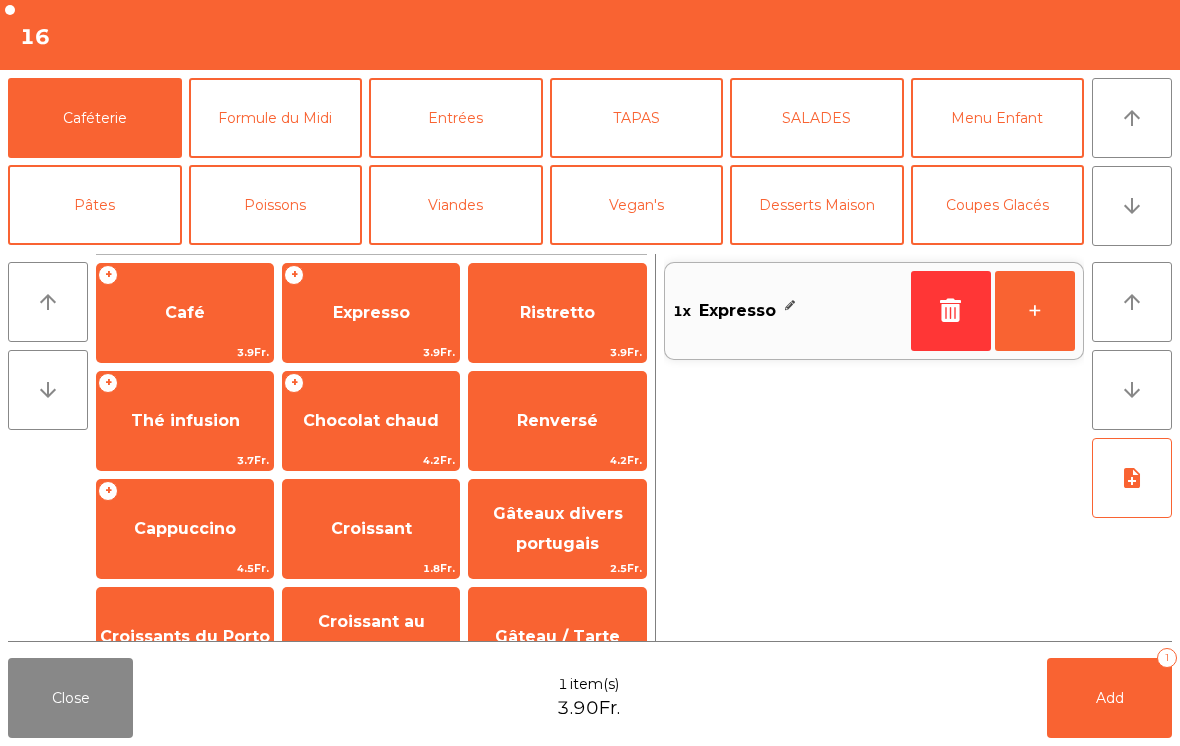 click on "+" 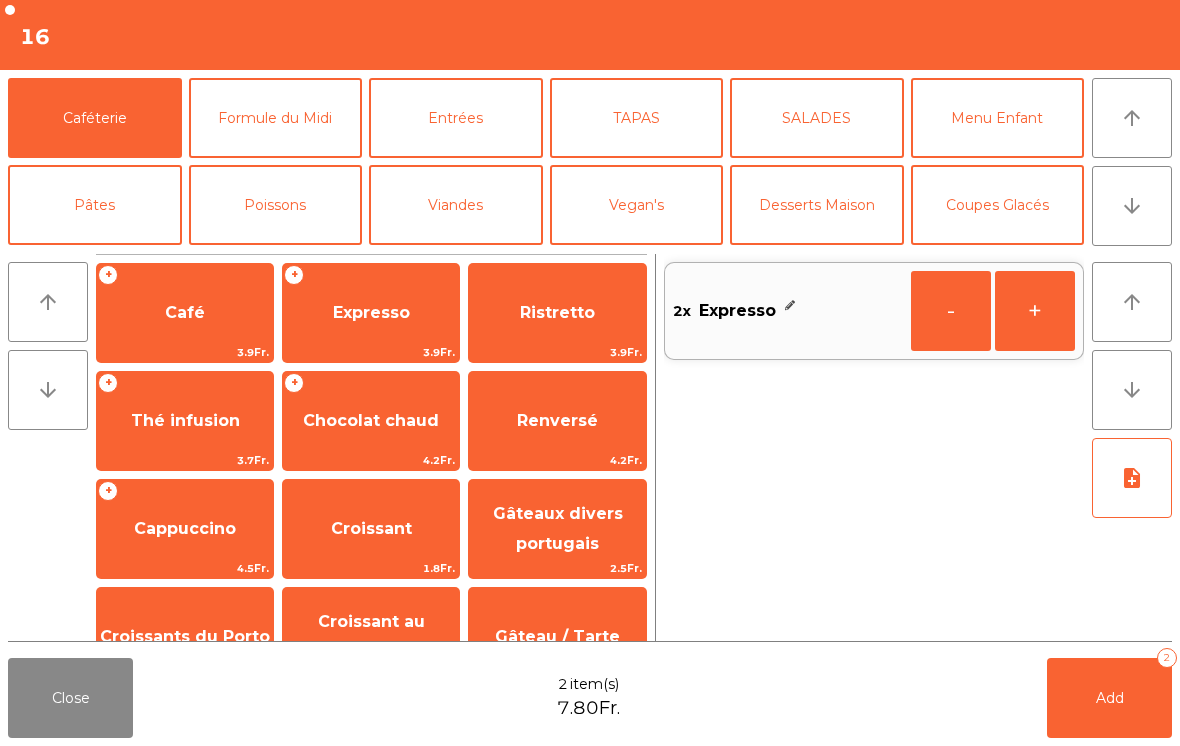 click on "+" 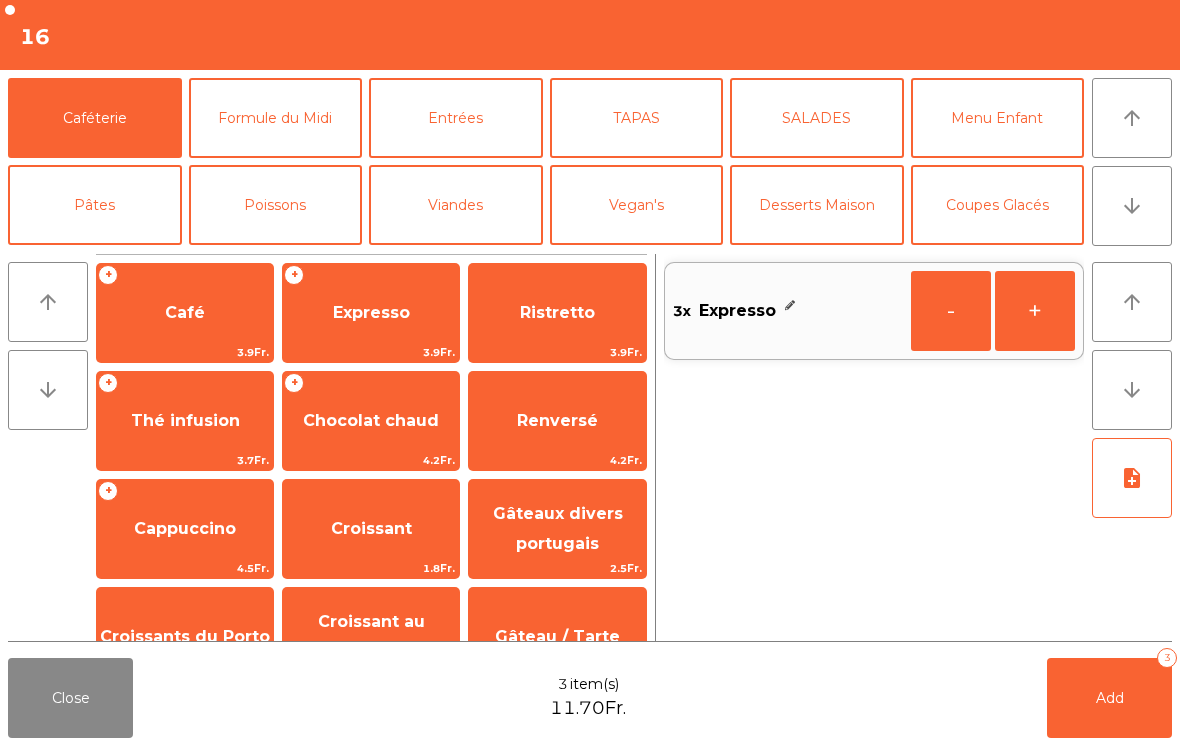 click on "+" 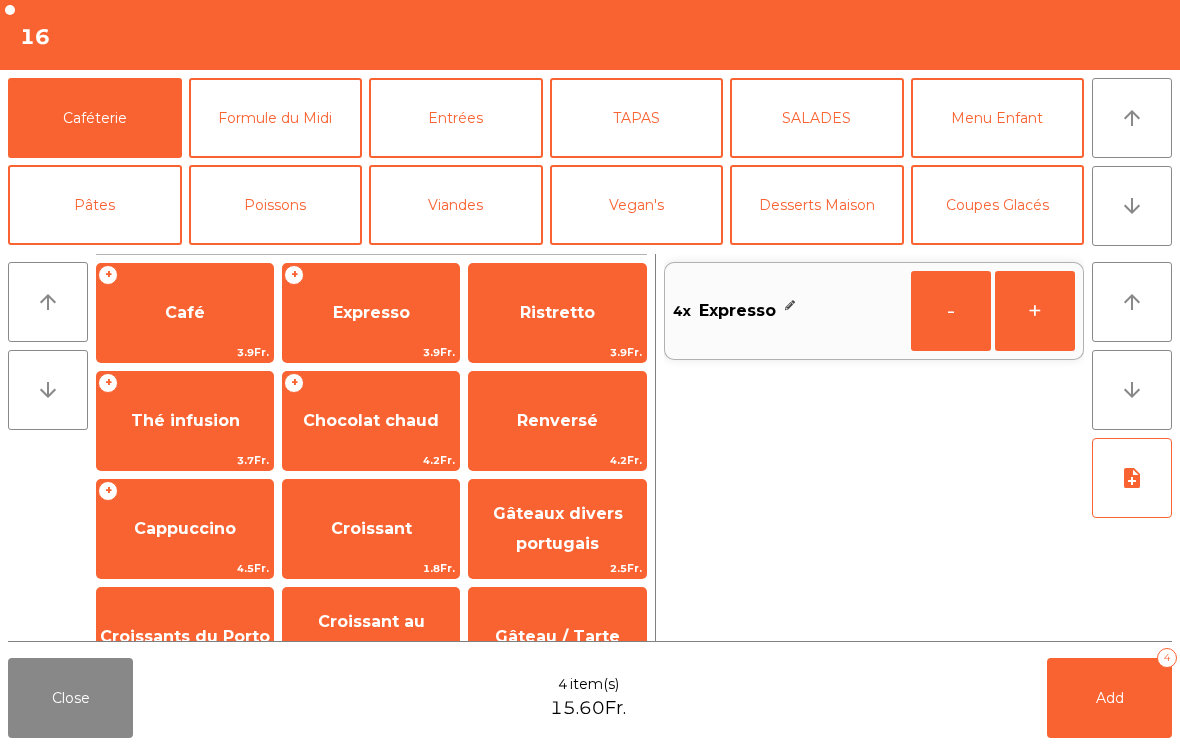 click on "Coupes Glacés" 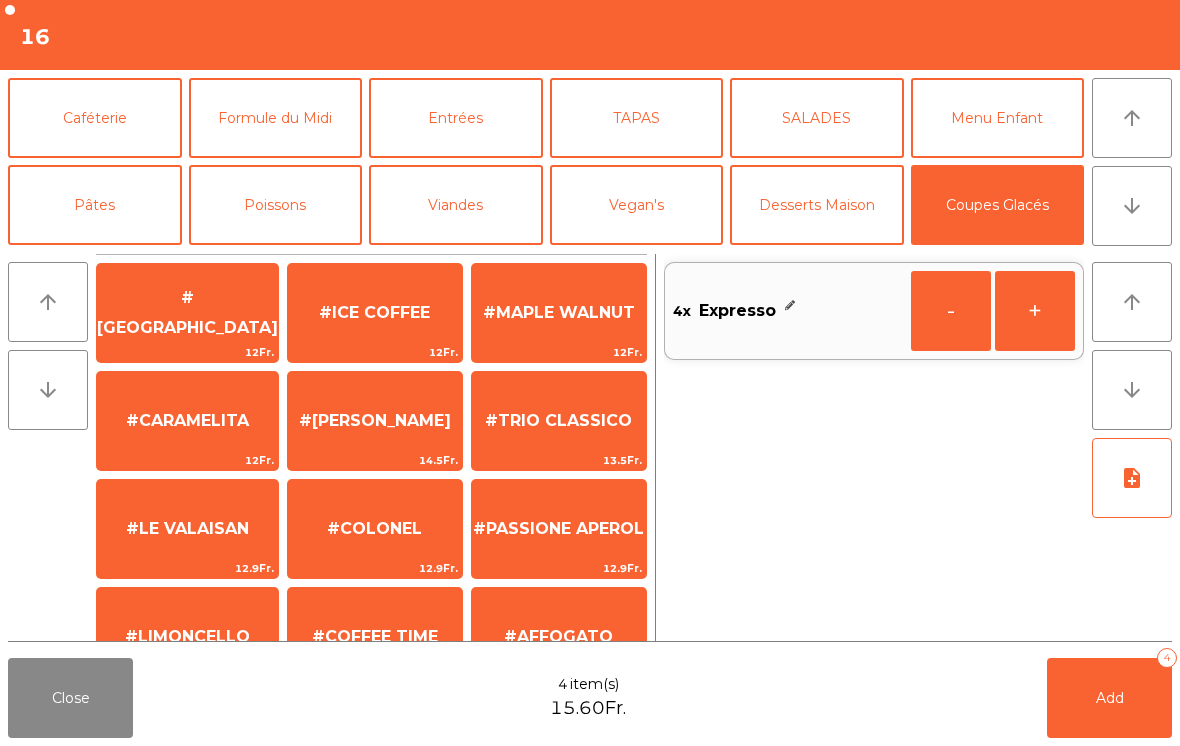scroll, scrollTop: 387, scrollLeft: 0, axis: vertical 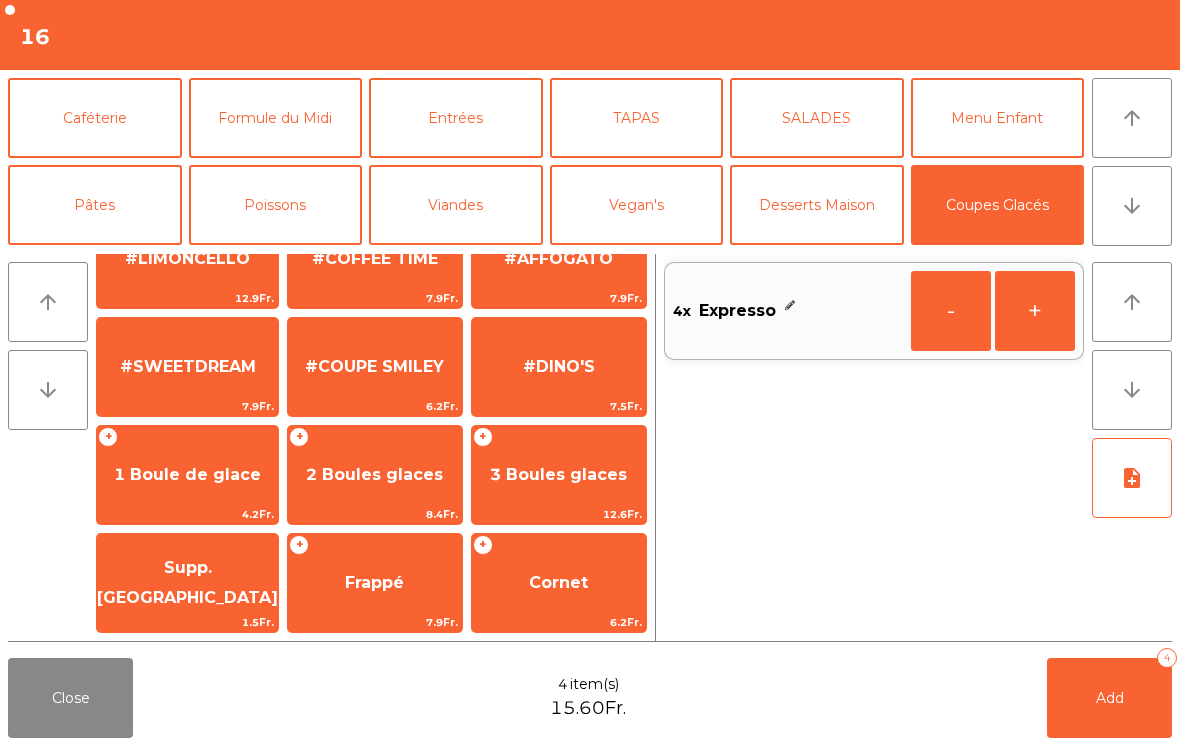 click on "1 Boule de glace" 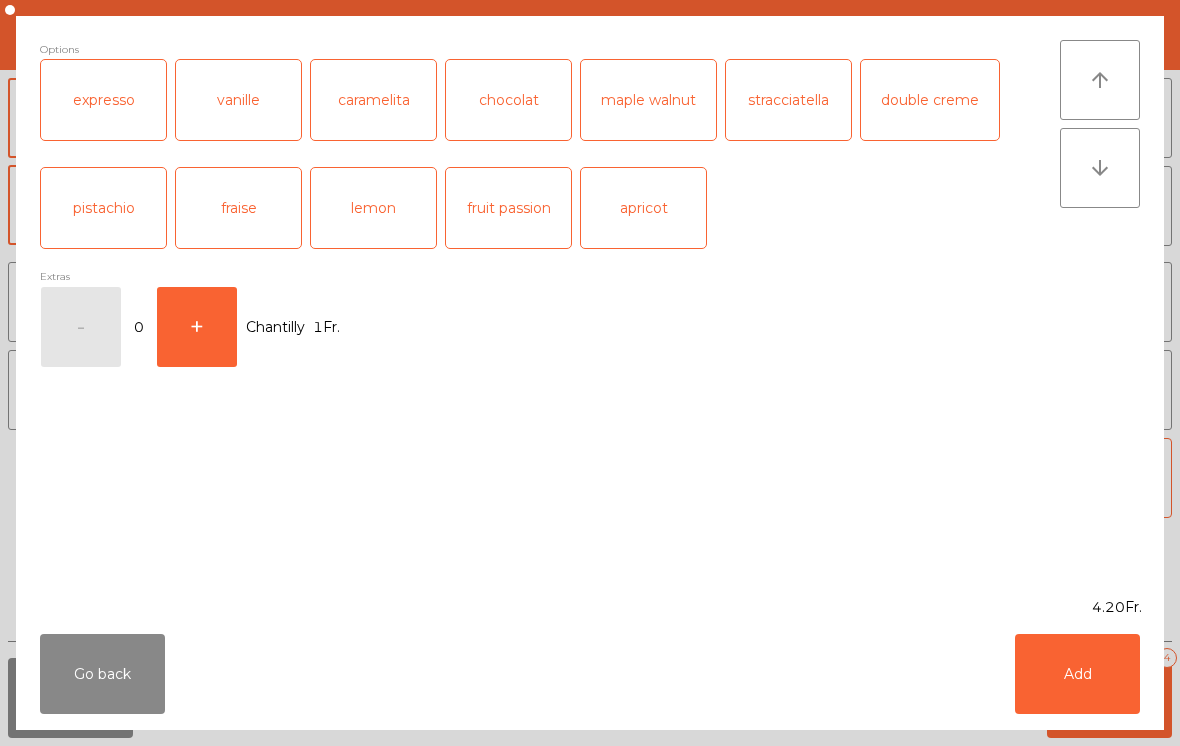 scroll, scrollTop: 378, scrollLeft: 0, axis: vertical 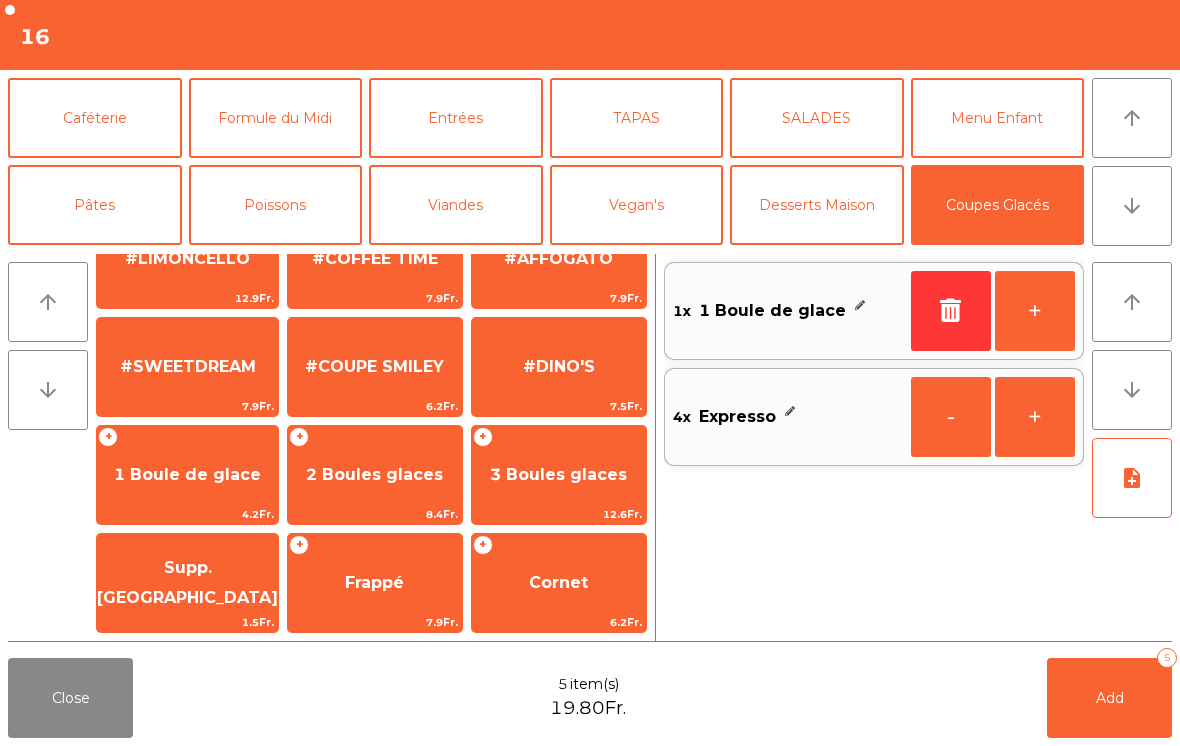 click on "Add   5" 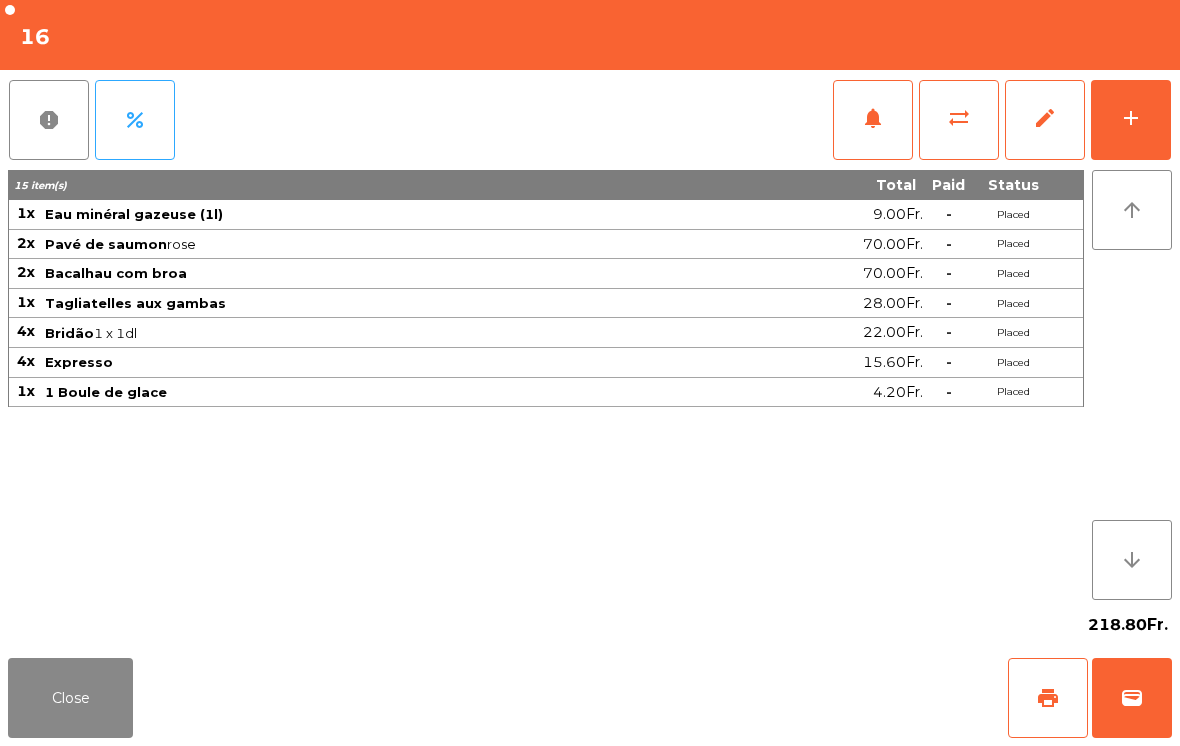 click on "Close" 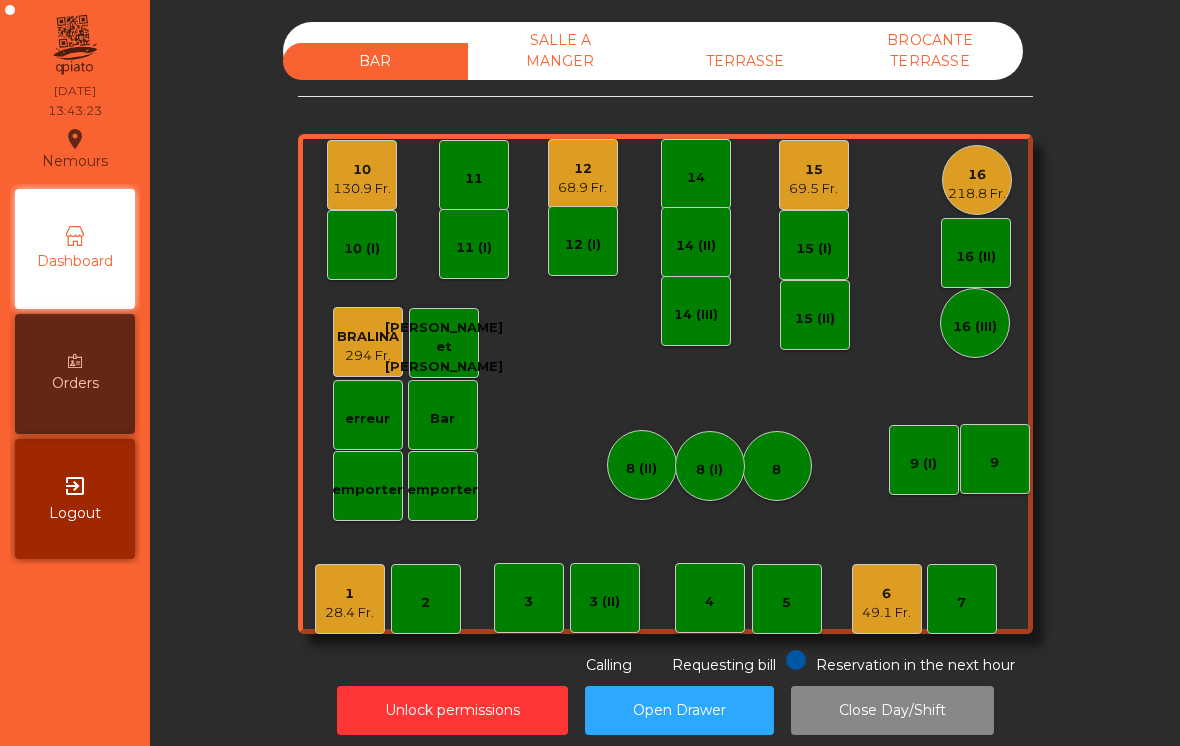 click on "3 (II)" 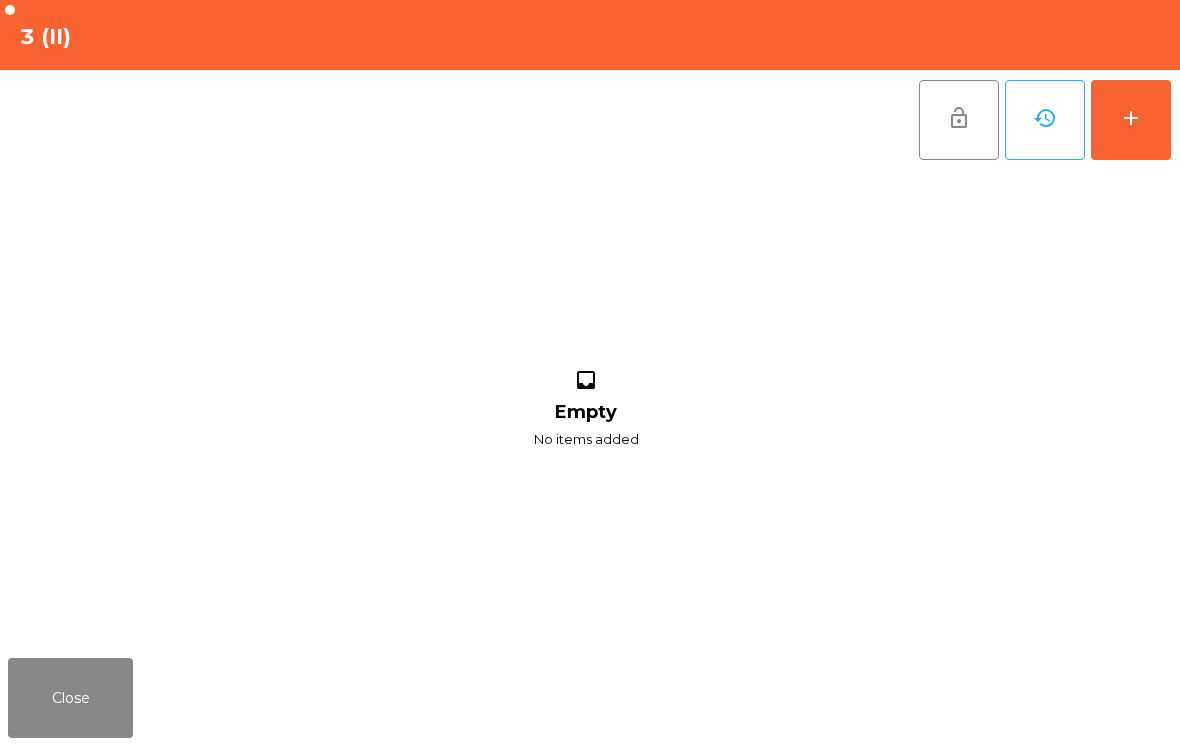 click on "add" 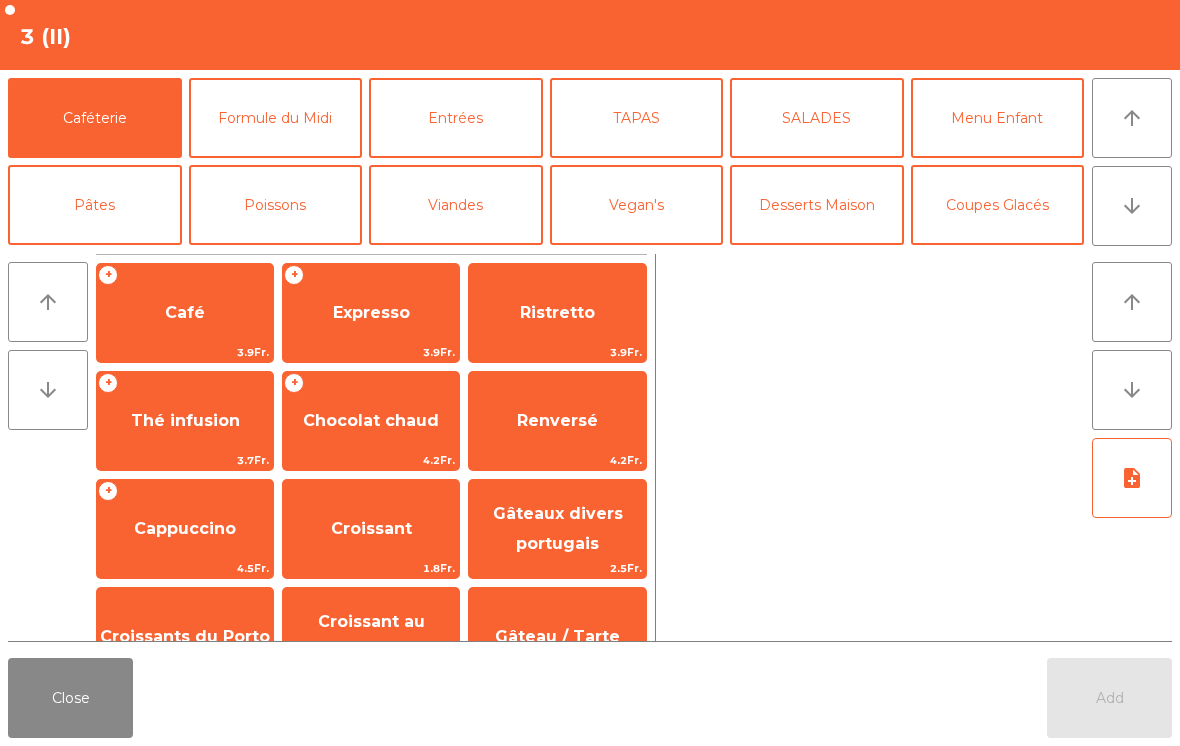 click on "Desserts Maison" 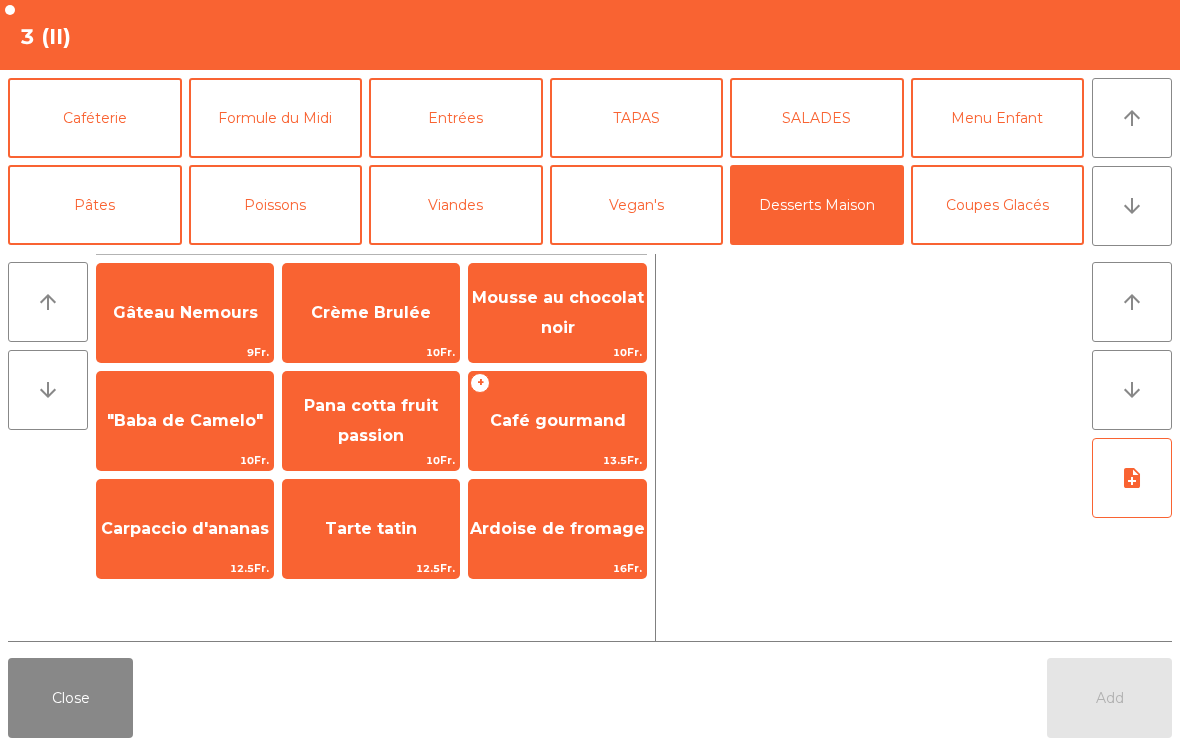 click on "Gâteau Nemours" 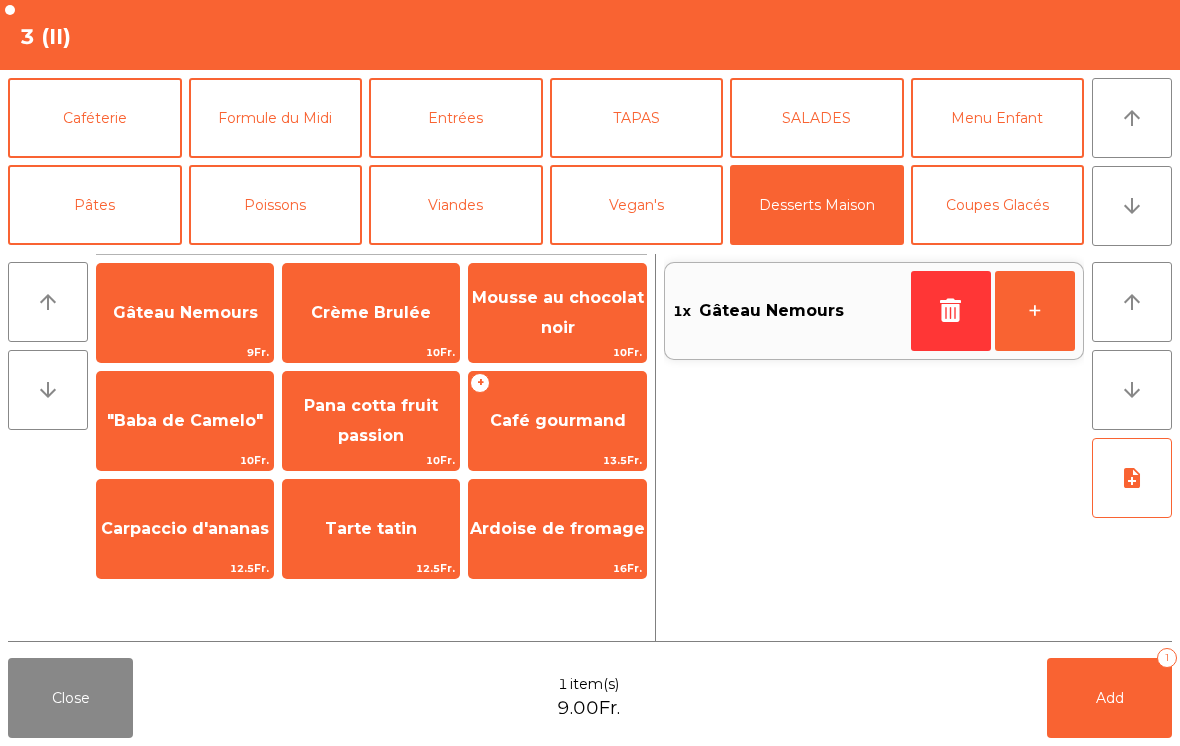 click on "Add   1" 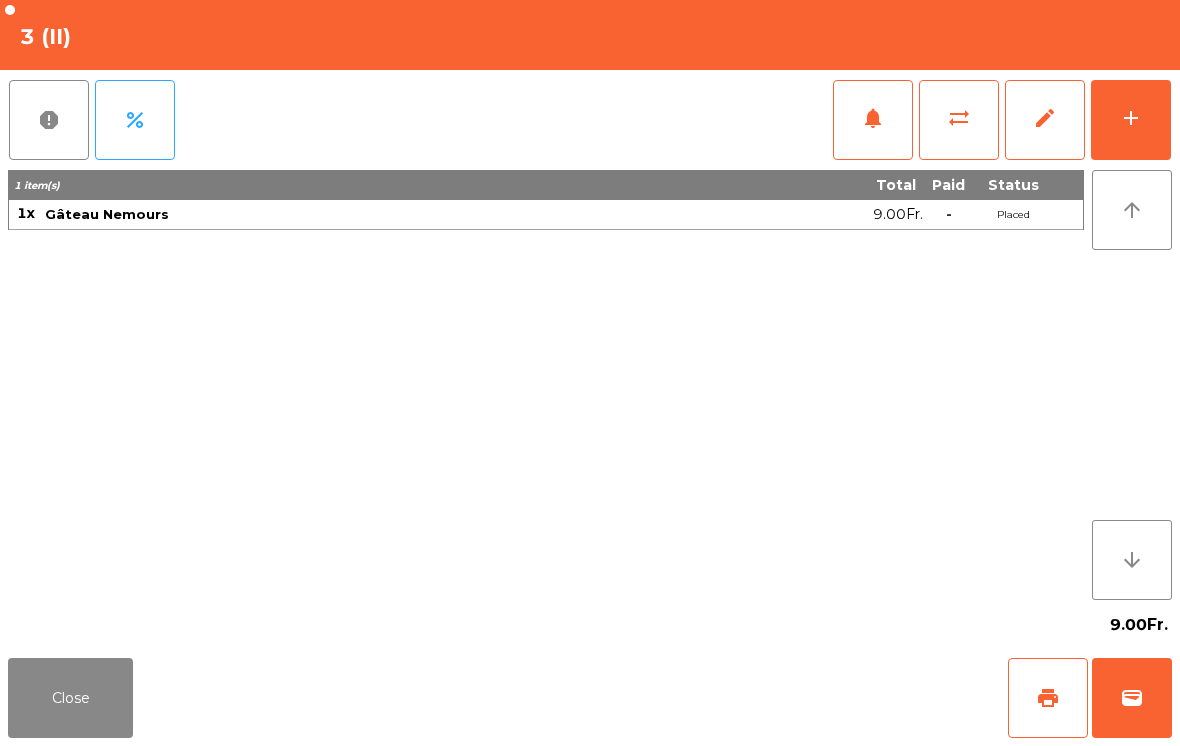 click on "add" 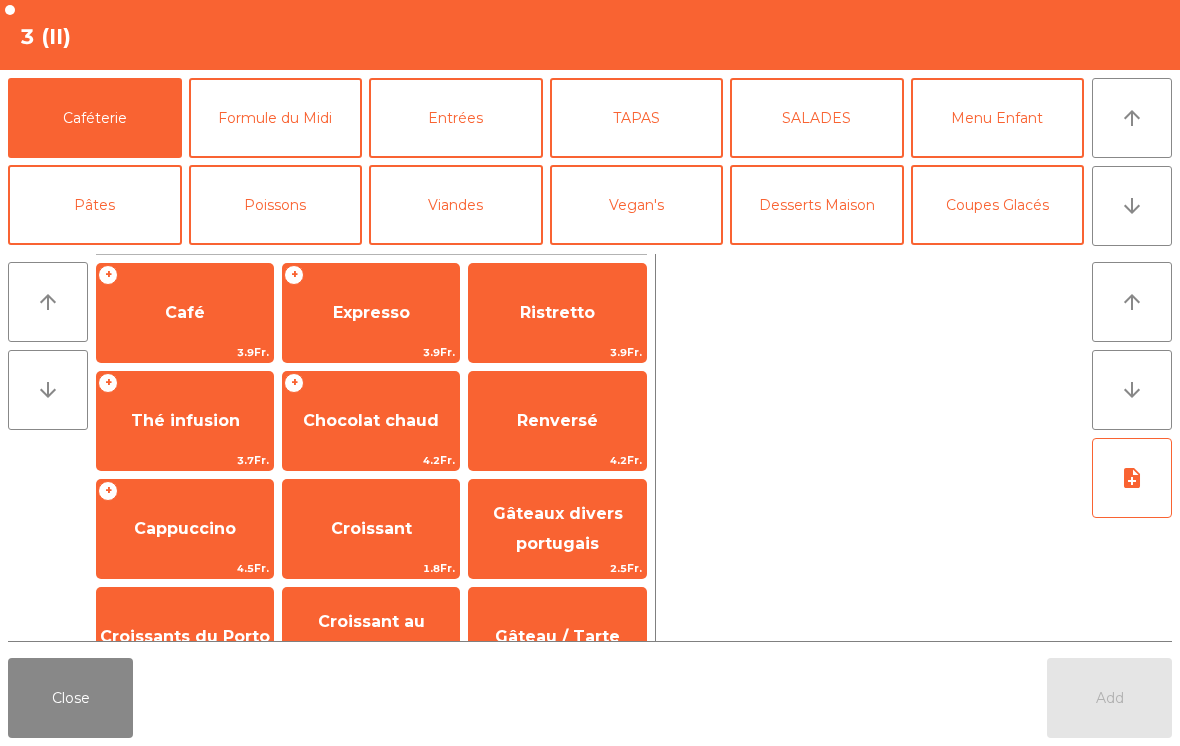 click on "Café" 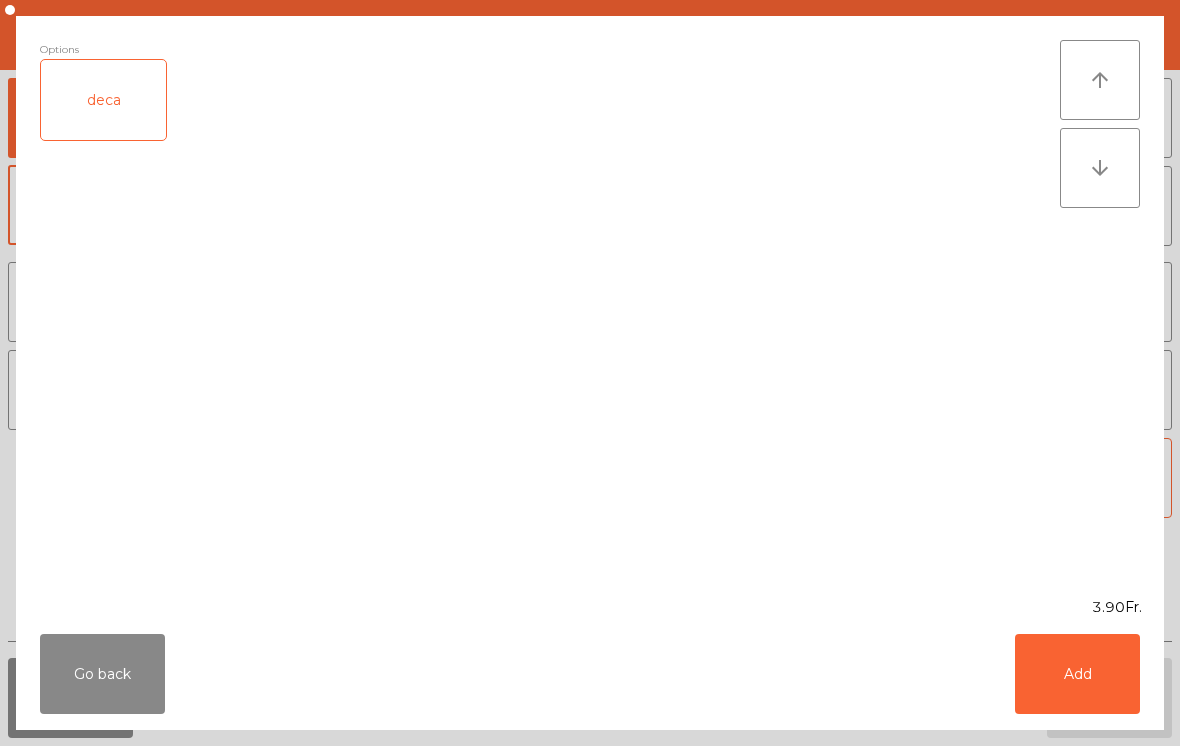 click on "Add" 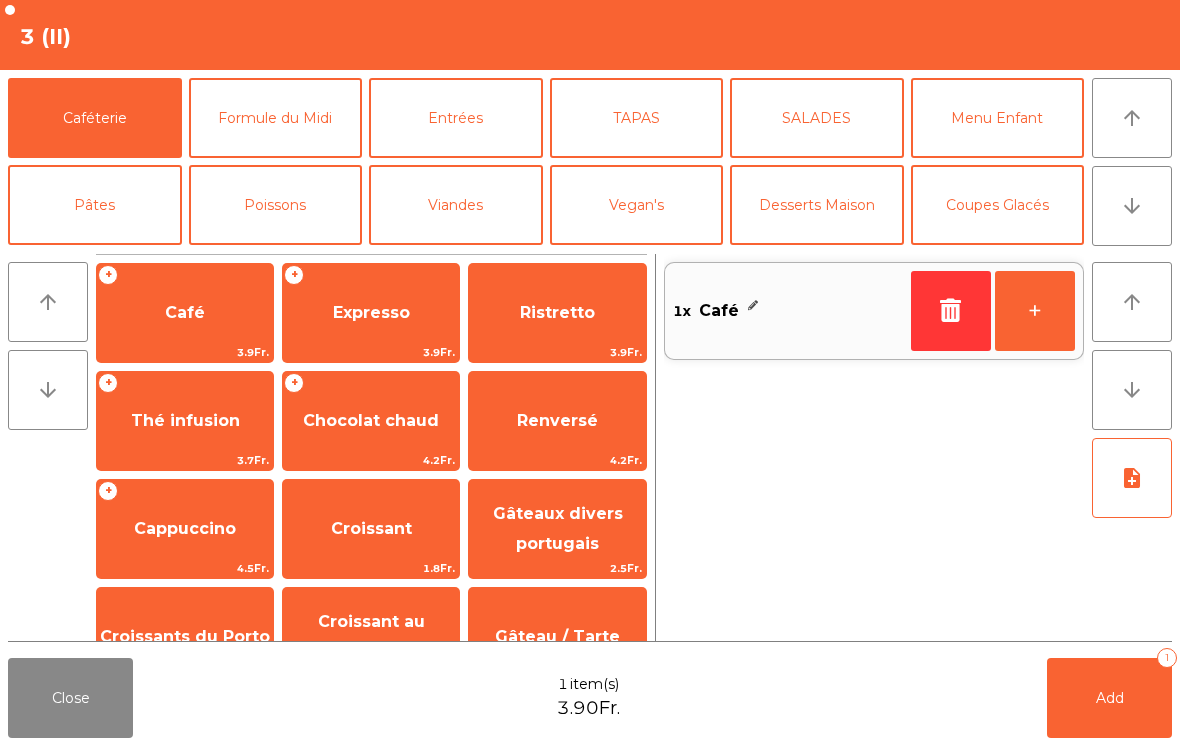click on "Add   1" 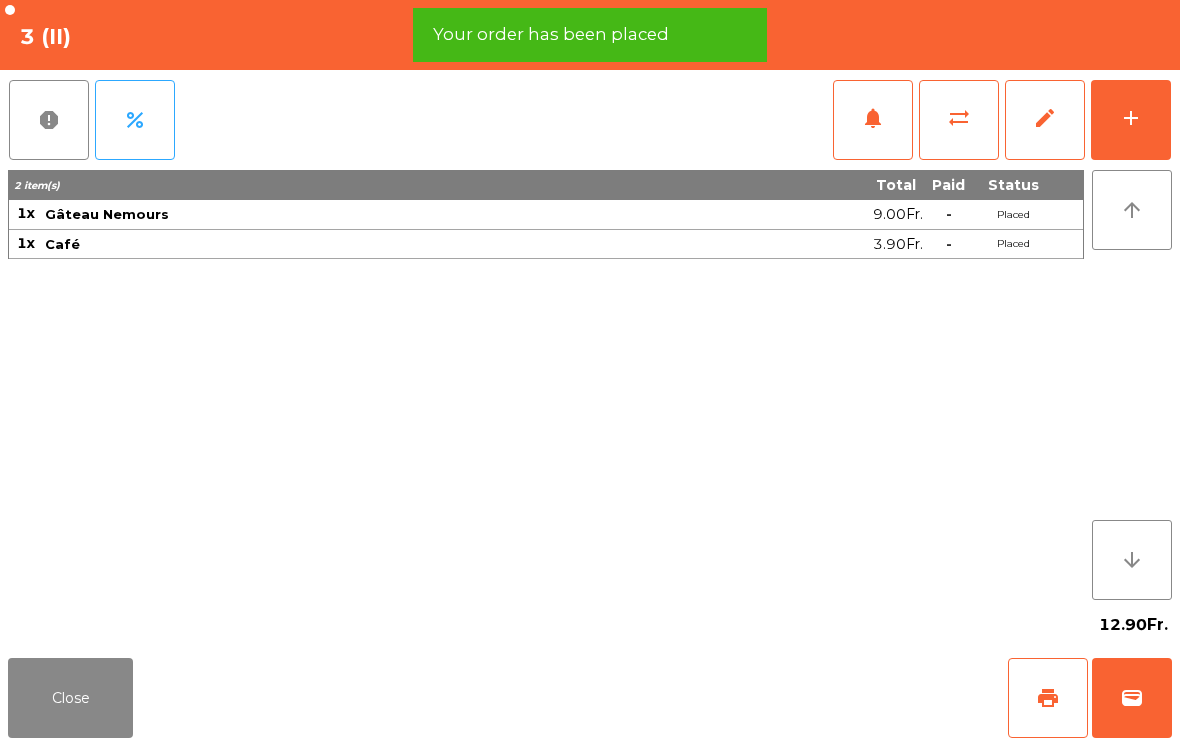 click on "Close" 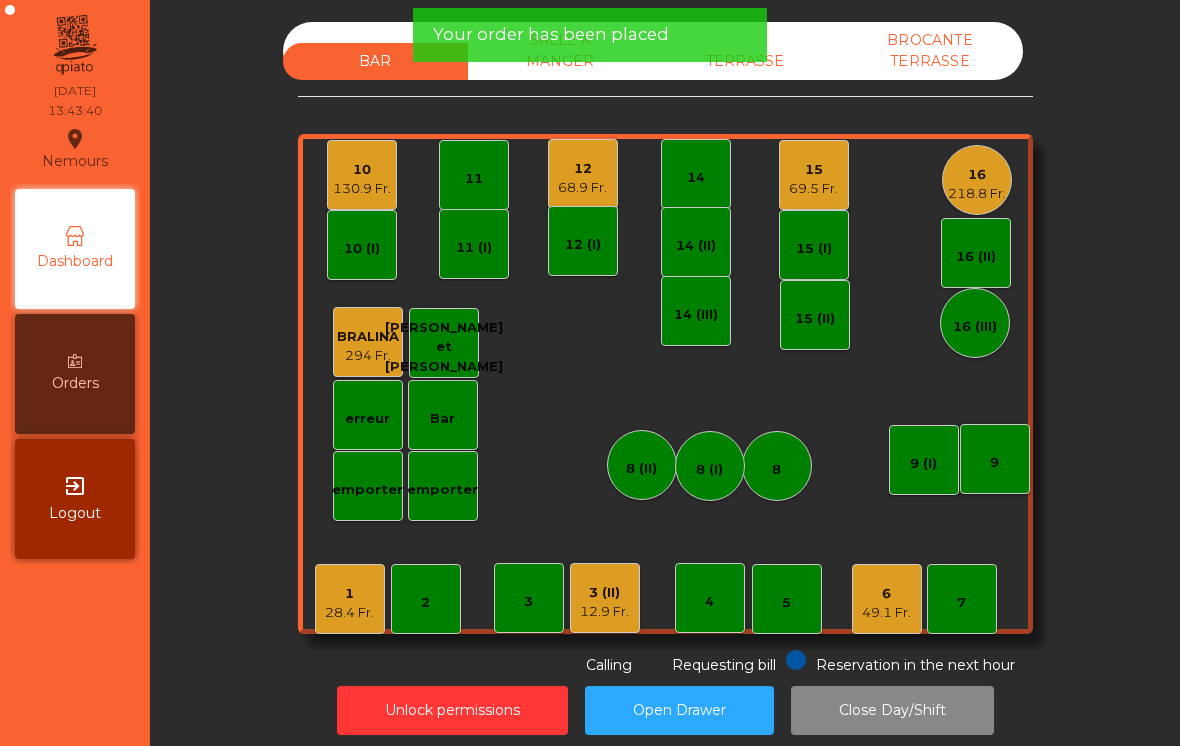 click on "130.9 Fr." 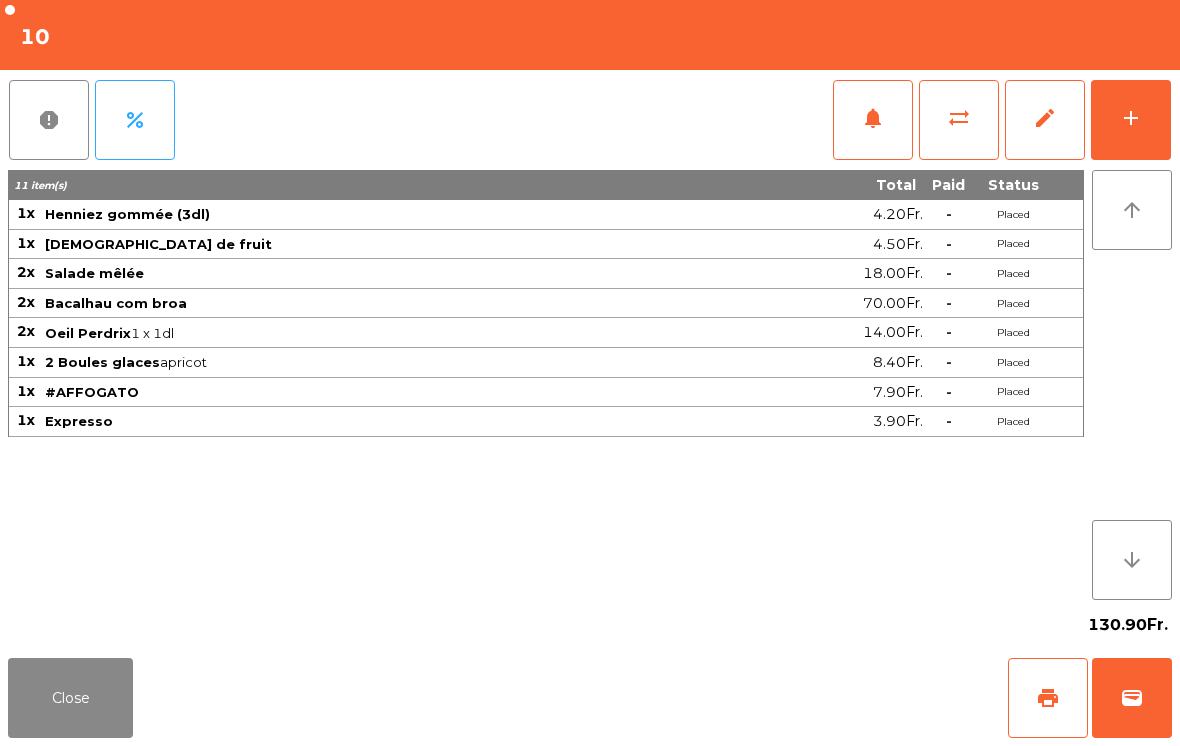 click on "print" 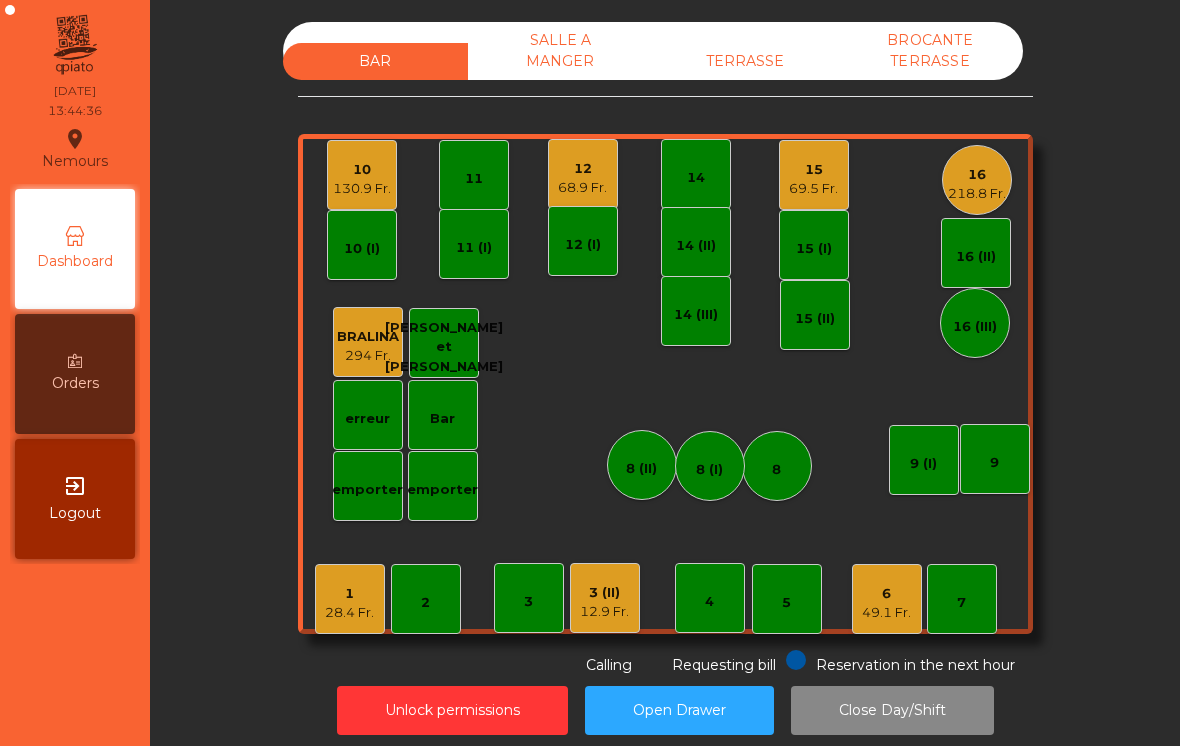 click on "130.9 Fr." 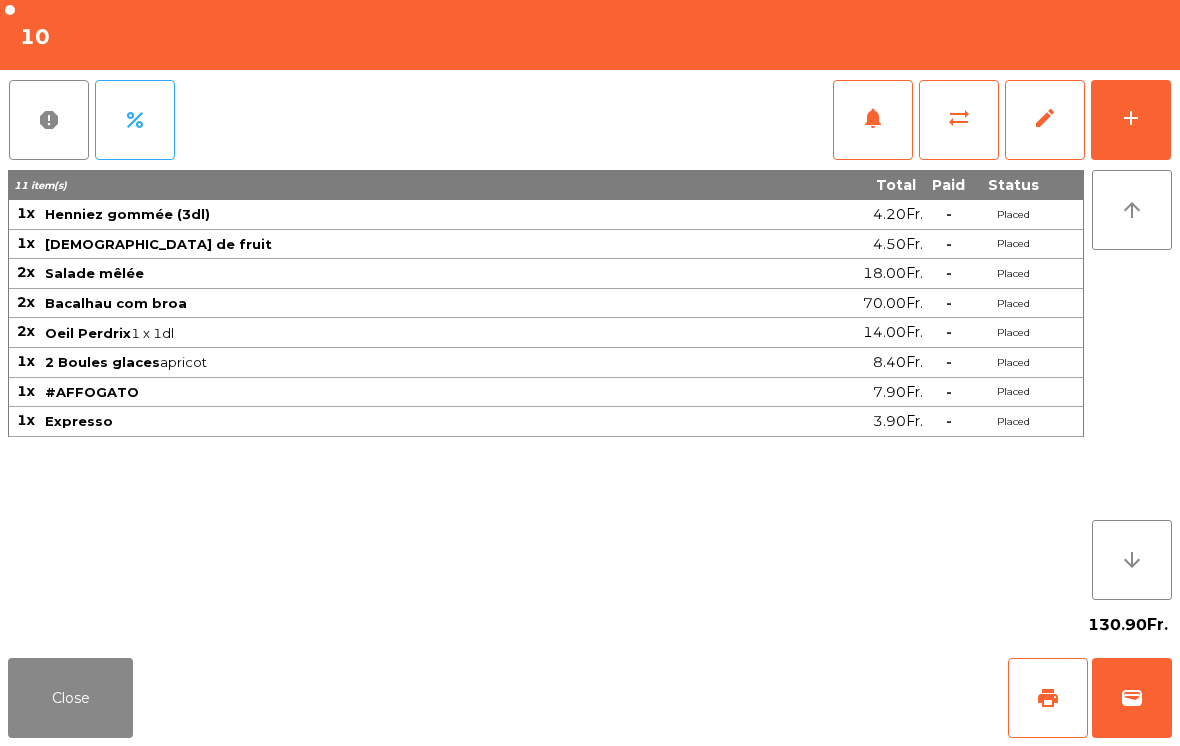 click on "sync_alt" 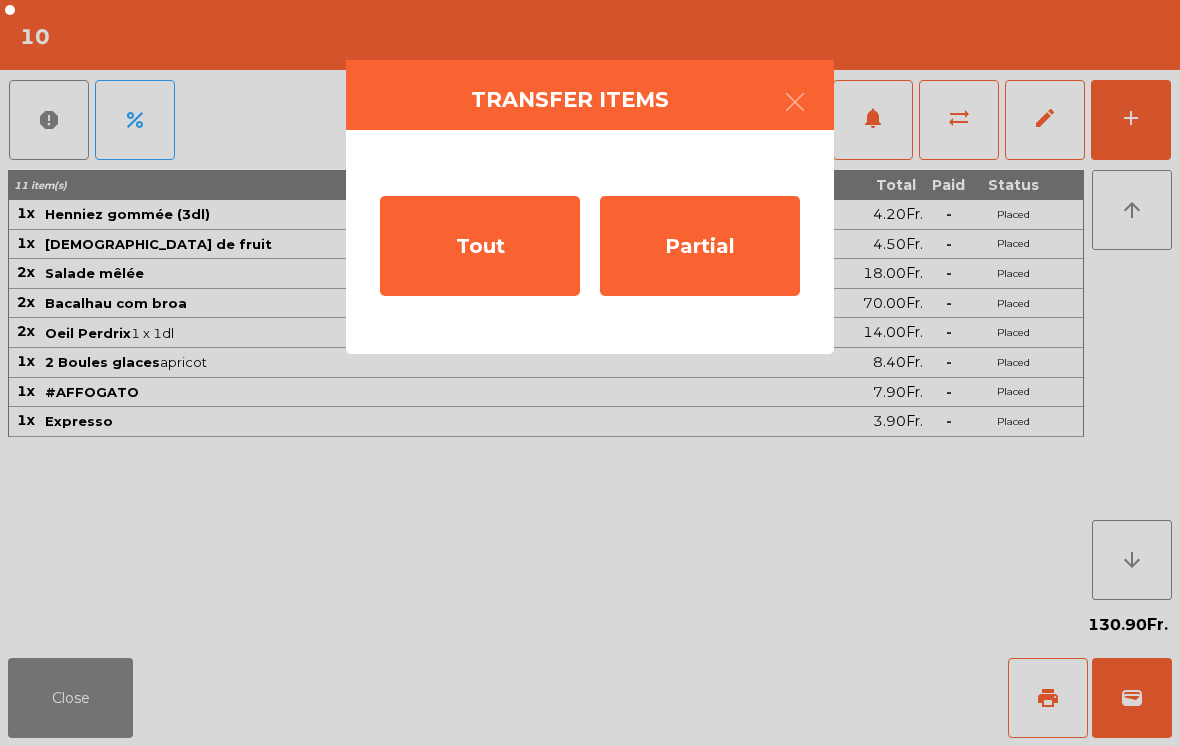 click on "Tout" 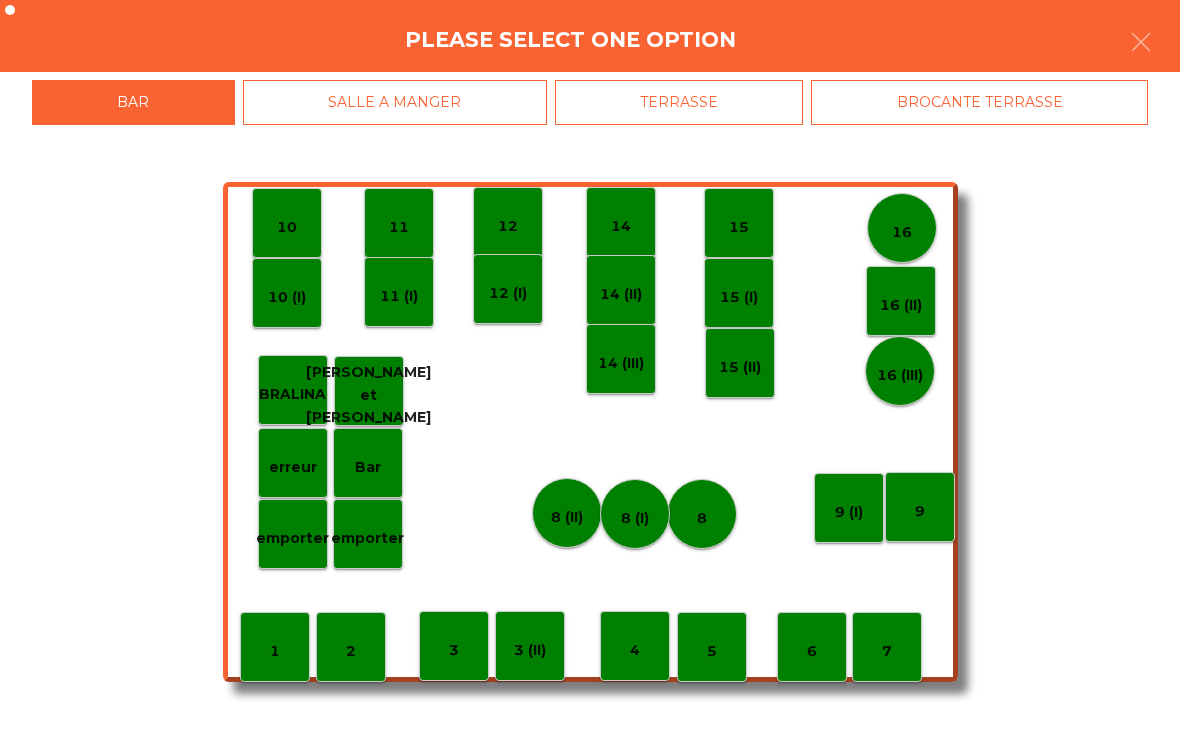 click on "BROCANTE TERRASSE" 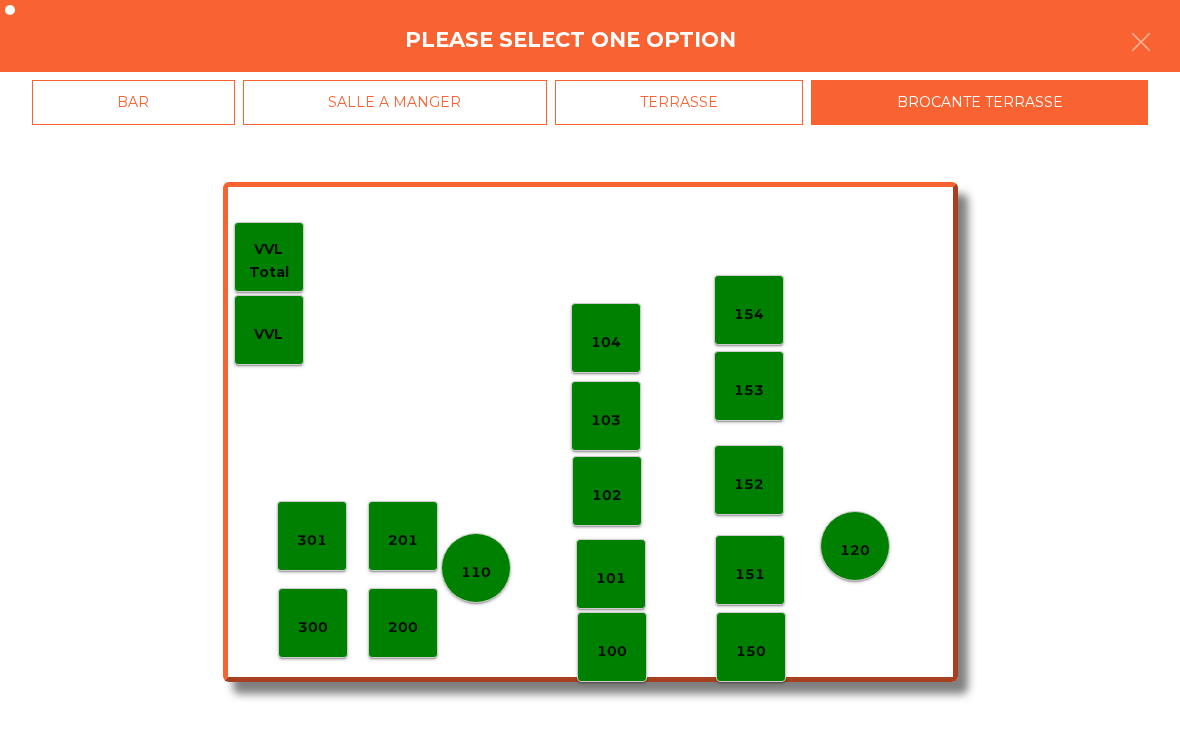 click on "120" 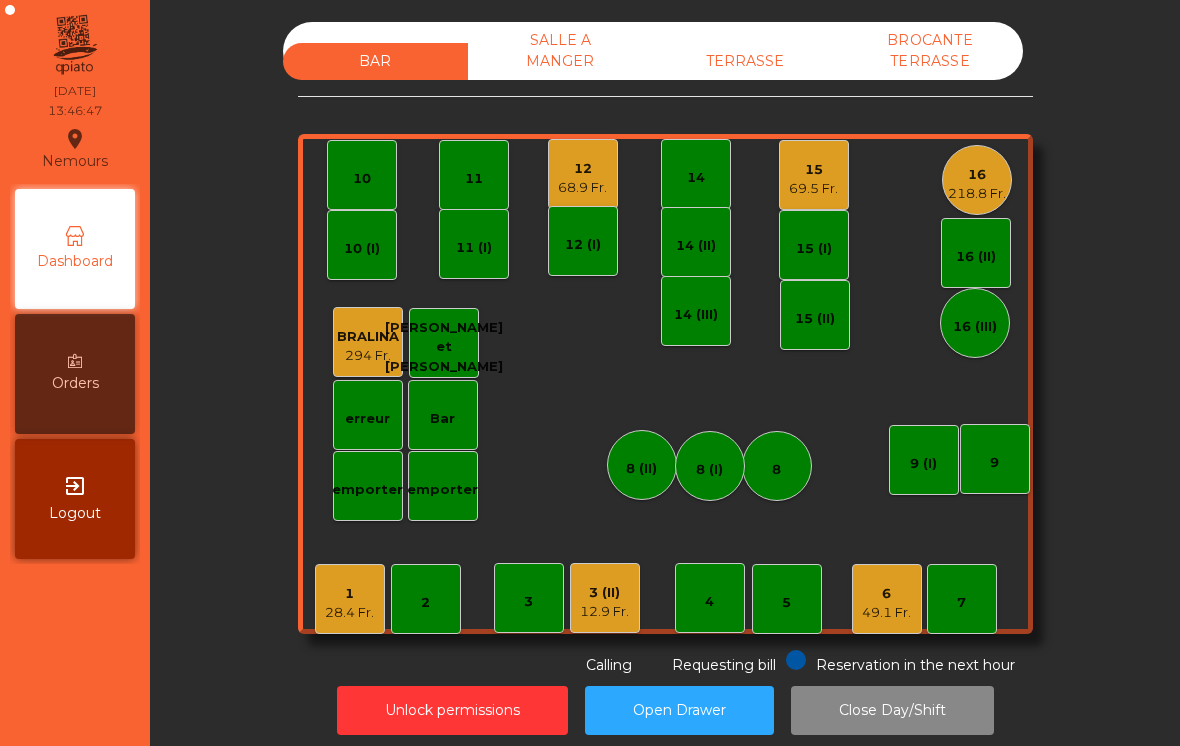 click on "49.1 Fr." 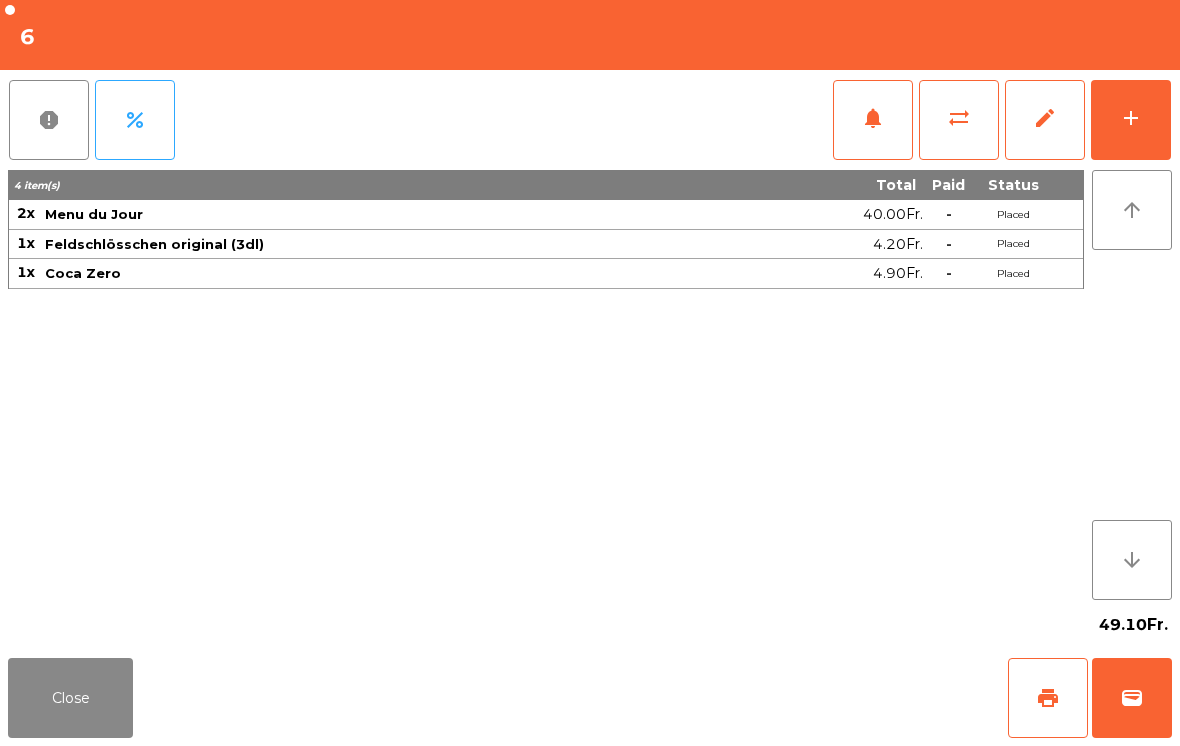 click on "add" 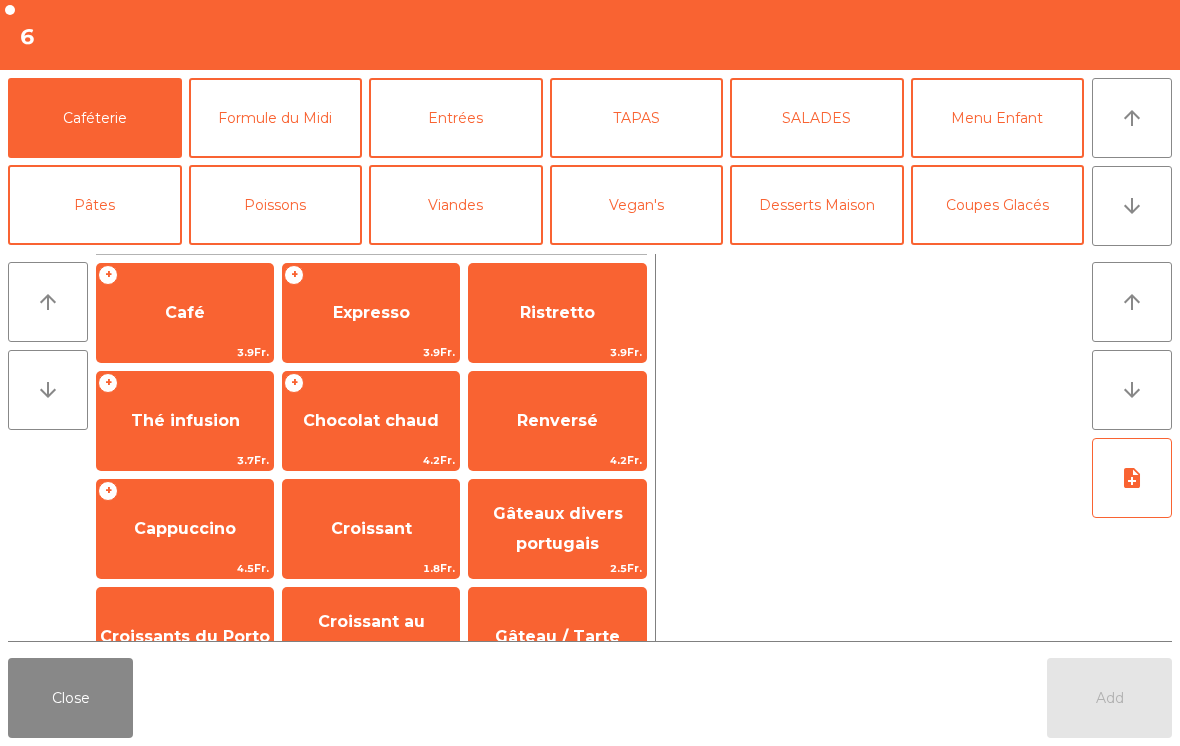 click on "arrow_downward" 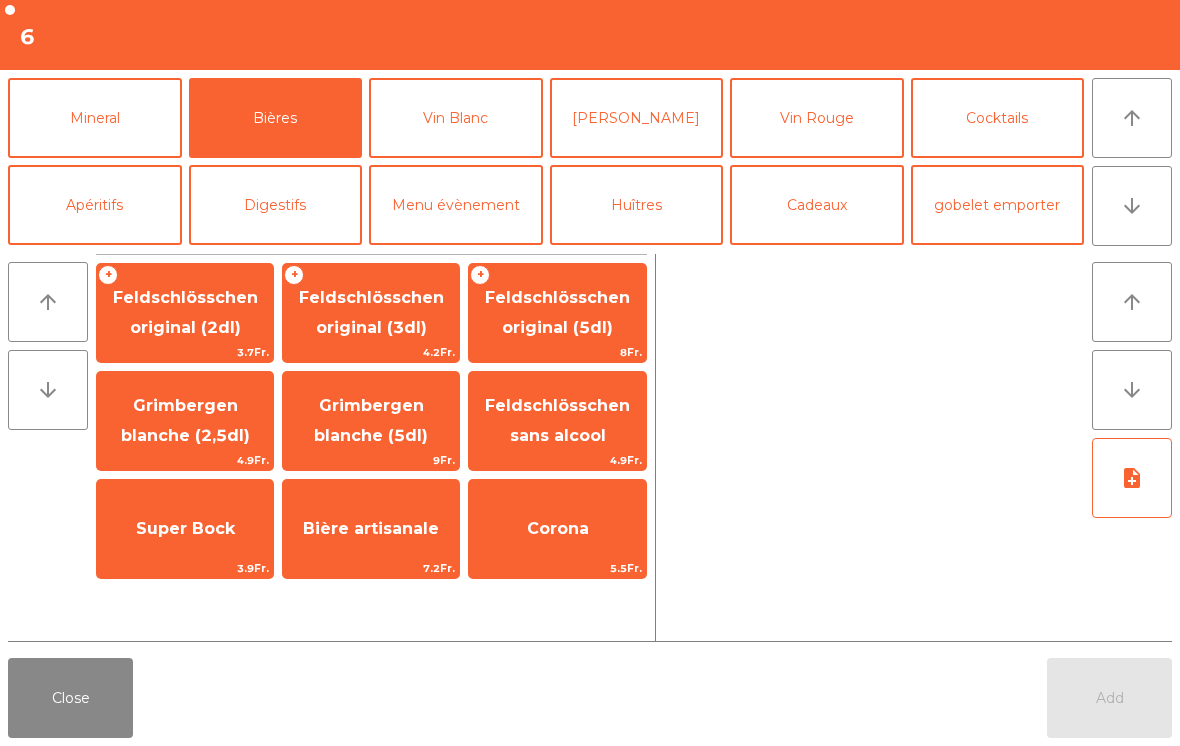 click on "Feldschlösschen sans alcool" 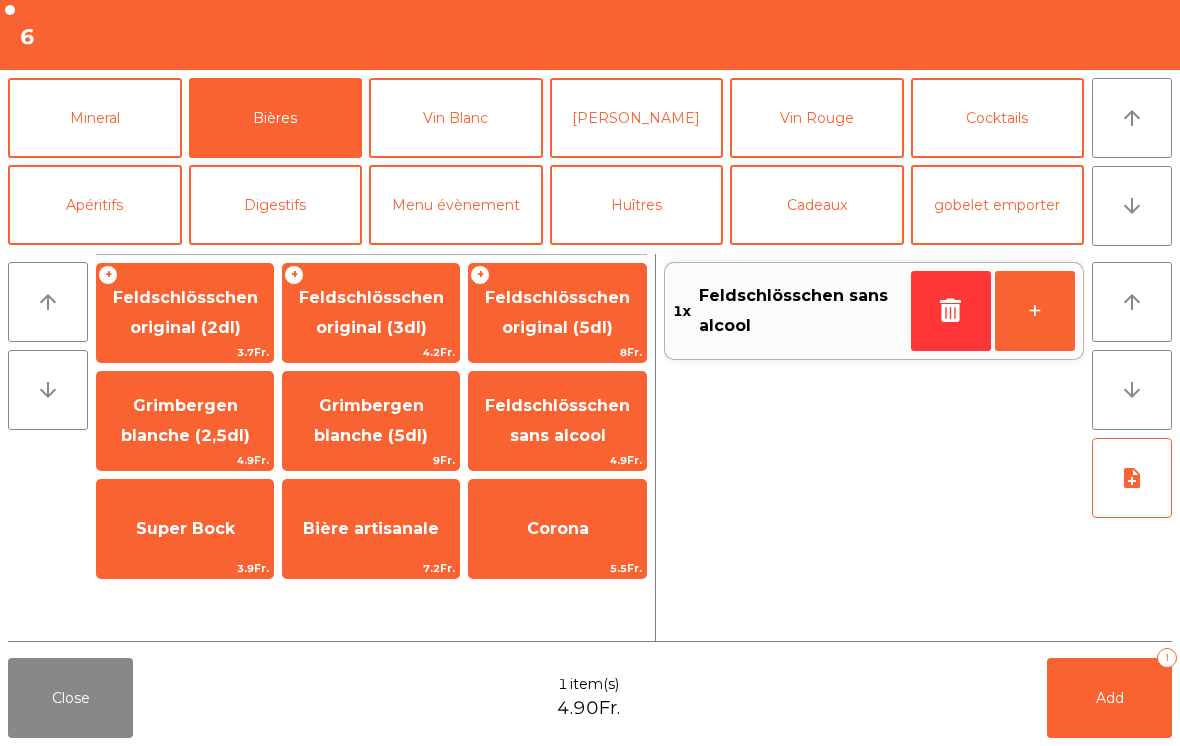 click on "Add   1" 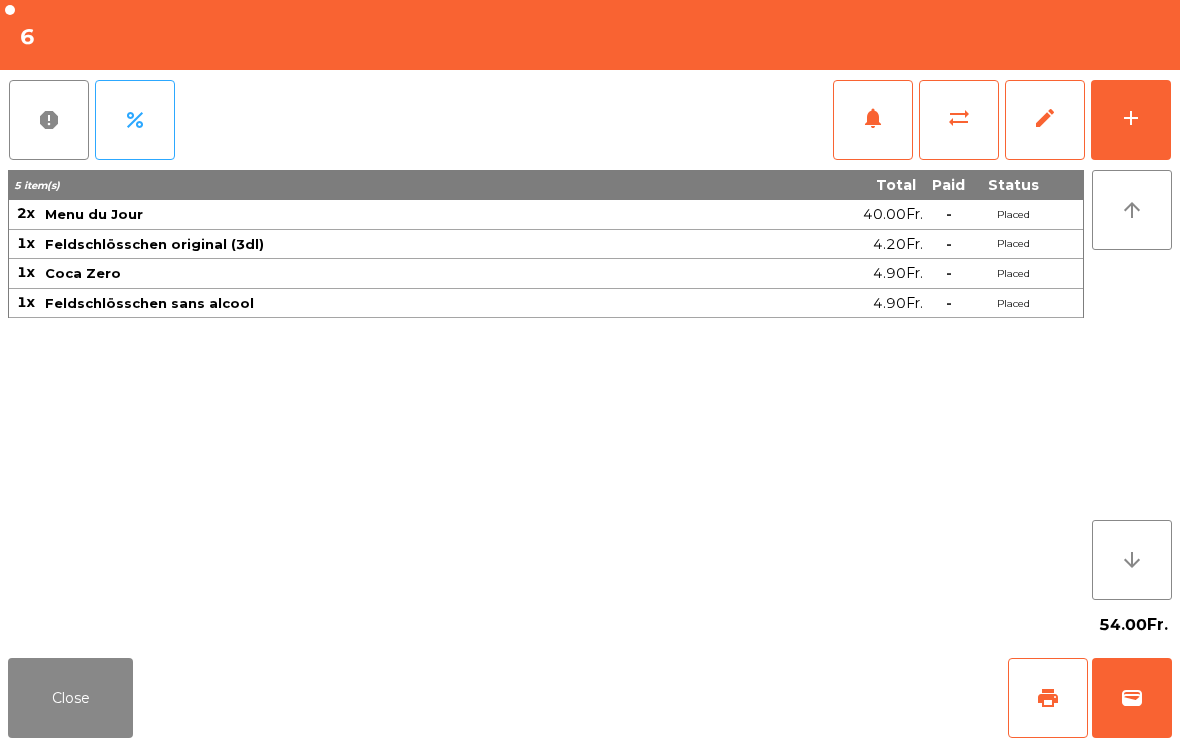 click on "Close" 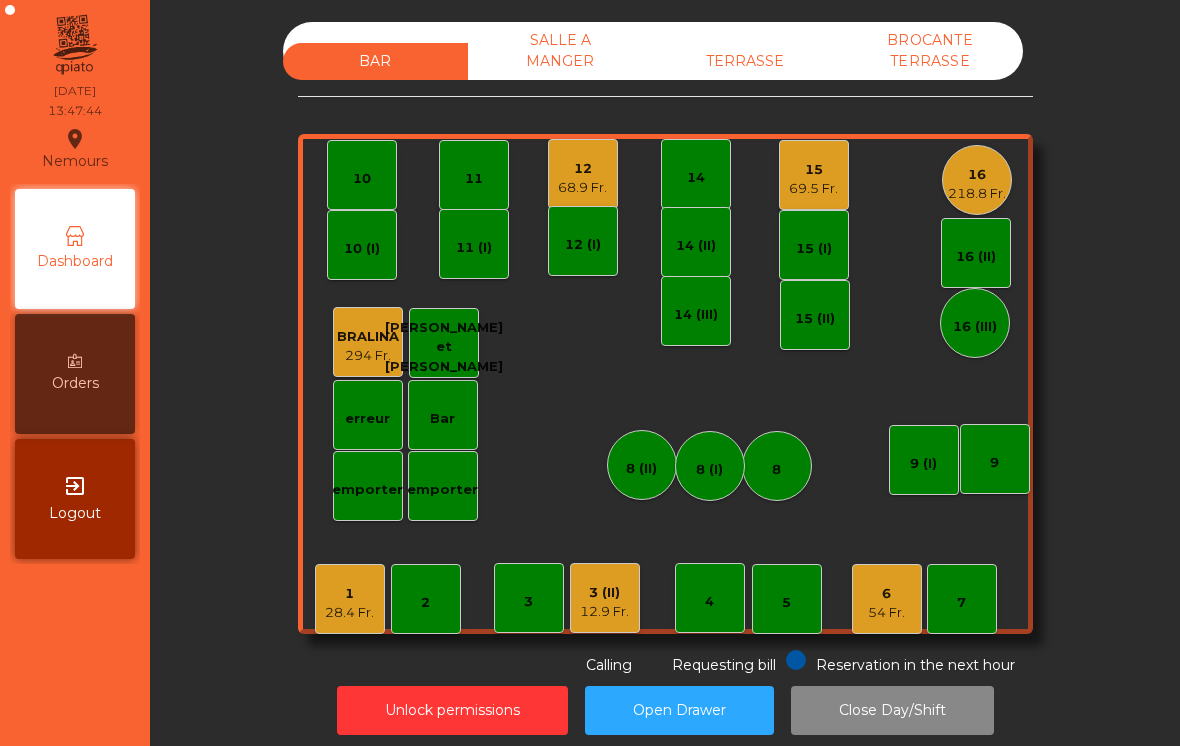 click on "12" 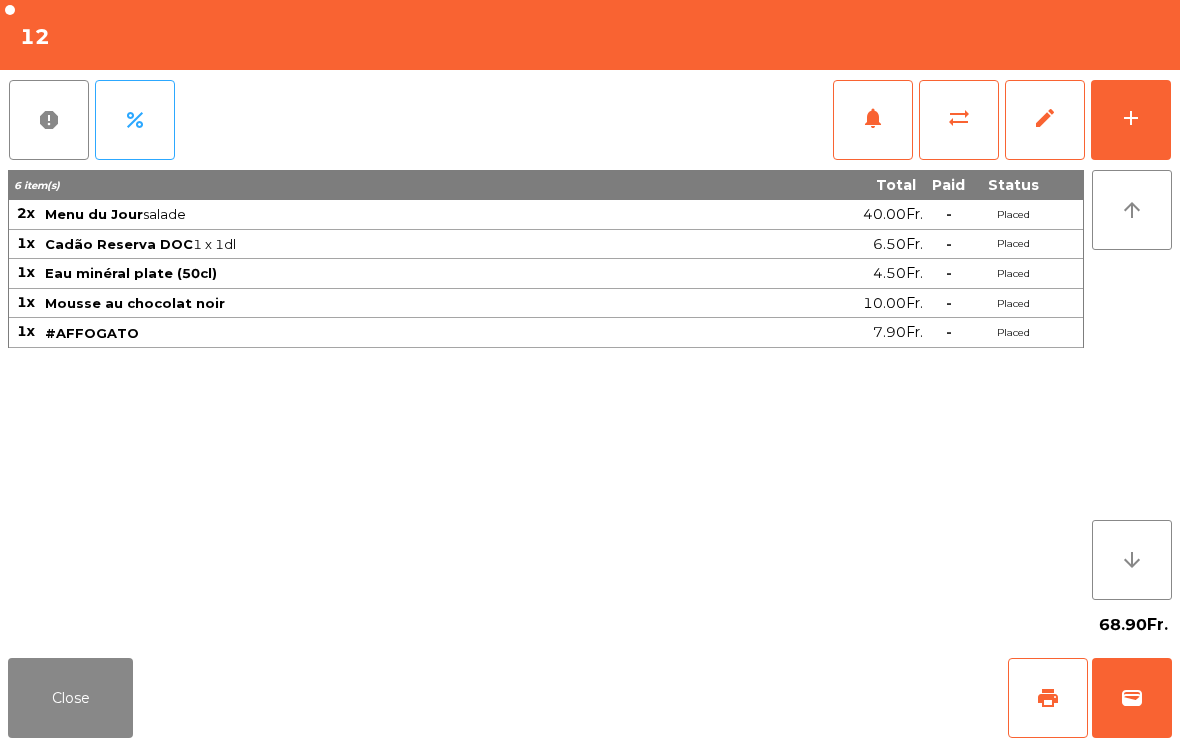 click on "print" 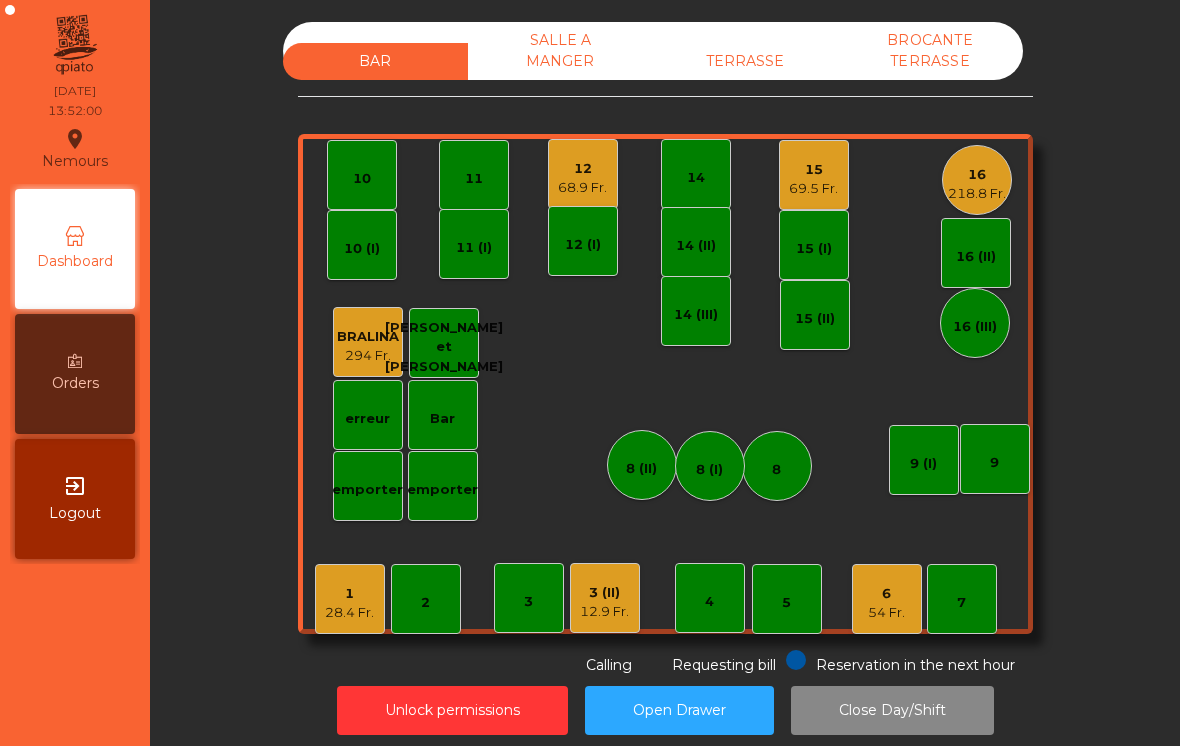 click on "TERRASSE" 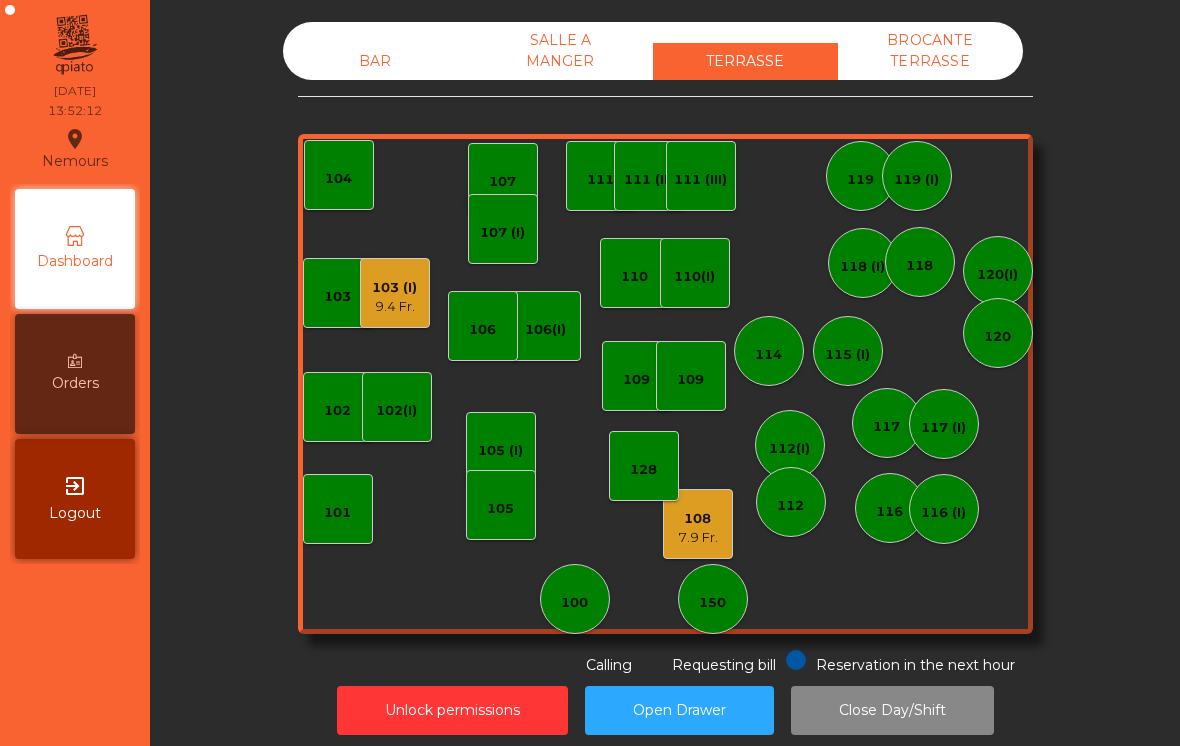click on "108" 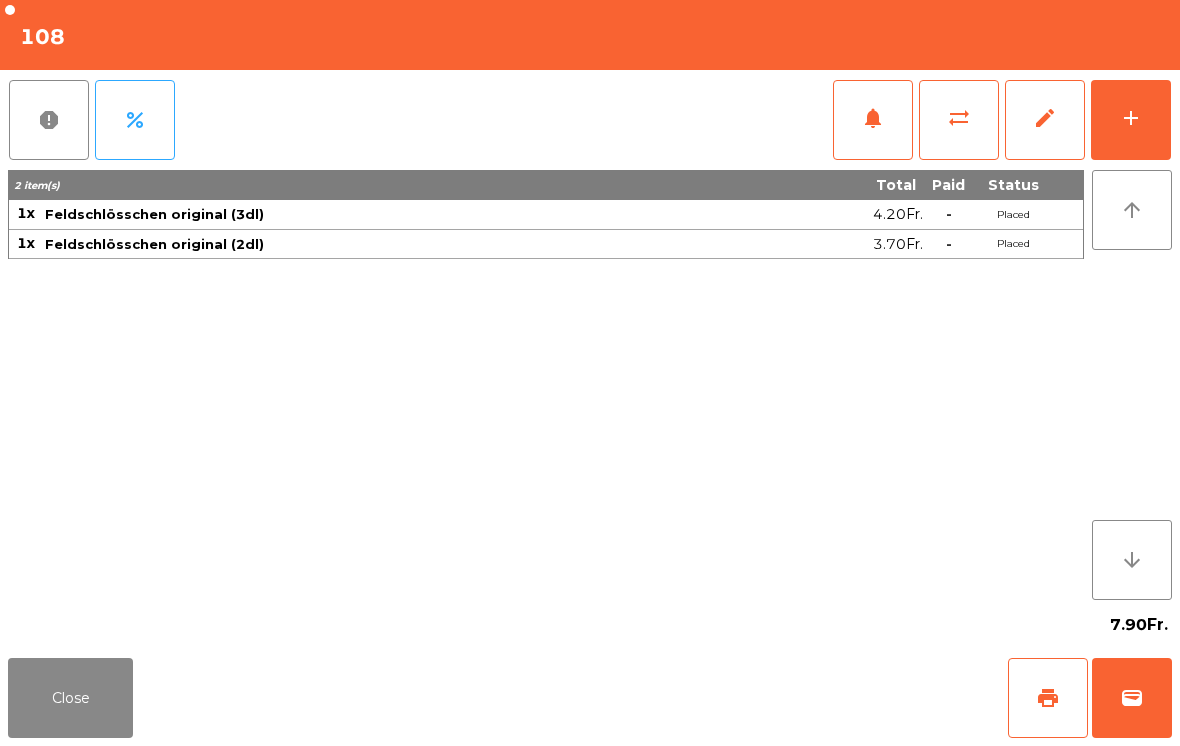 click on "wallet" 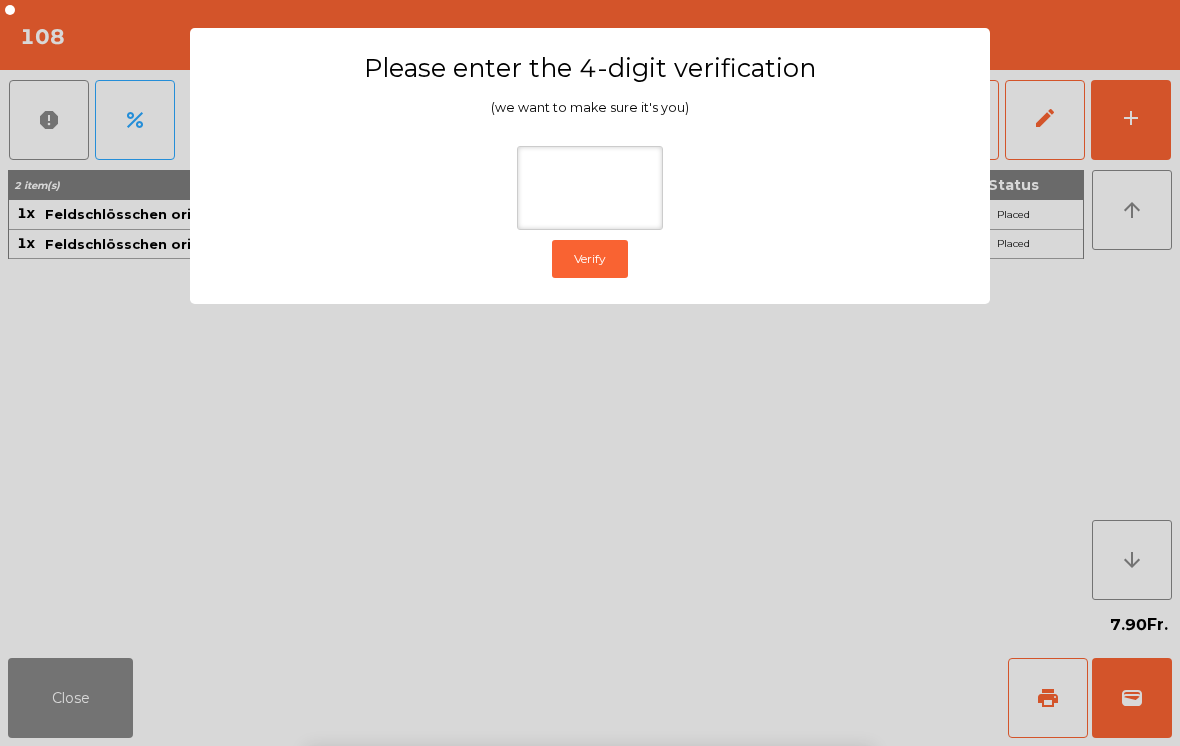 click on "Please enter the 4-digit verification (we want to make sure it's you)  Verify" 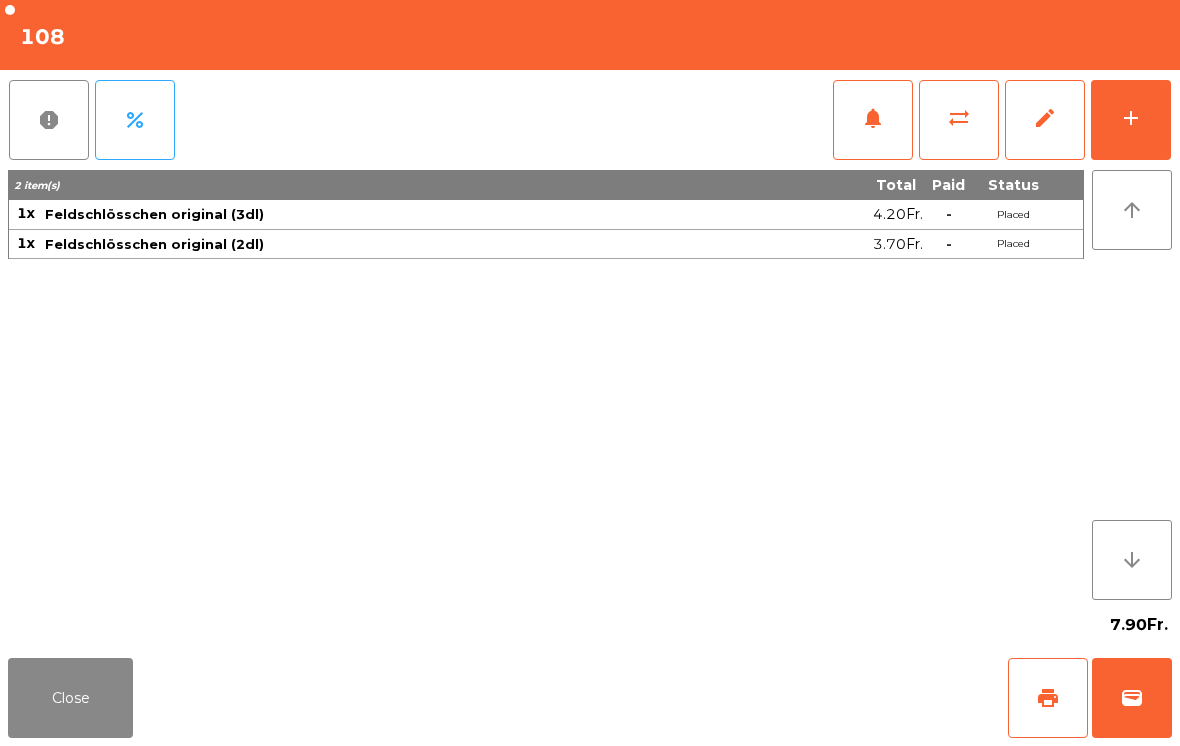 click on "wallet" 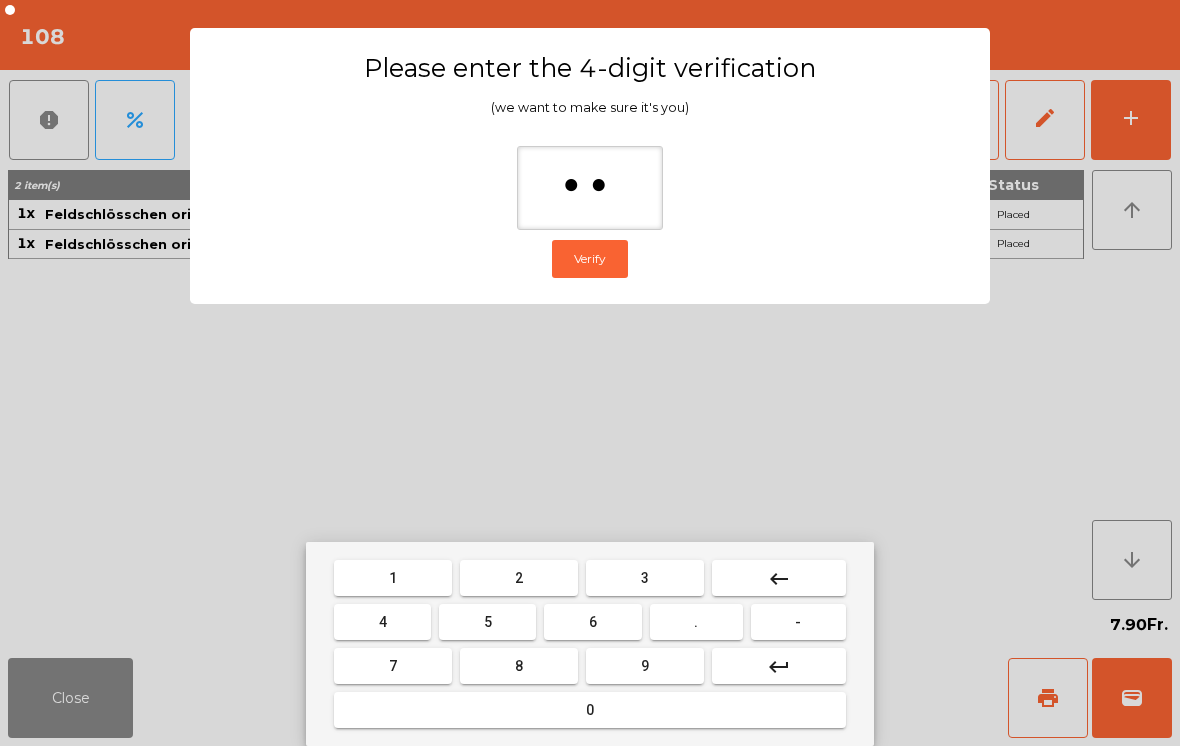 type on "***" 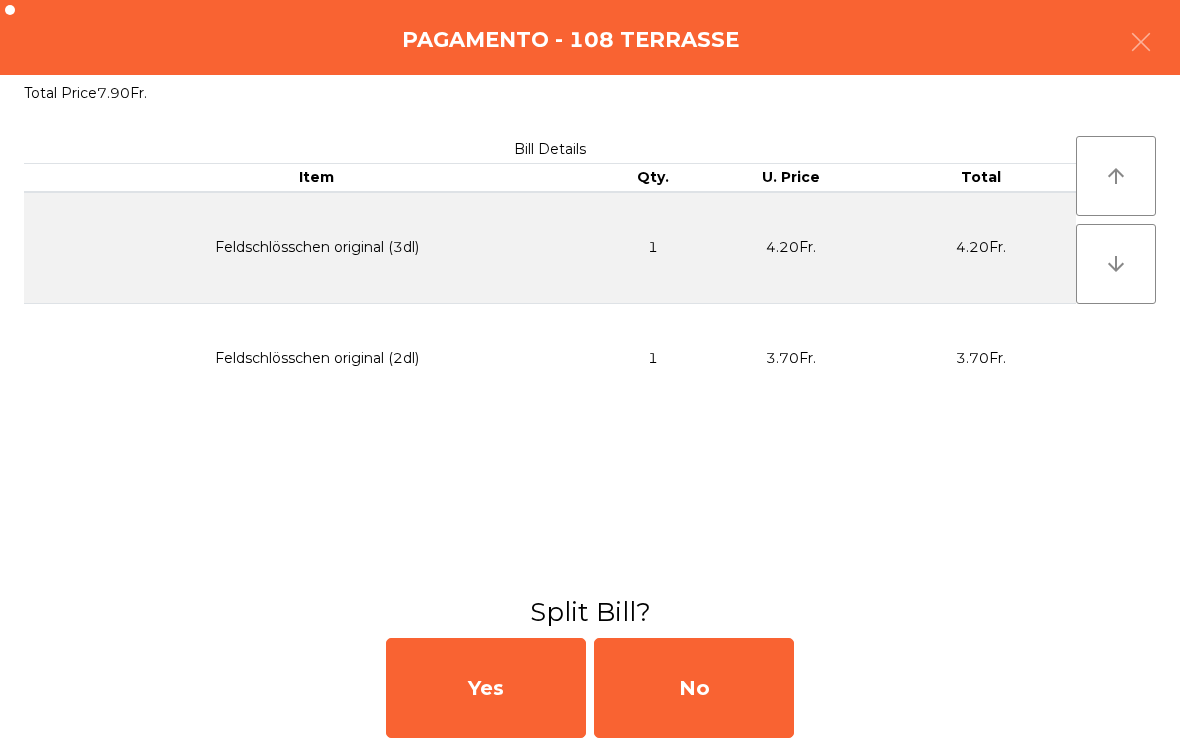 click on "No" 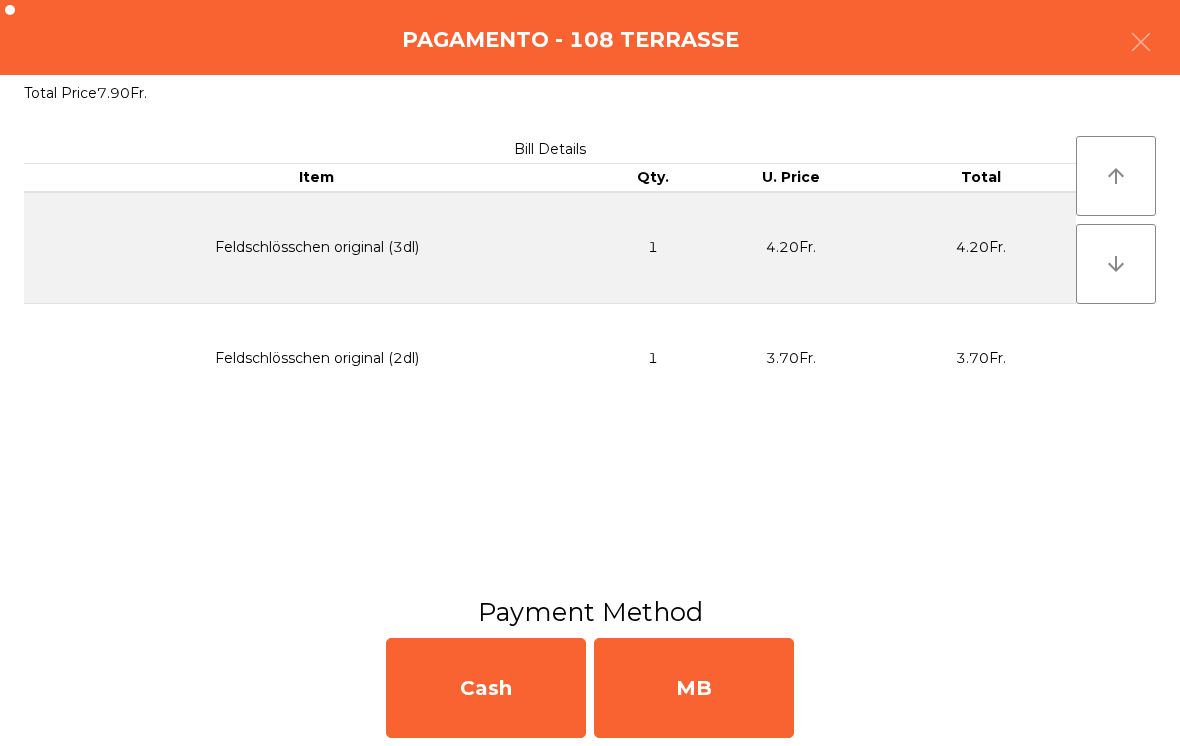 click on "MB" 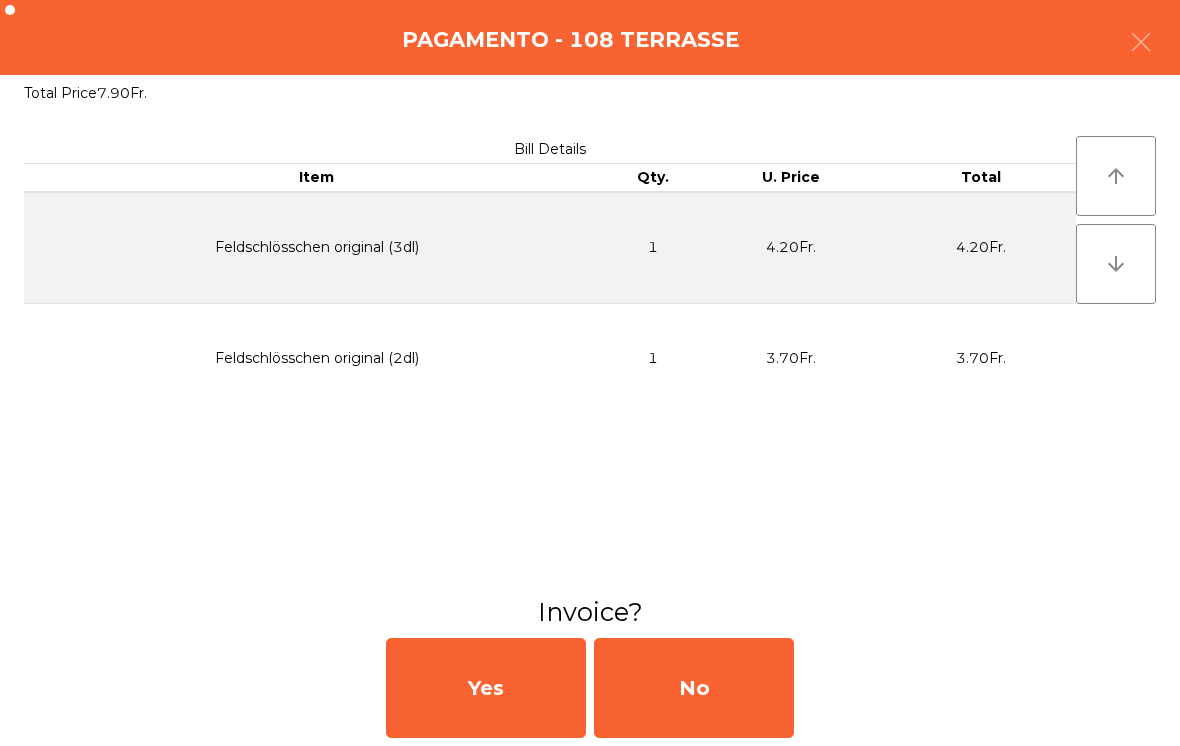 click on "No" 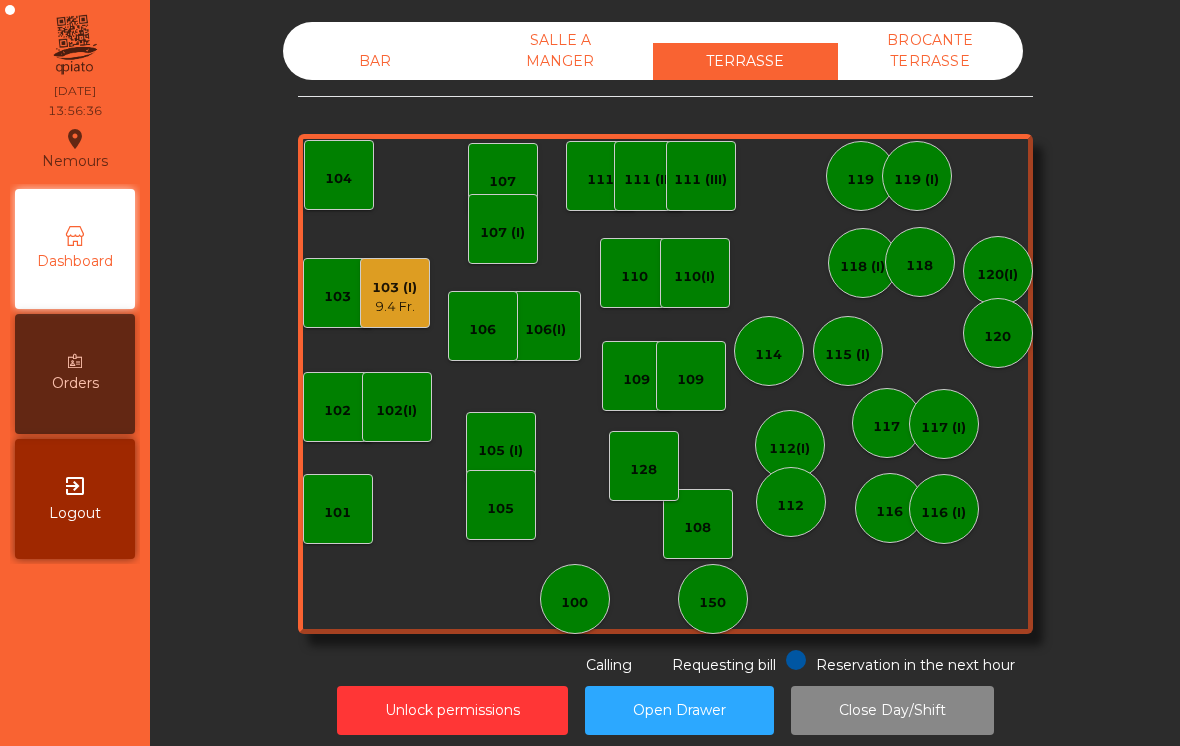 click on "BAR   SALLE A MANGER   TERRASSE   BROCANTE TERRASSE   103    102    101   102(I)   106(I)    [PHONE_NUMBER]7   100   150   110   107 (I)   103 (I)   9.4 Fr.   128   116   116 (I)   109   106   111   111 (II)   111 (III)   117   117 (I)   118 (I)   119   119 (I)   115 (I)   112(I)   112   114   110(I)   118   120(I)   120   109  Reservation in the next hour Requesting bill Calling" 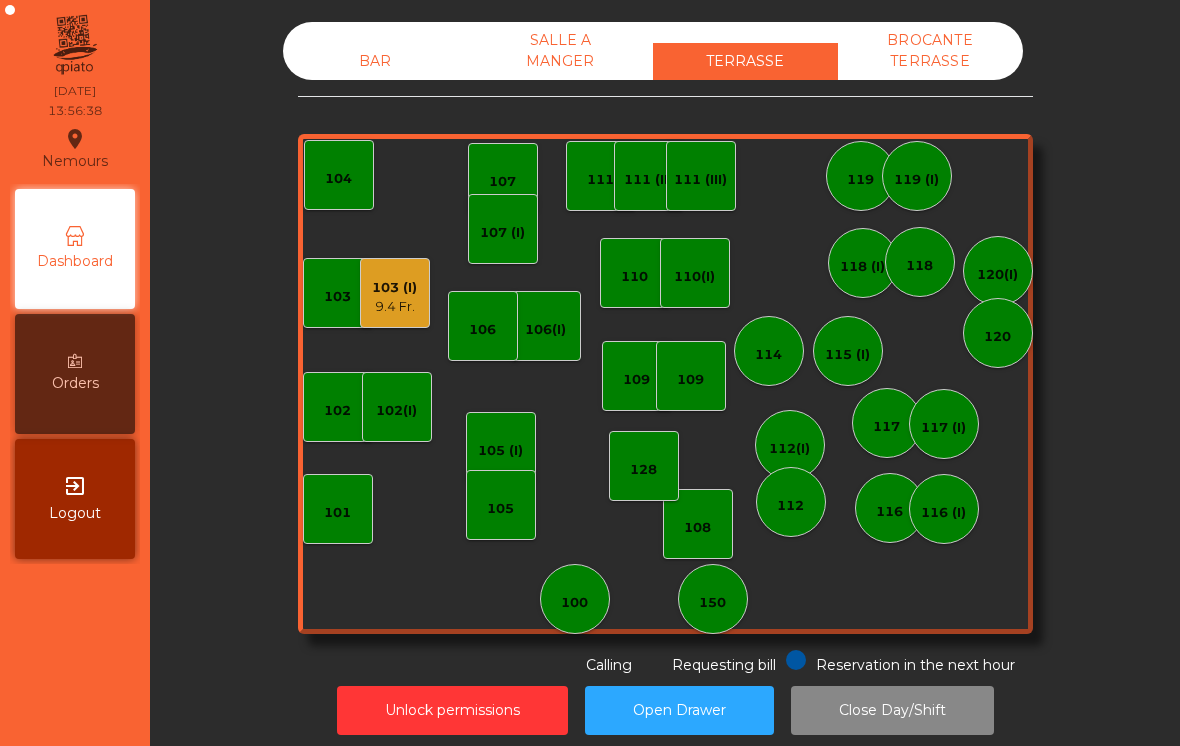 click on "BAR" 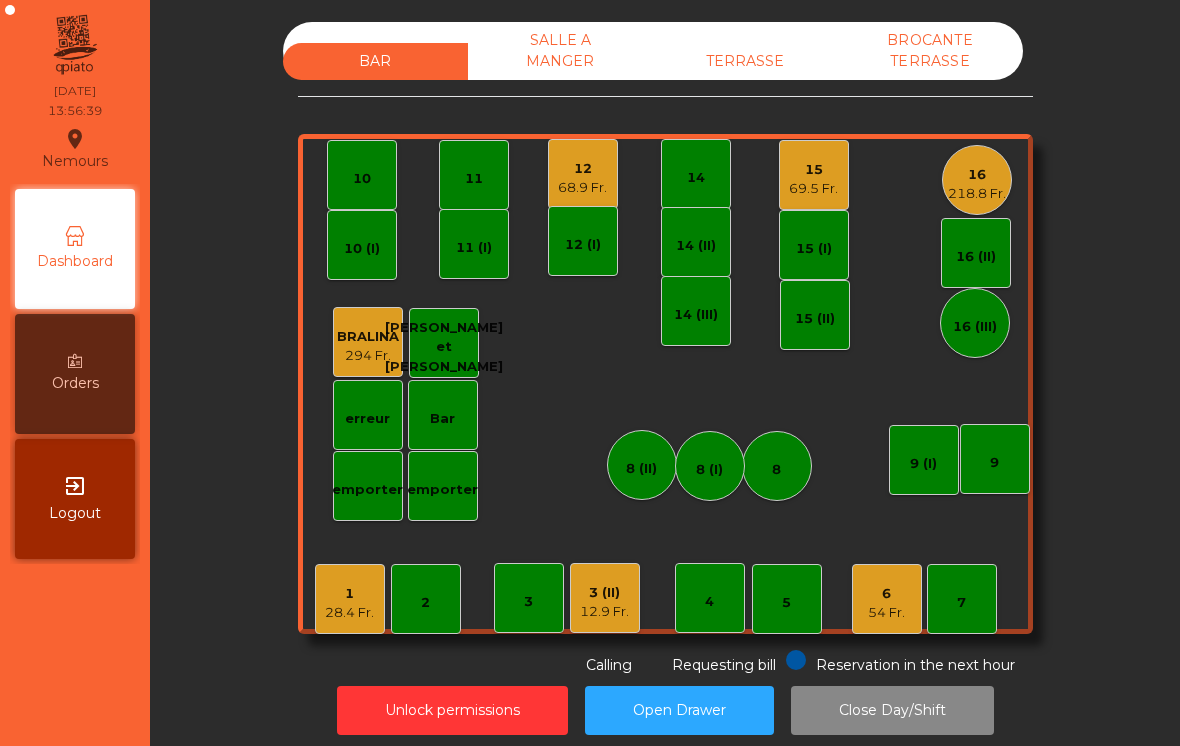 click on "12" 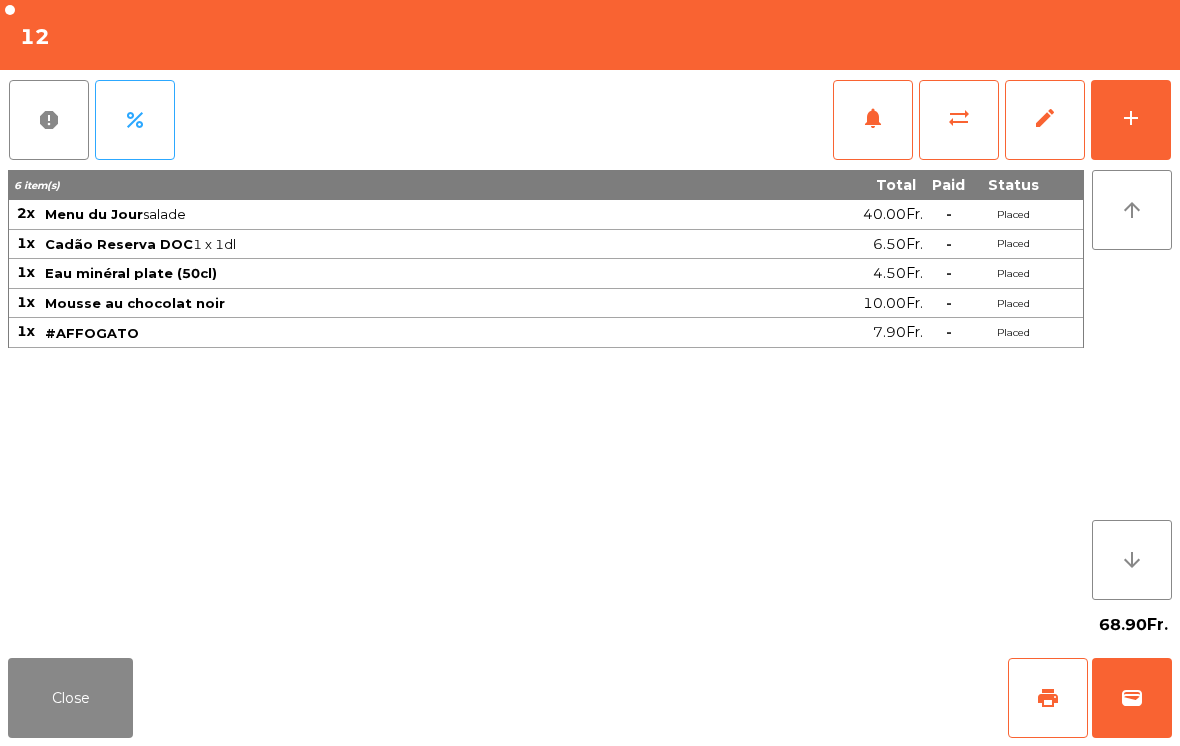 click on "wallet" 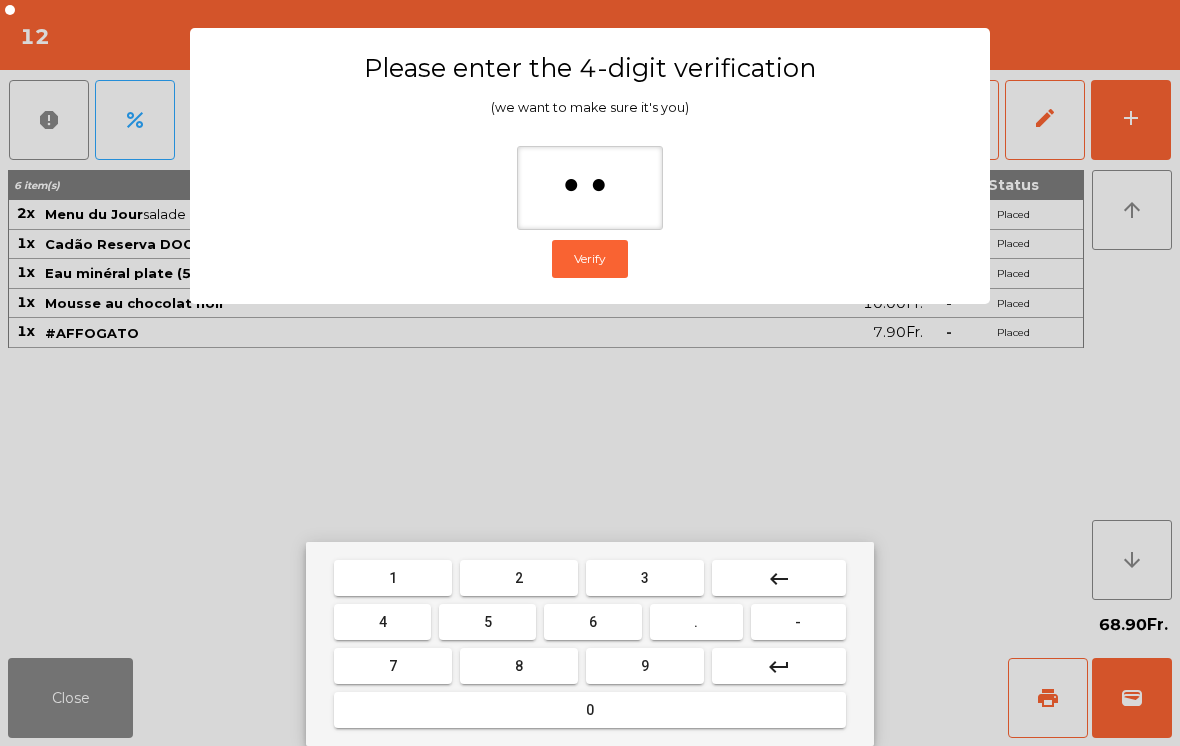 type on "***" 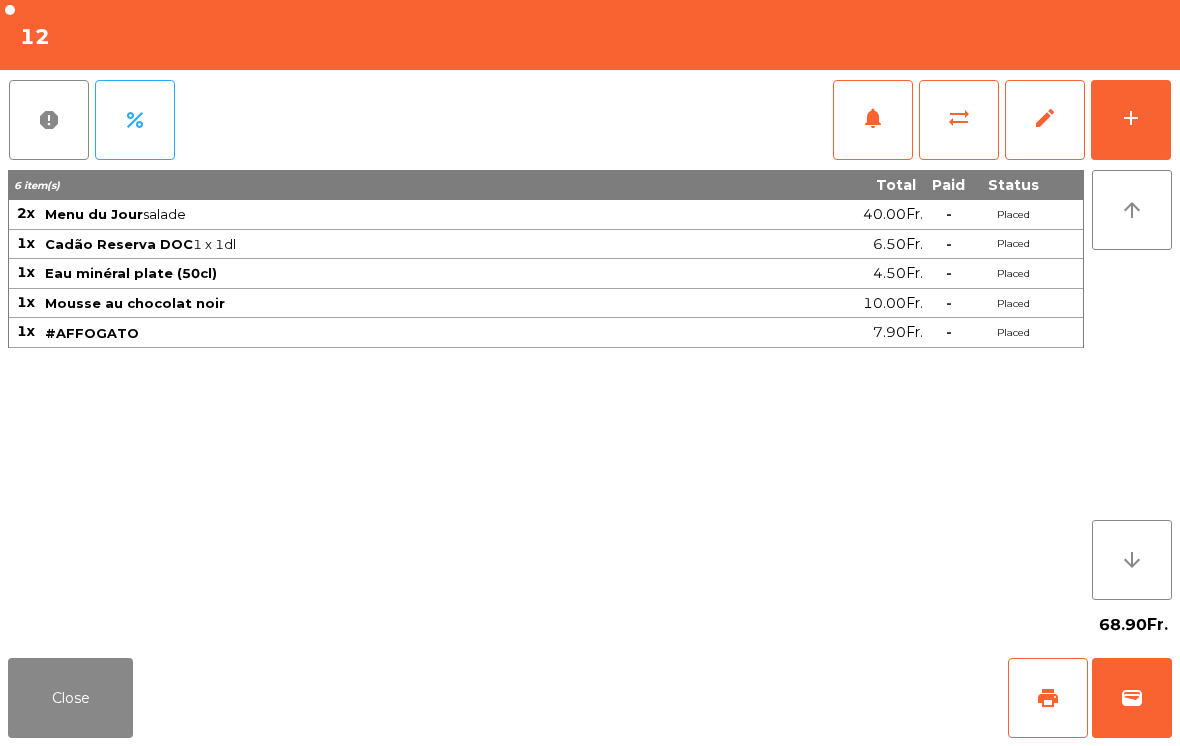 click on "Close   print   wallet" 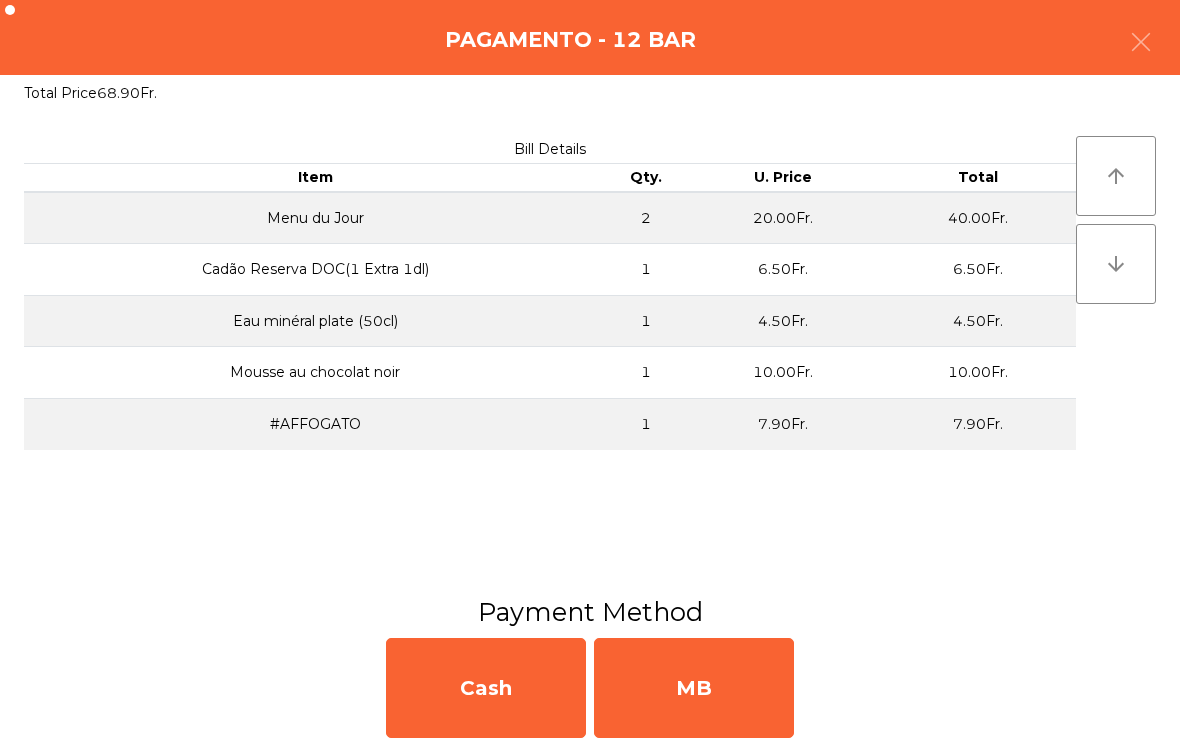 click on "MB" 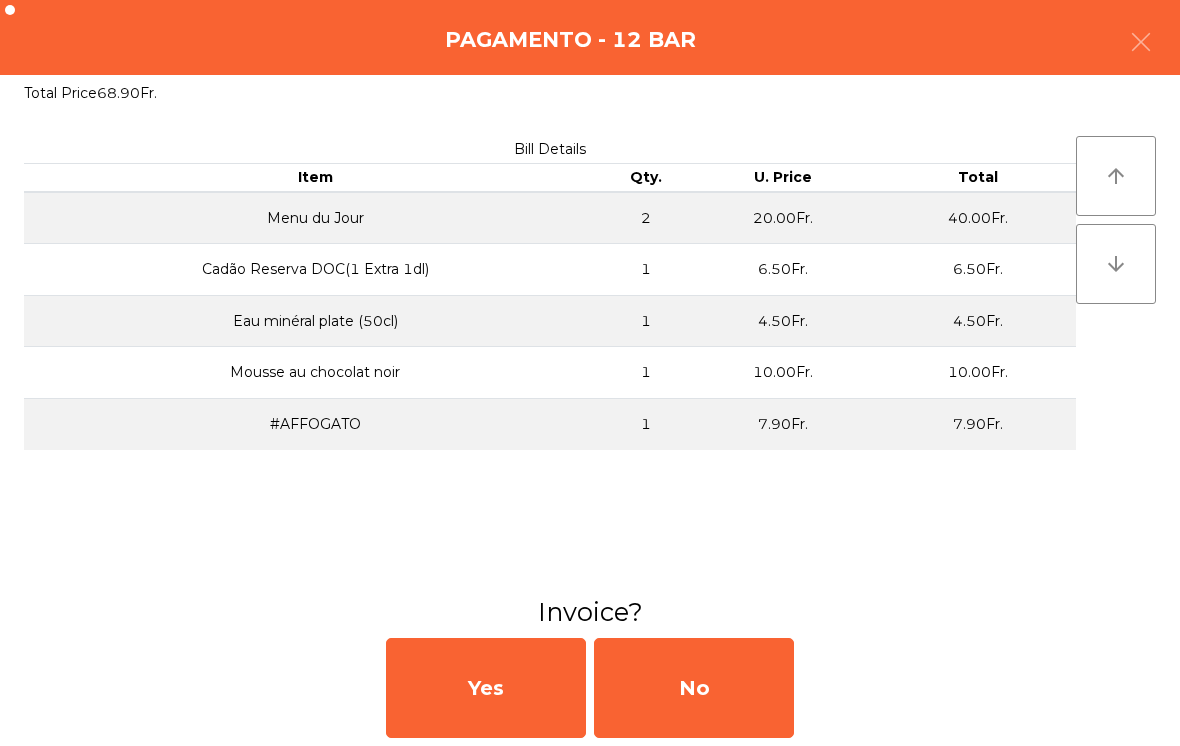 click on "No" 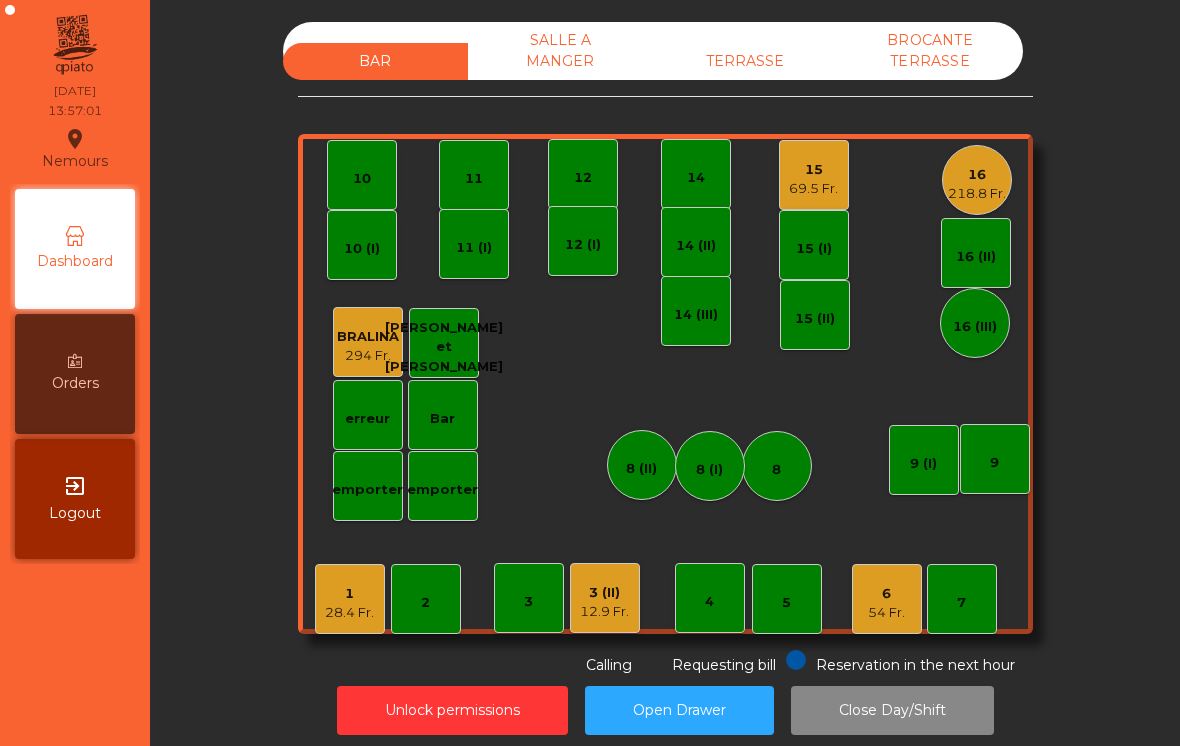 click on "1" 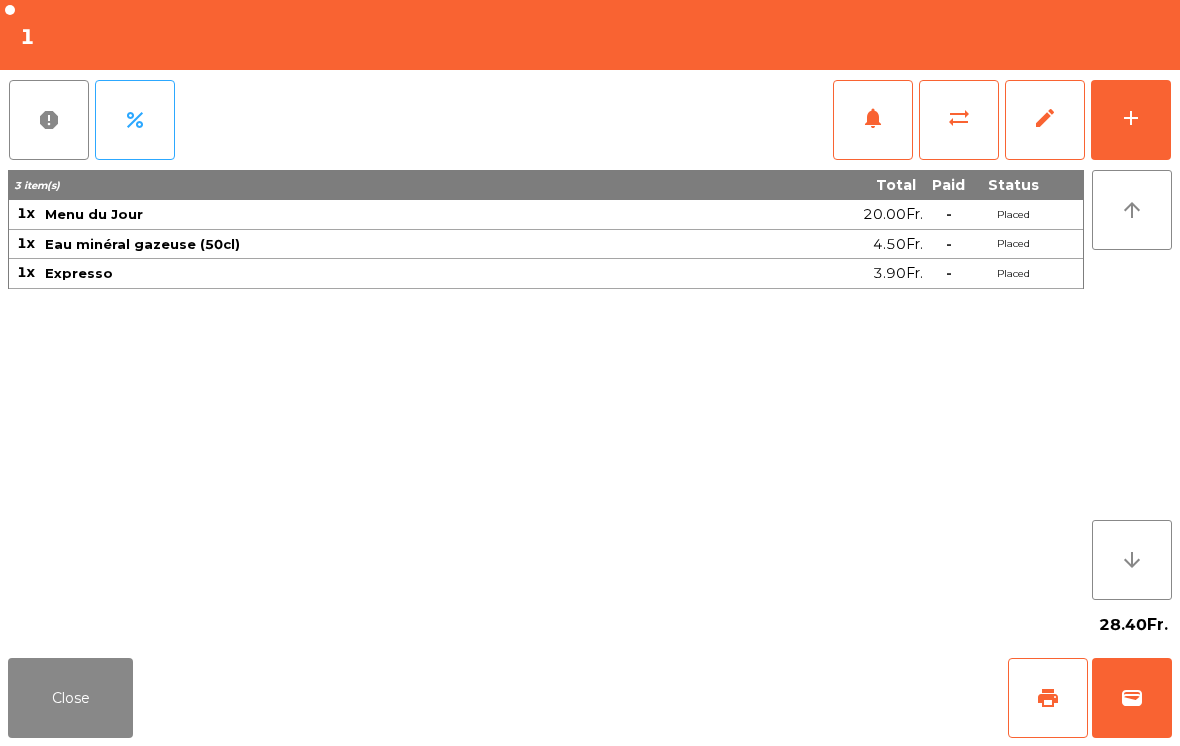 click on "wallet" 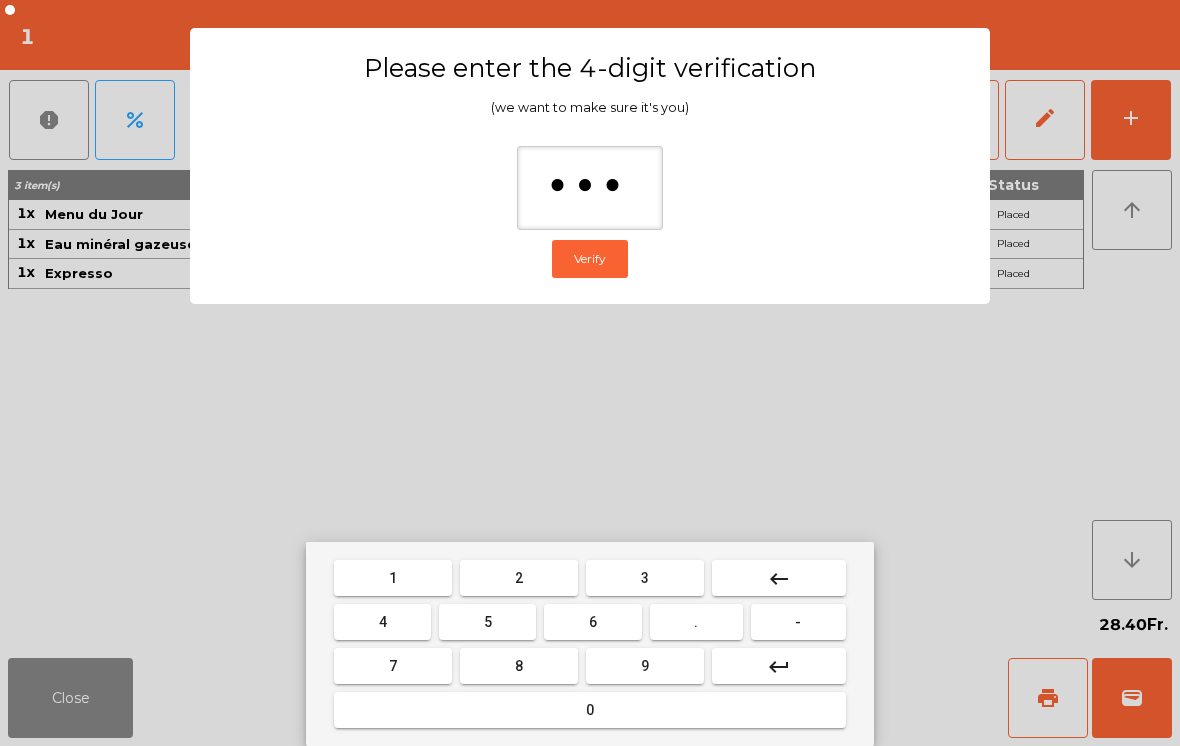 type on "**" 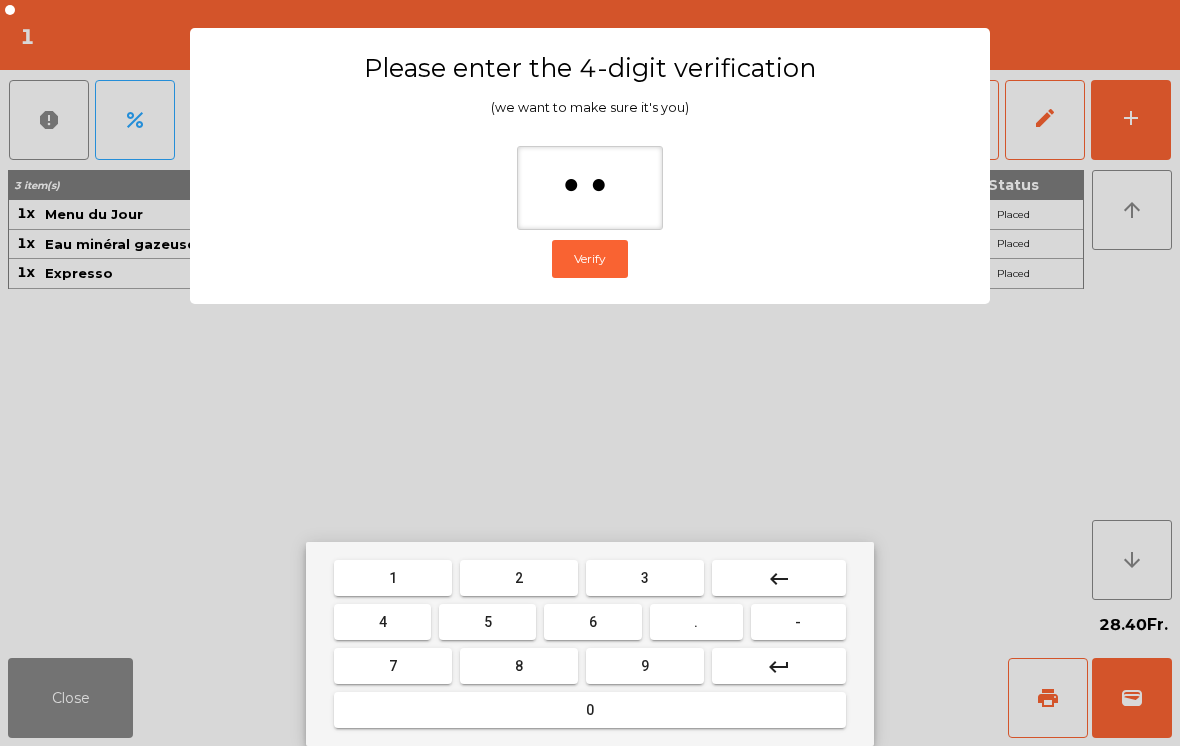 scroll, scrollTop: 0, scrollLeft: 0, axis: both 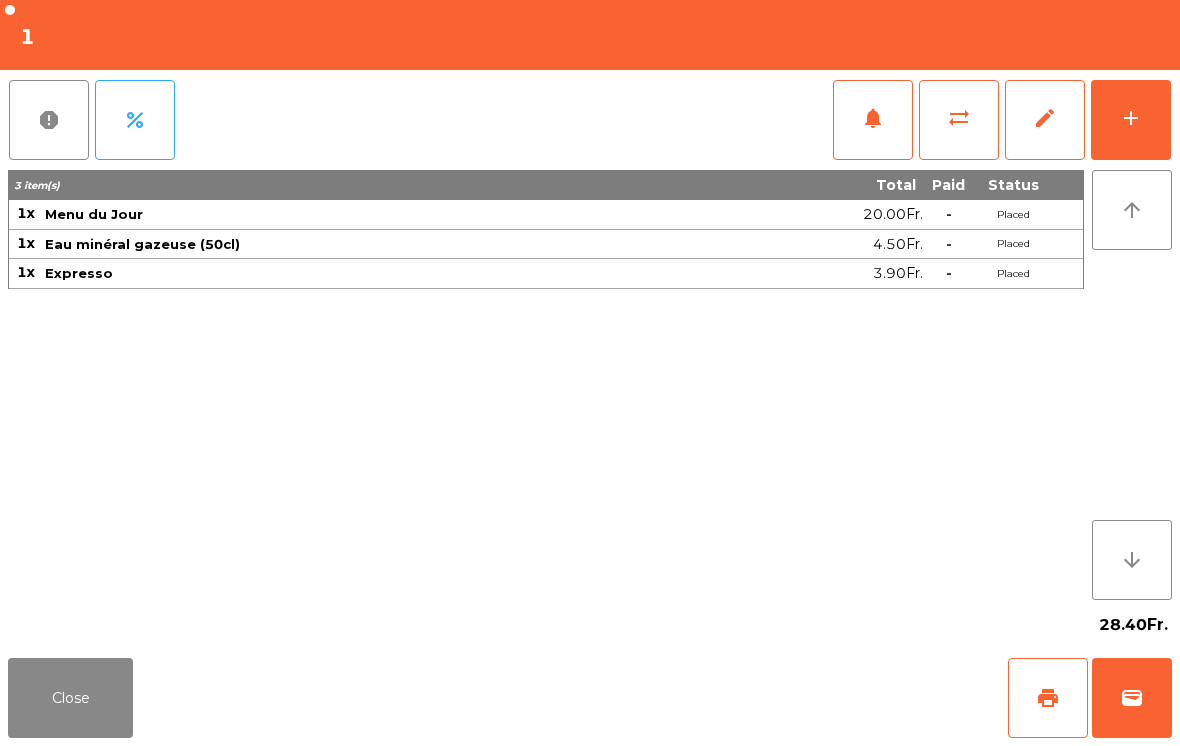 click on "28.40Fr." 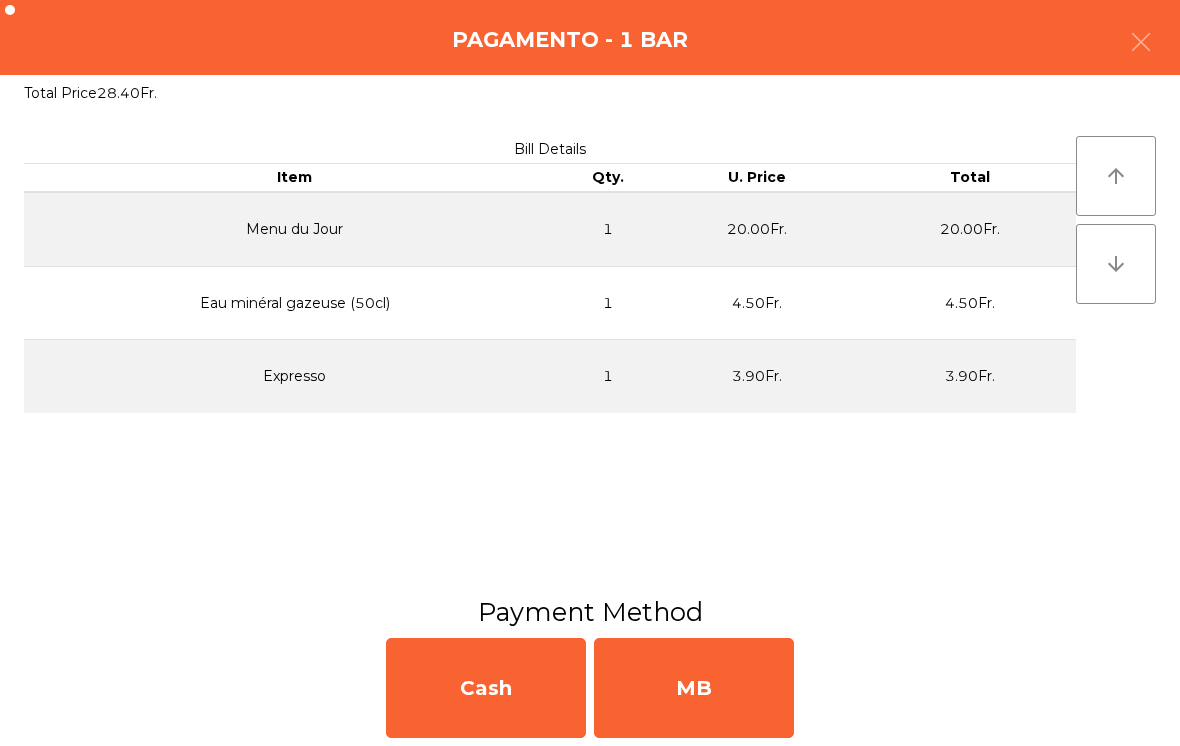 click on "MB" 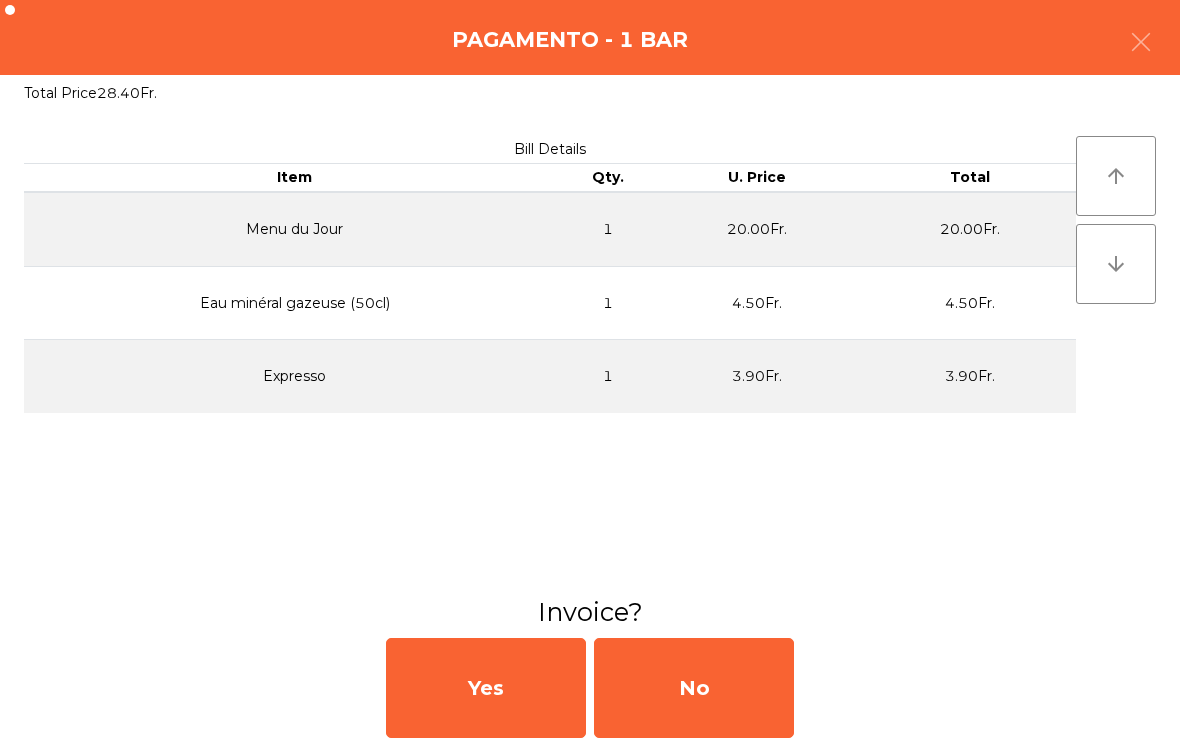 click on "No" 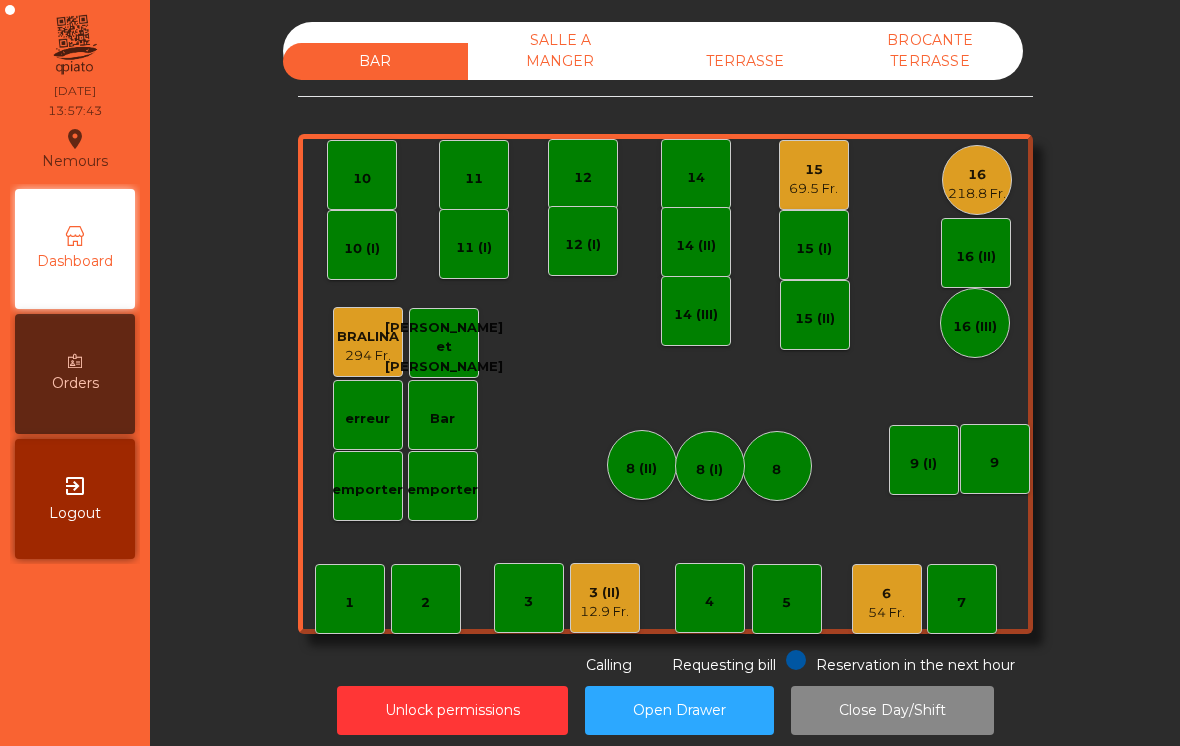 click on "15" 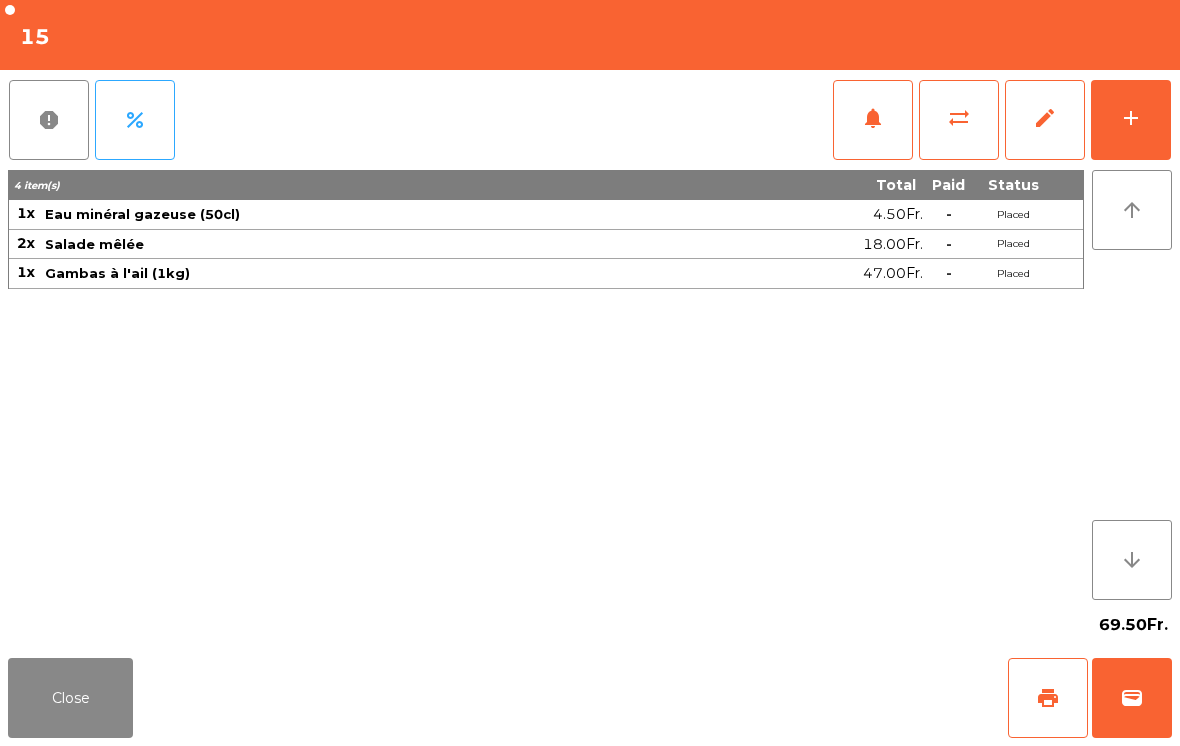 click on "add" 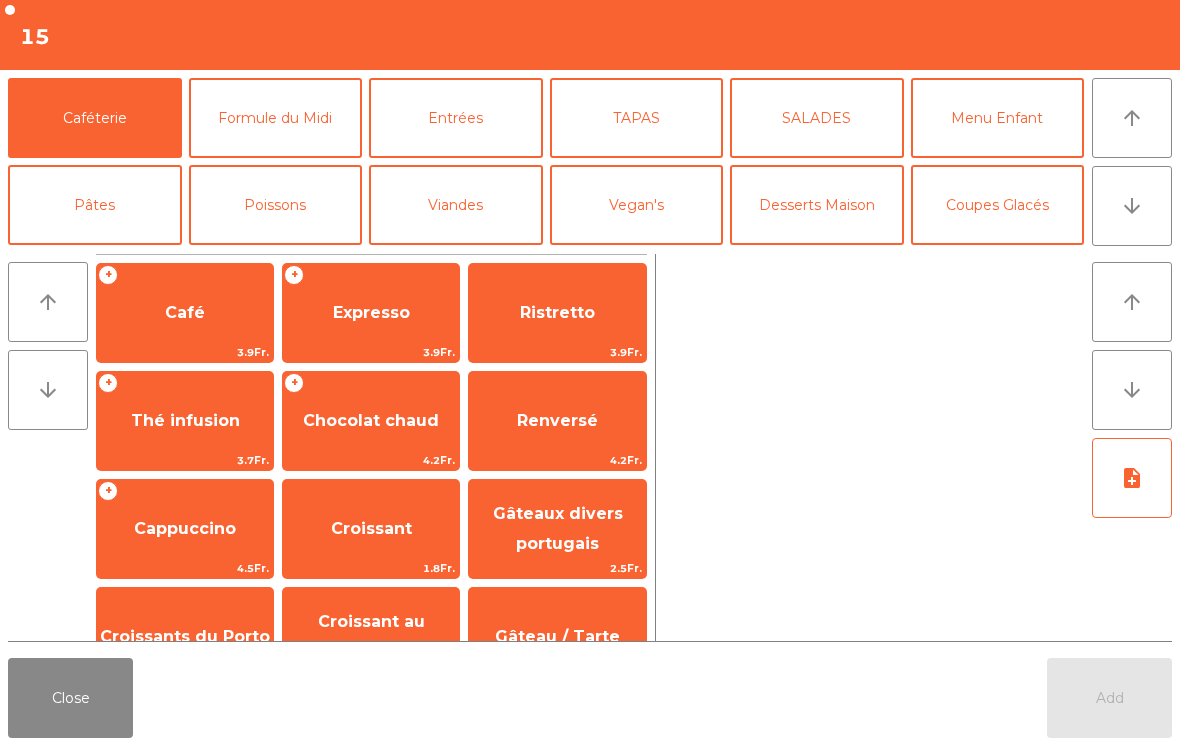 click on "Expresso" 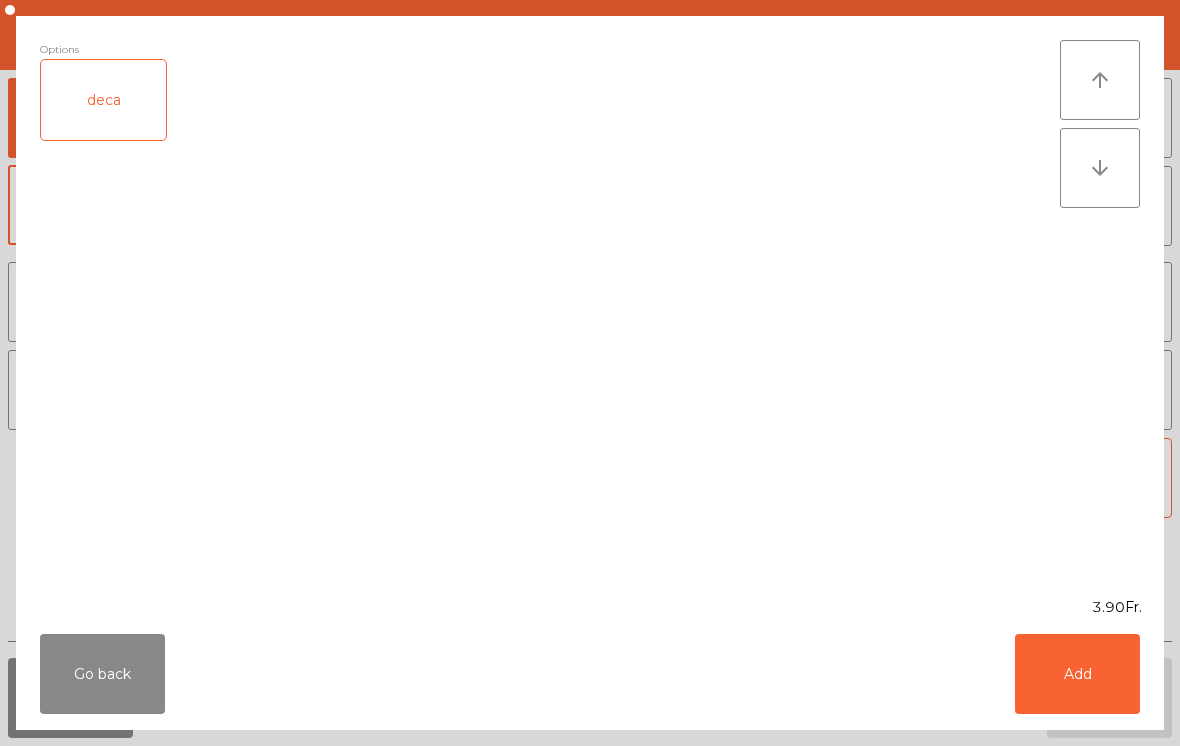 click on "Add" 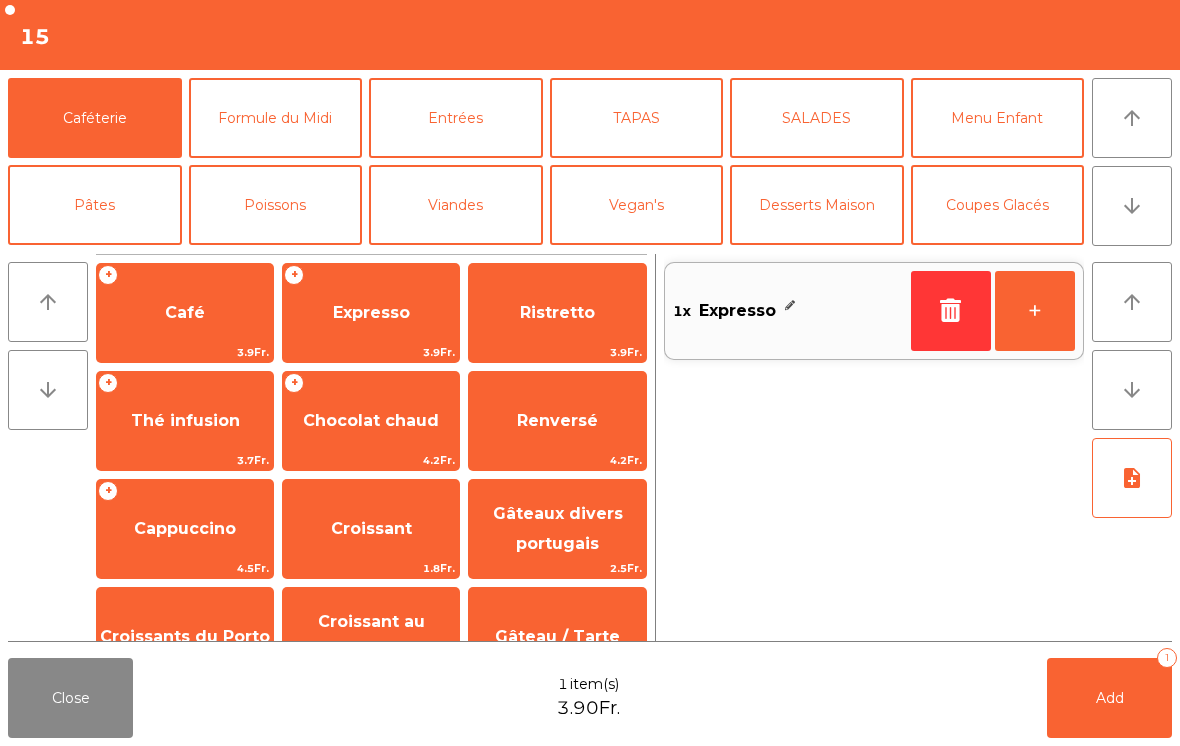 click on "Thé infusion" 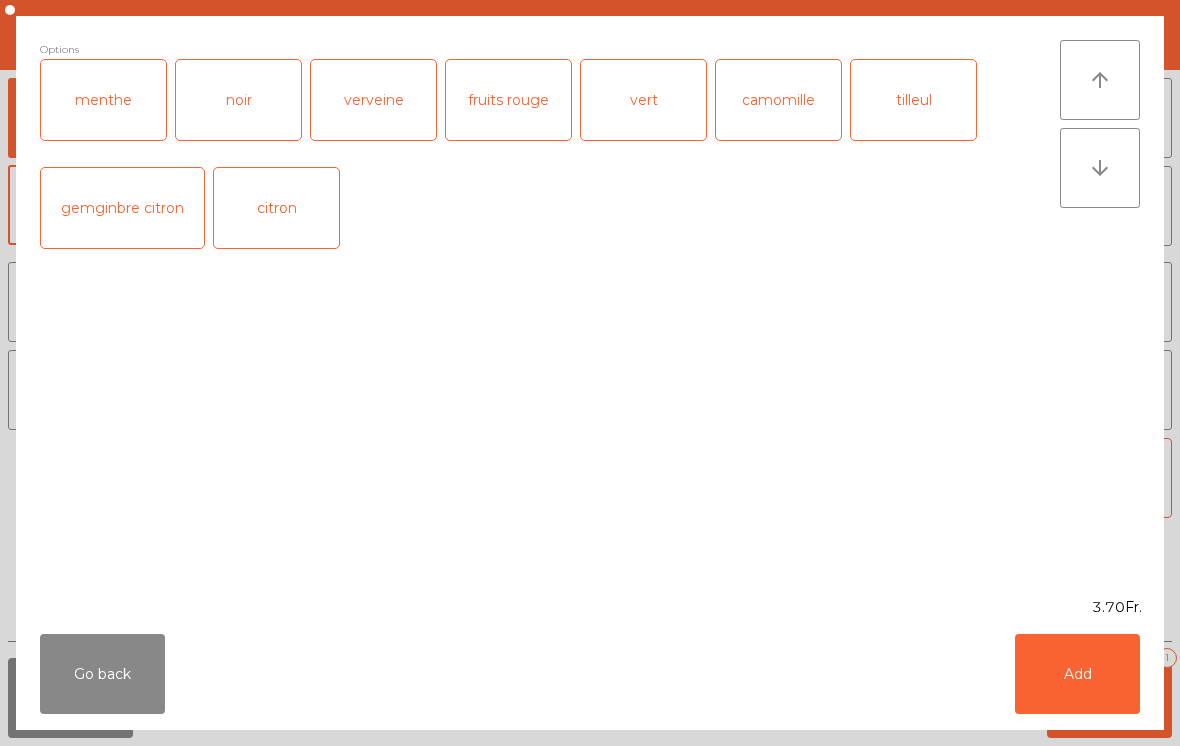 click on "Add" 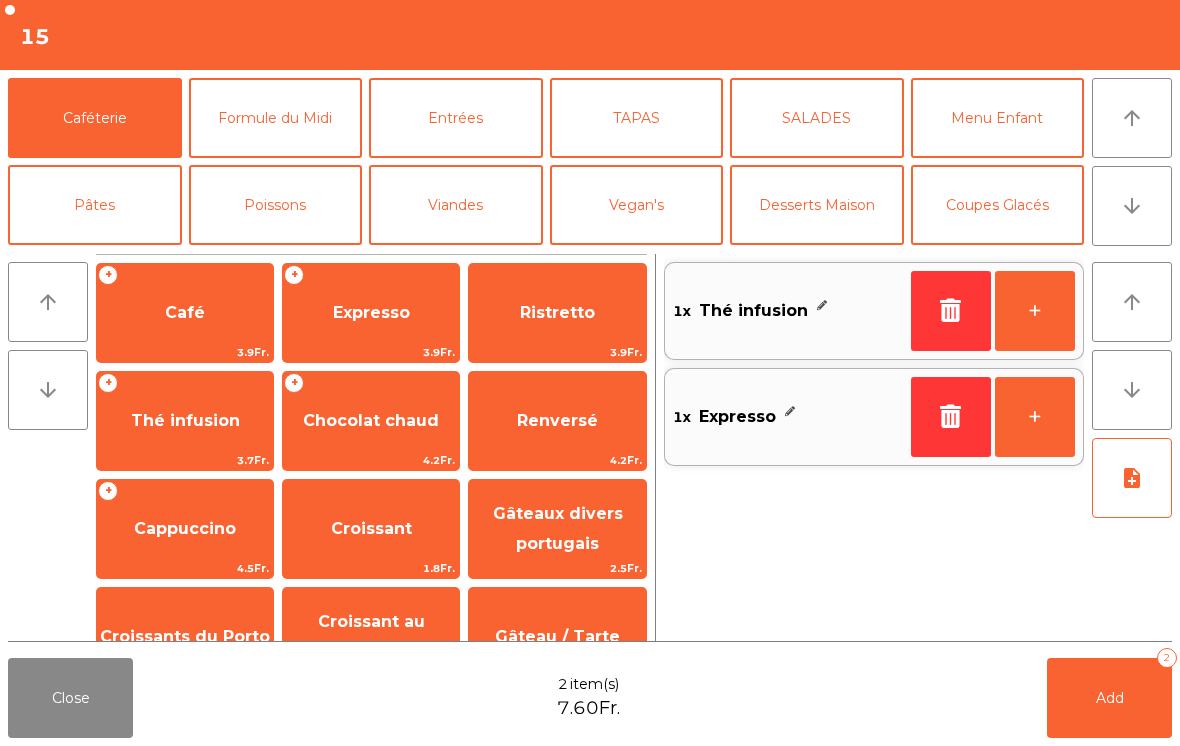 click on "Add   2" 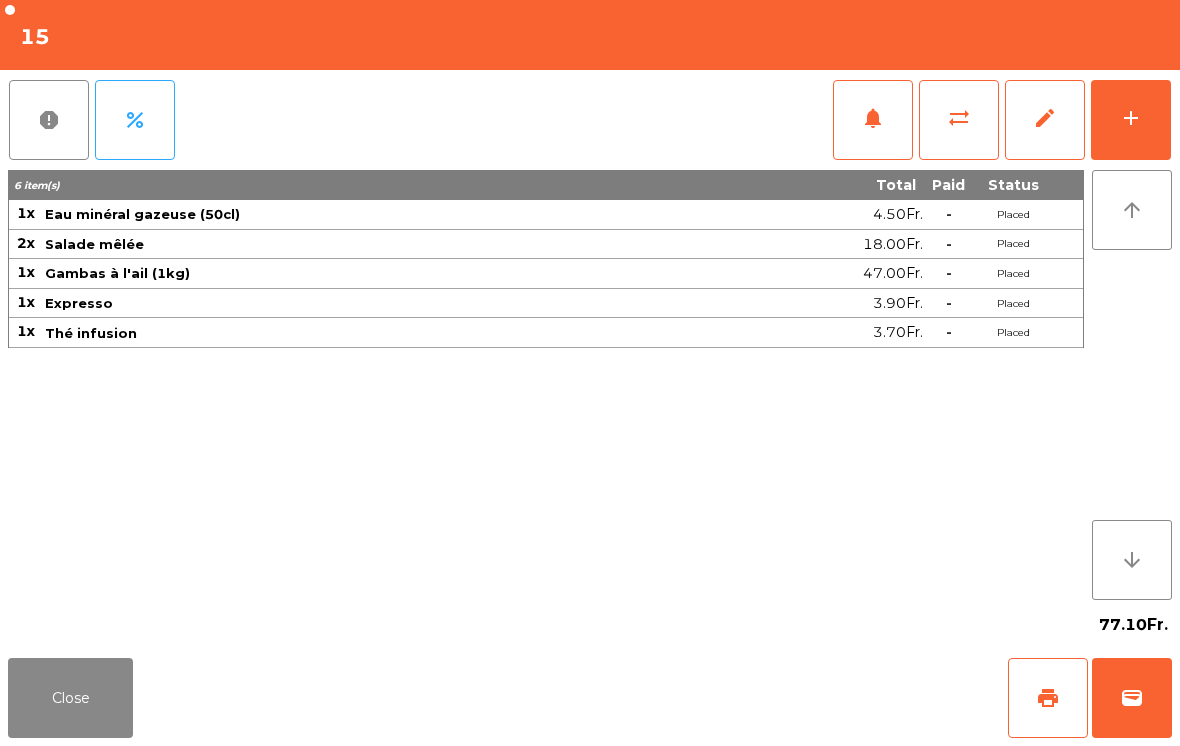 click on "Close" 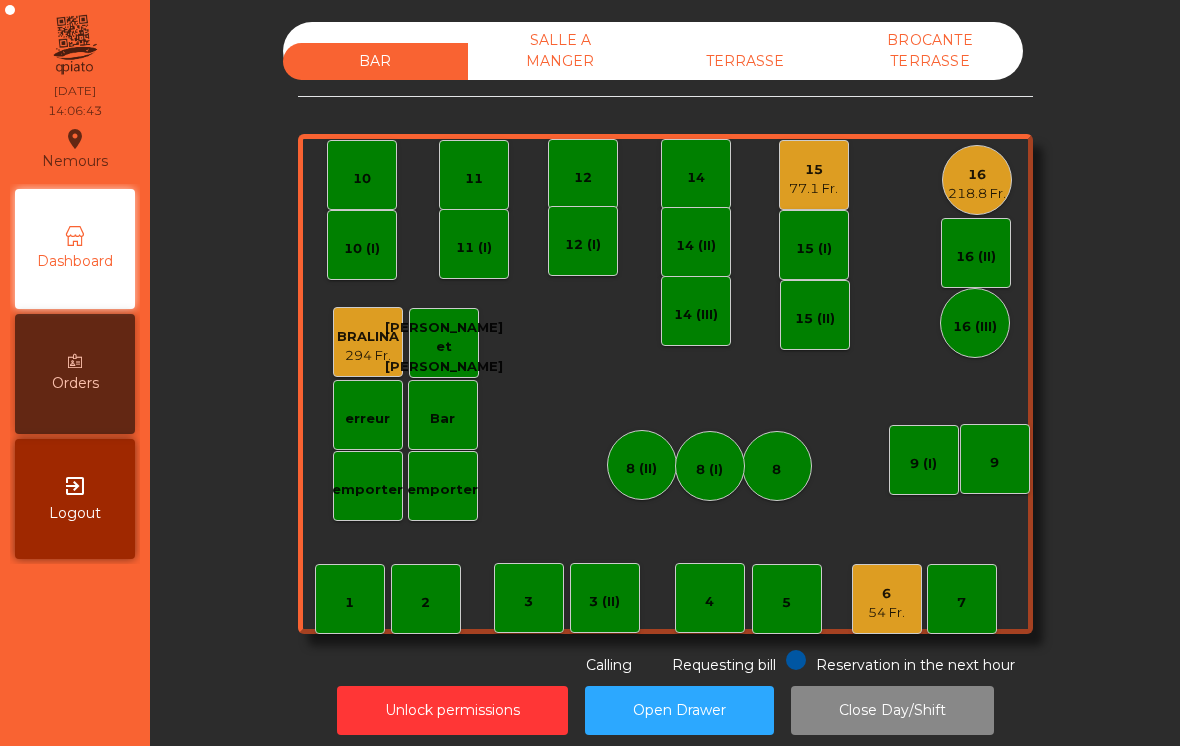click on "54 Fr." 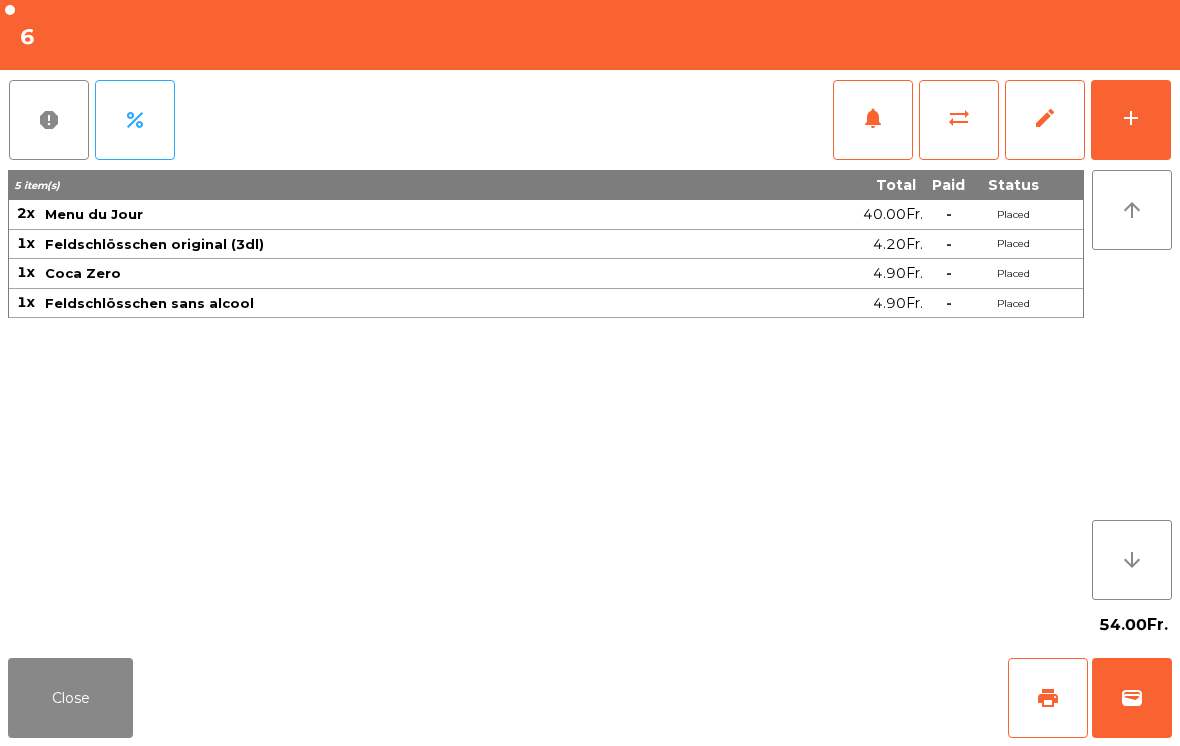click on "add" 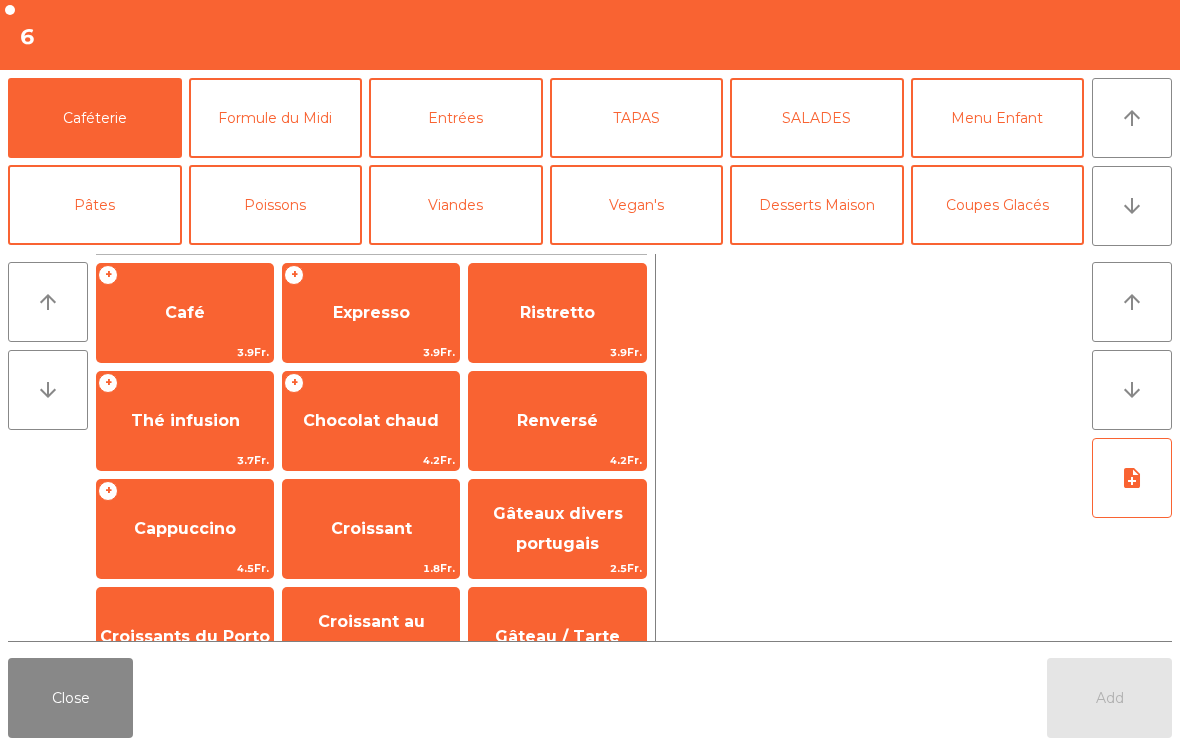 click on "Desserts Maison" 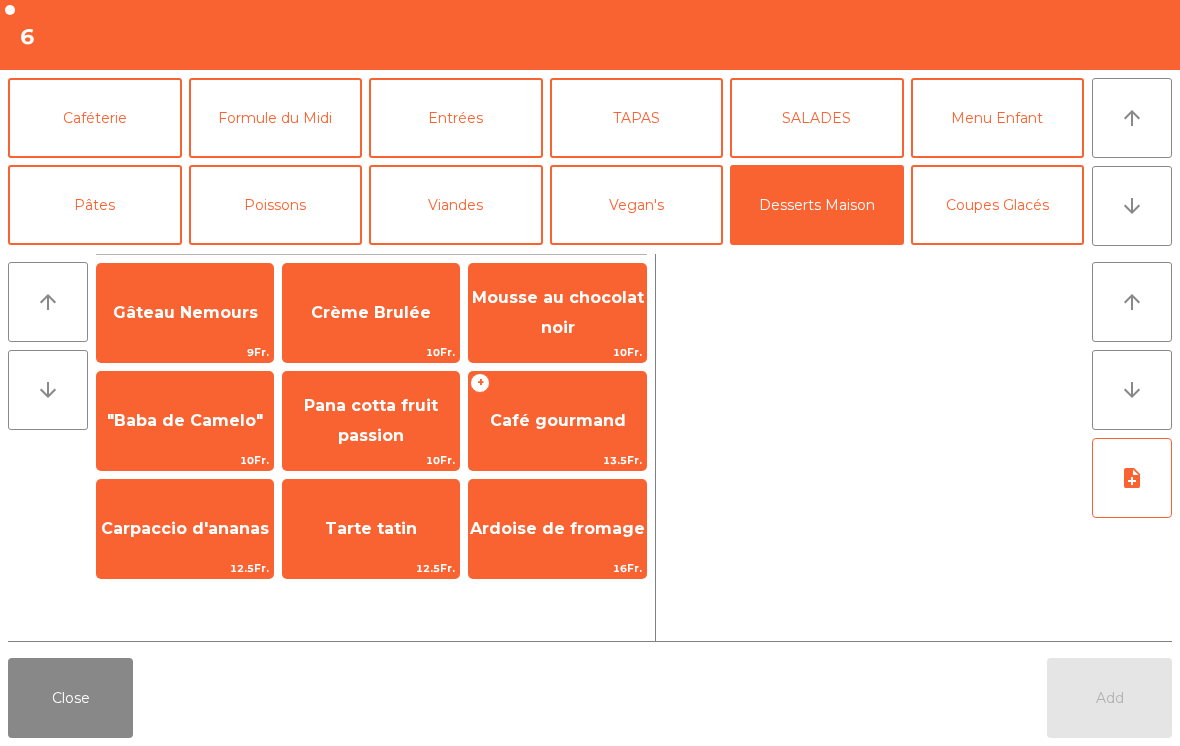 click on "Pana cotta fruit passion" 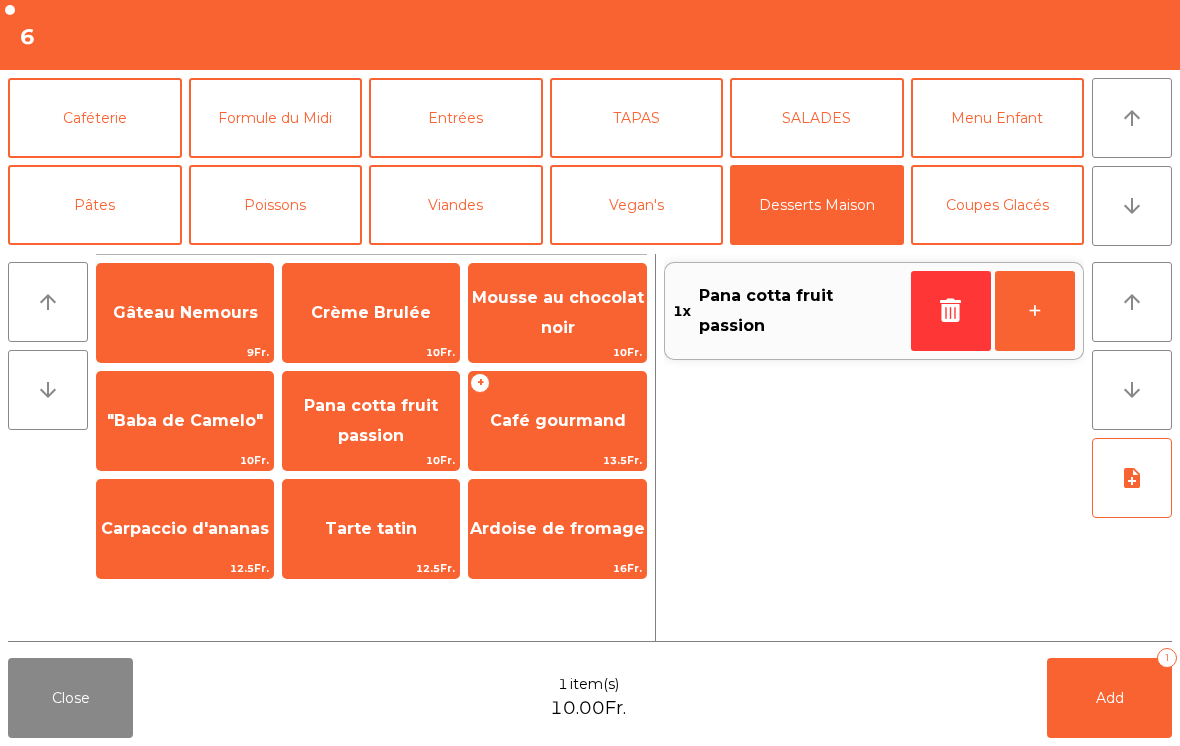 click on "Caféterie" 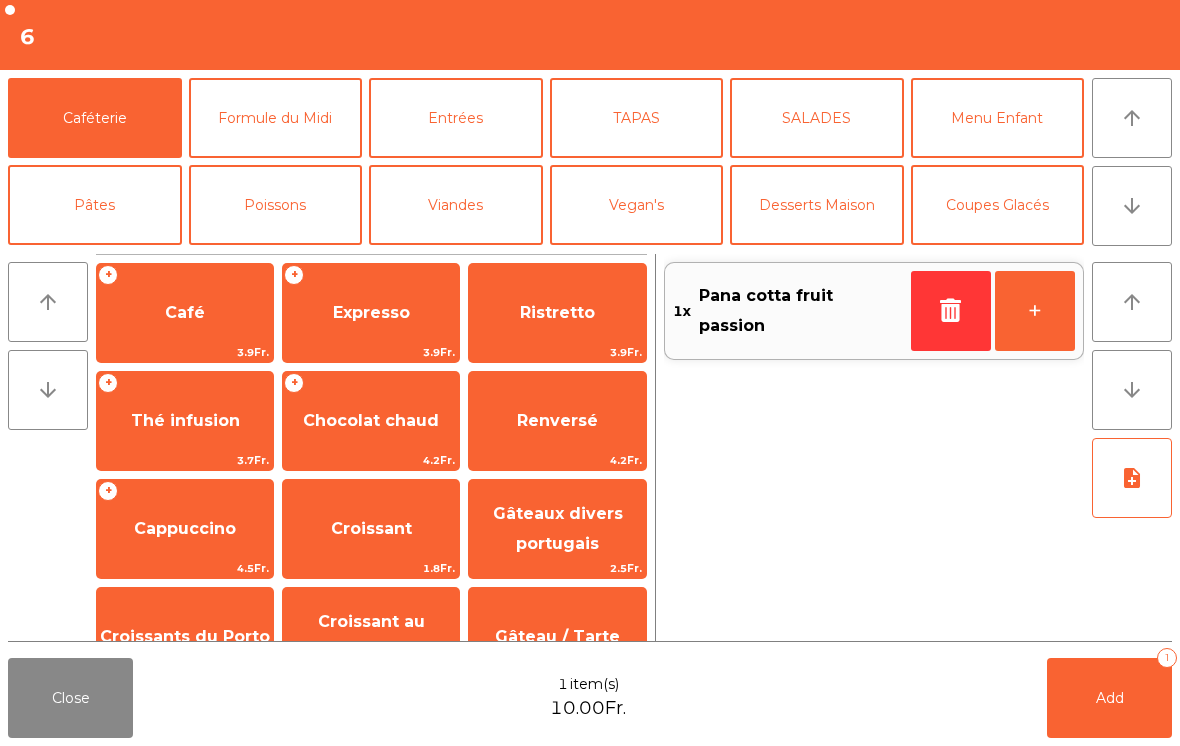 click on "Expresso" 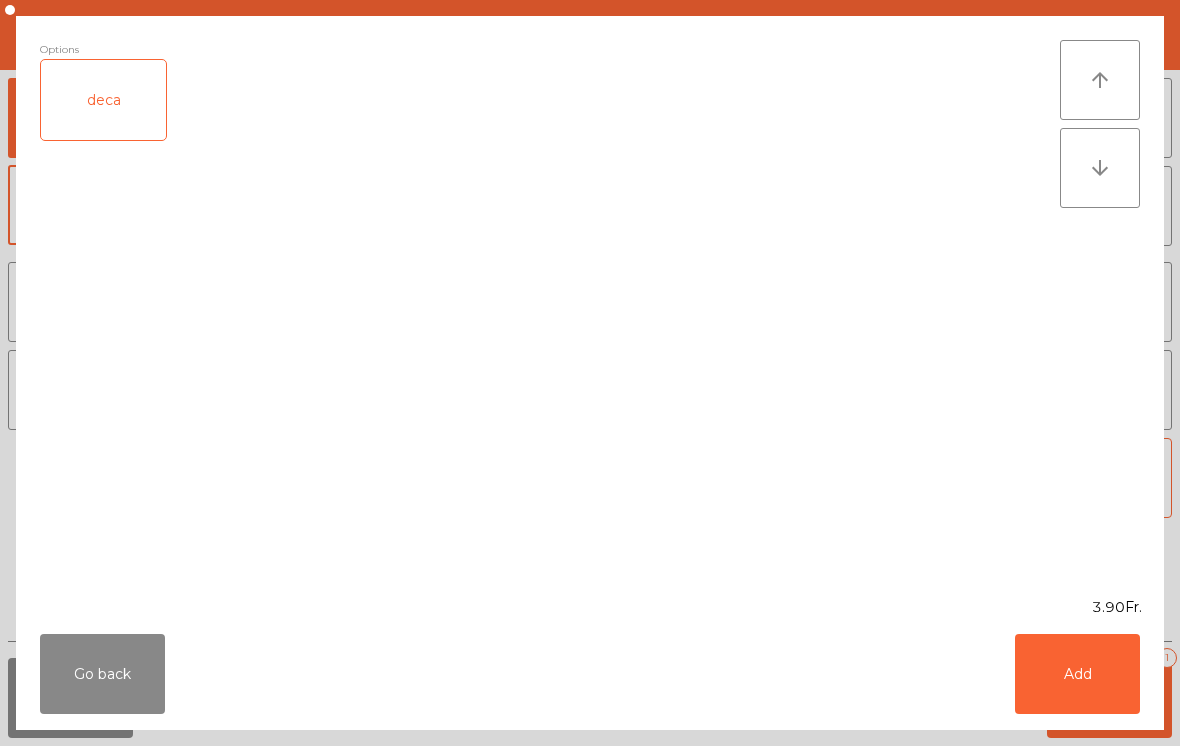 click on "Add" 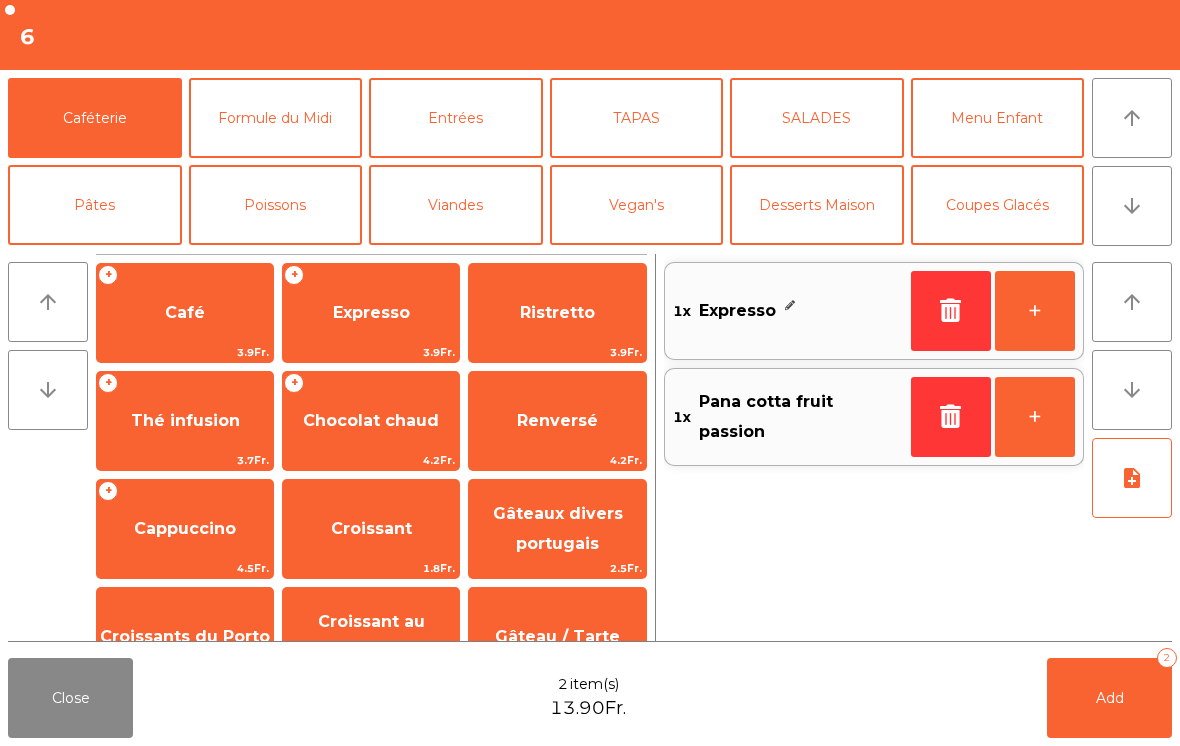 click on "Add   2" 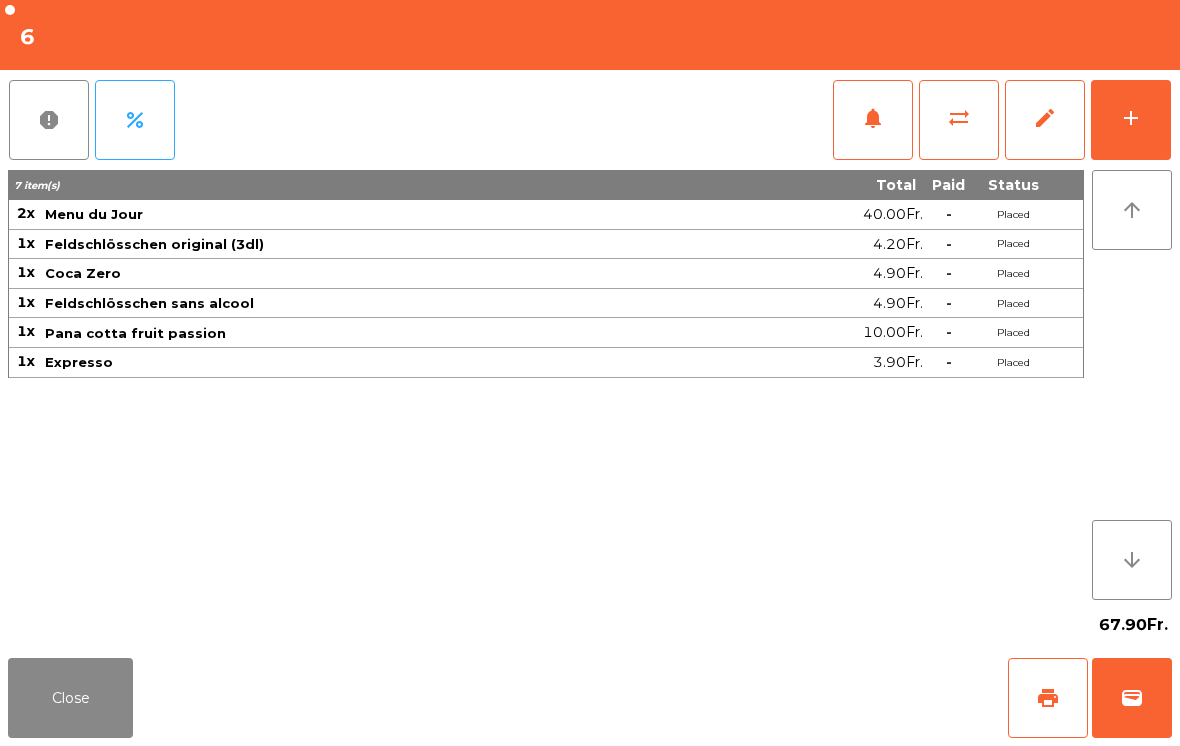 click on "Close" 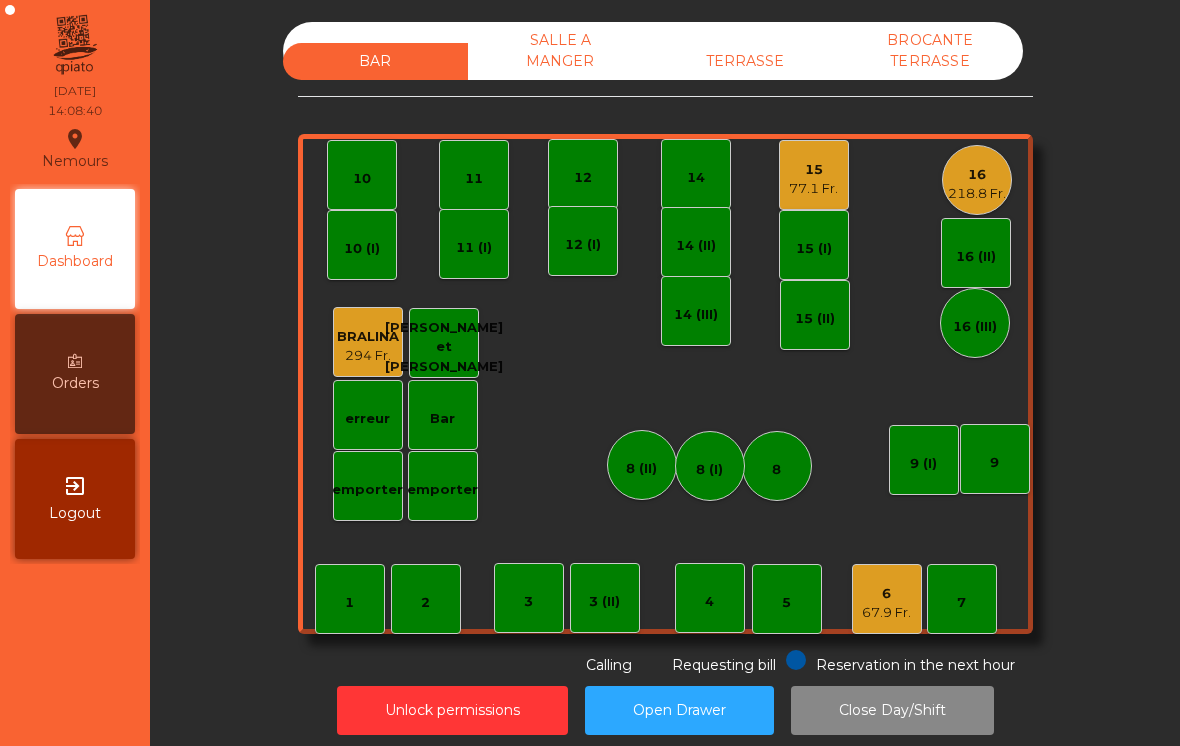 click on "TERRASSE" 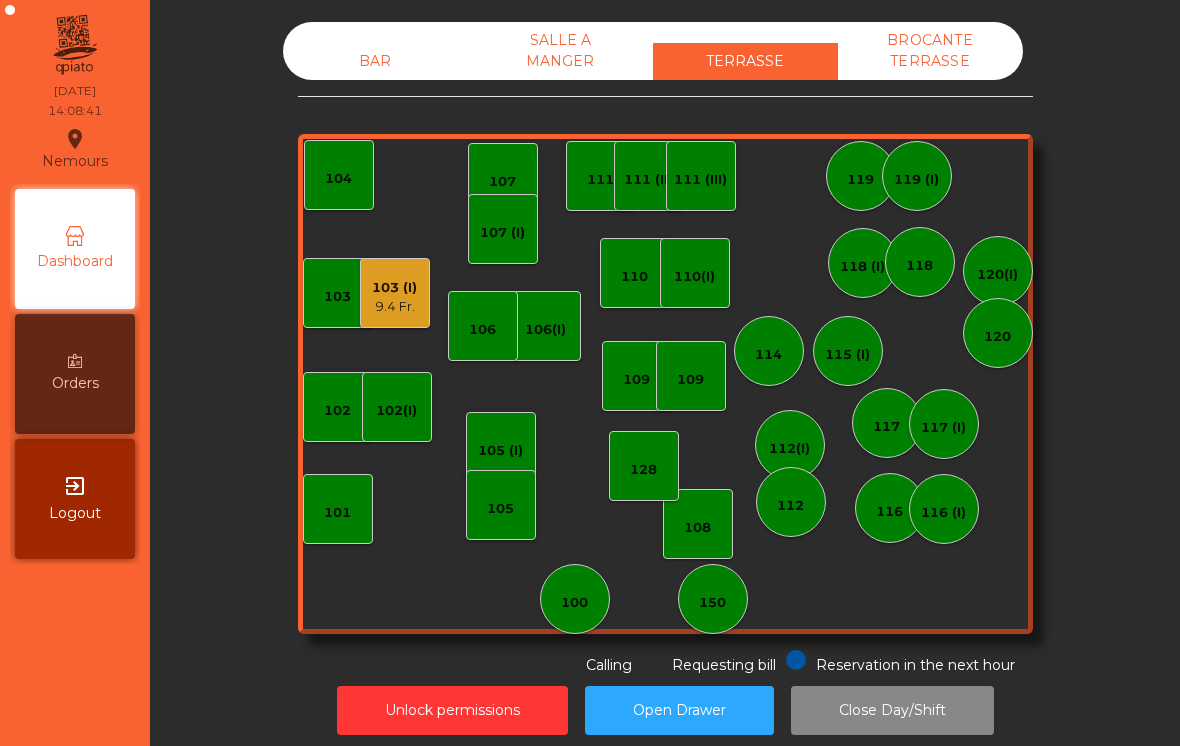 click on "110(I)" 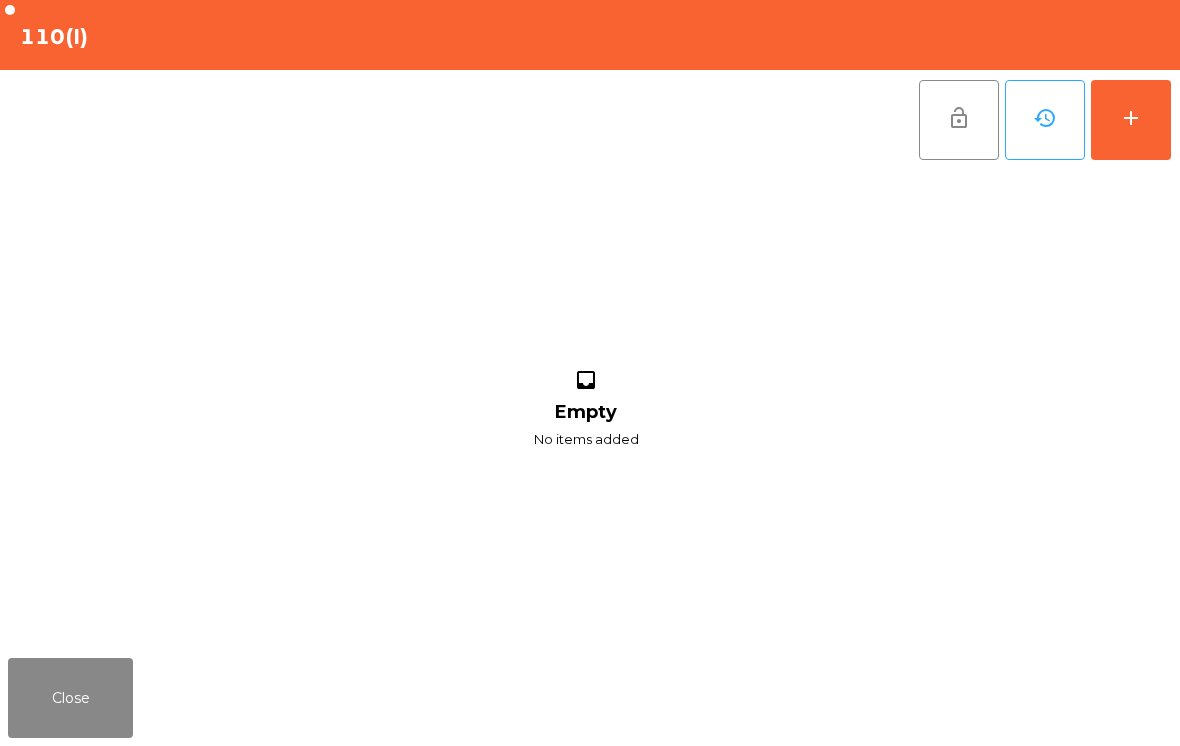 click on "add" 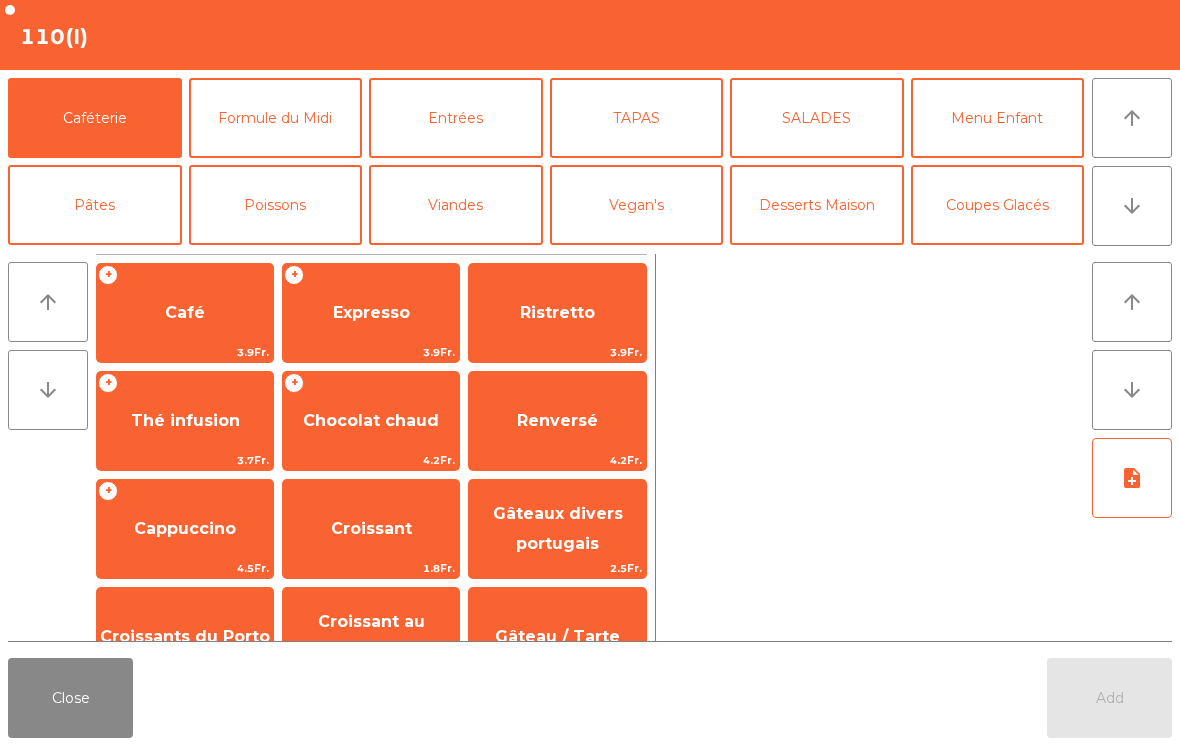 click on "Expresso" 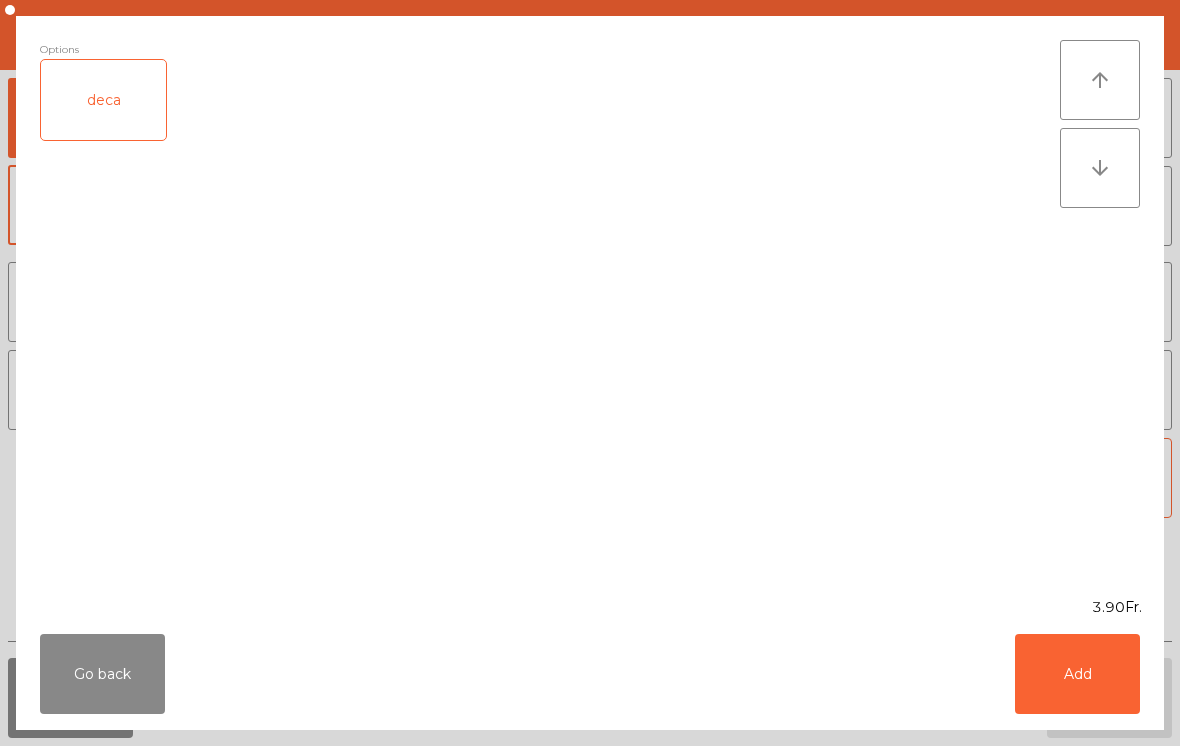 click on "Add" 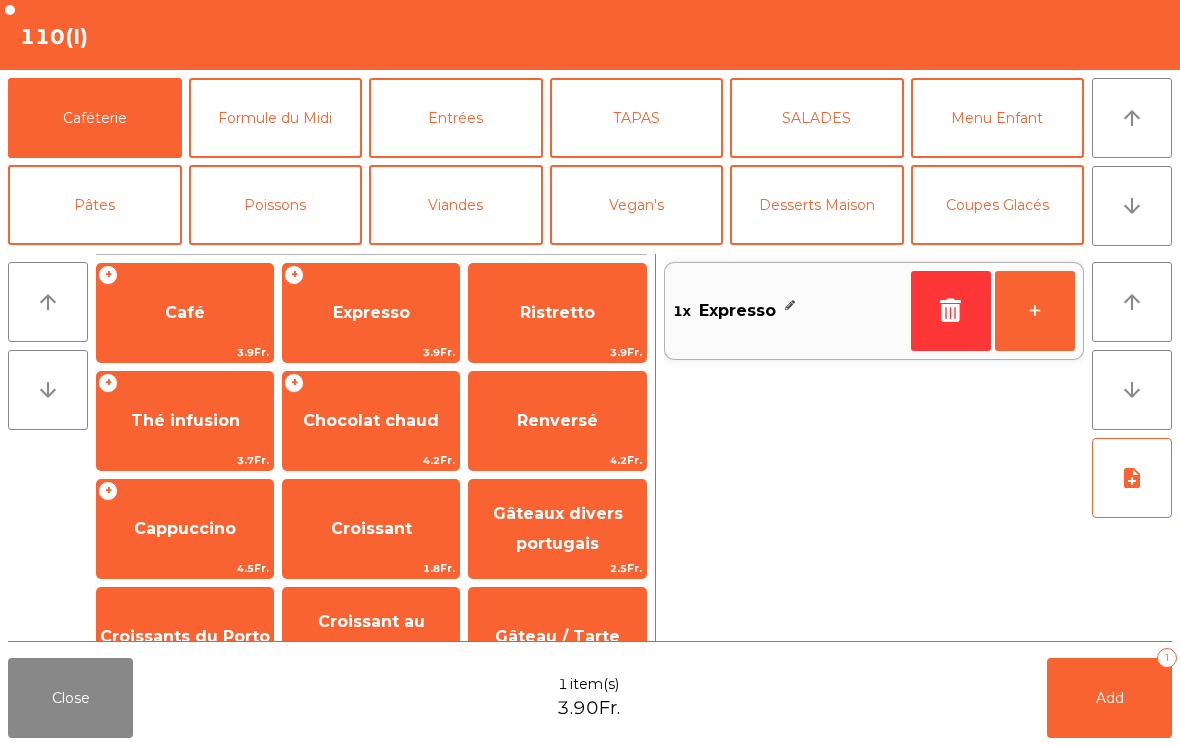 click on "Add   1" 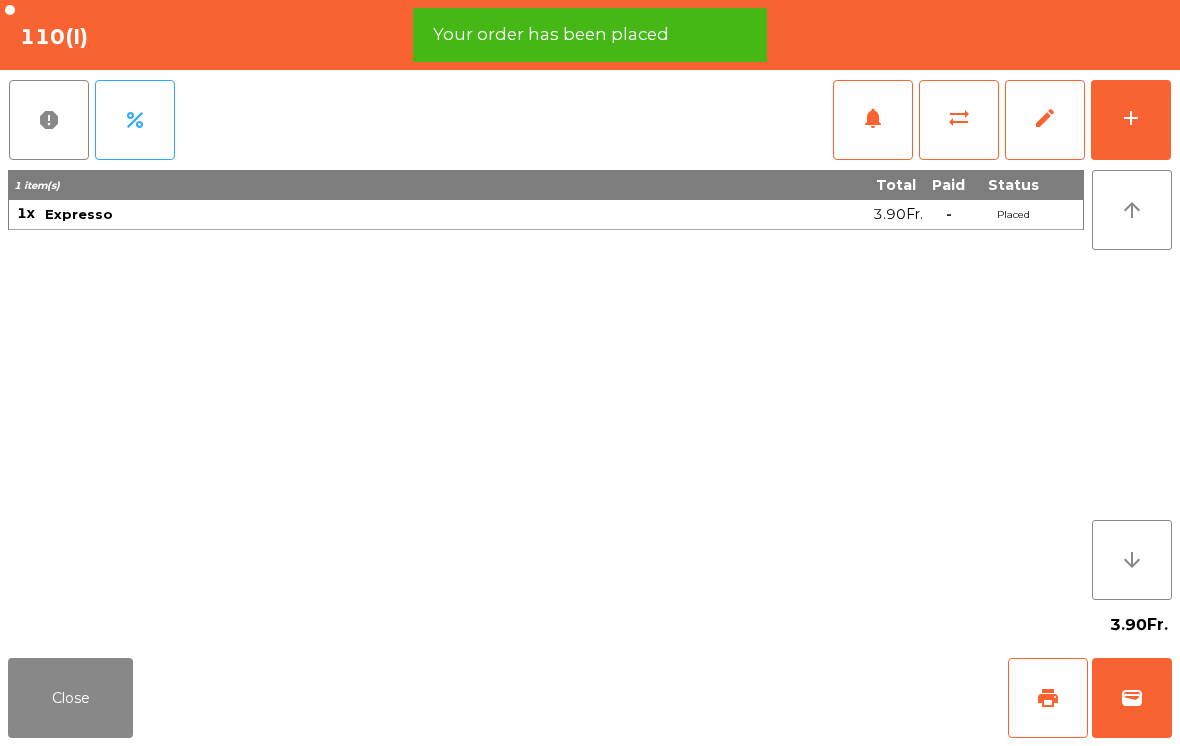 click on "add" 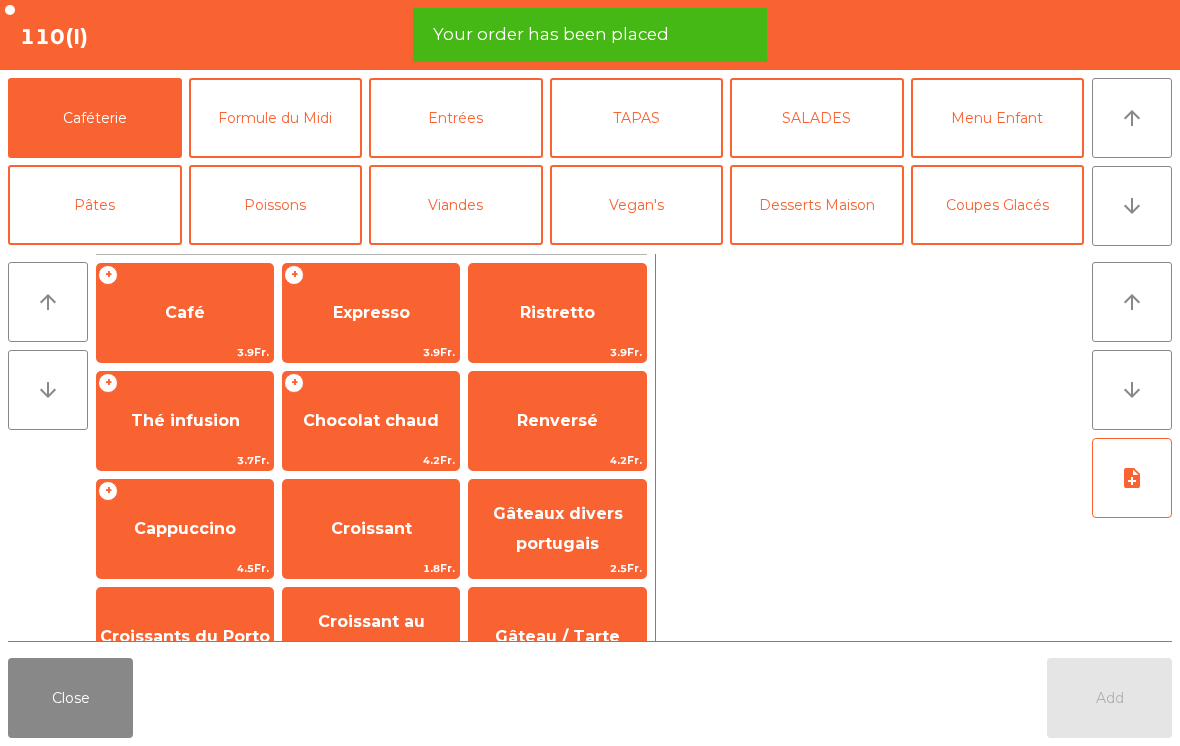 click on "arrow_upward" 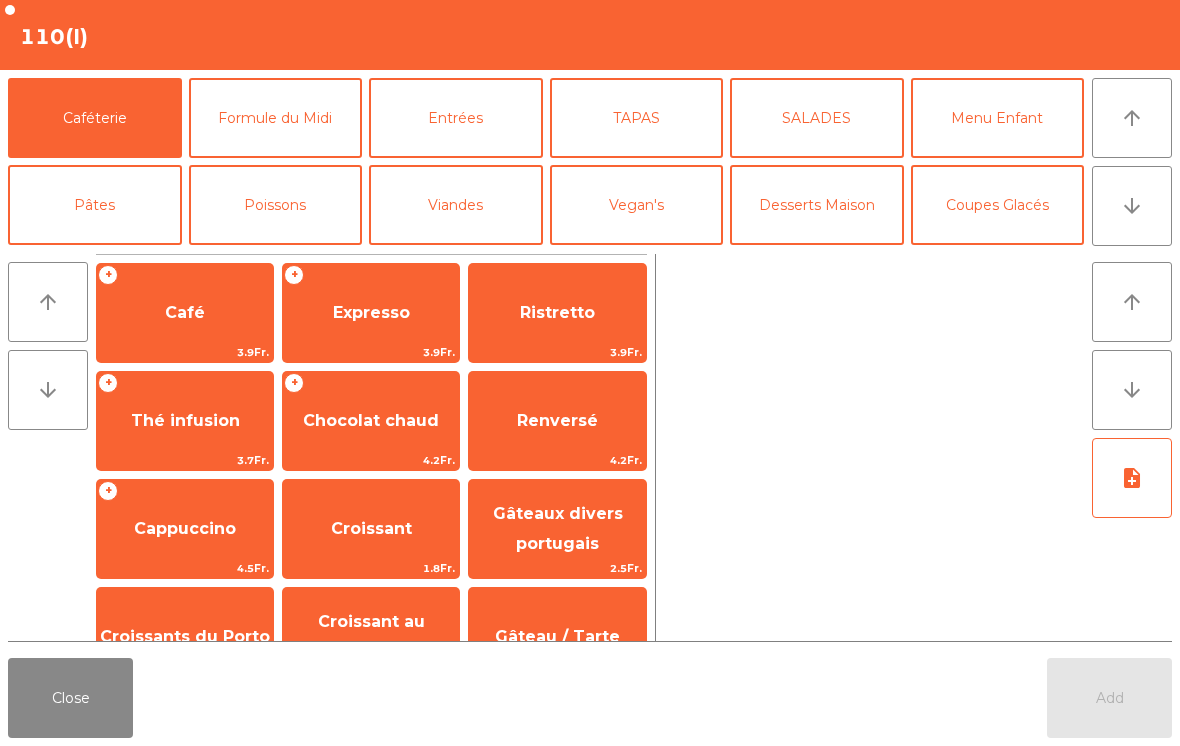 click on "+   Cappuccino   4.5Fr." 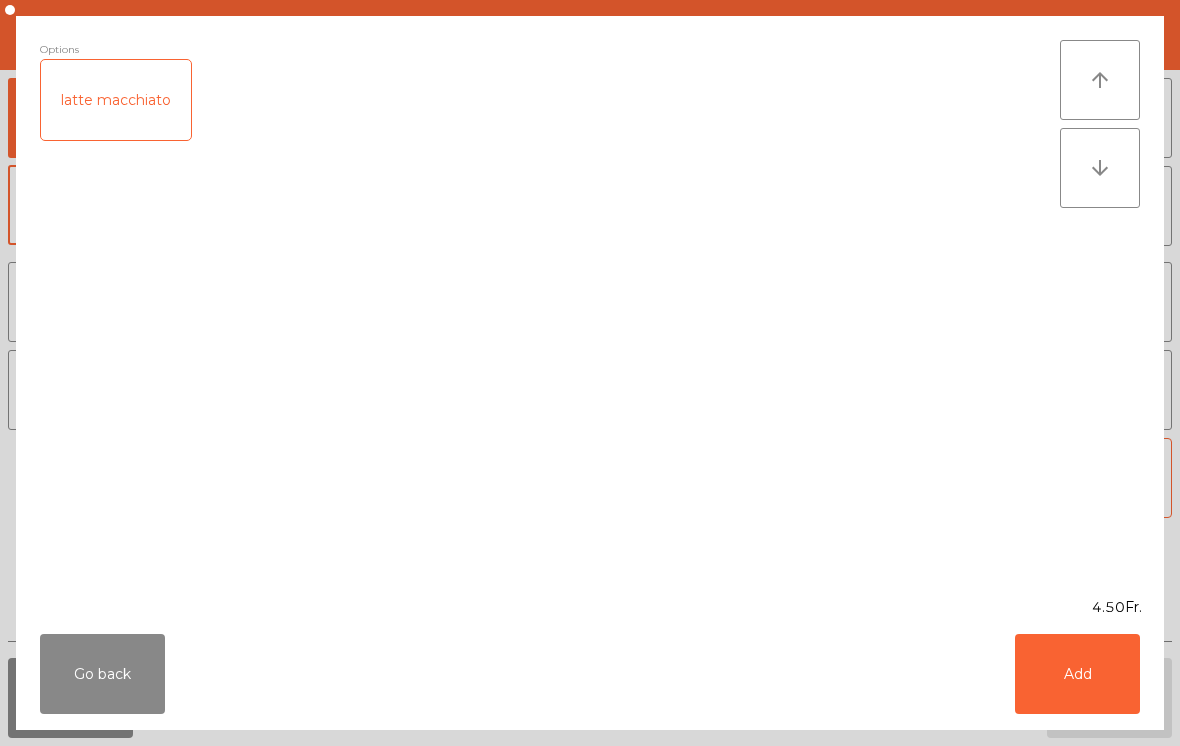 click on "Add" 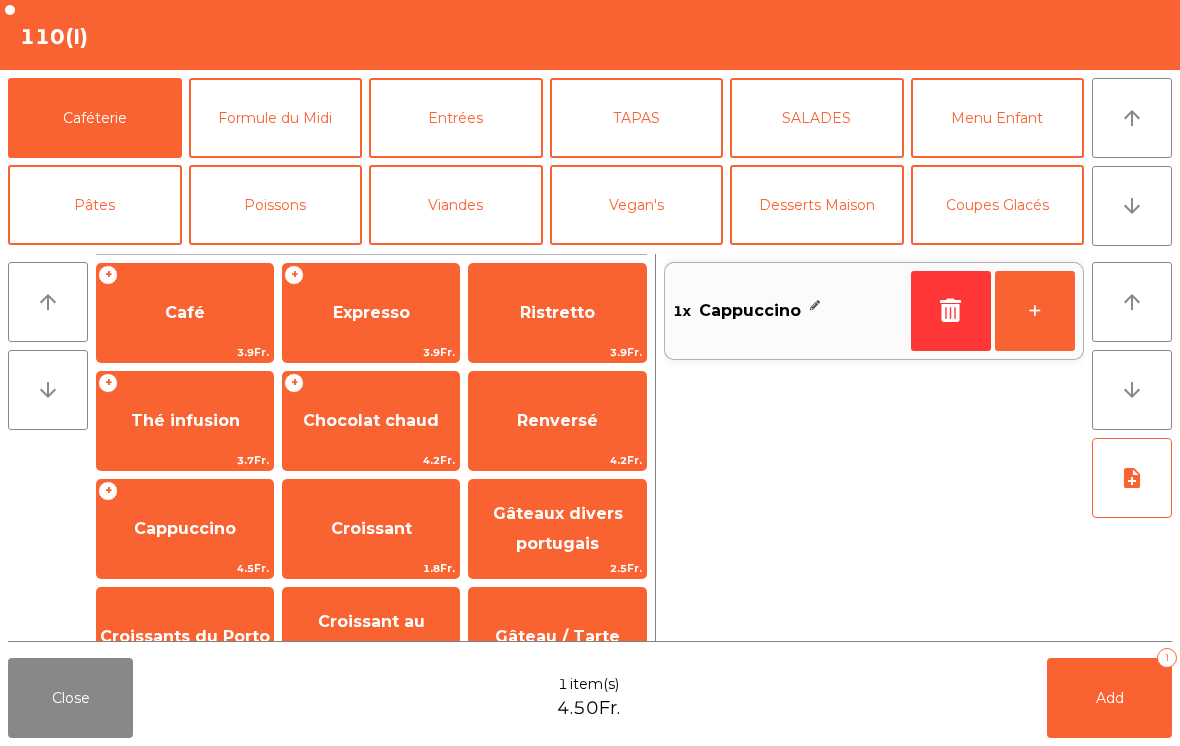 scroll, scrollTop: 152, scrollLeft: 0, axis: vertical 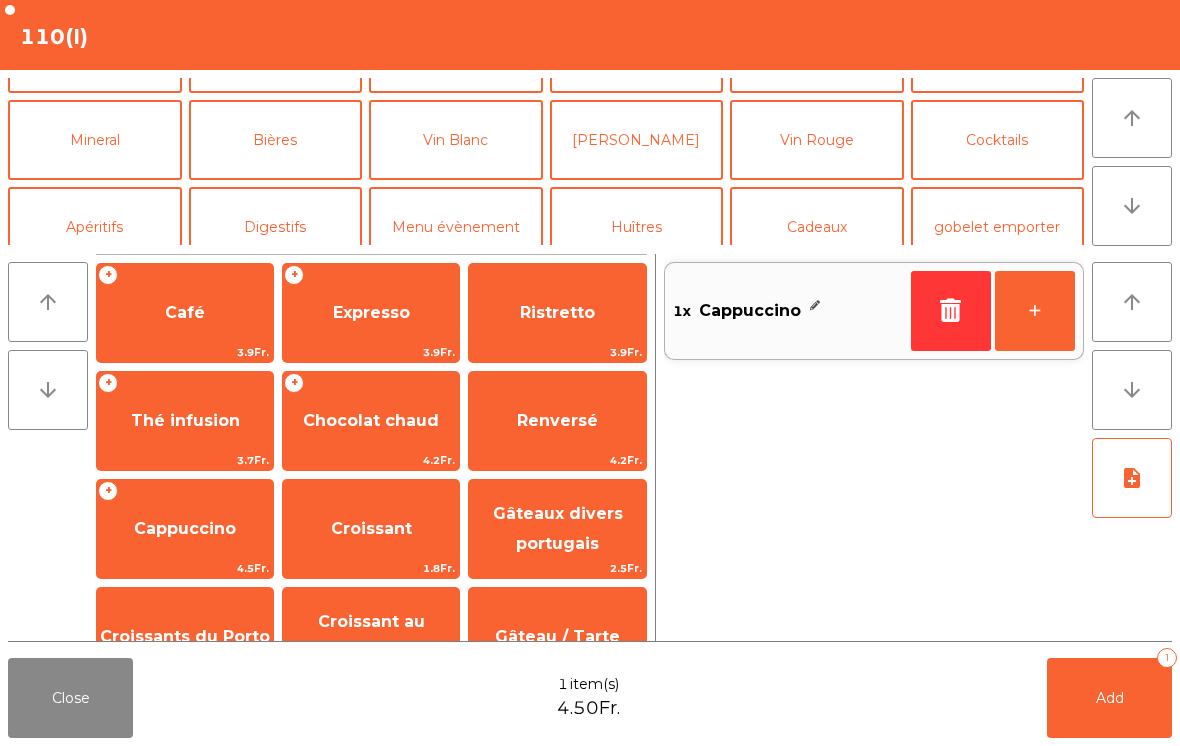 click on "Mineral" 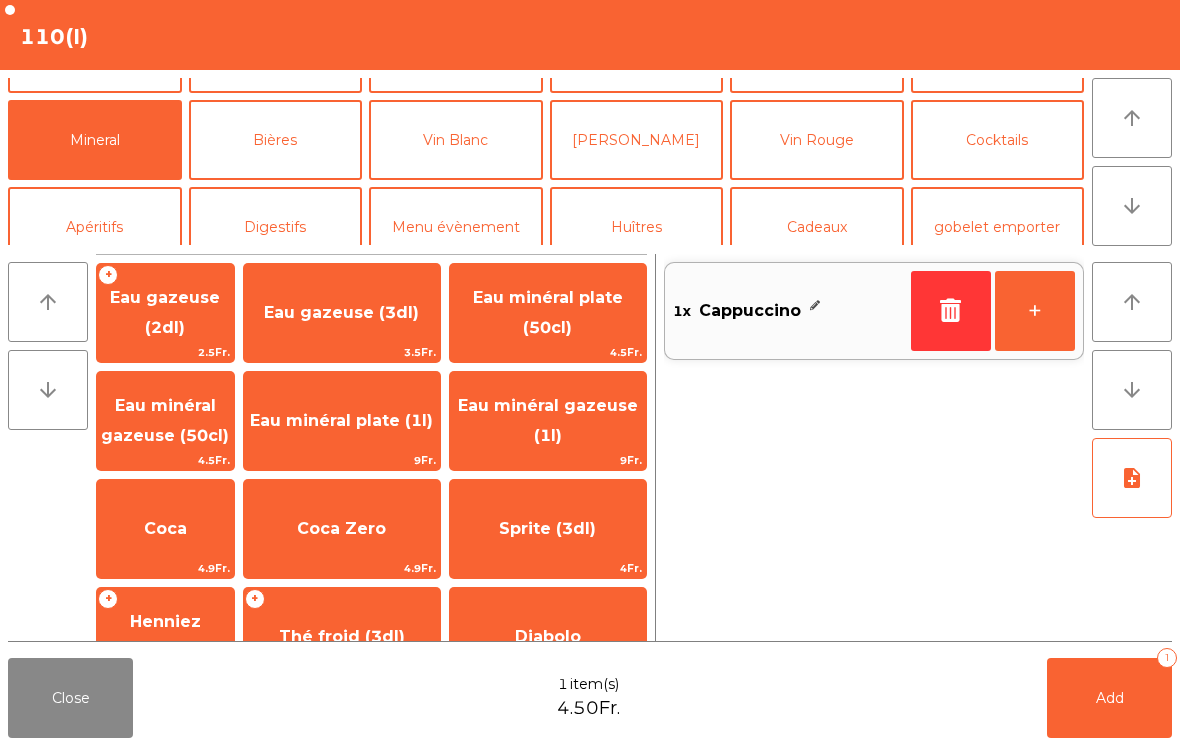 scroll, scrollTop: 170, scrollLeft: 0, axis: vertical 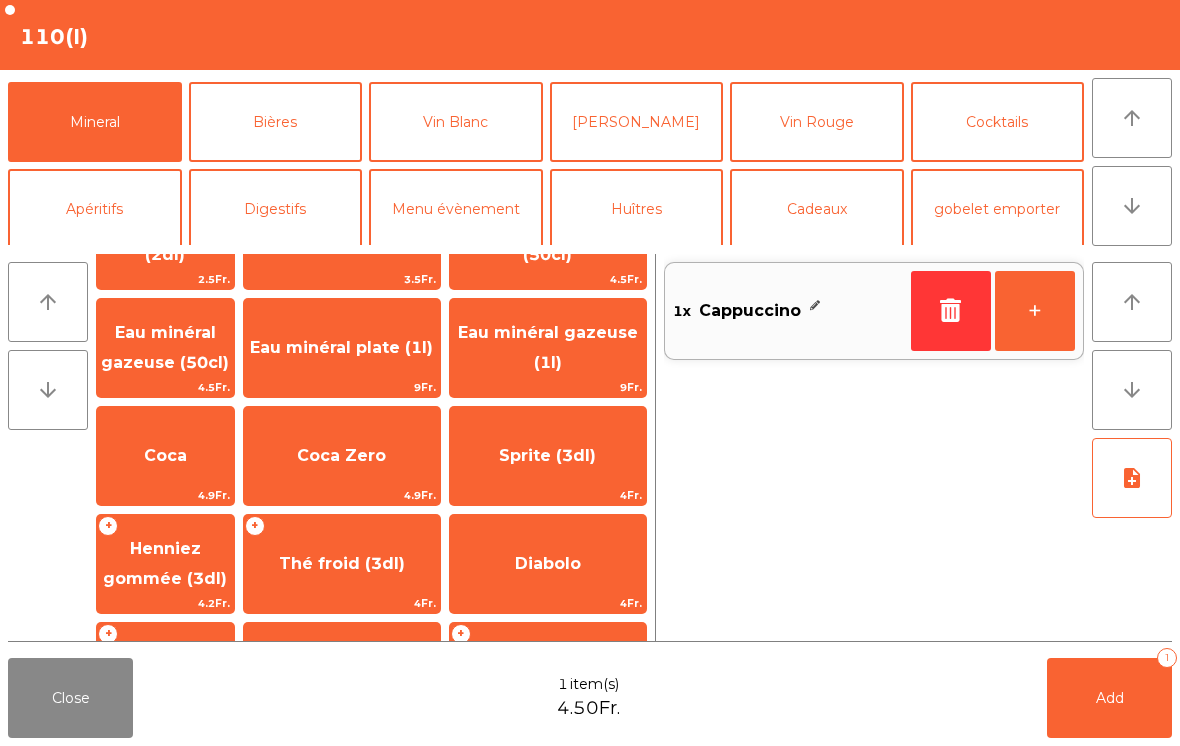click on "Thé froid (3dl)" 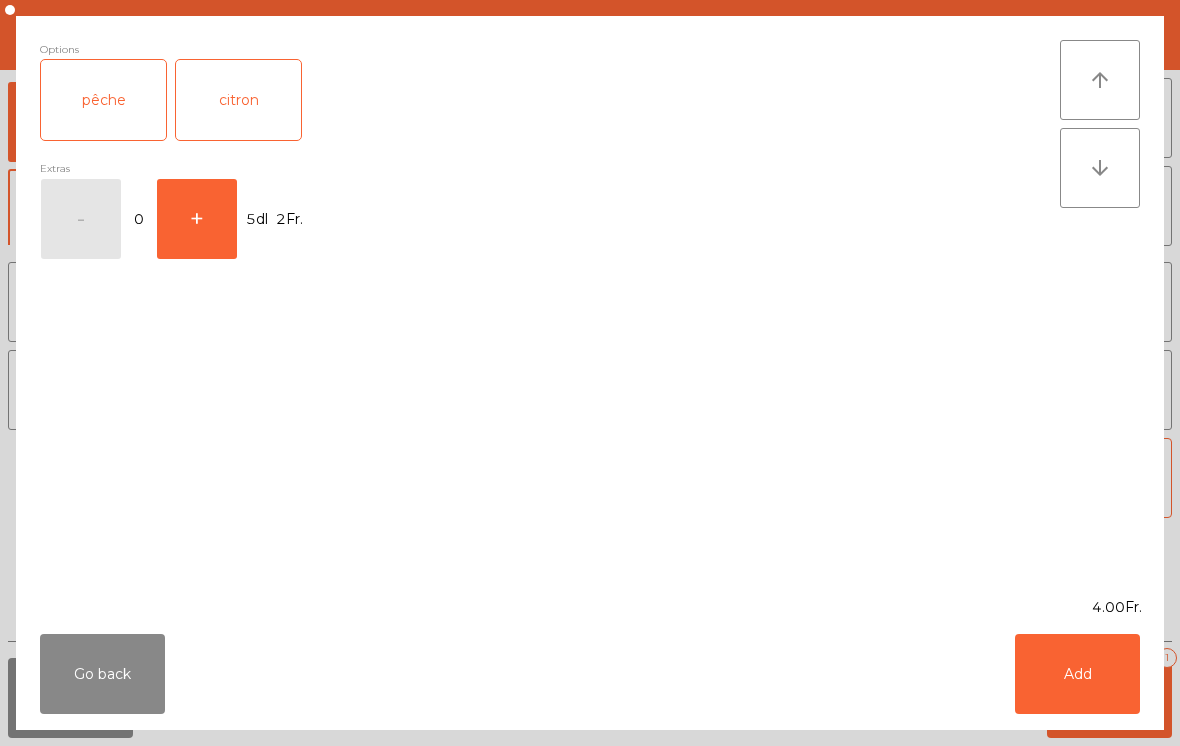 click on "citron" 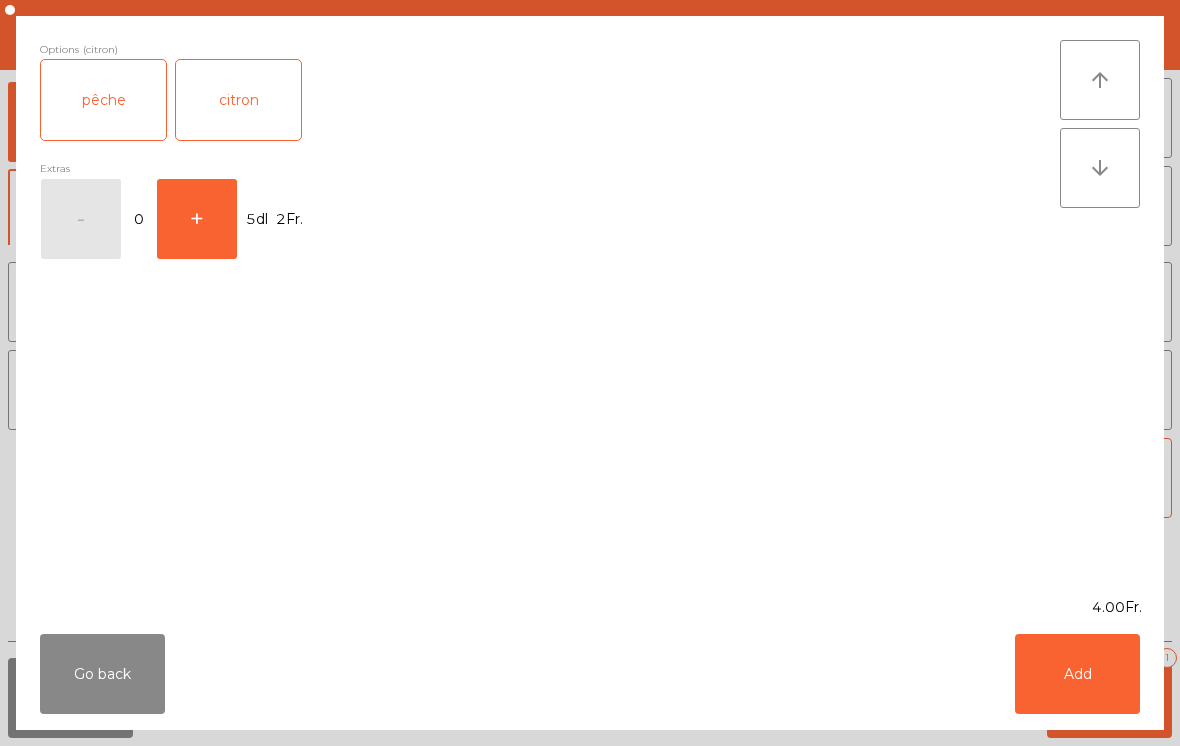 click on "Add" 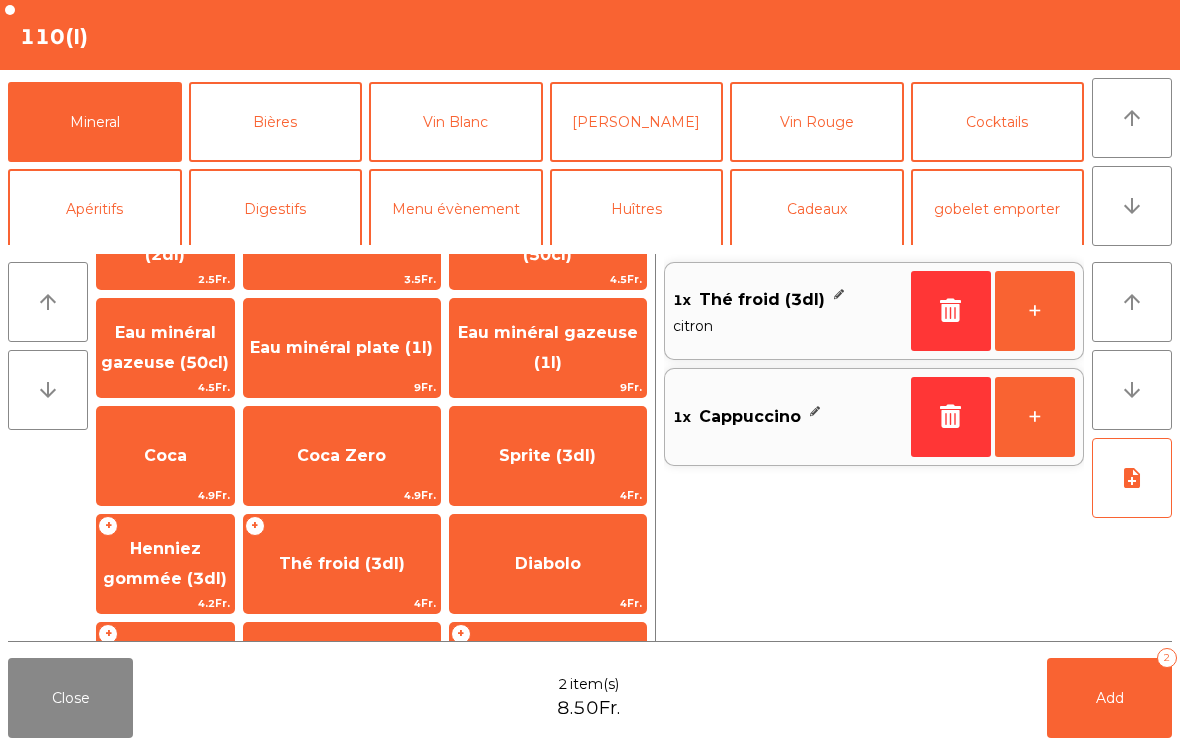 click on "+" 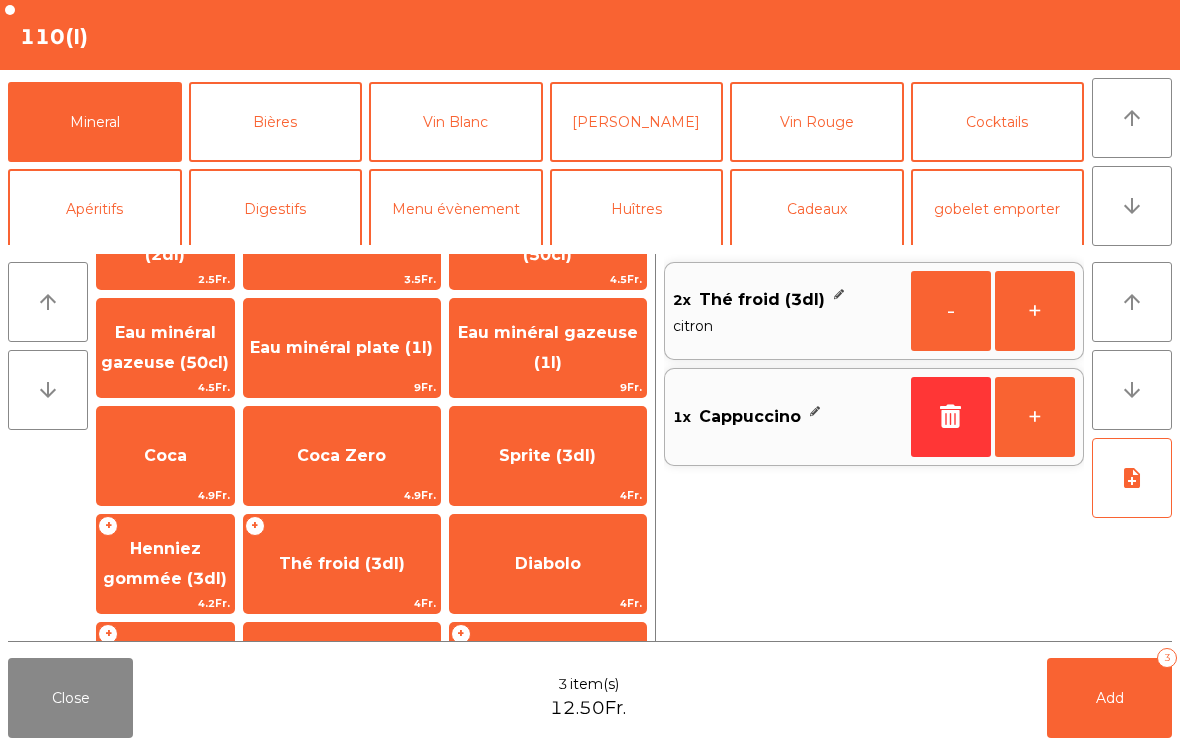 click on "Add   3" 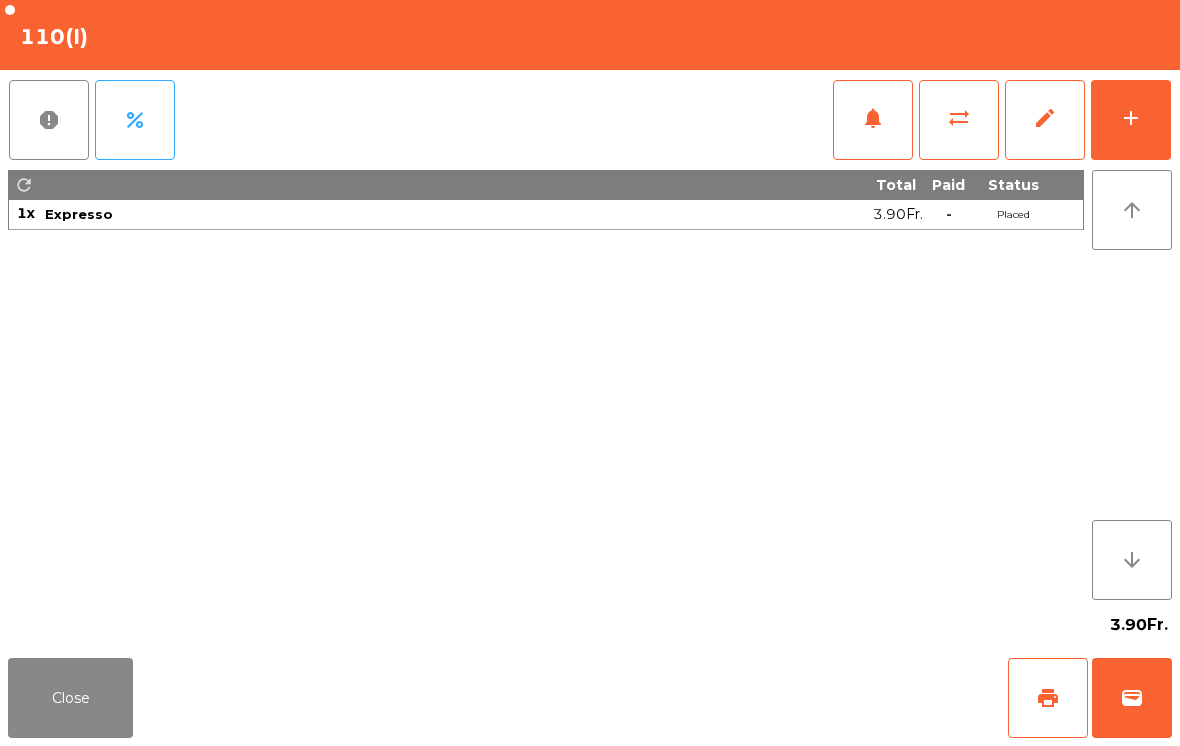 click on "Close" 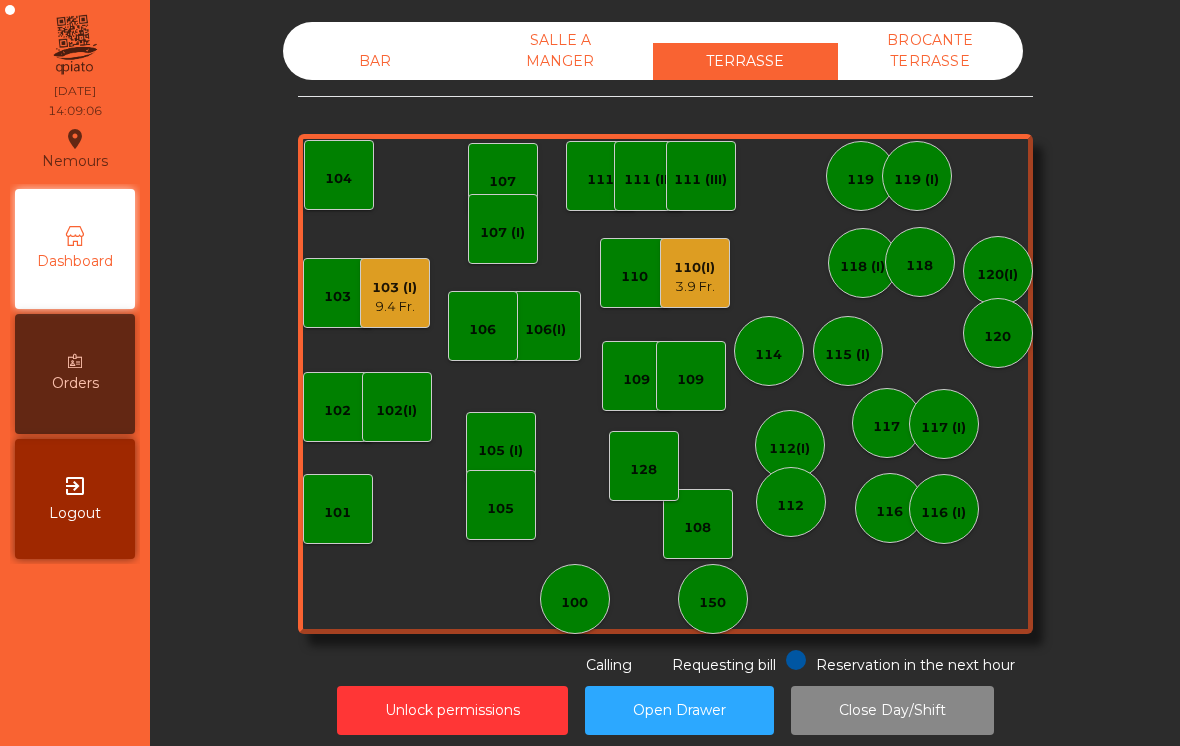 click on "103 (I)" 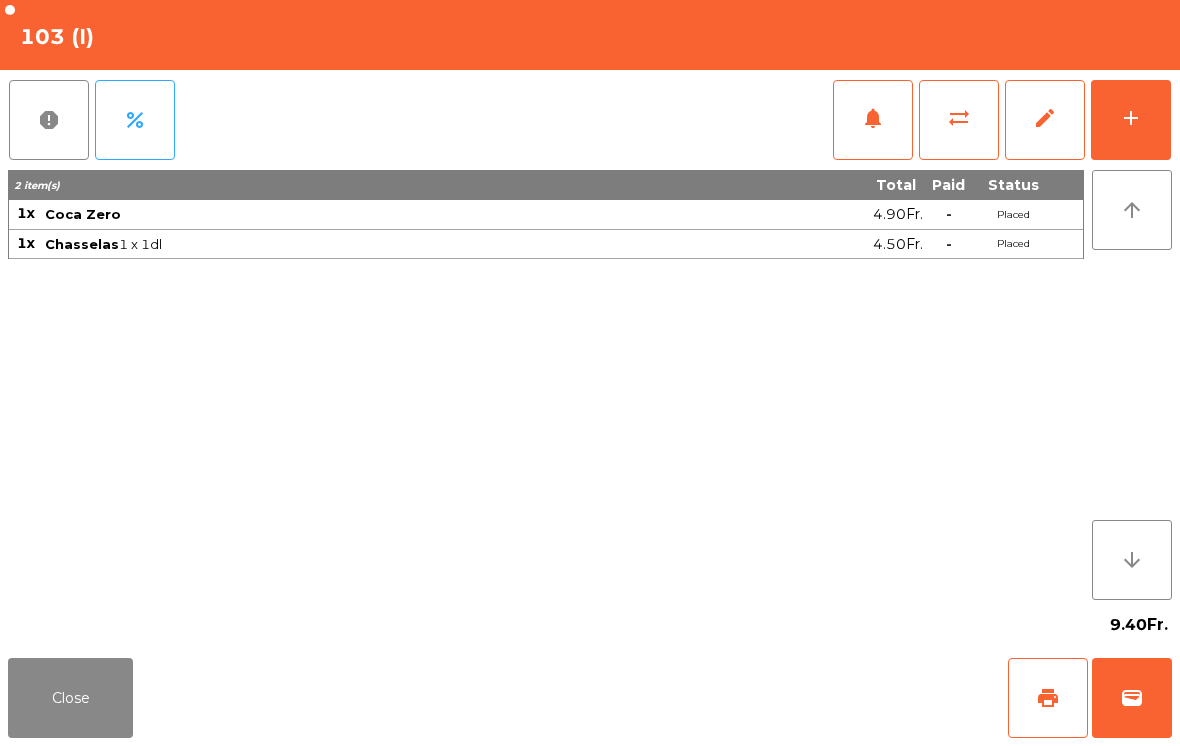 click on "Close" 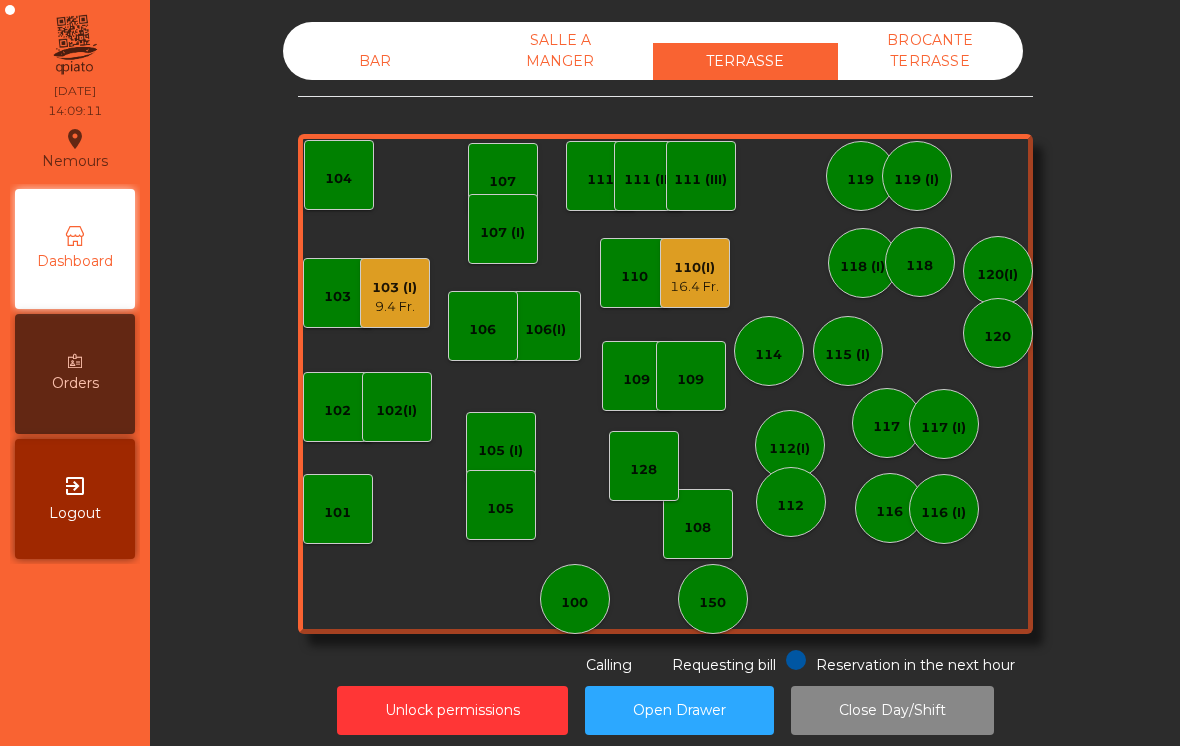click on "102(I)" 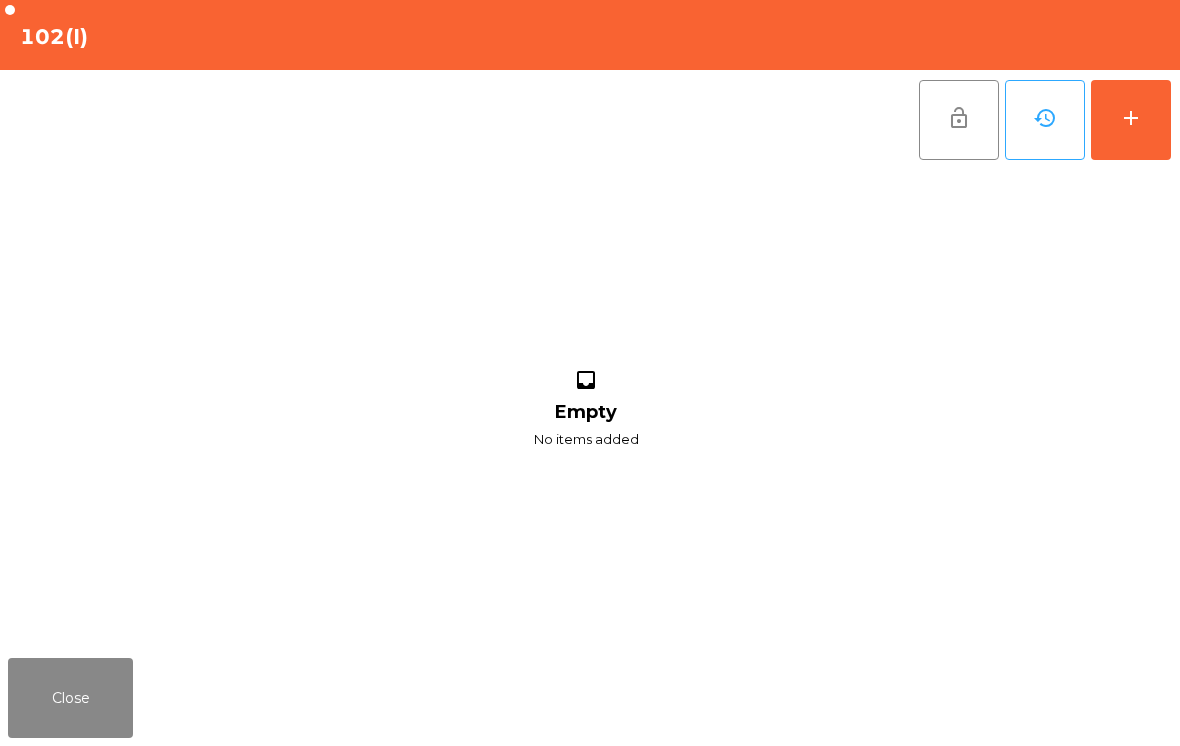click on "add" 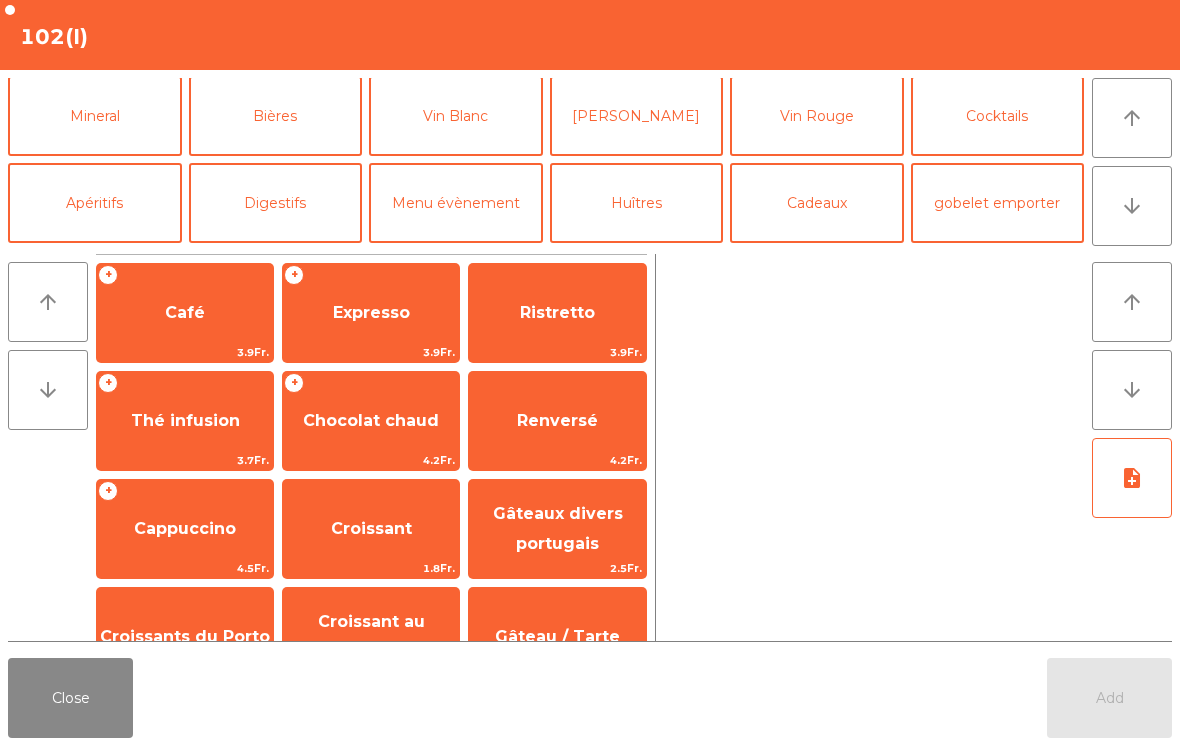 scroll, scrollTop: 75, scrollLeft: 0, axis: vertical 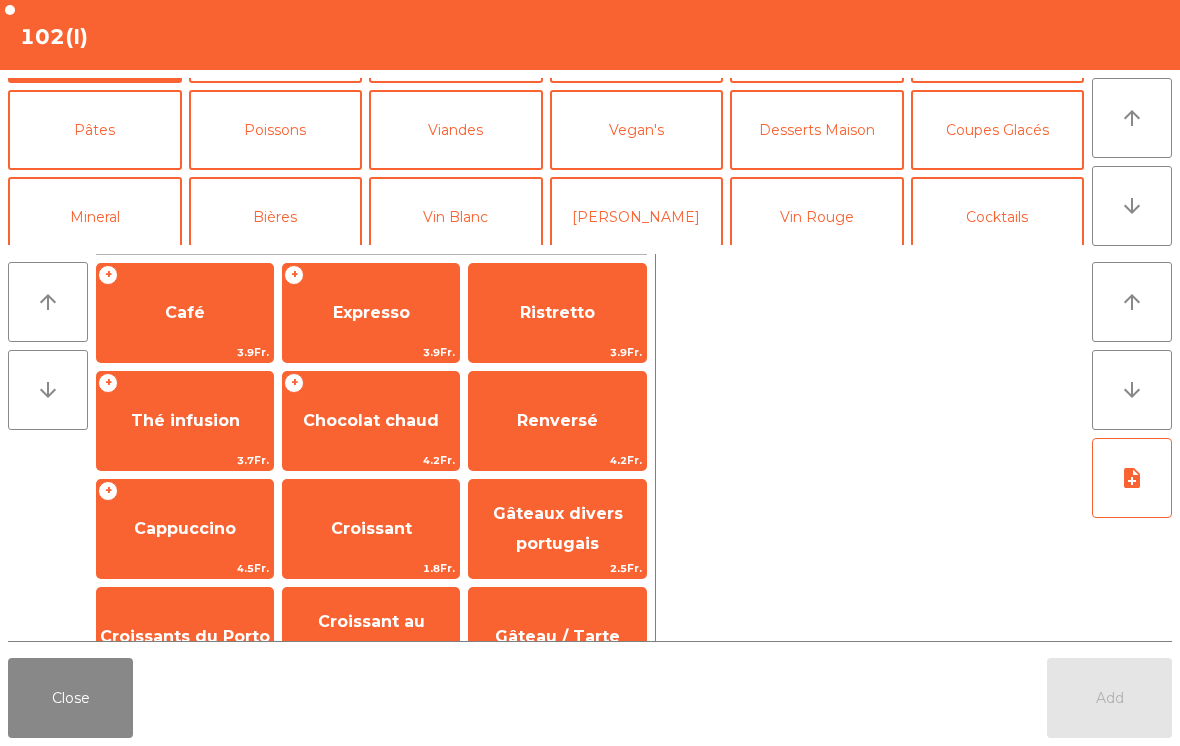 click on "Cocktails" 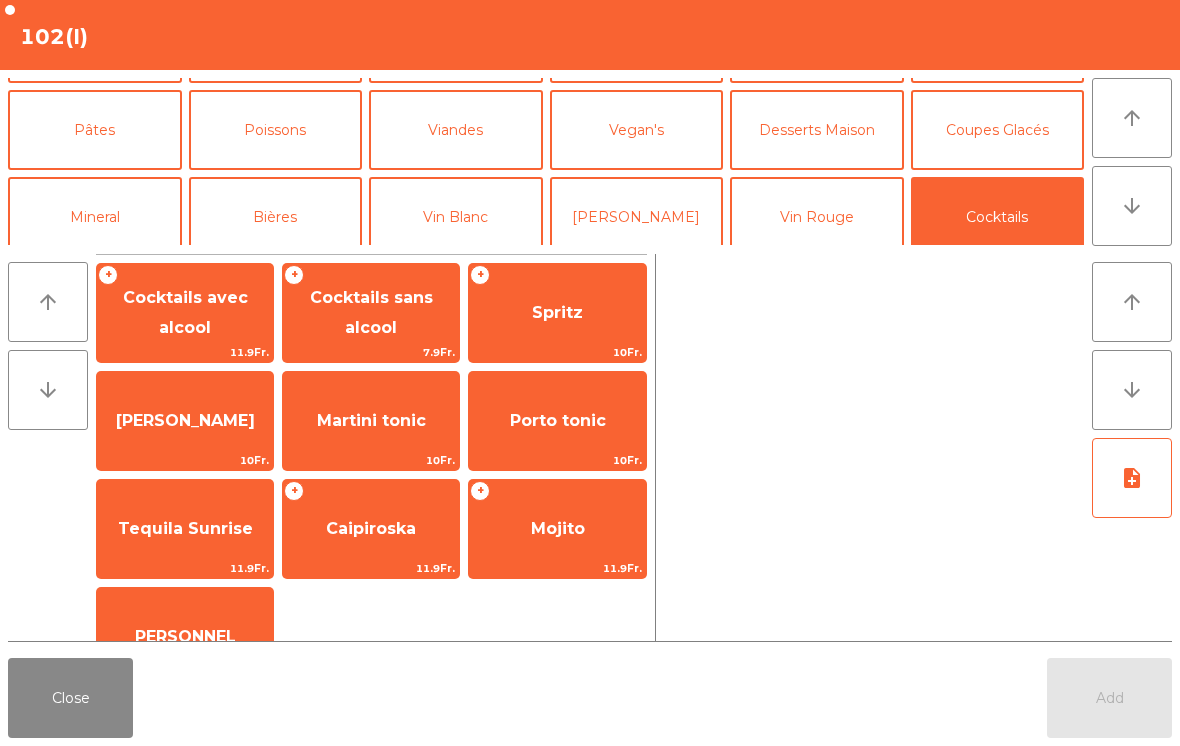 click on "Spritz" 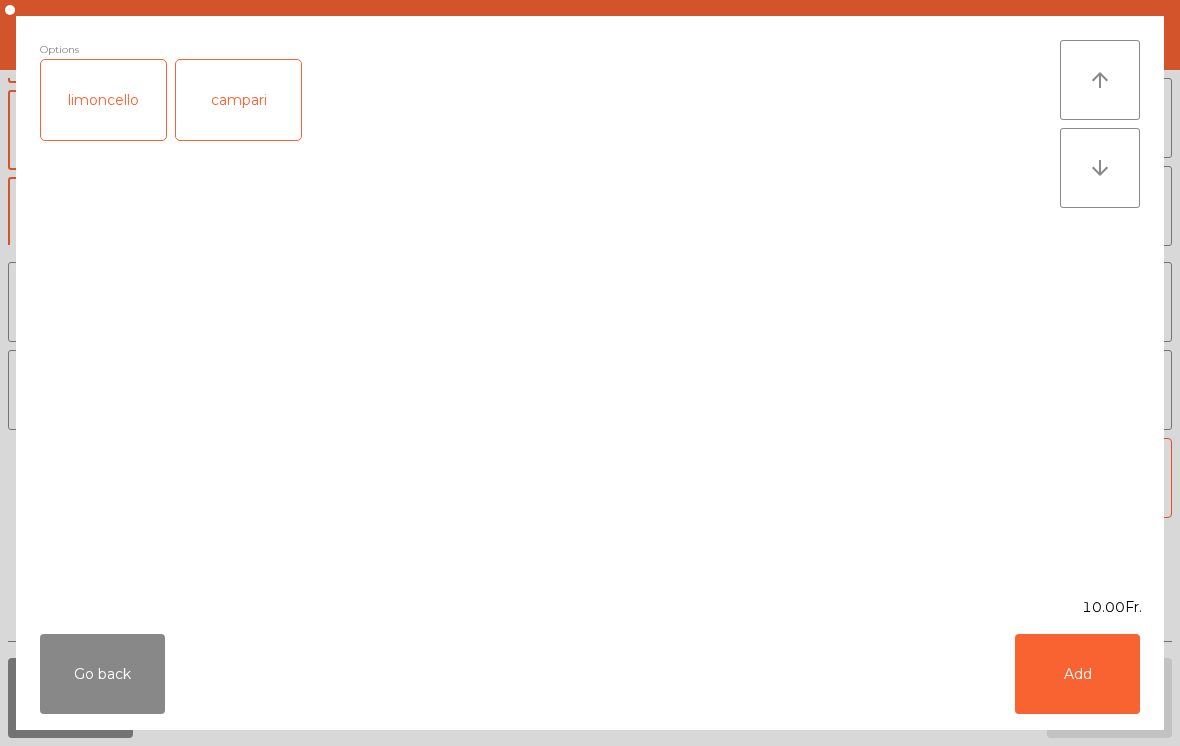 scroll, scrollTop: 74, scrollLeft: 0, axis: vertical 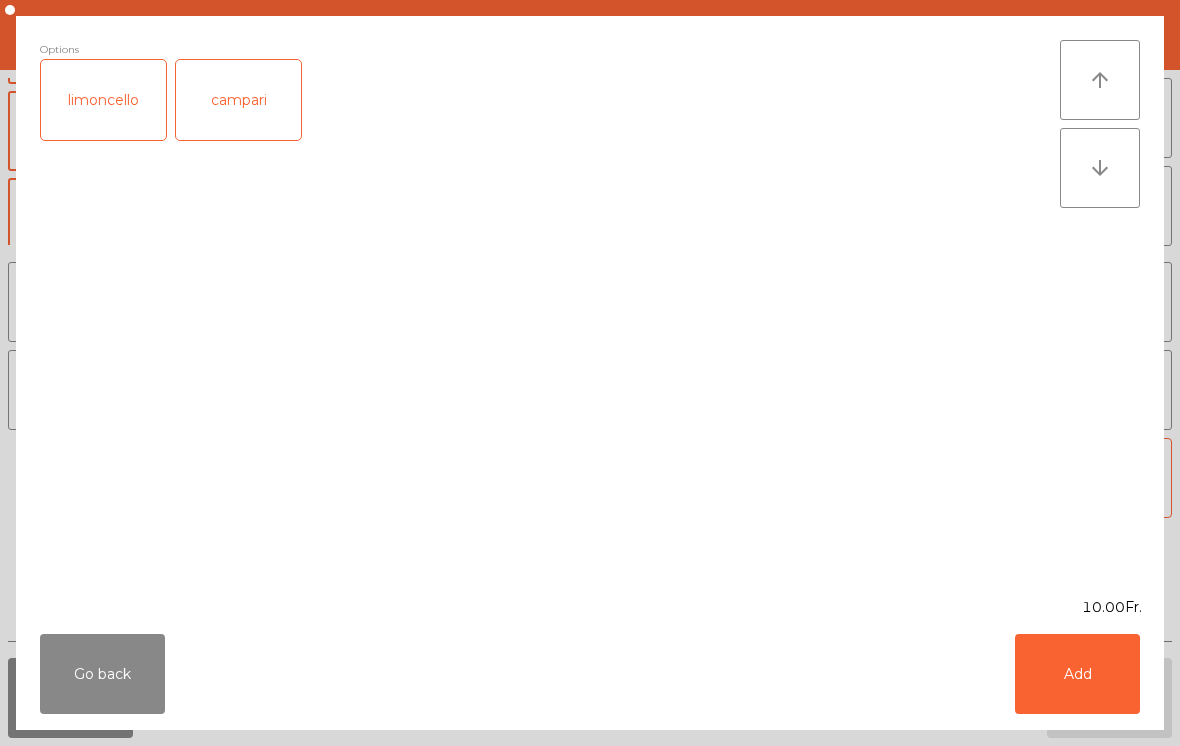 click on "Add" 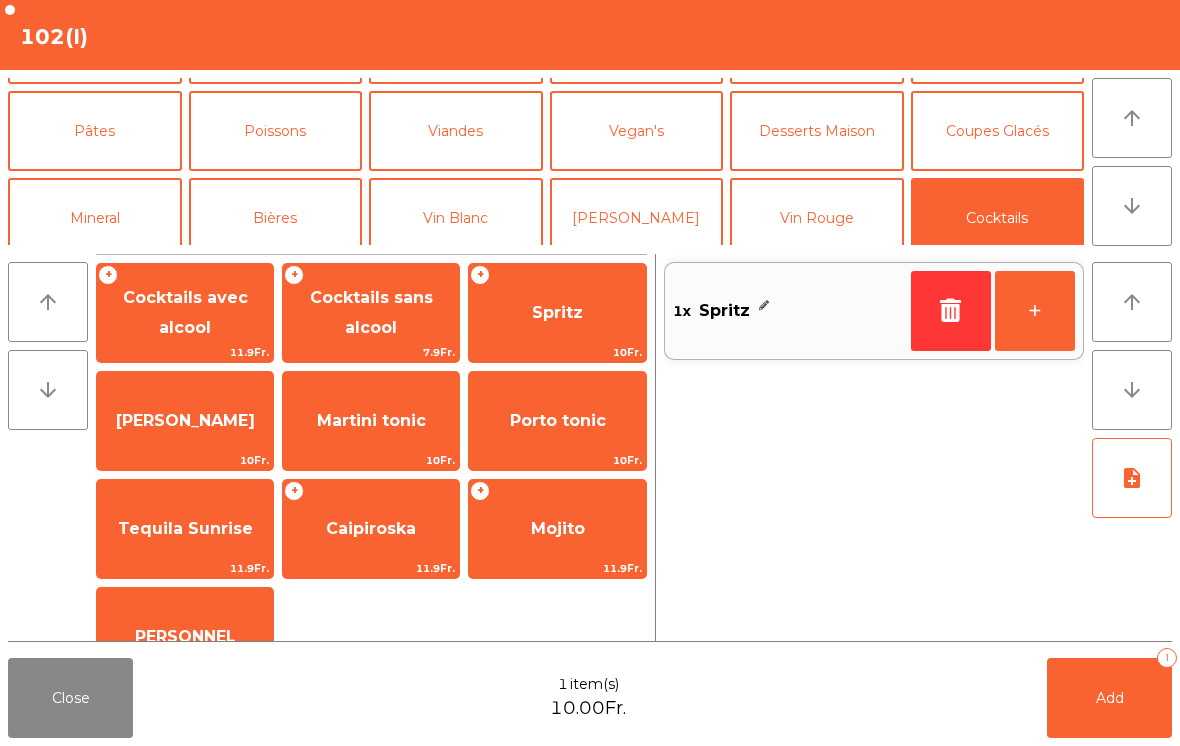 click on "Spritz" 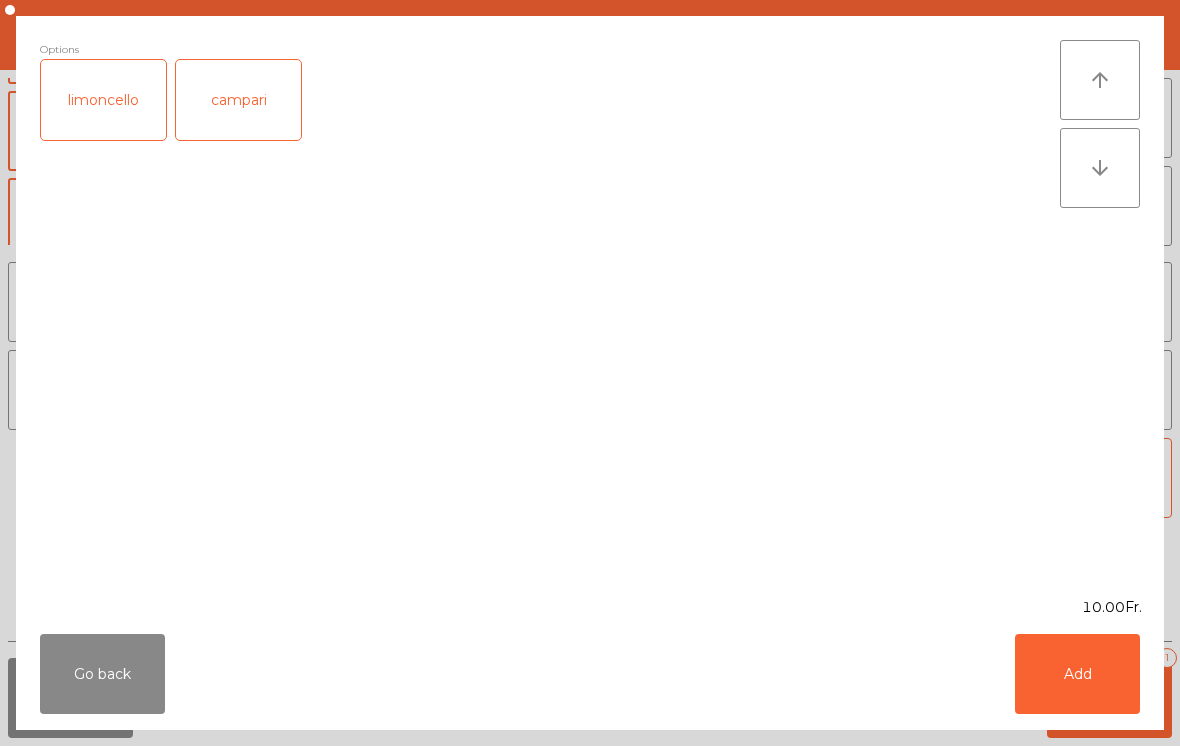 click on "campari" 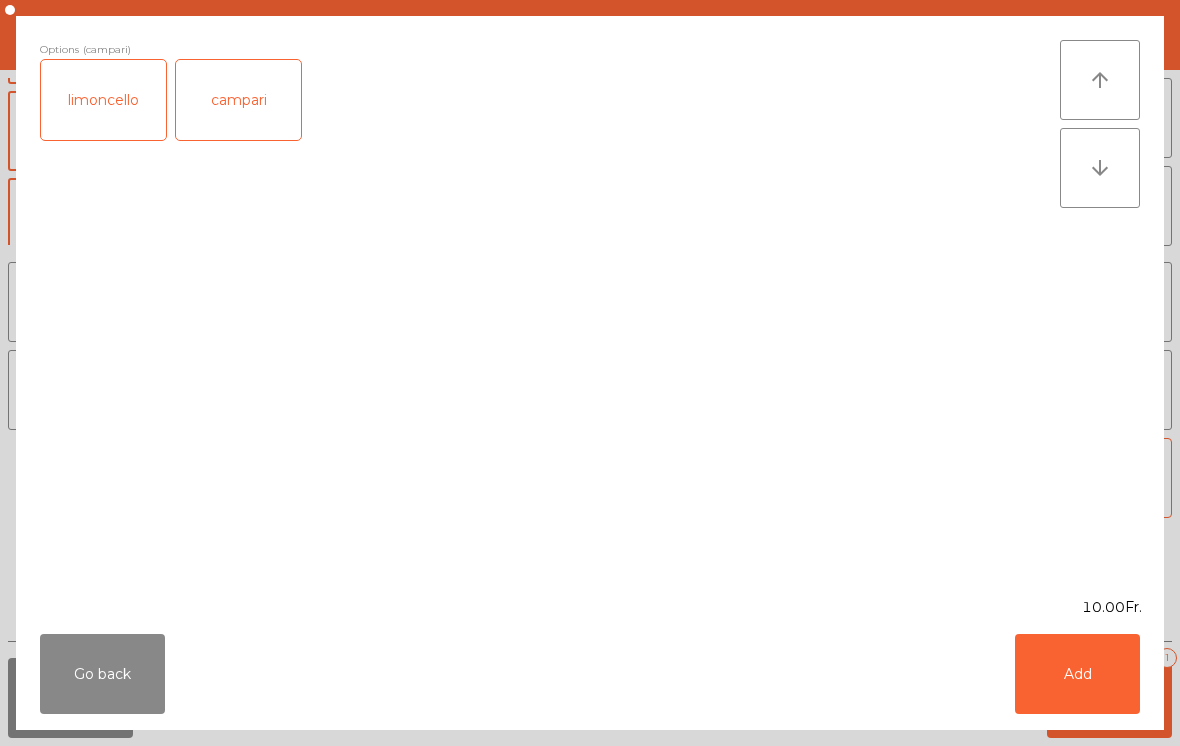 click on "Add" 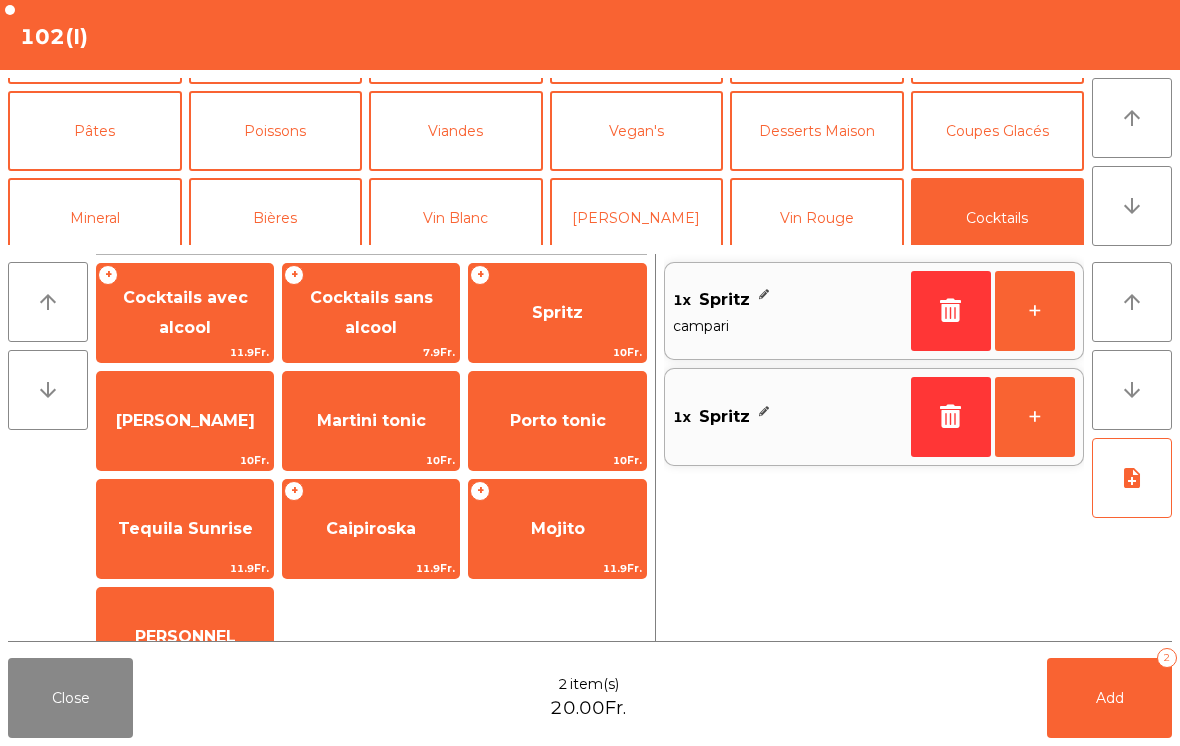 click on "Add" 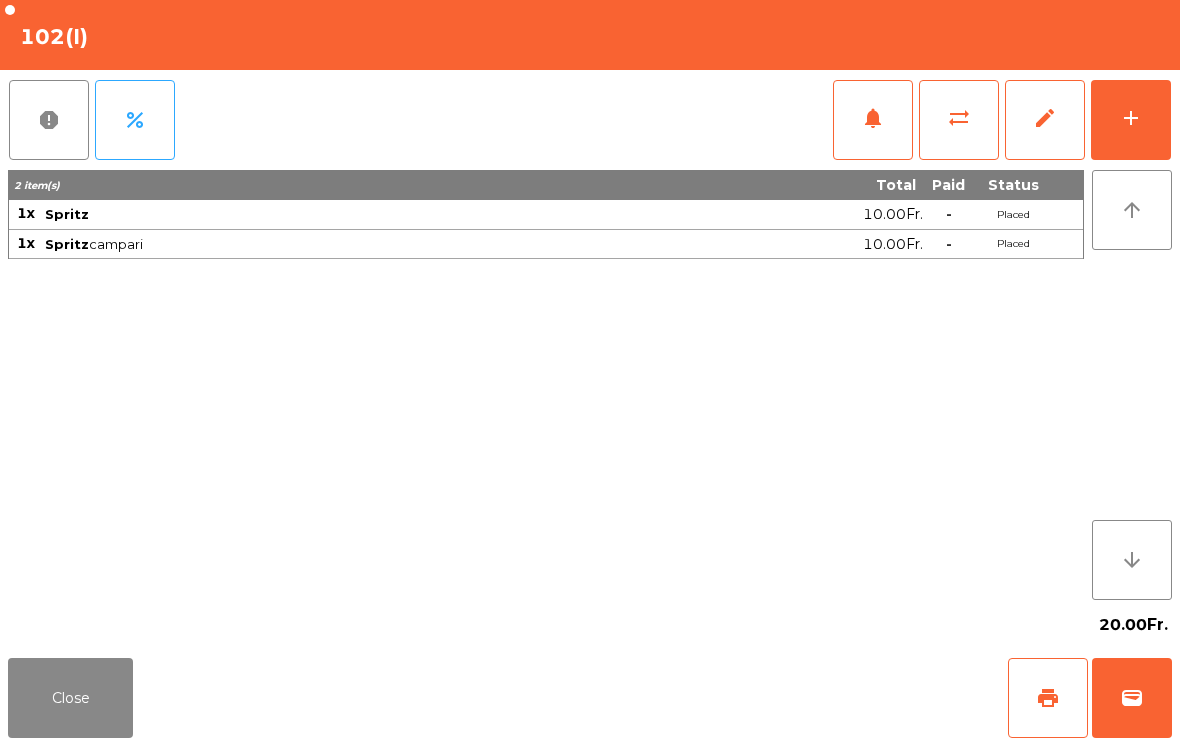 click on "Close" 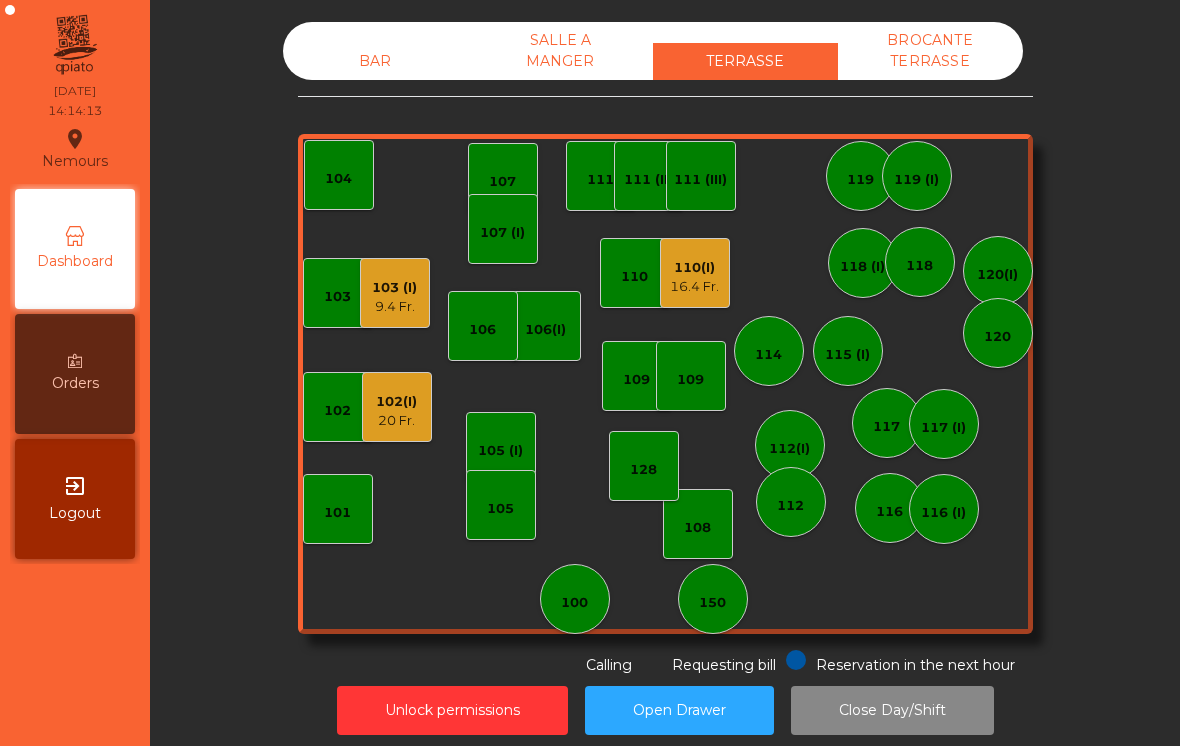 click on "110(I)   16.4 Fr." 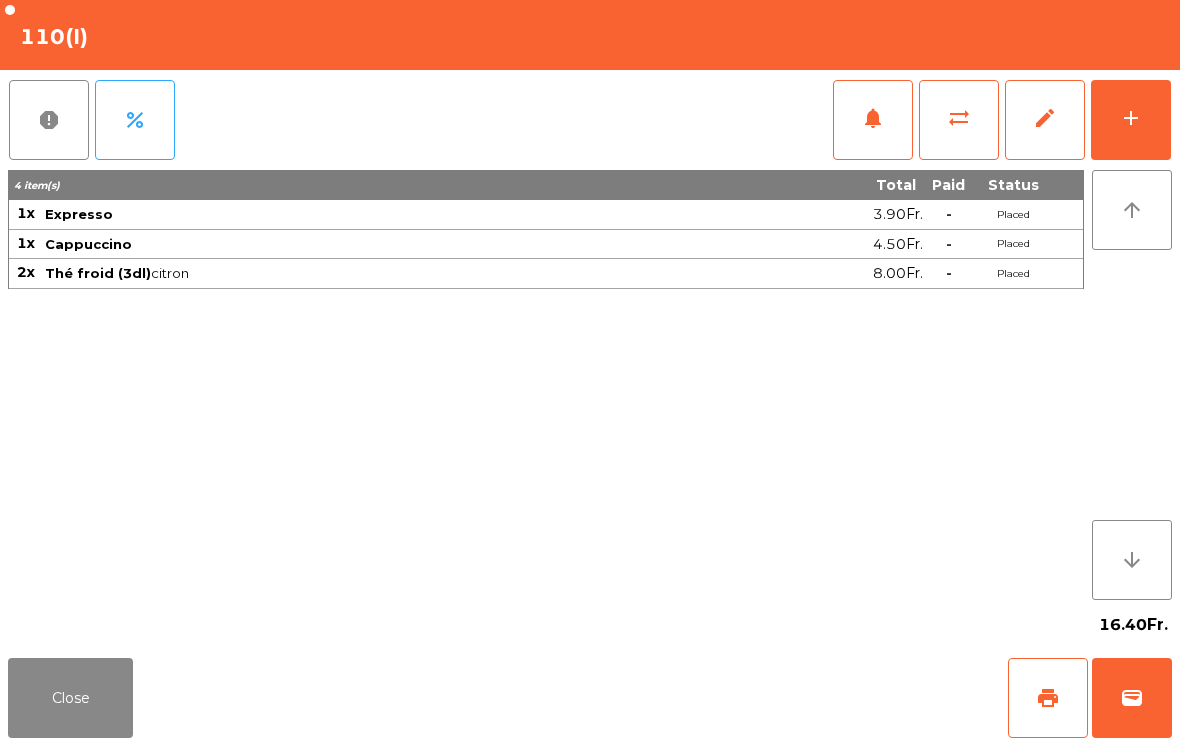 click on "print" 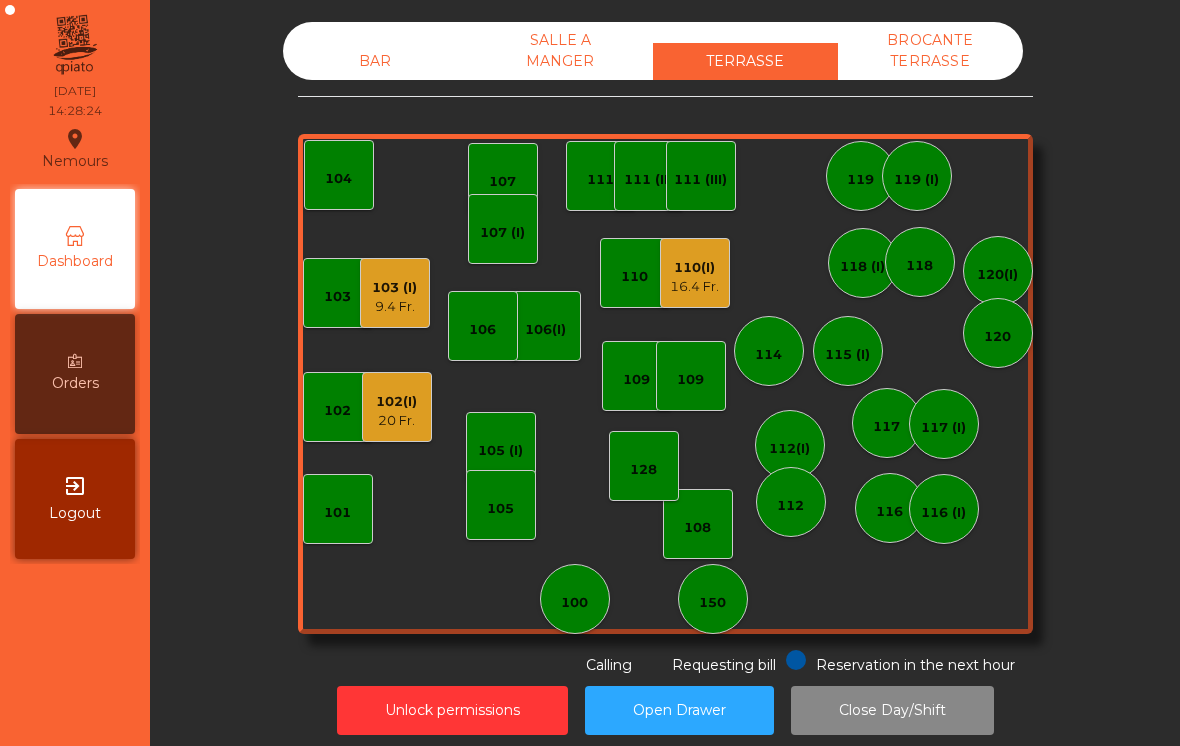 click on "103    102    101   102(I)   20 Fr.   106(I)    [PHONE_NUMBER]7   100   150   110   107 (I)   103 (I)   9.4 Fr.   128   116   116 (I)   109   106   111   111 (II)   111 (III)   117   117 (I)   118 (I)   119   119 (I)   115 (I)   112(I)   112   114   110(I)   16.4 Fr.   118   120(I)   120   109" 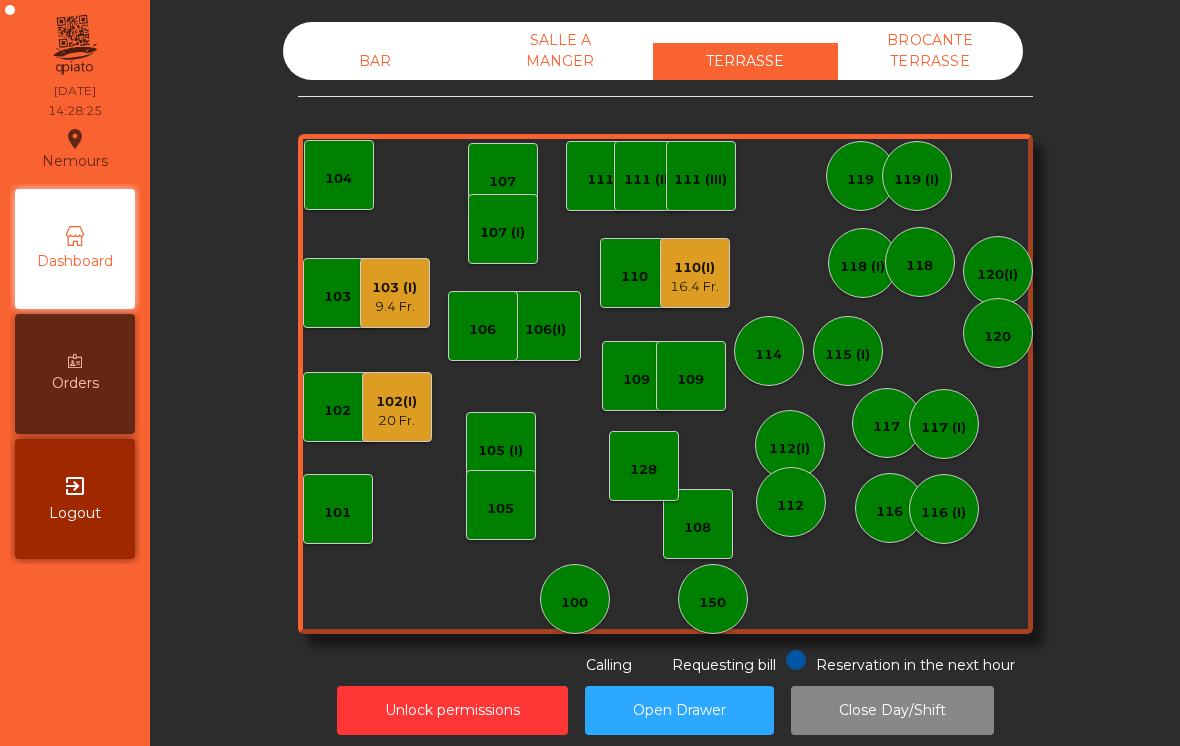 click on "102(I)   20 Fr." 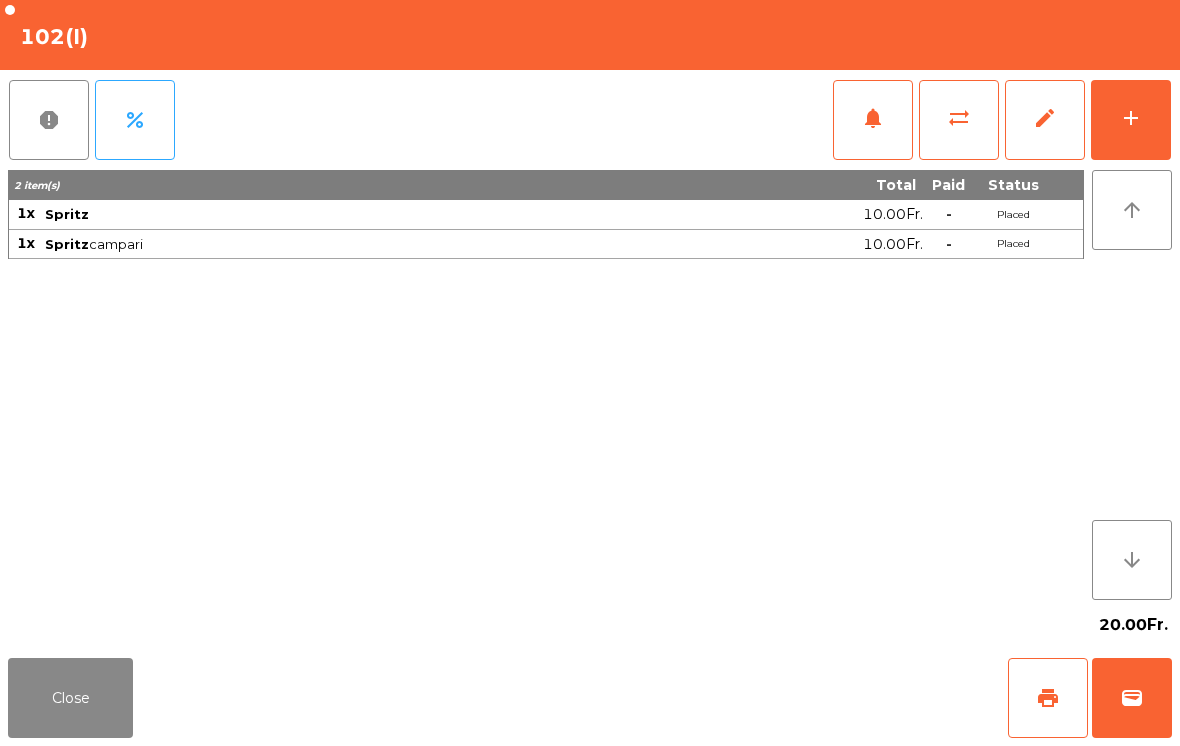 click on "Close" 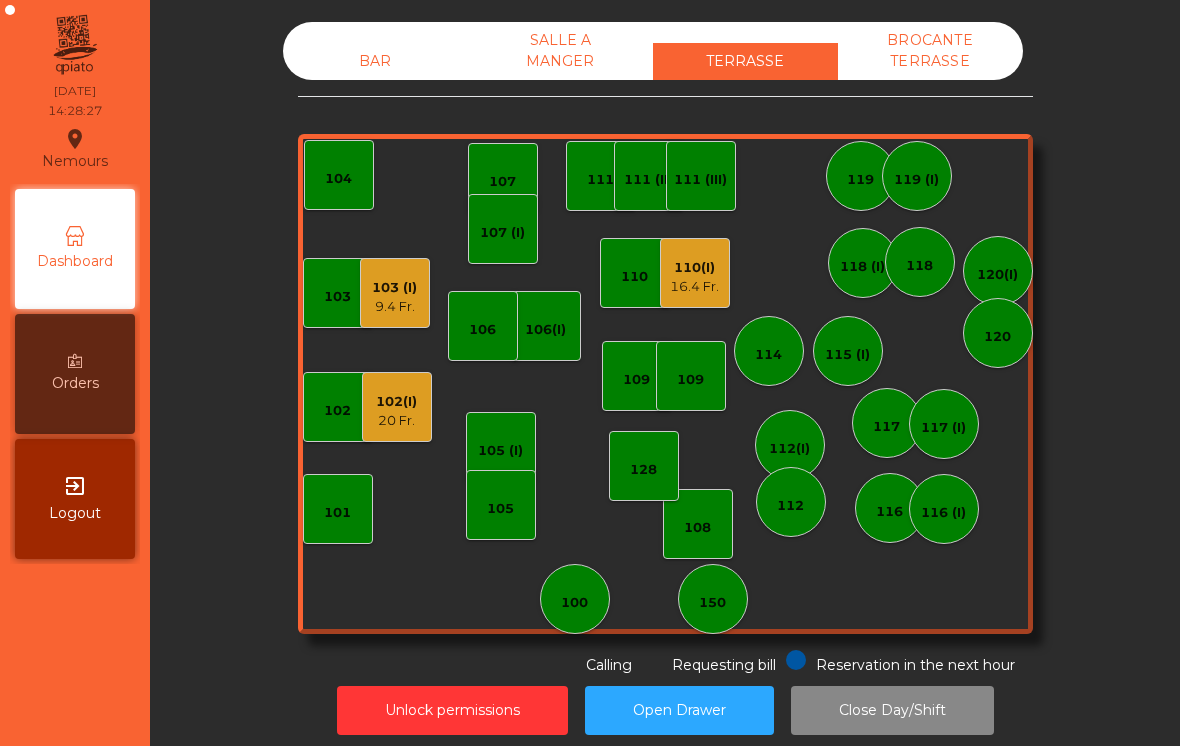 click on "9.4 Fr." 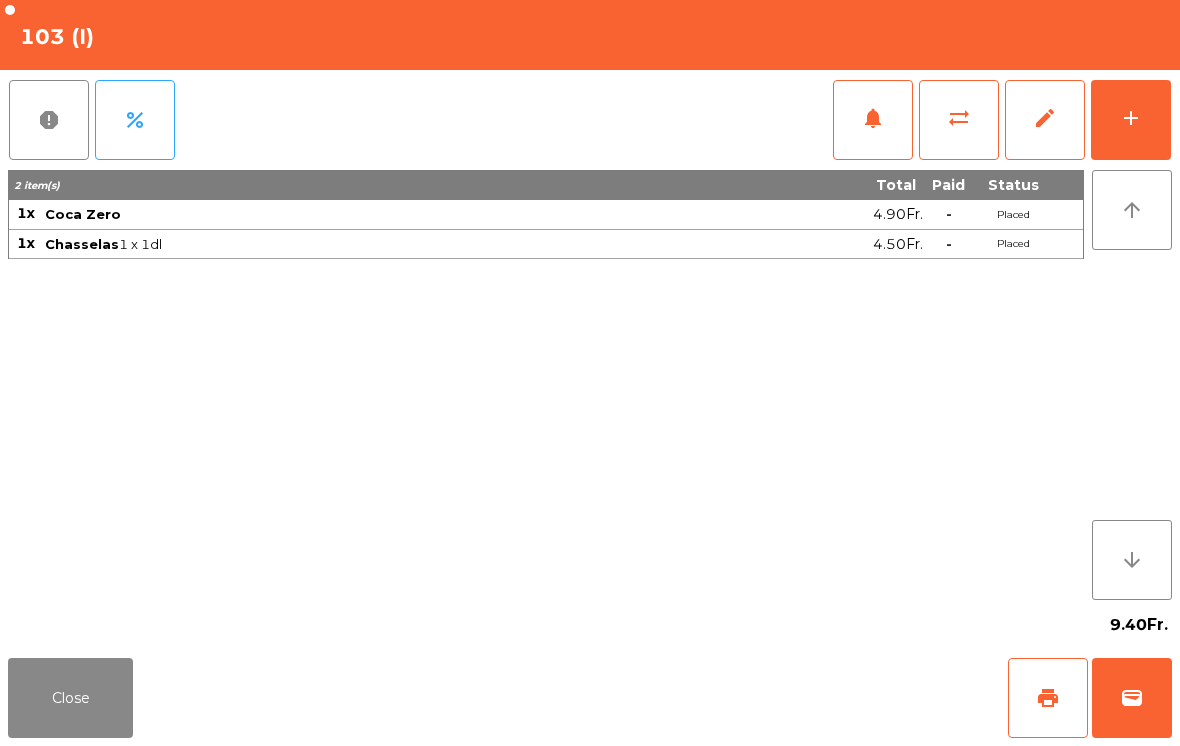 click on "wallet" 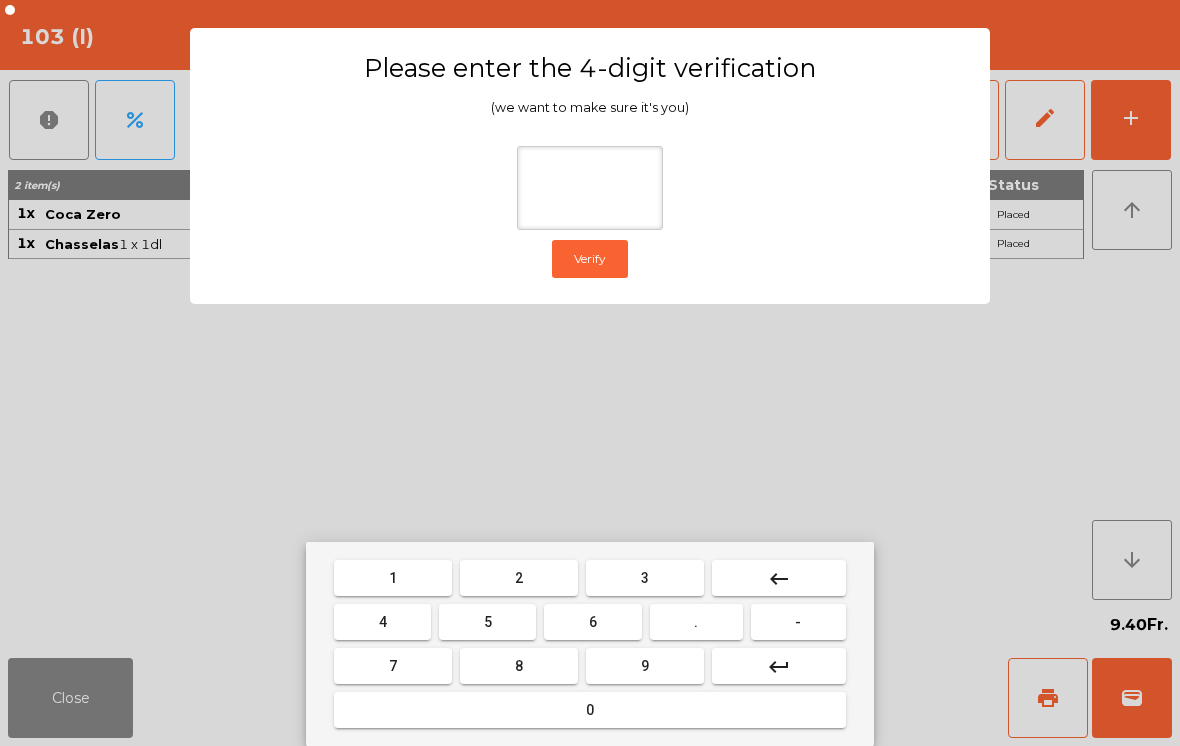 type on "*" 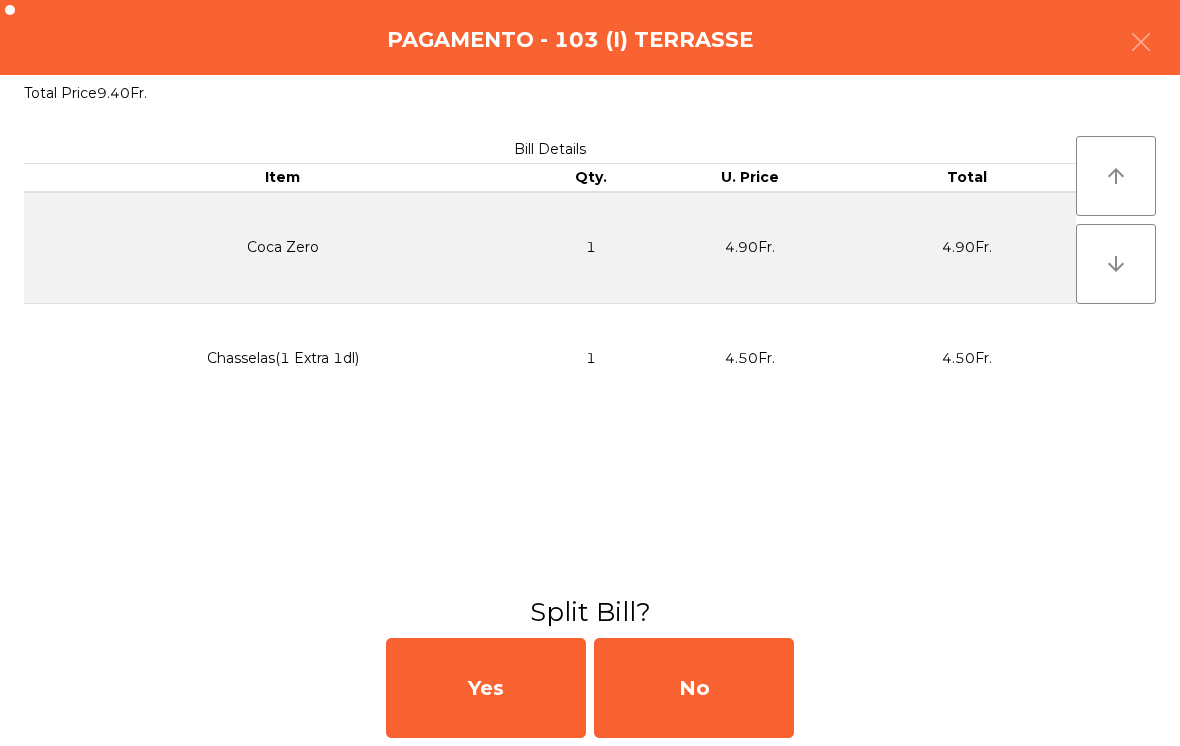 click on "No" 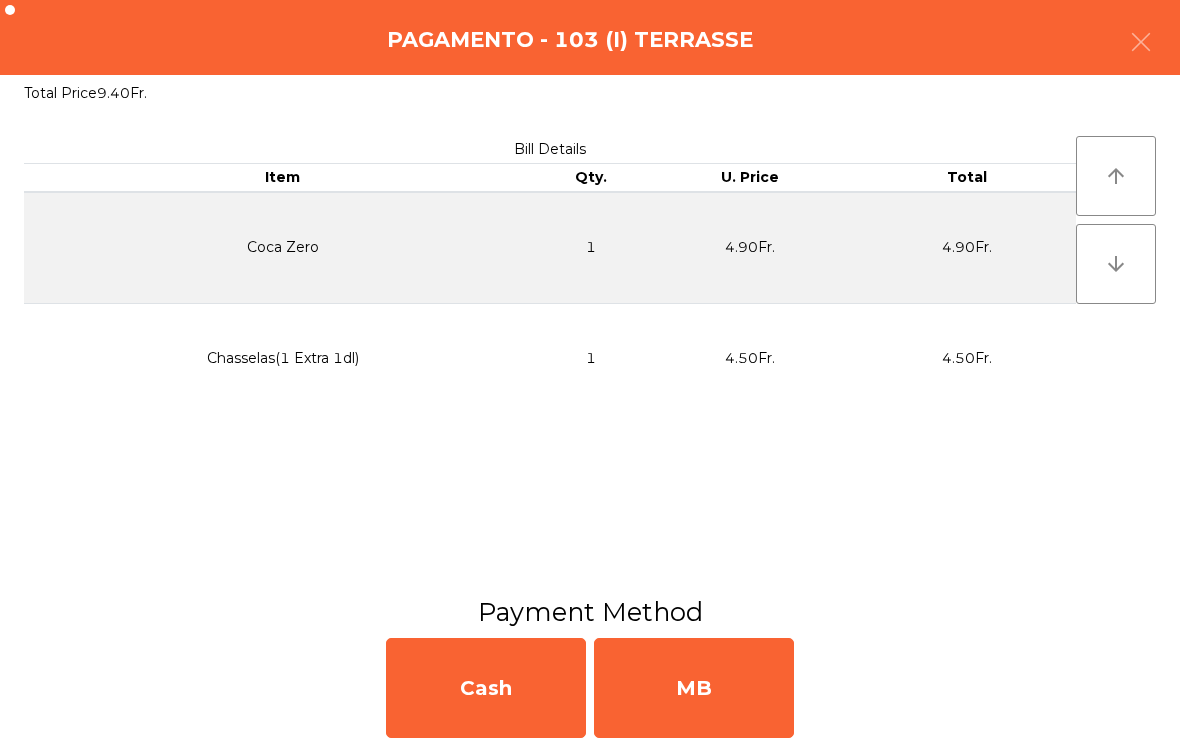 click on "MB" 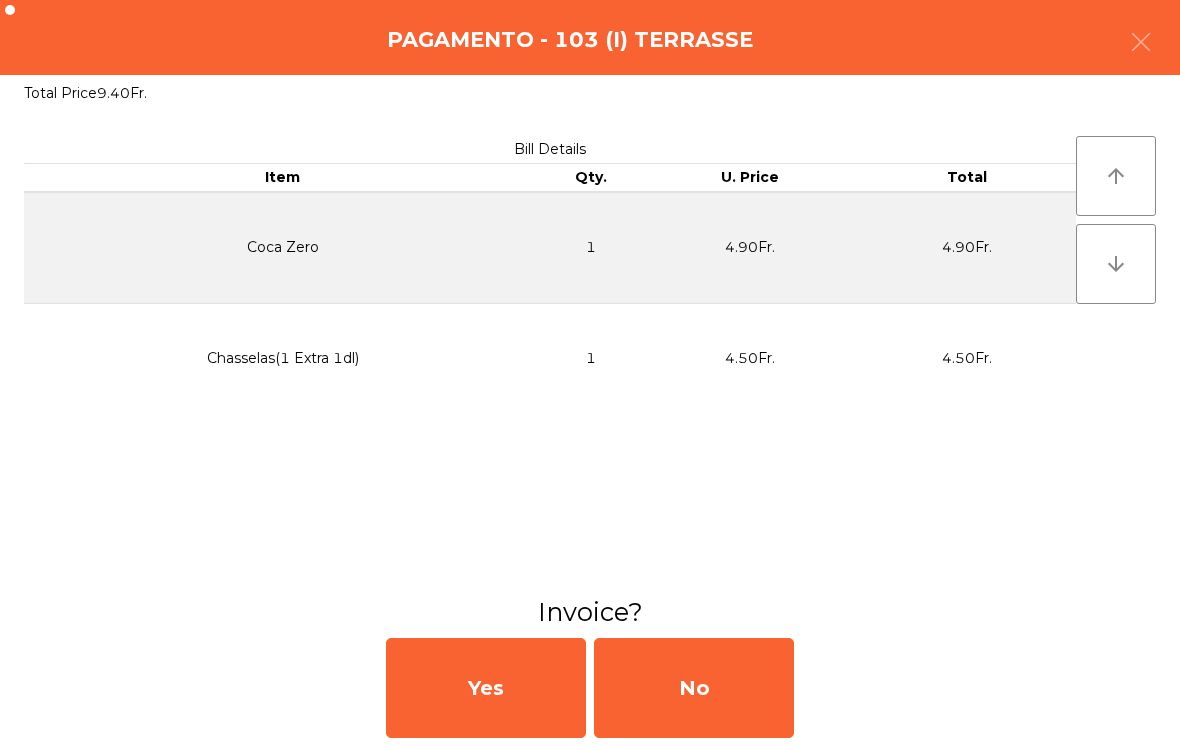 click on "No" 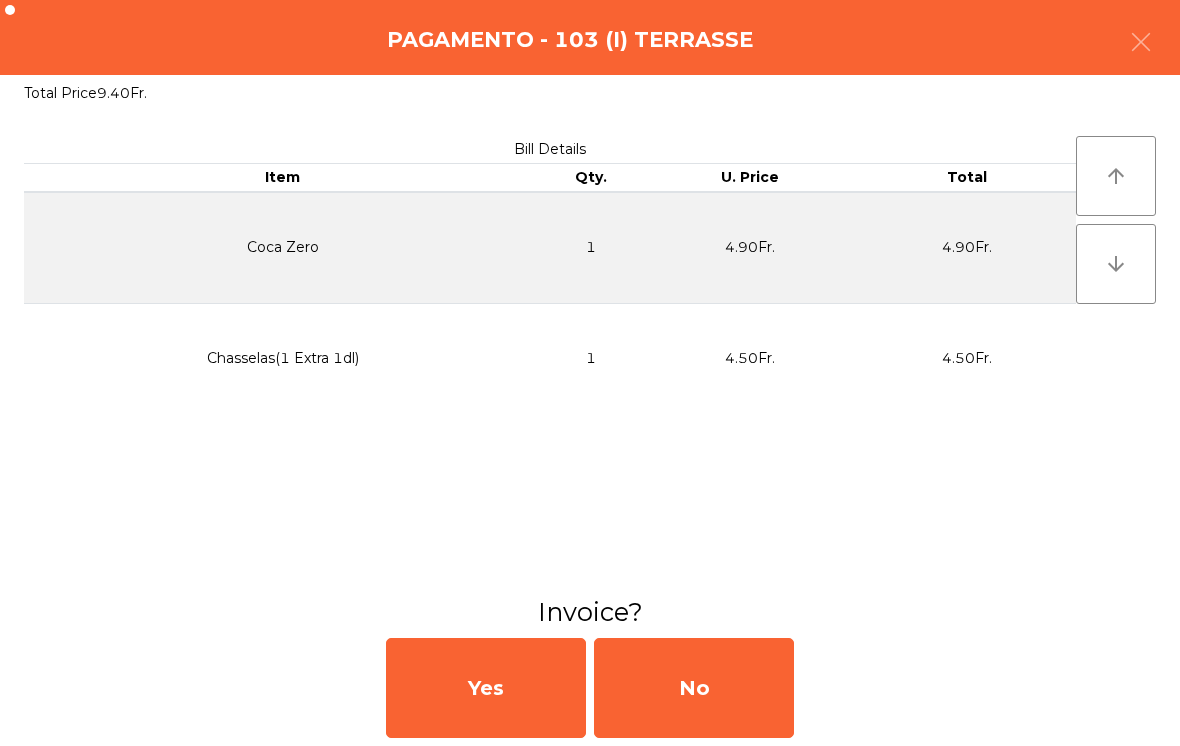 click on "No" 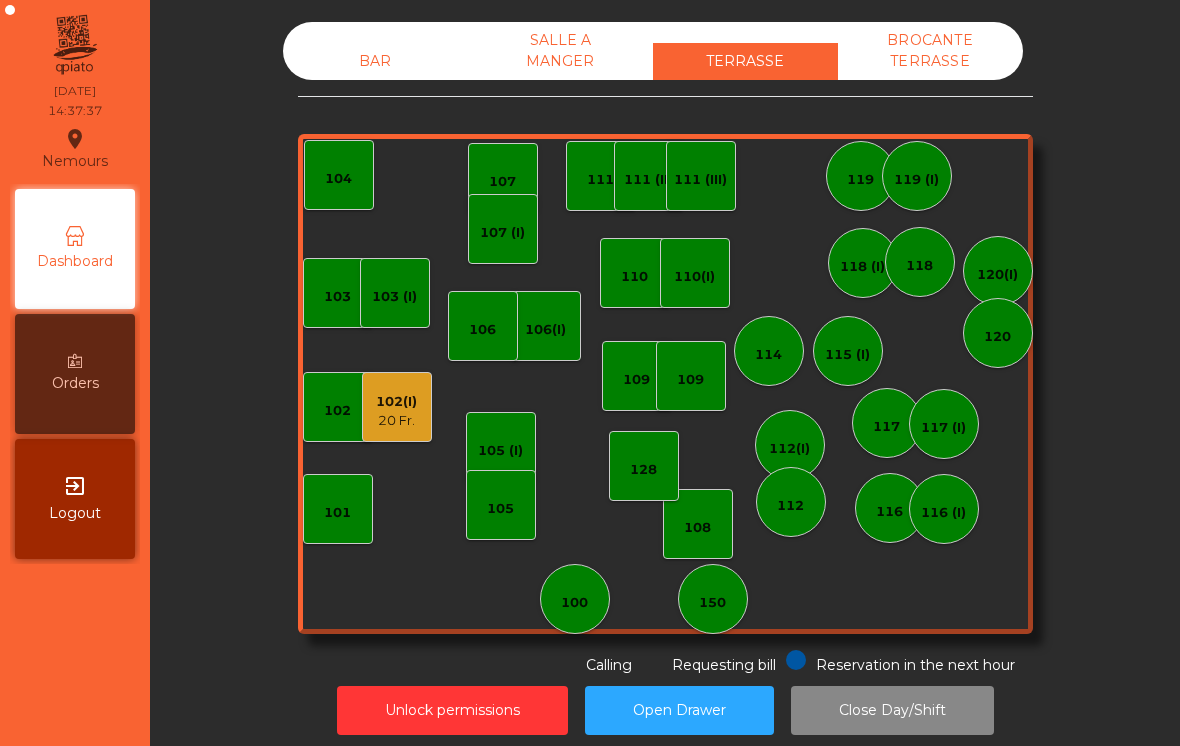scroll, scrollTop: 0, scrollLeft: 0, axis: both 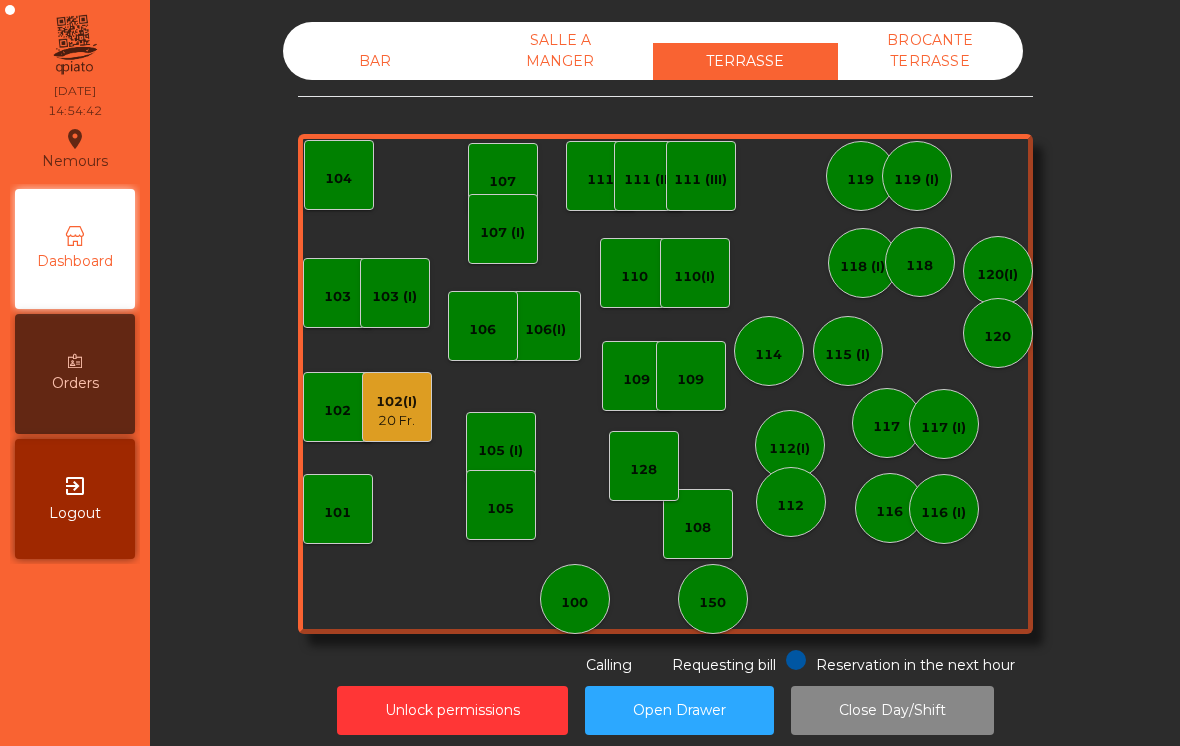 click on "20 Fr." 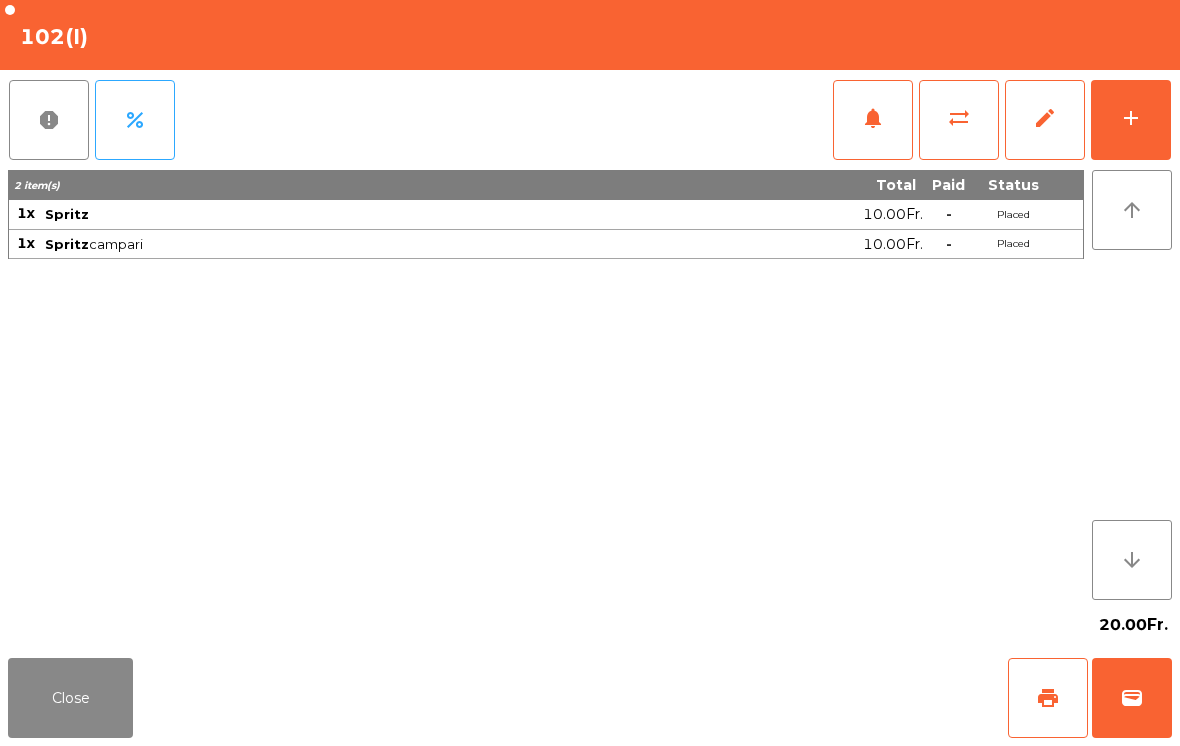 click on "wallet" 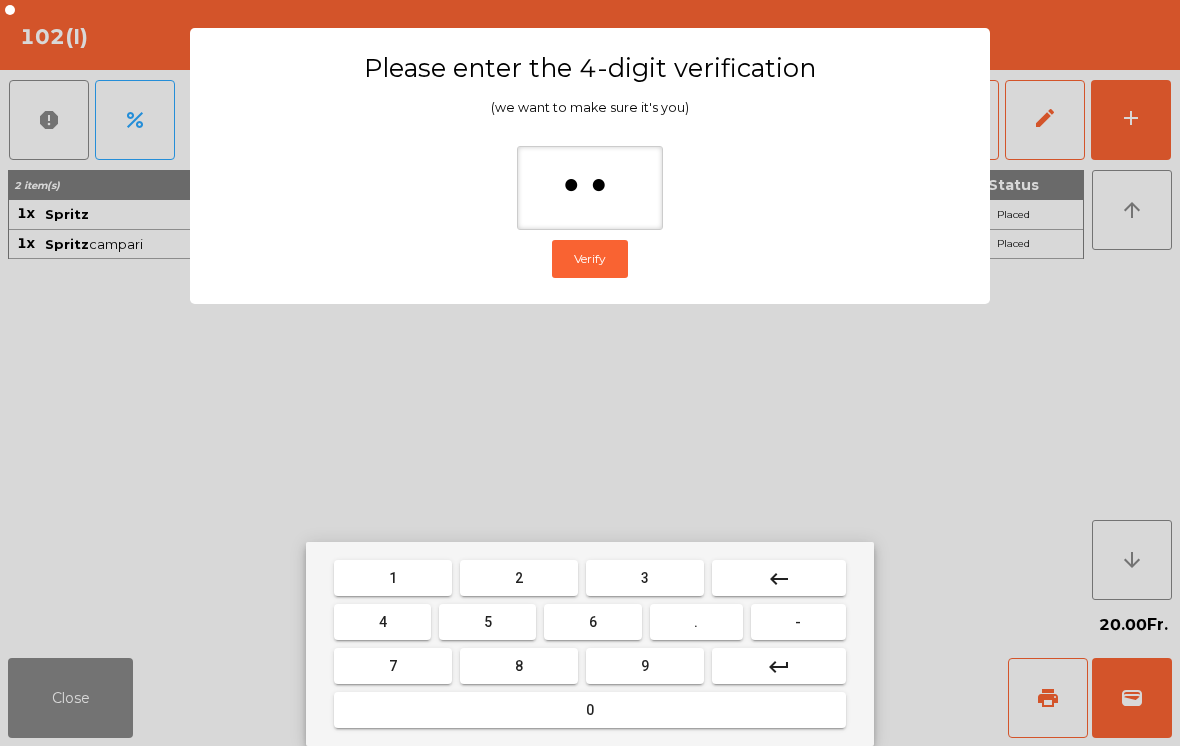 type on "***" 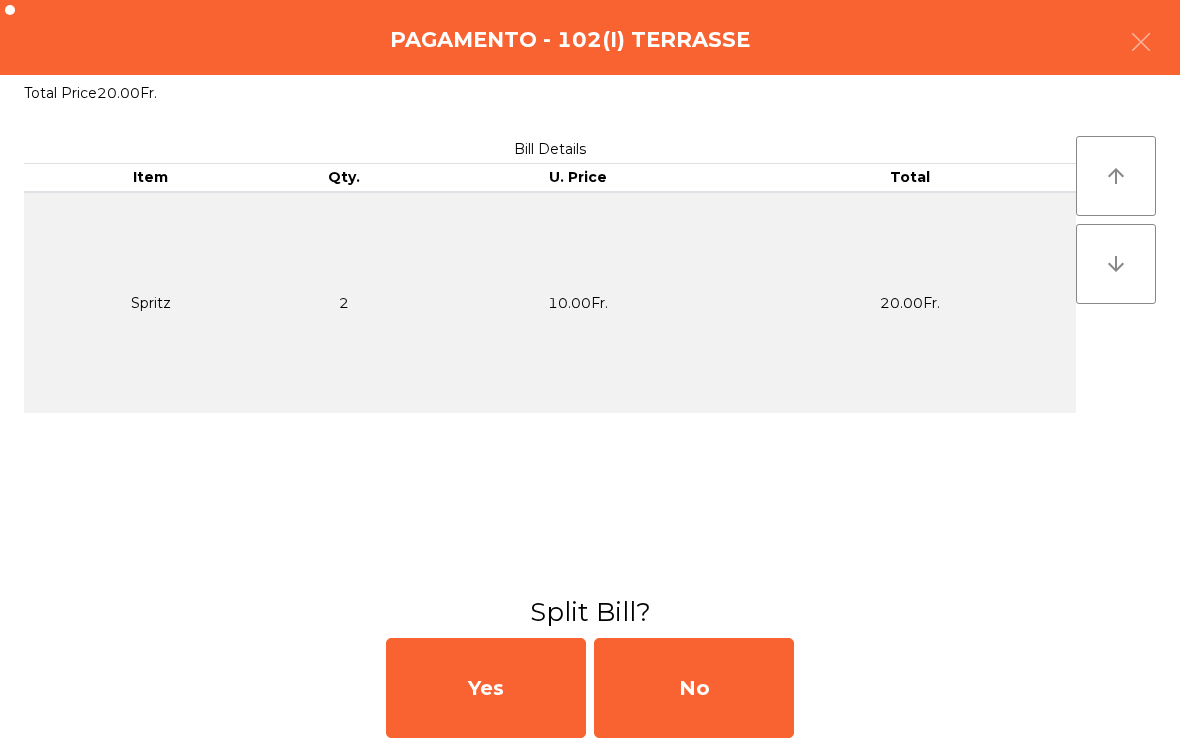 click on "No" 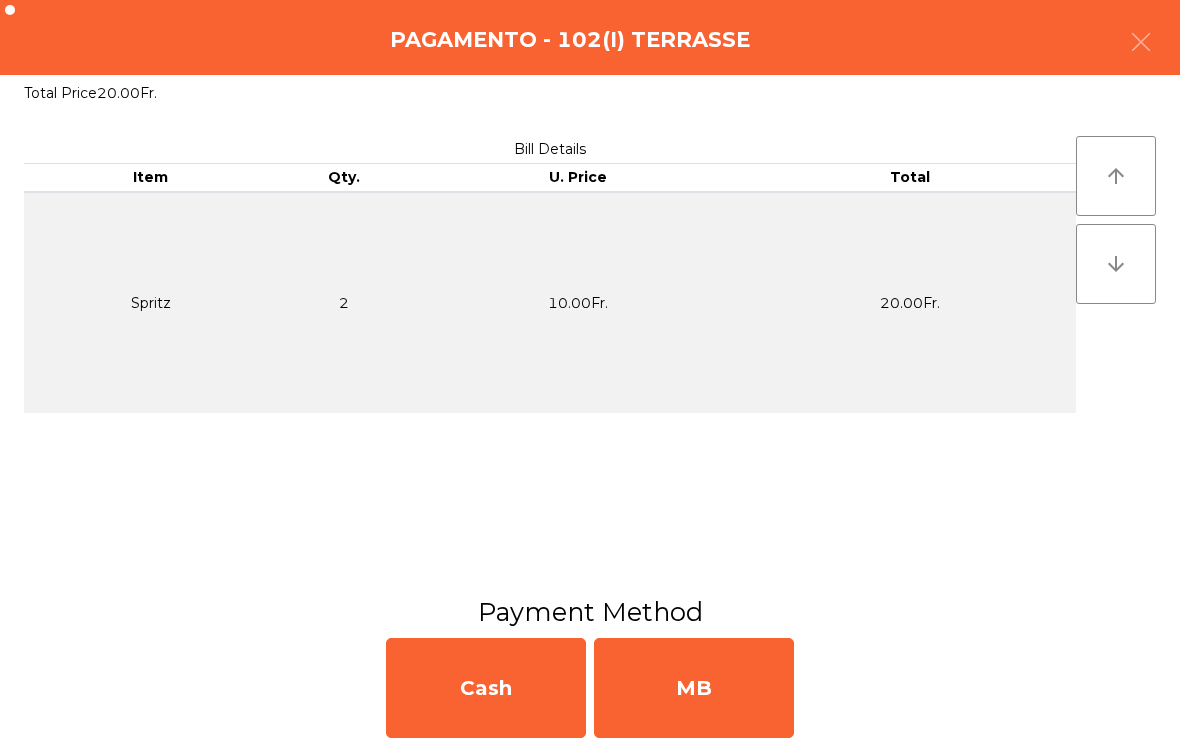 click on "MB" 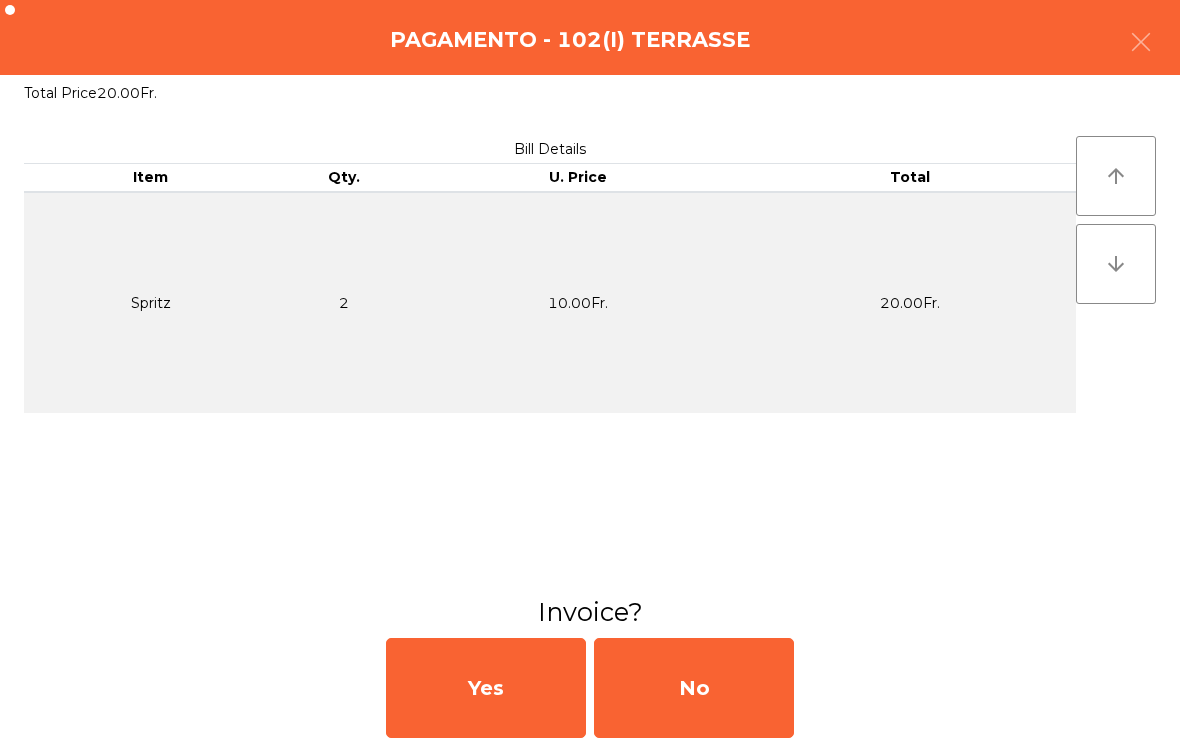 click on "No" 